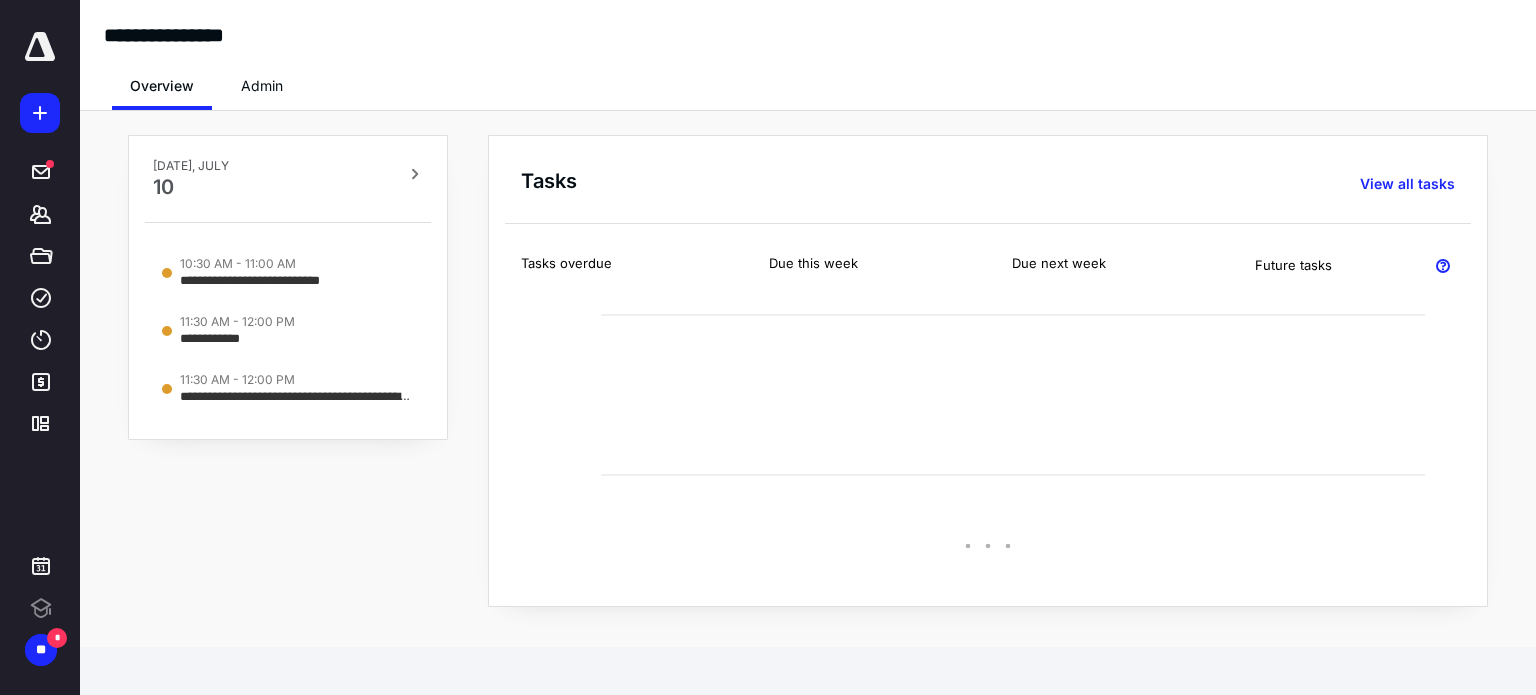 scroll, scrollTop: 0, scrollLeft: 0, axis: both 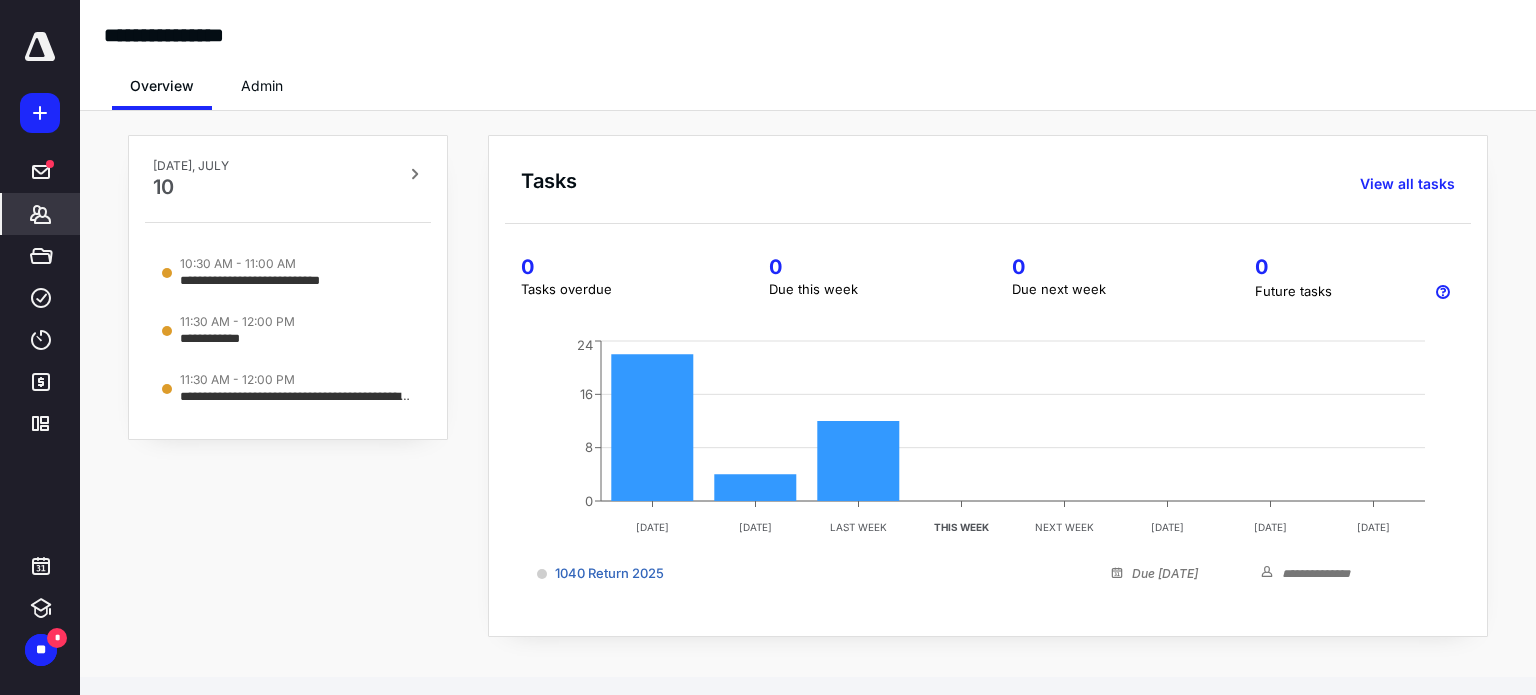 click 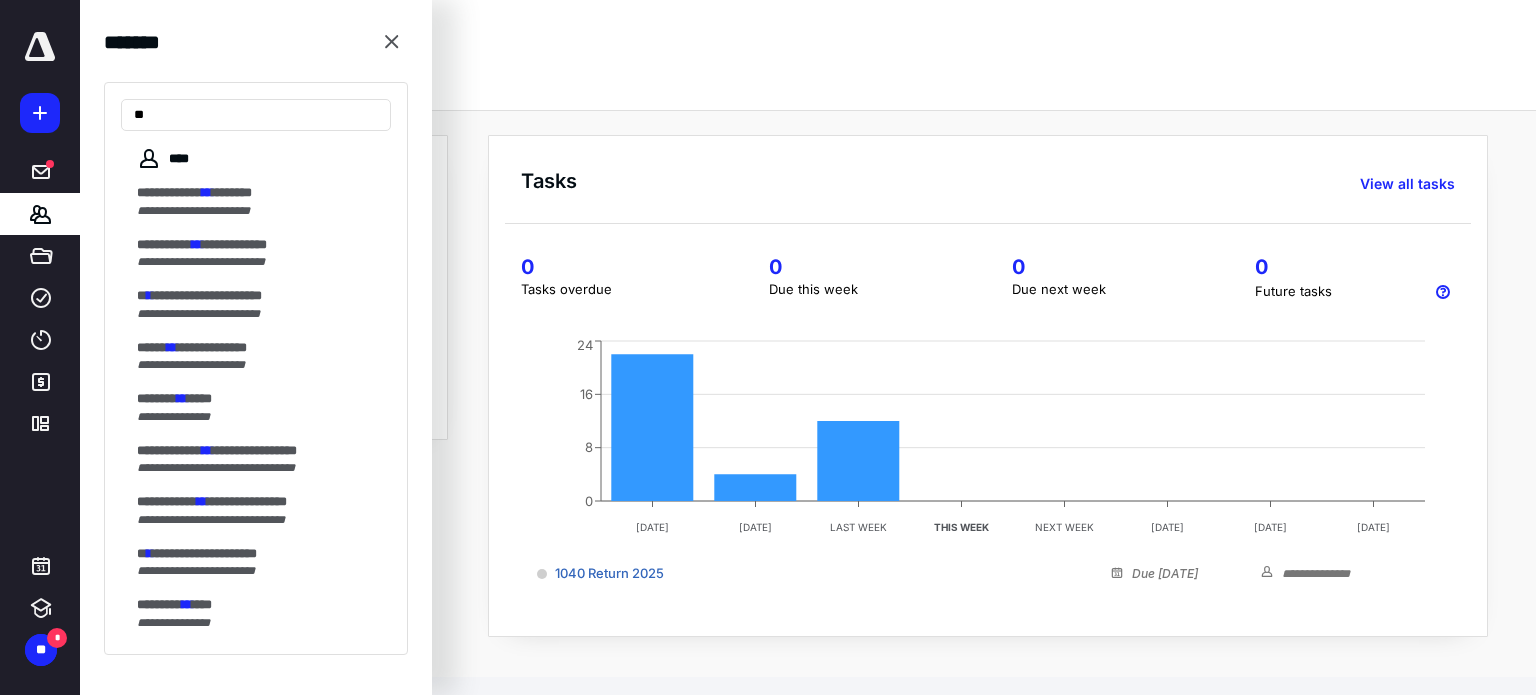type on "*" 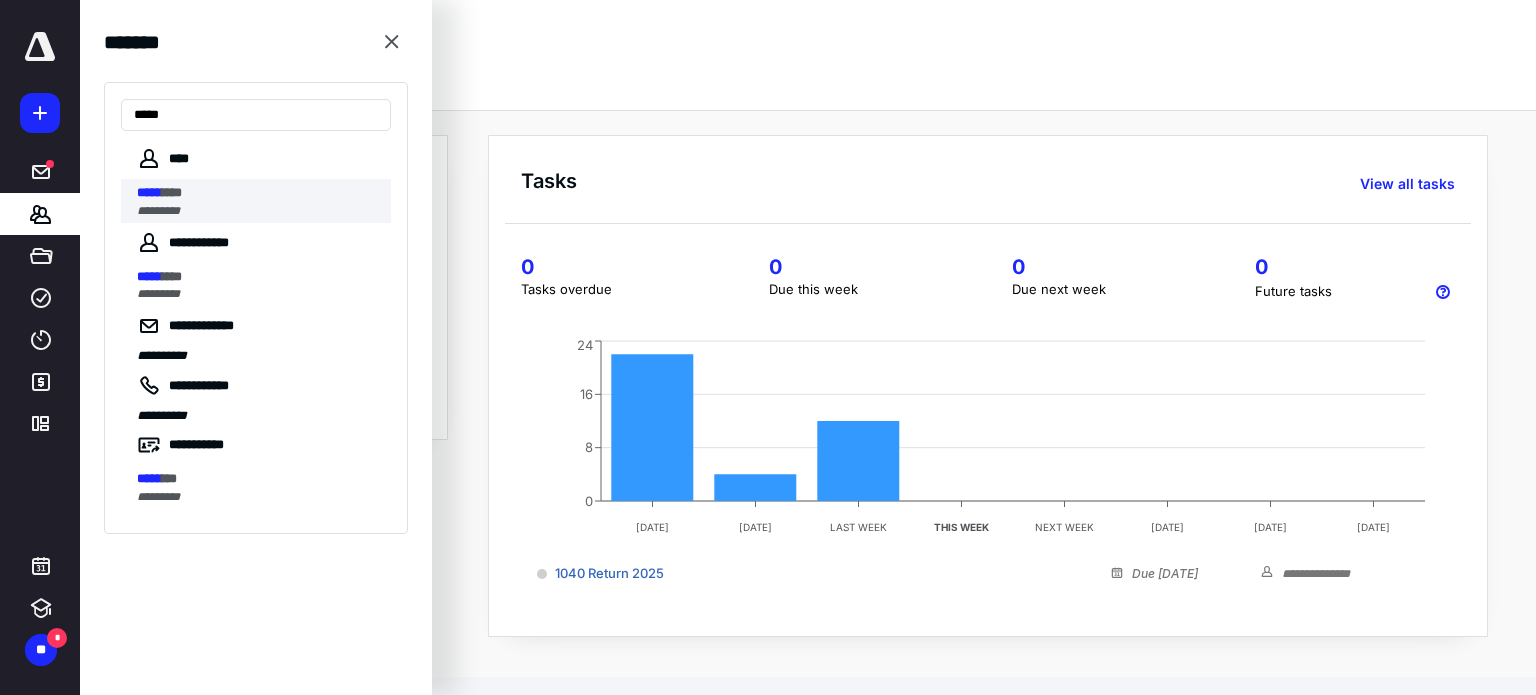 type on "*****" 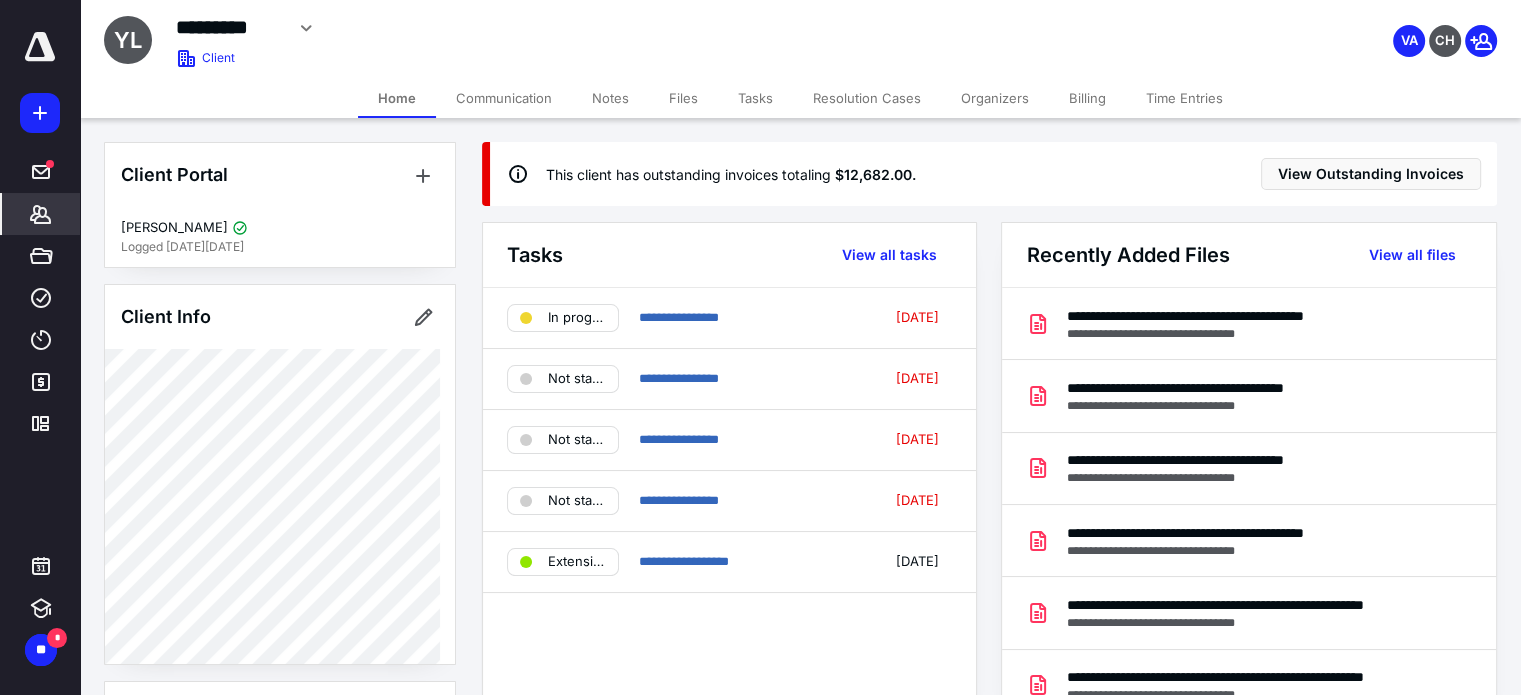 click on "Billing" at bounding box center (1087, 98) 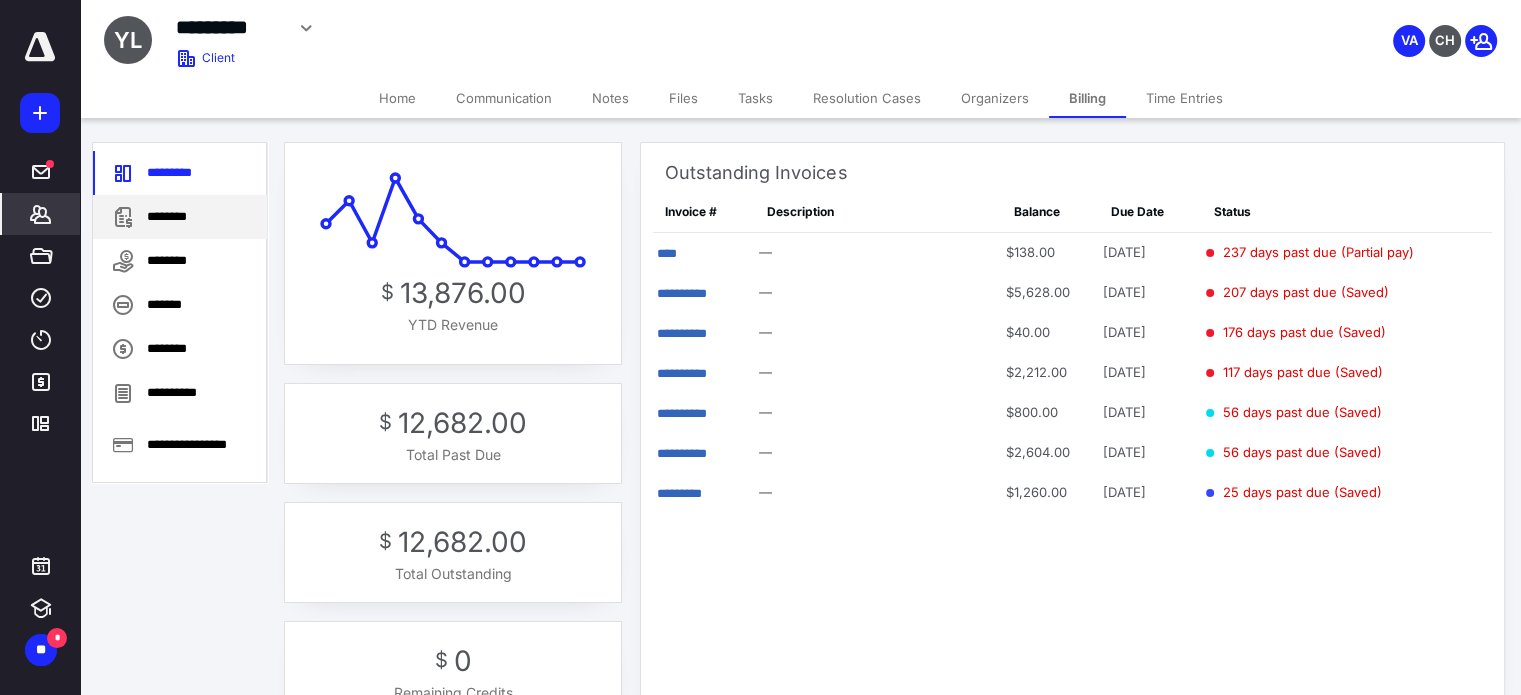 click on "********" at bounding box center [180, 217] 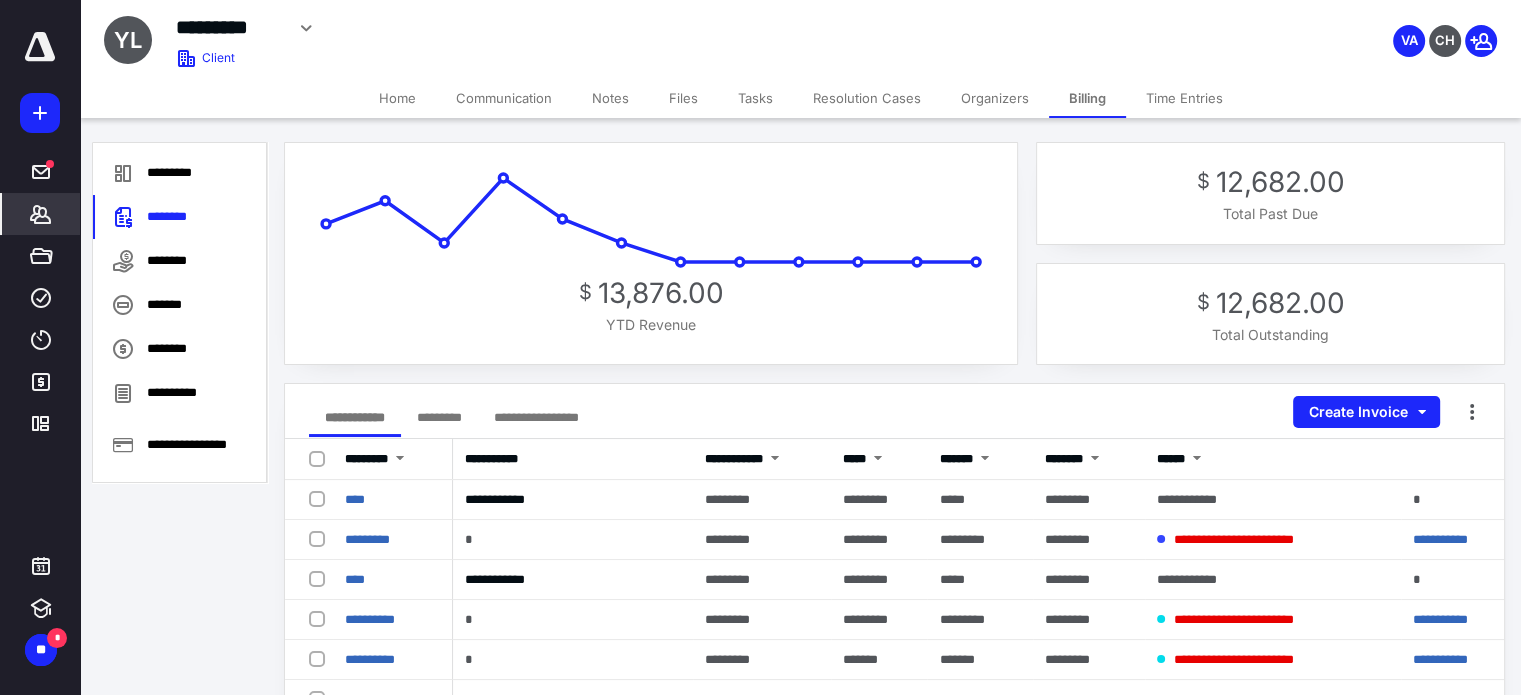 drag, startPoint x: 617, startPoint y: 95, endPoint x: 652, endPoint y: 103, distance: 35.902645 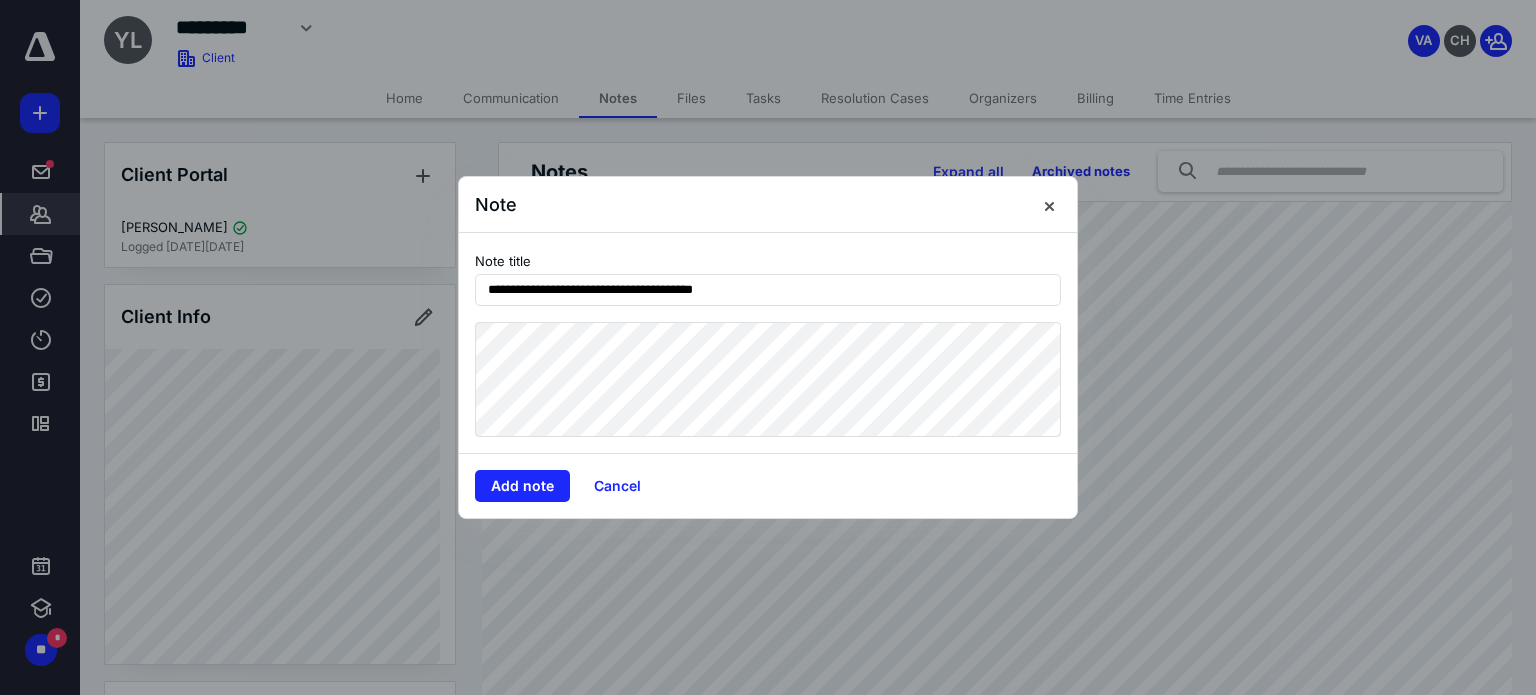 type on "**********" 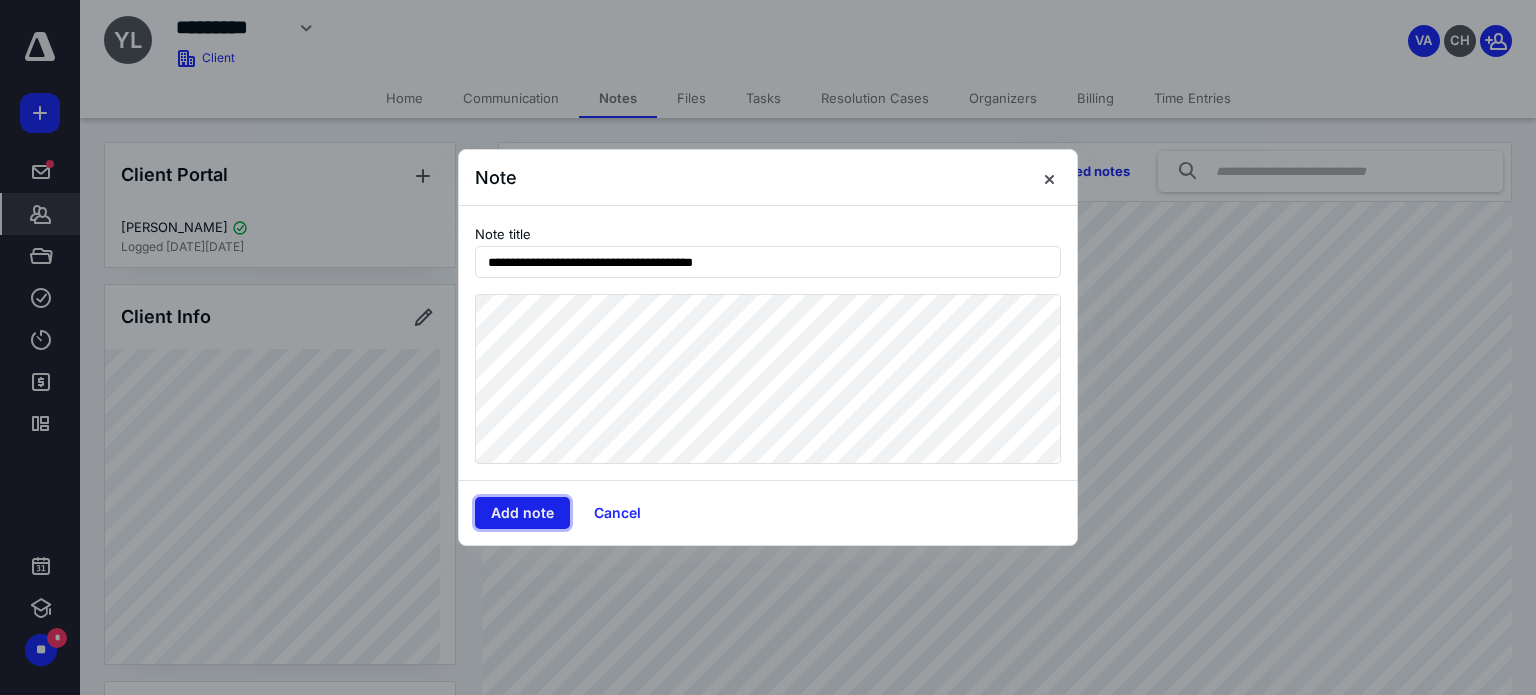 click on "Add note" at bounding box center (522, 513) 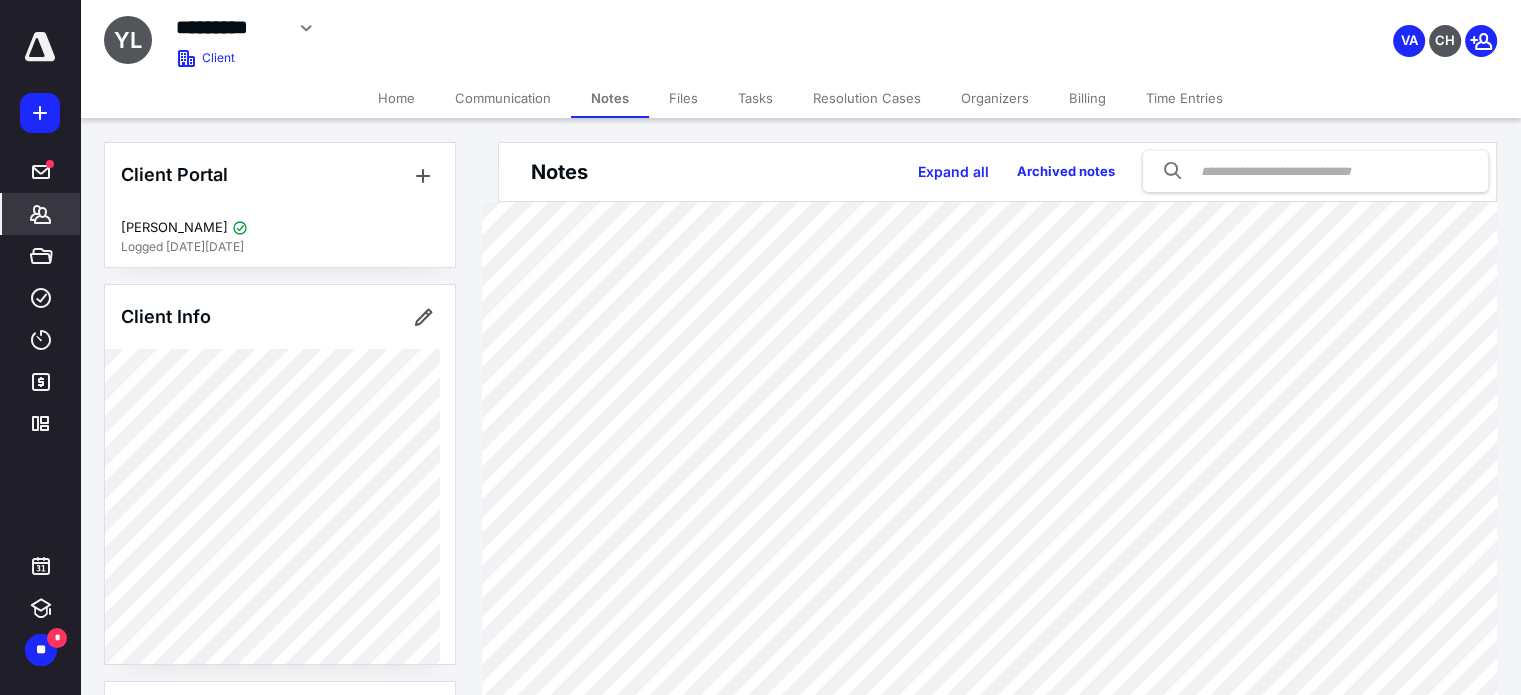 click on "Files" at bounding box center [683, 98] 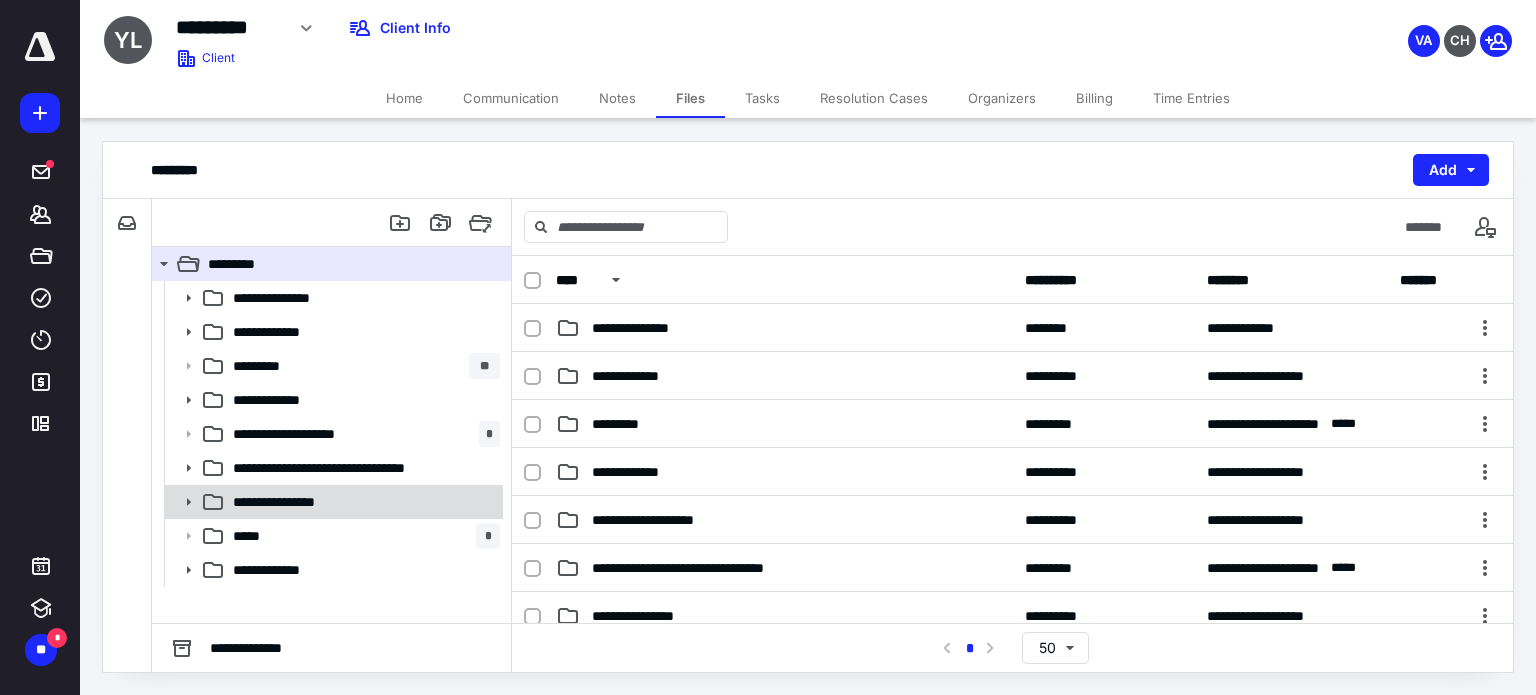 click 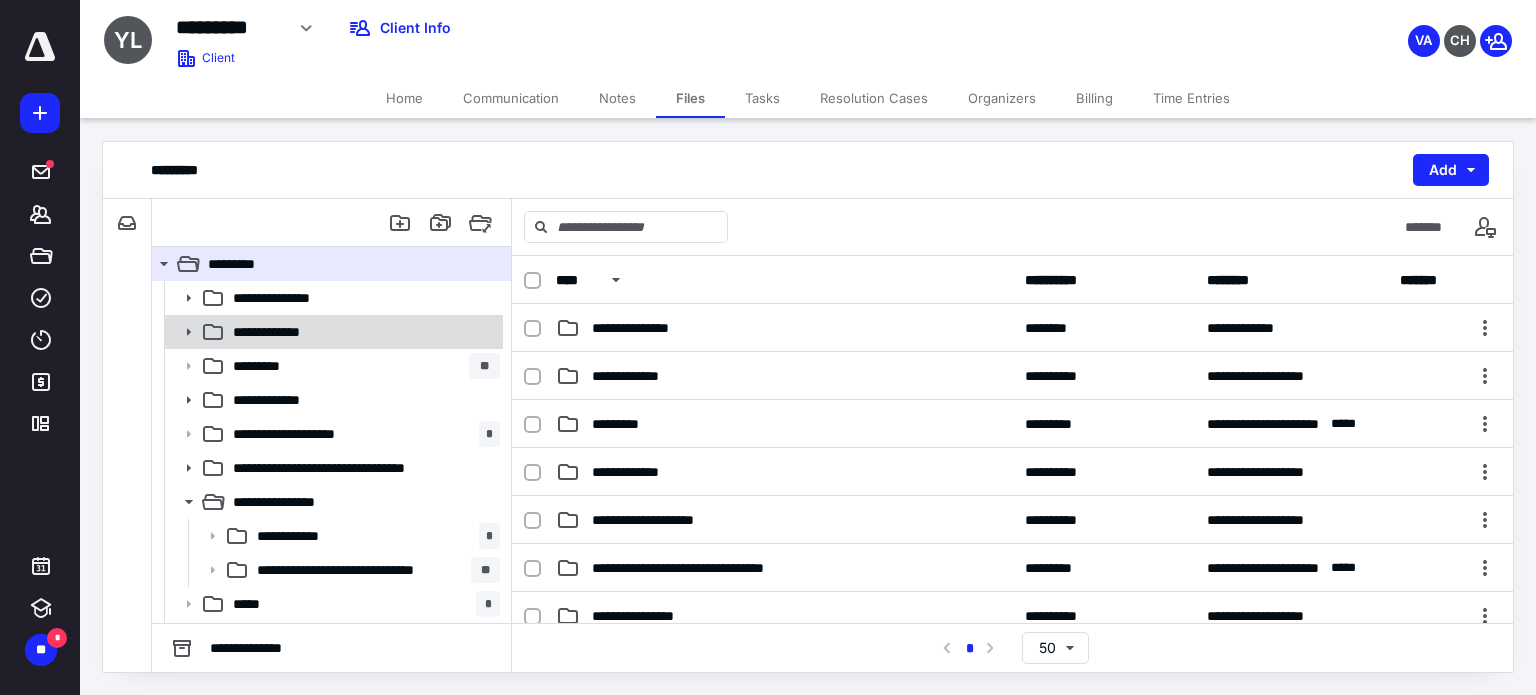 click 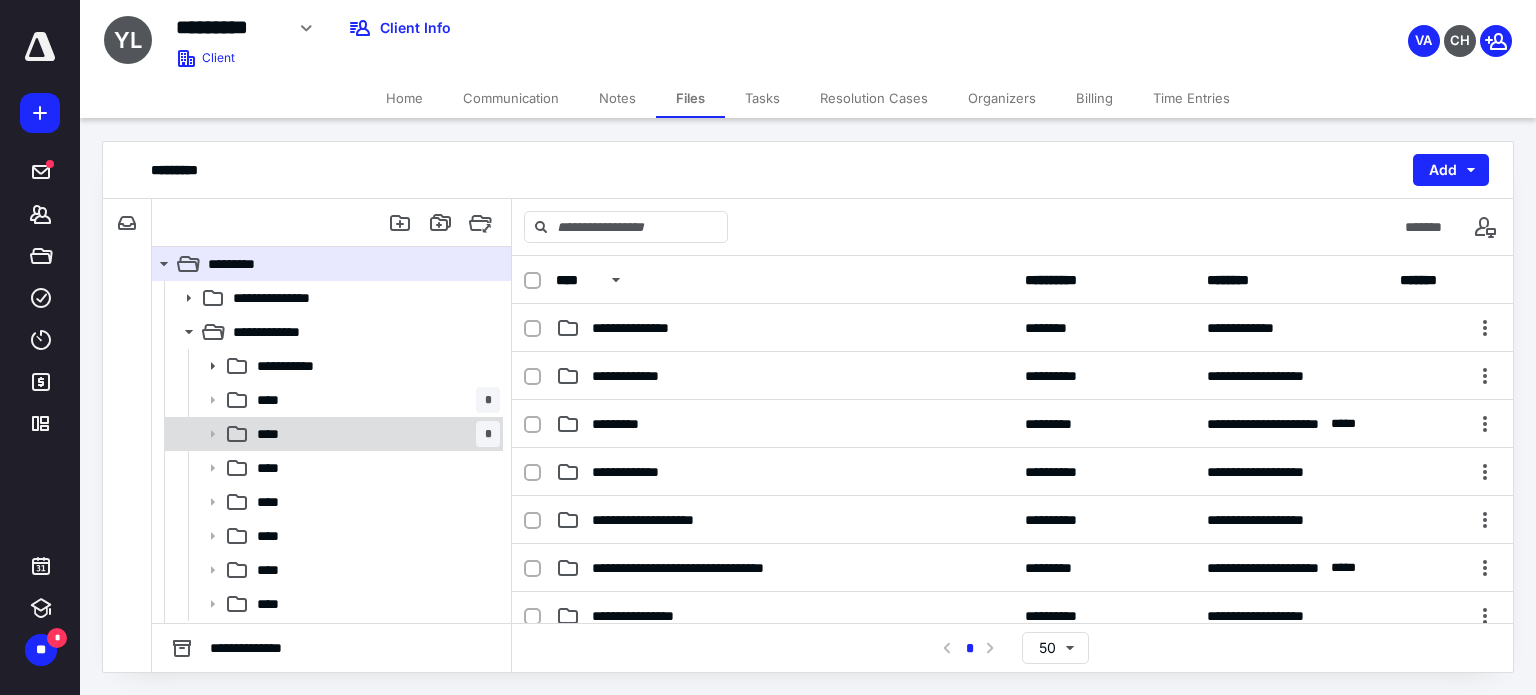 click on "**** *" at bounding box center [374, 434] 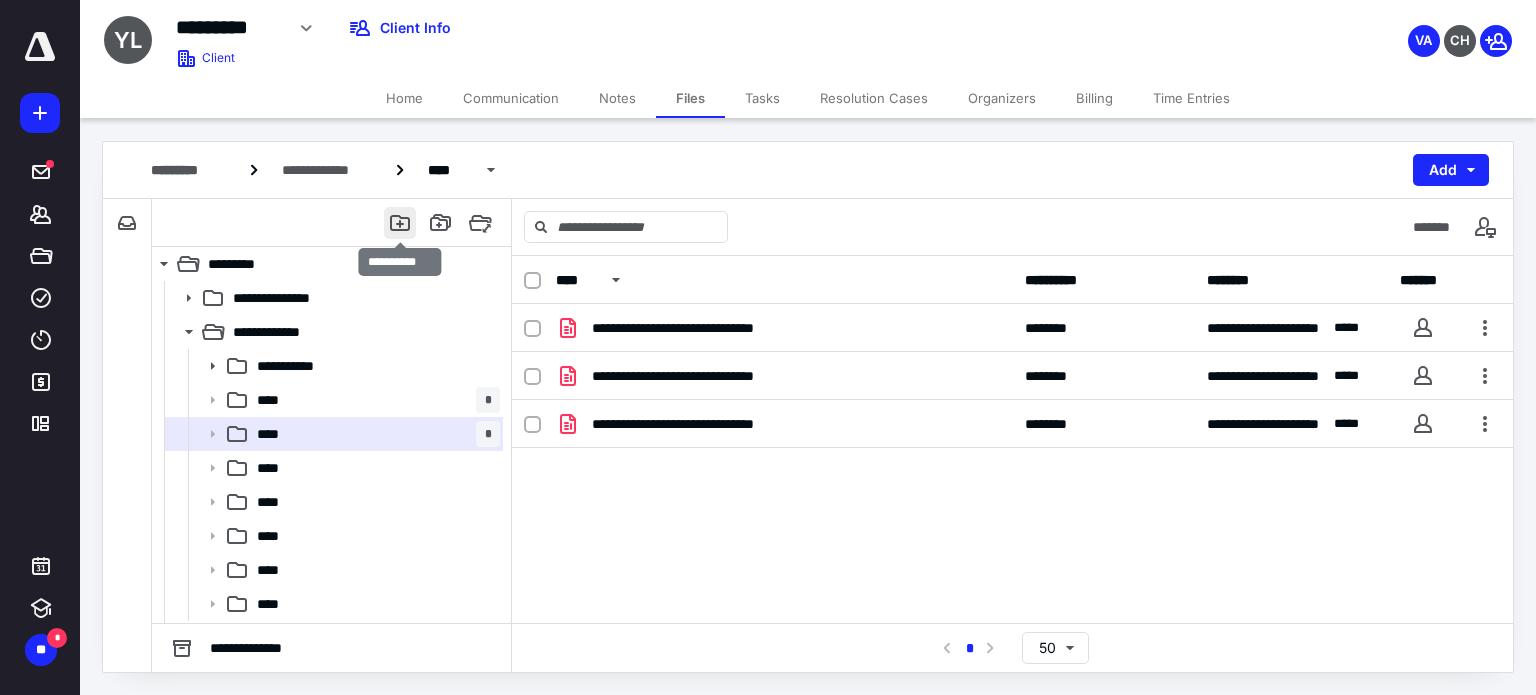 click at bounding box center (400, 223) 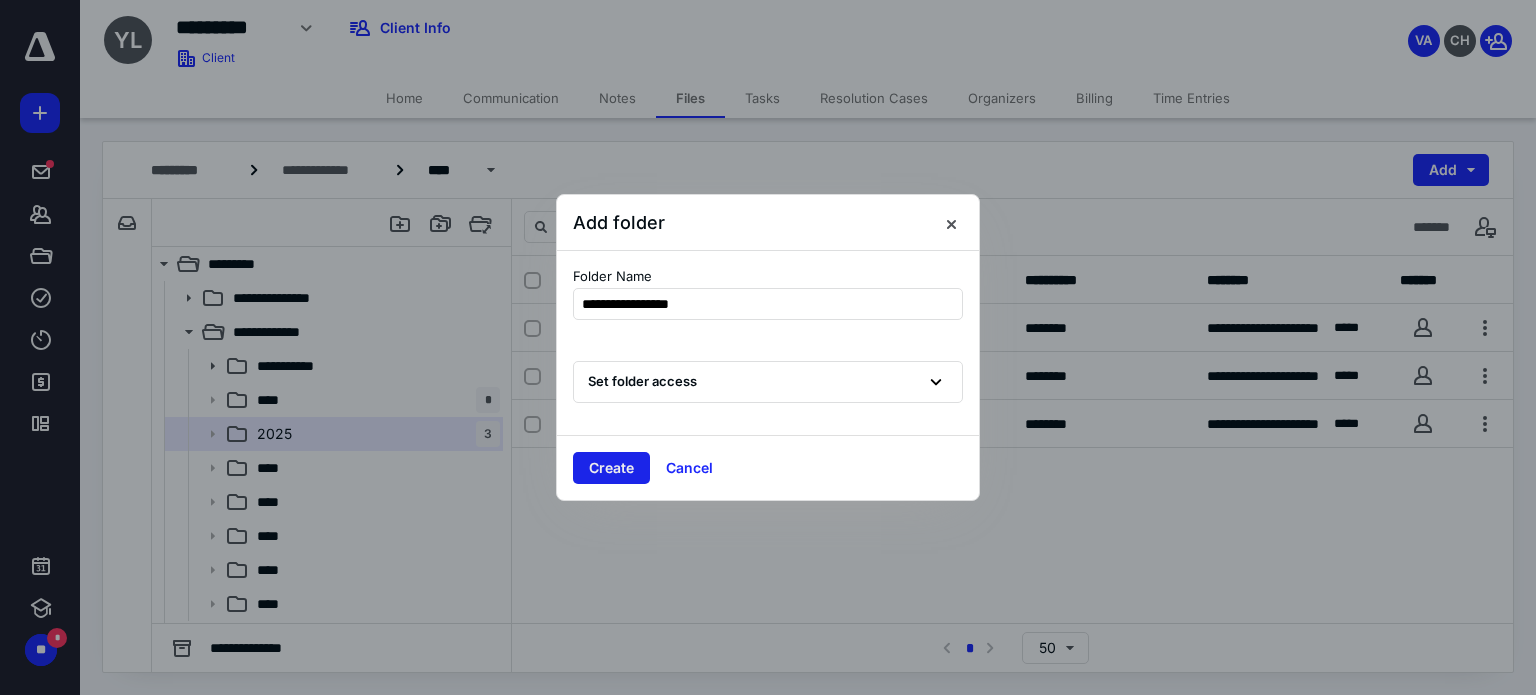 type on "**********" 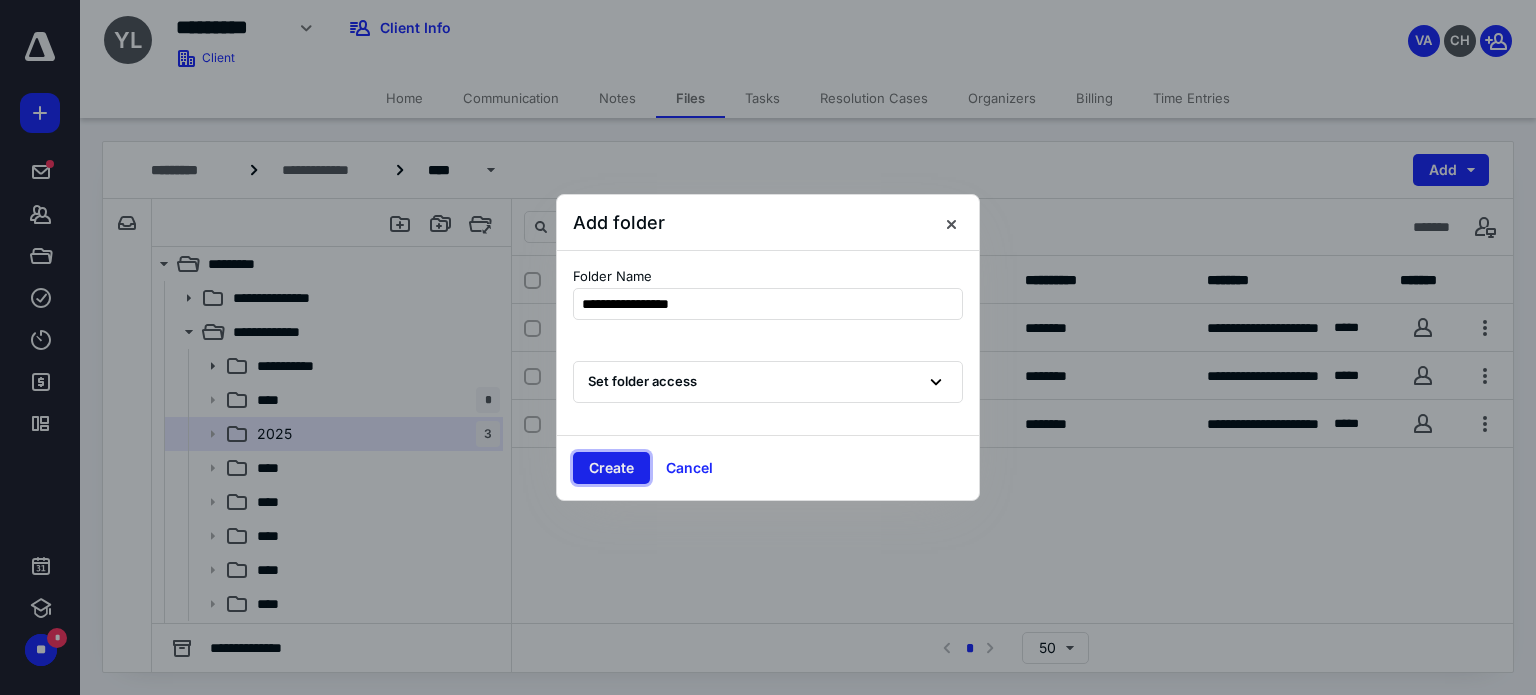 click on "Create" at bounding box center (611, 468) 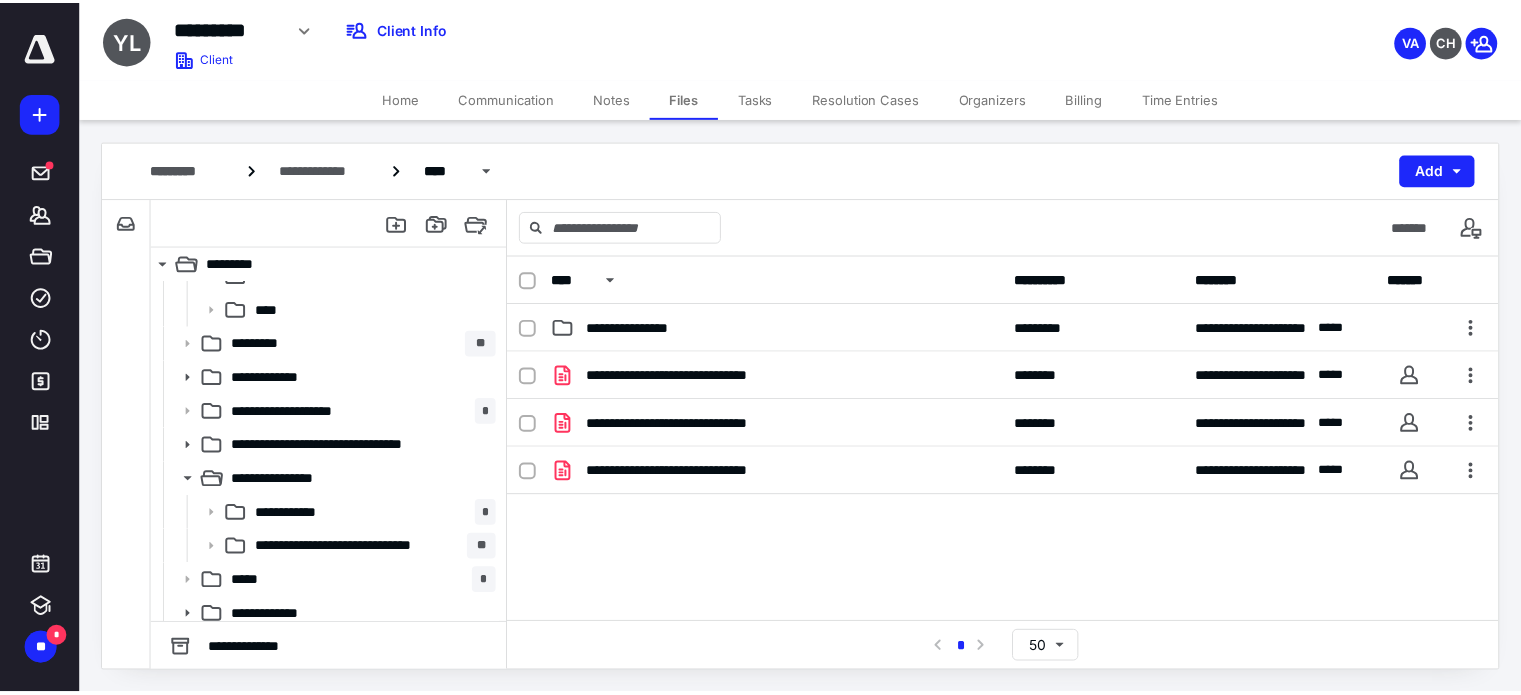 scroll, scrollTop: 302, scrollLeft: 0, axis: vertical 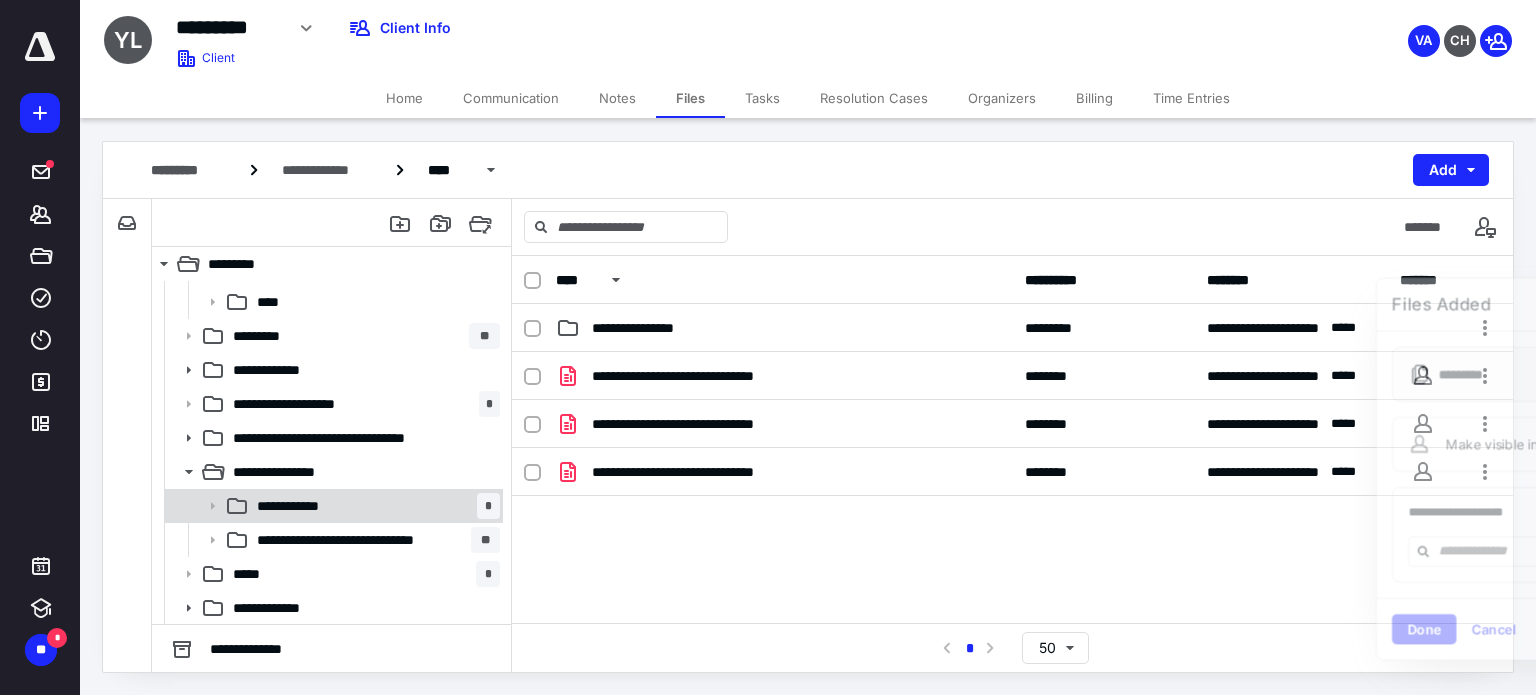 click on "**********" at bounding box center (374, 506) 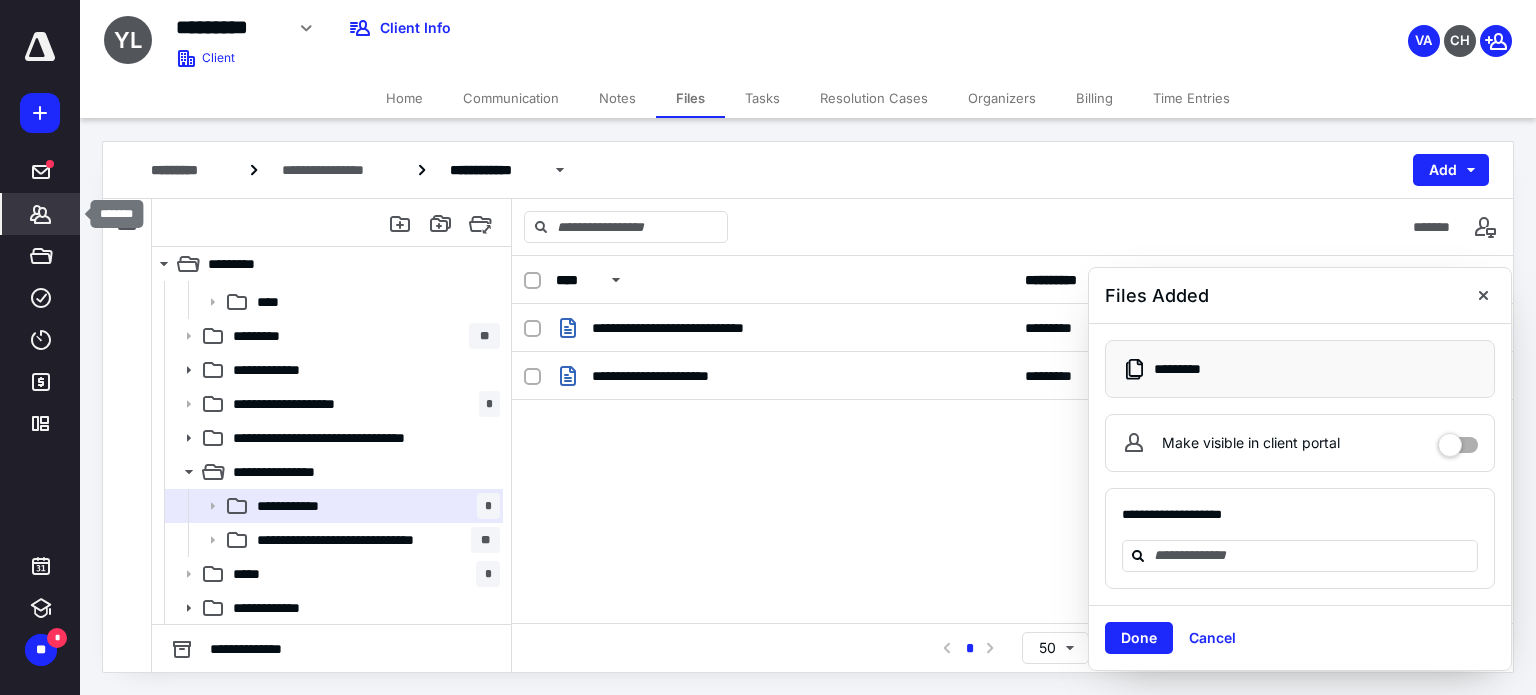 click 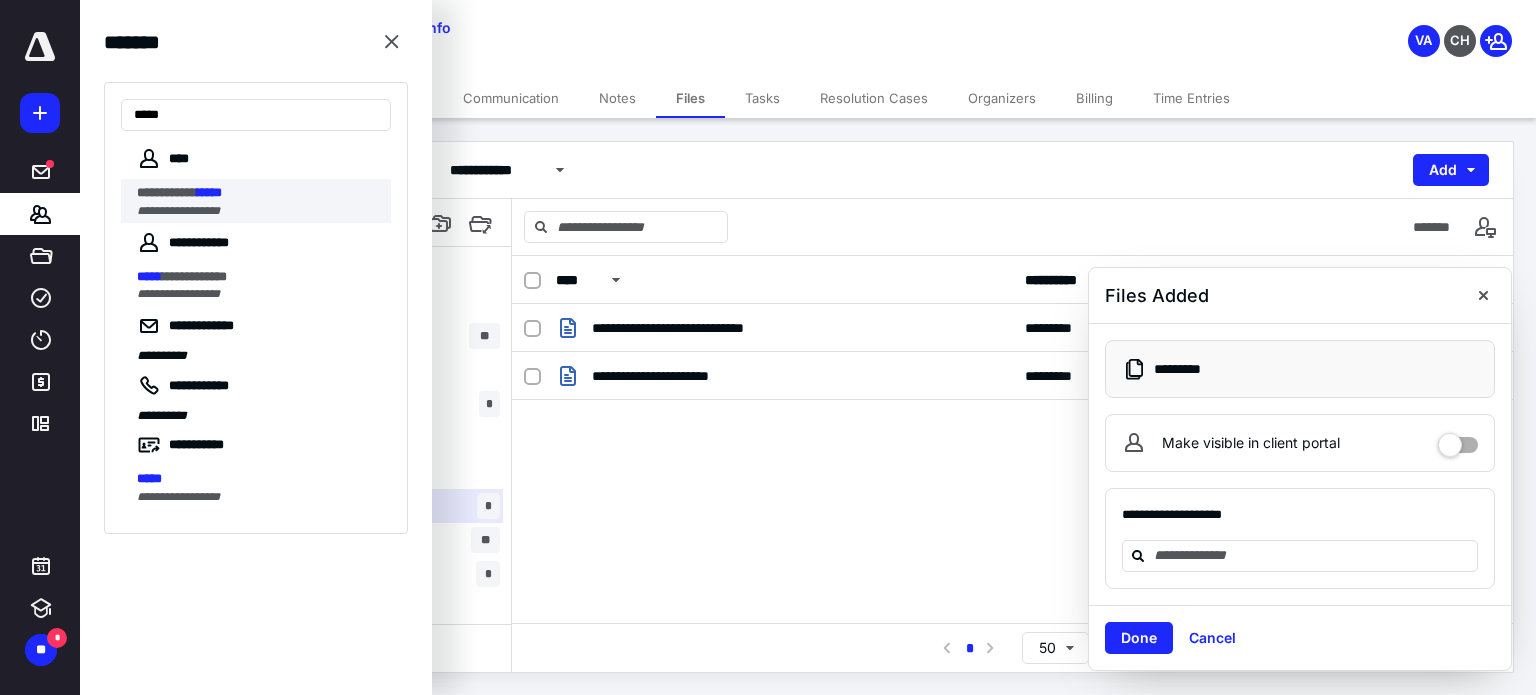 type on "*****" 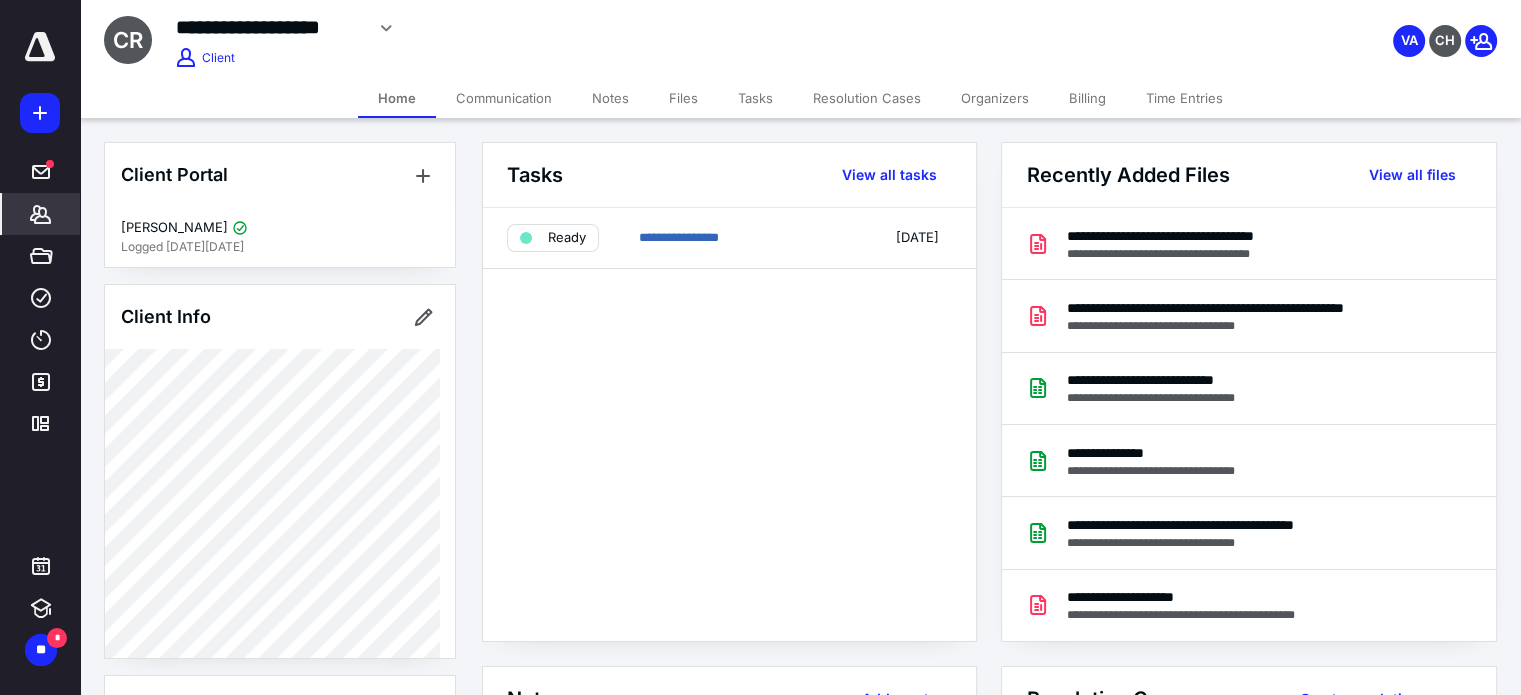 click on "Files" at bounding box center [683, 98] 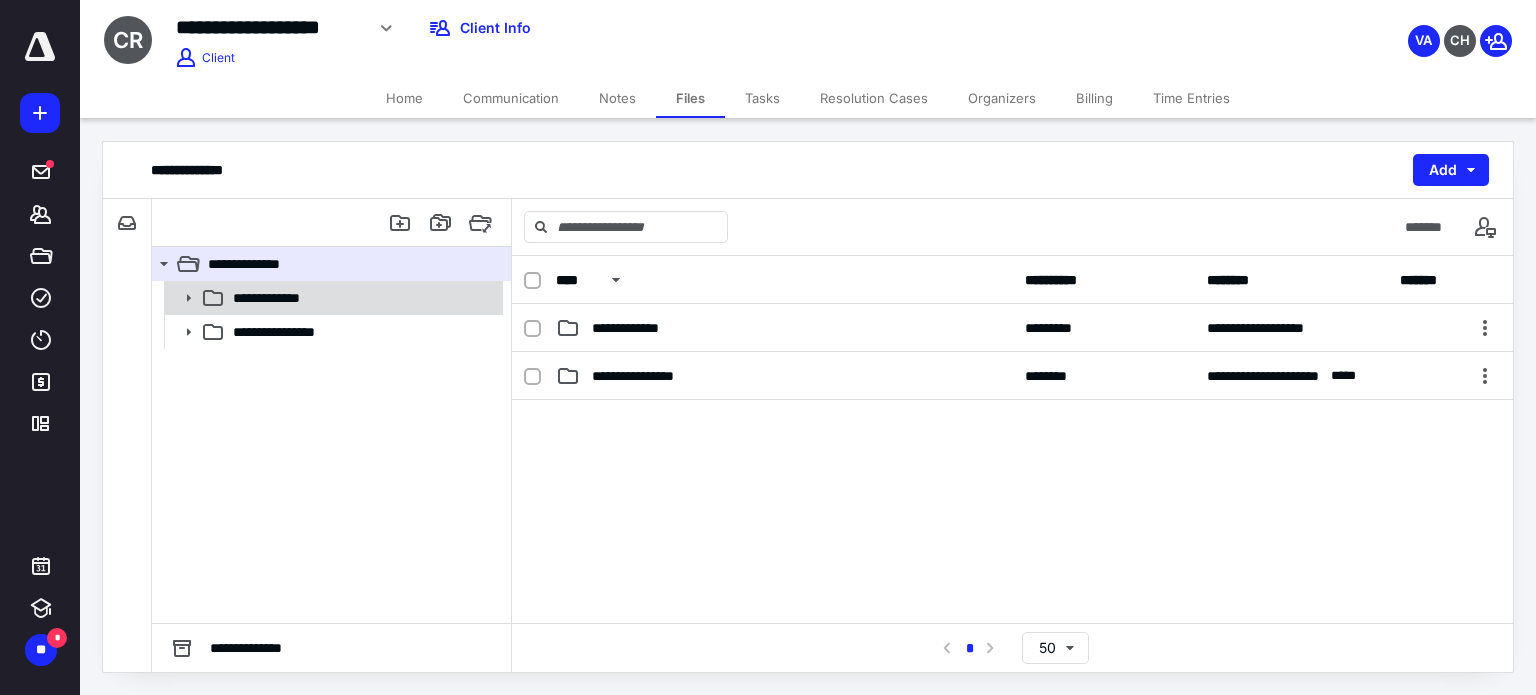 click 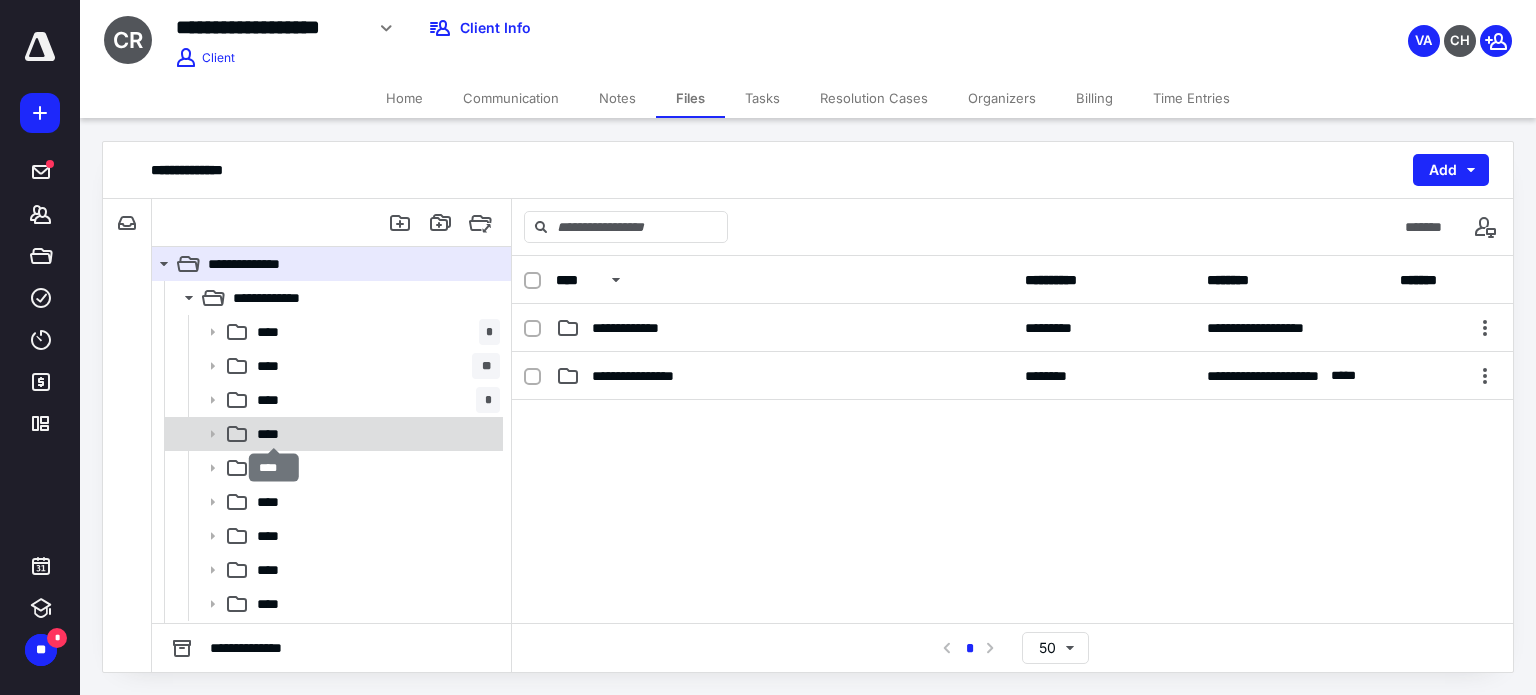 click on "****" at bounding box center (274, 434) 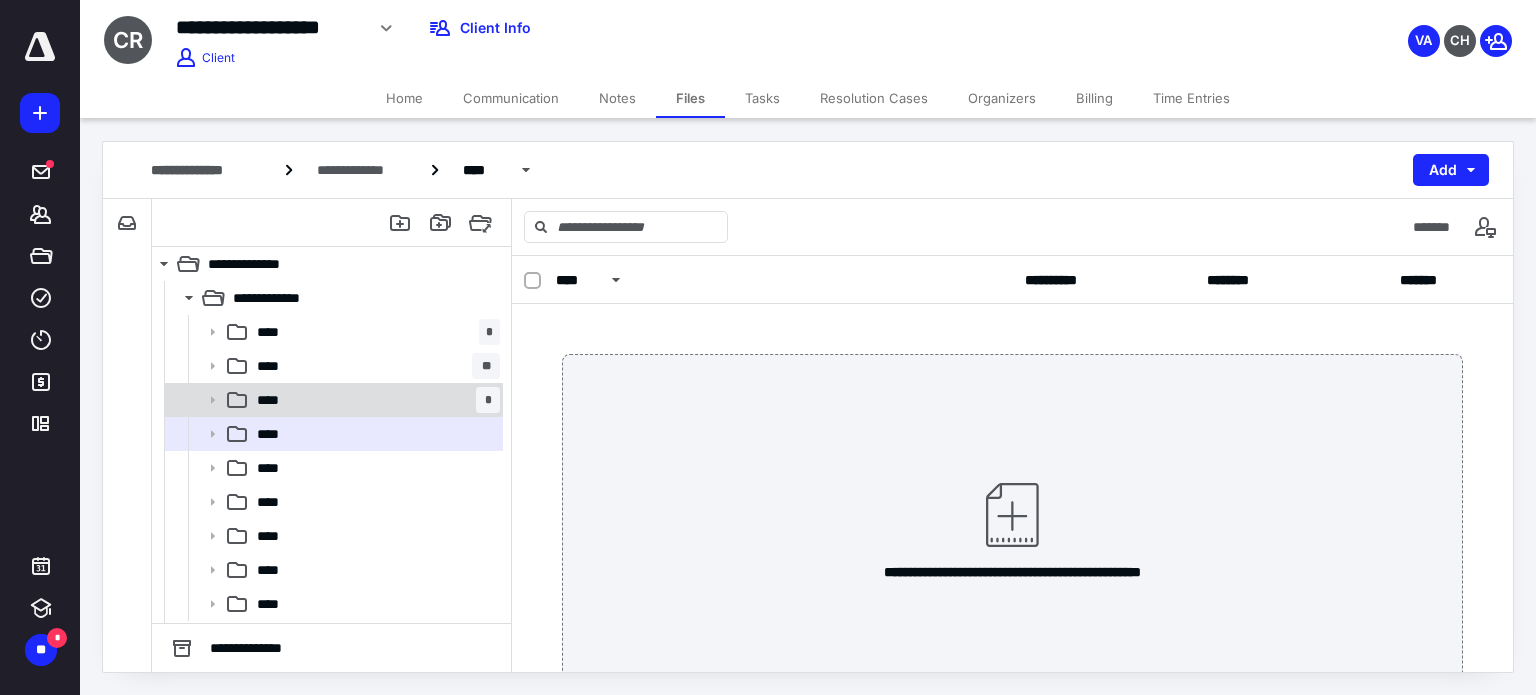 click on "****" at bounding box center [274, 400] 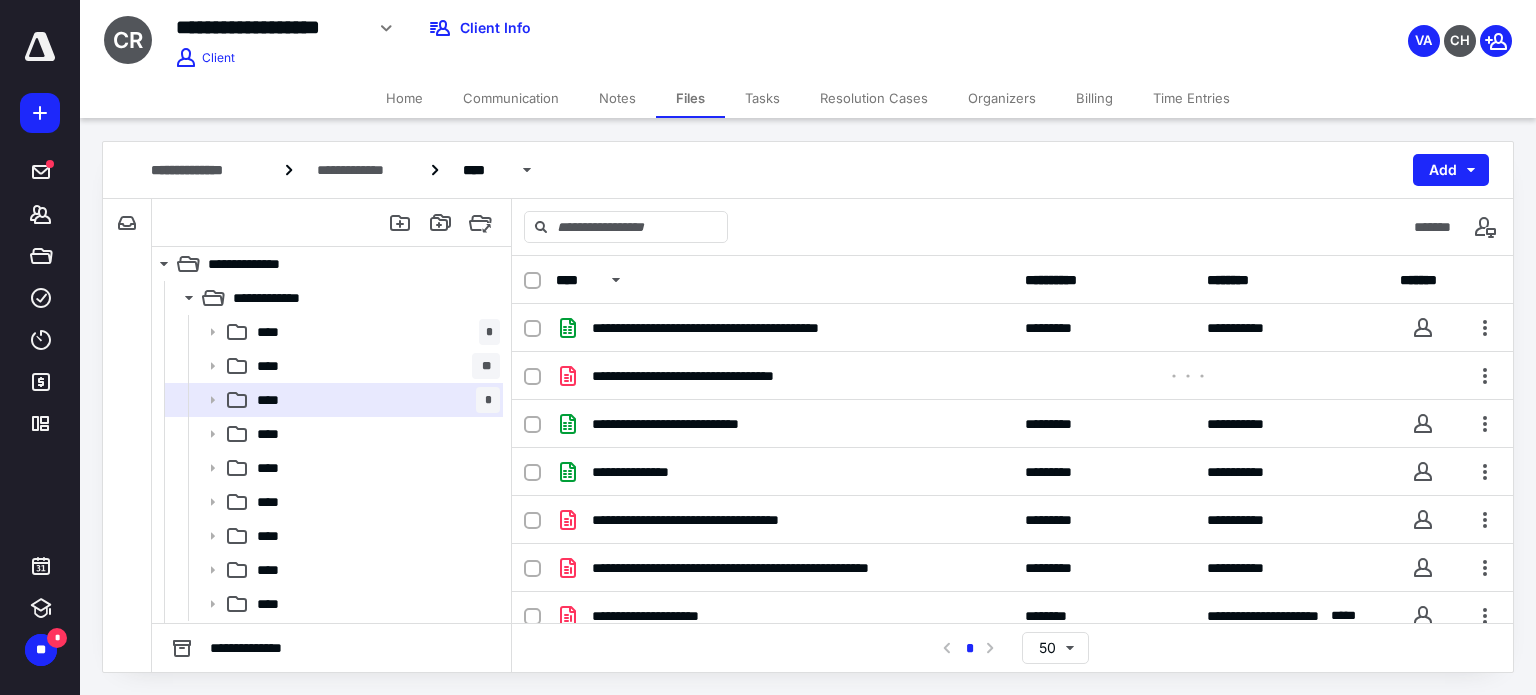 click on "Notes" at bounding box center (617, 98) 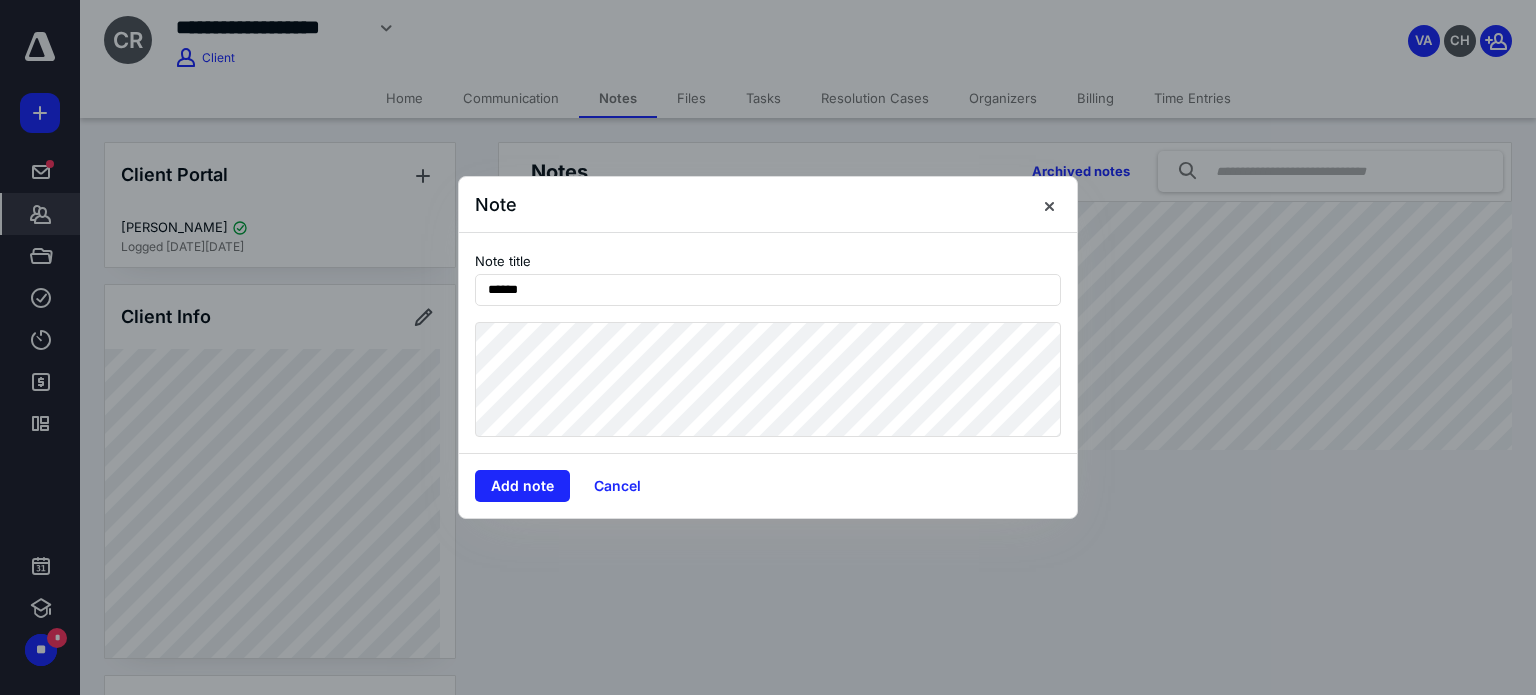 type on "******" 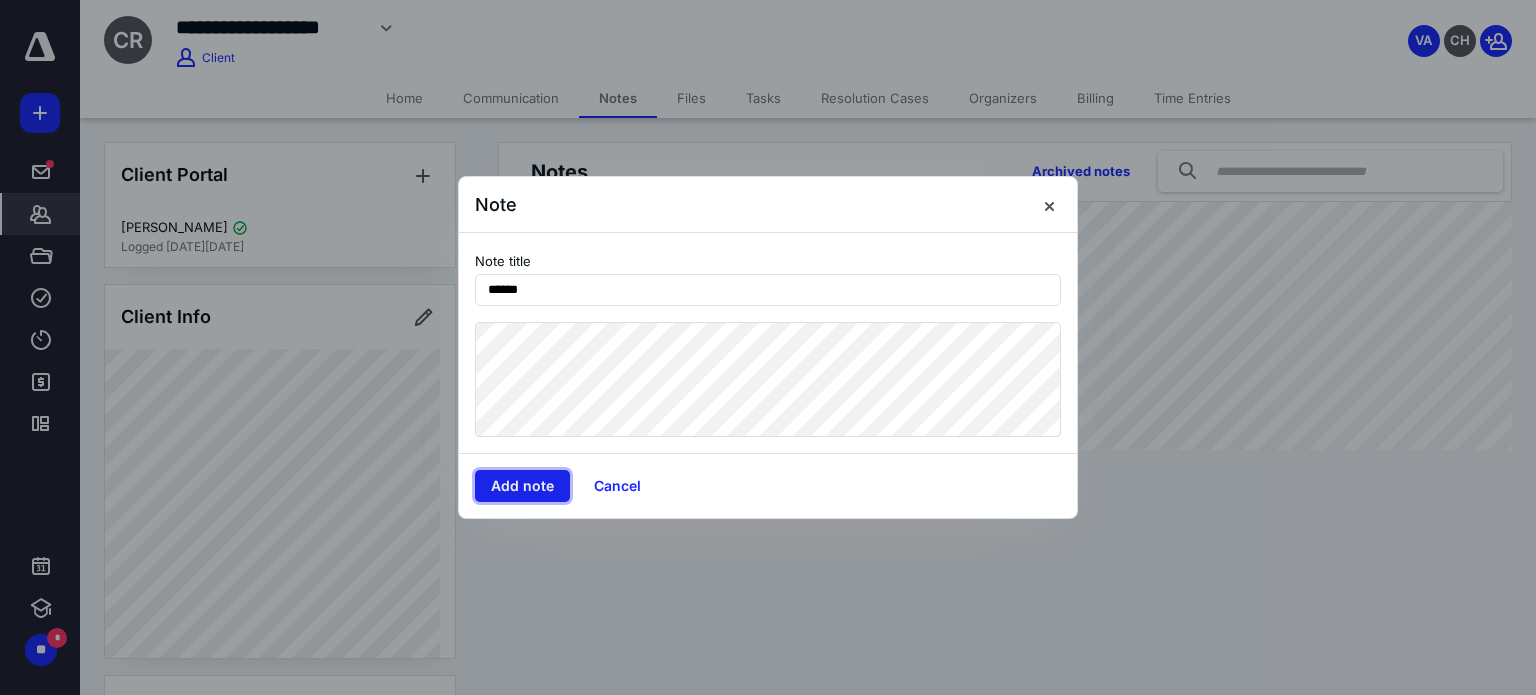 click on "Add note" at bounding box center (522, 486) 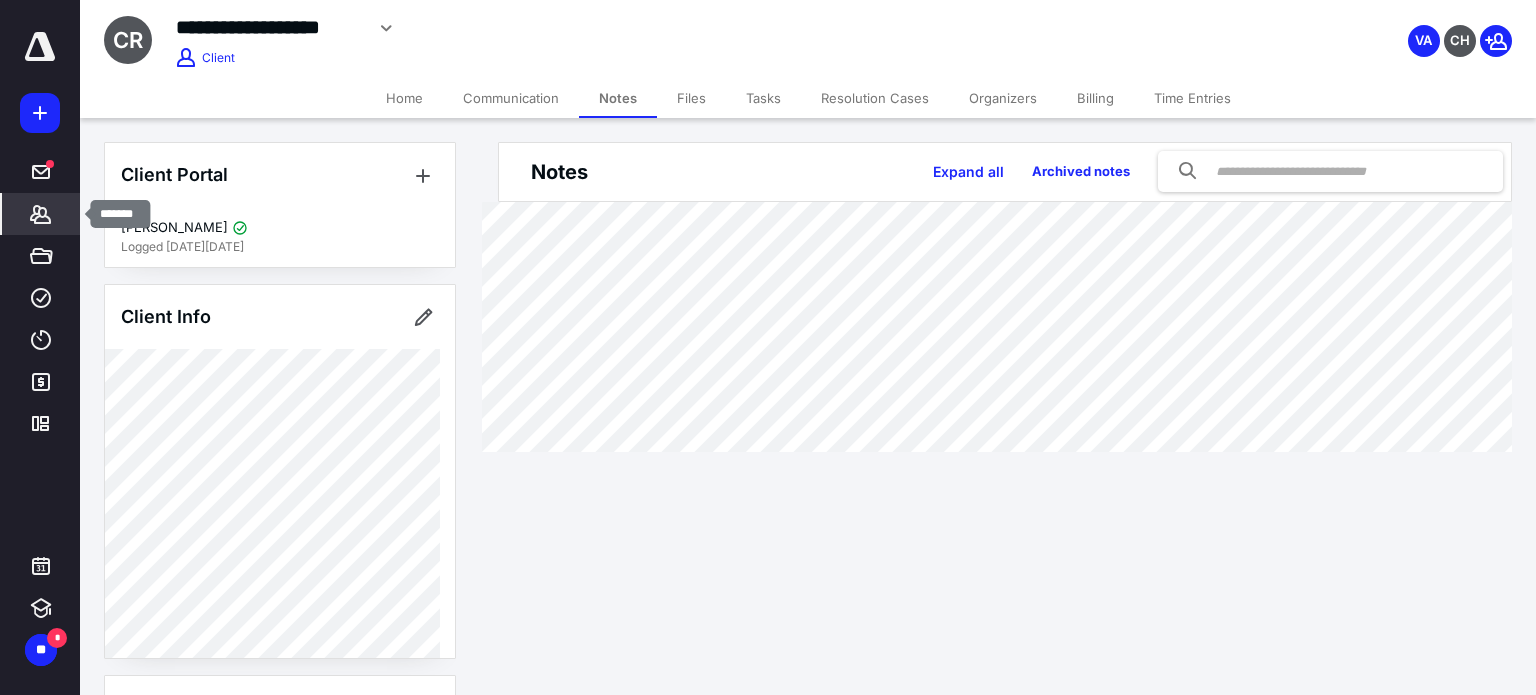 click 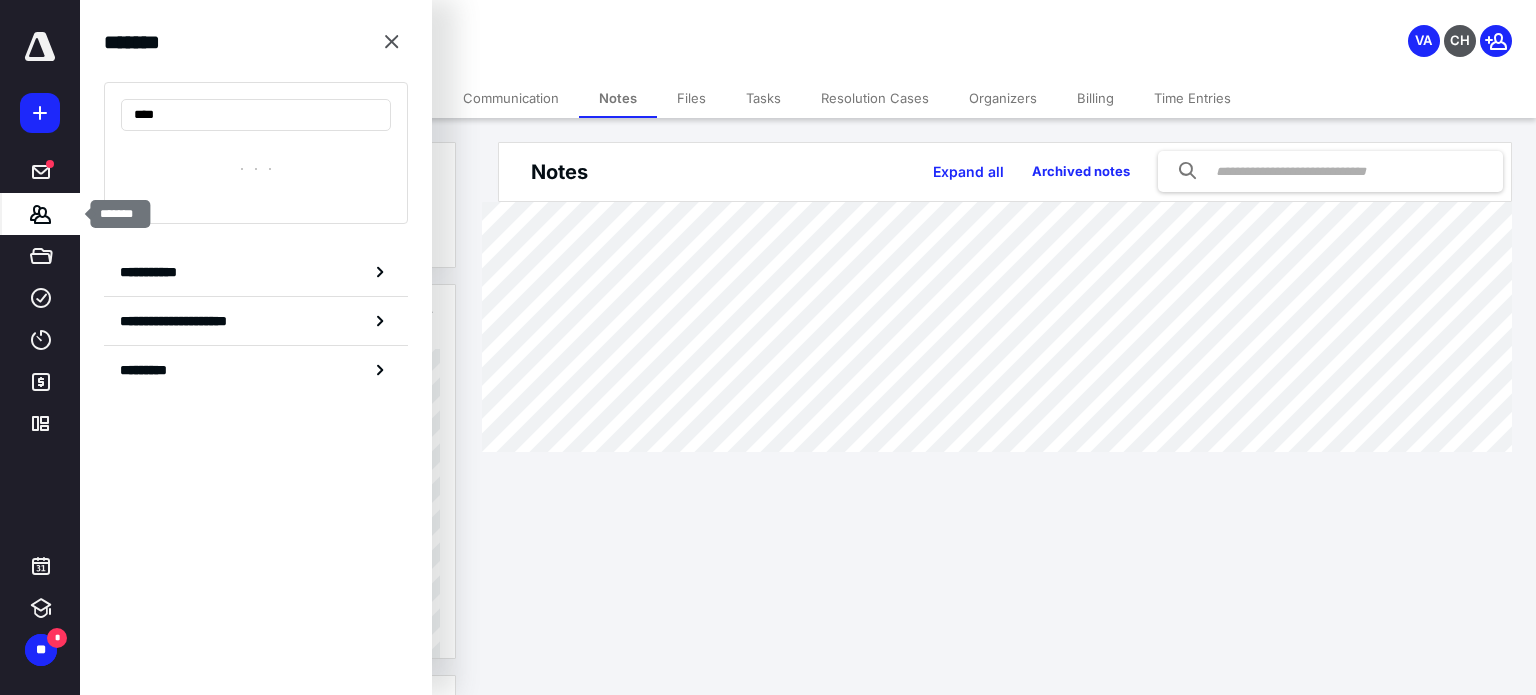 type on "****" 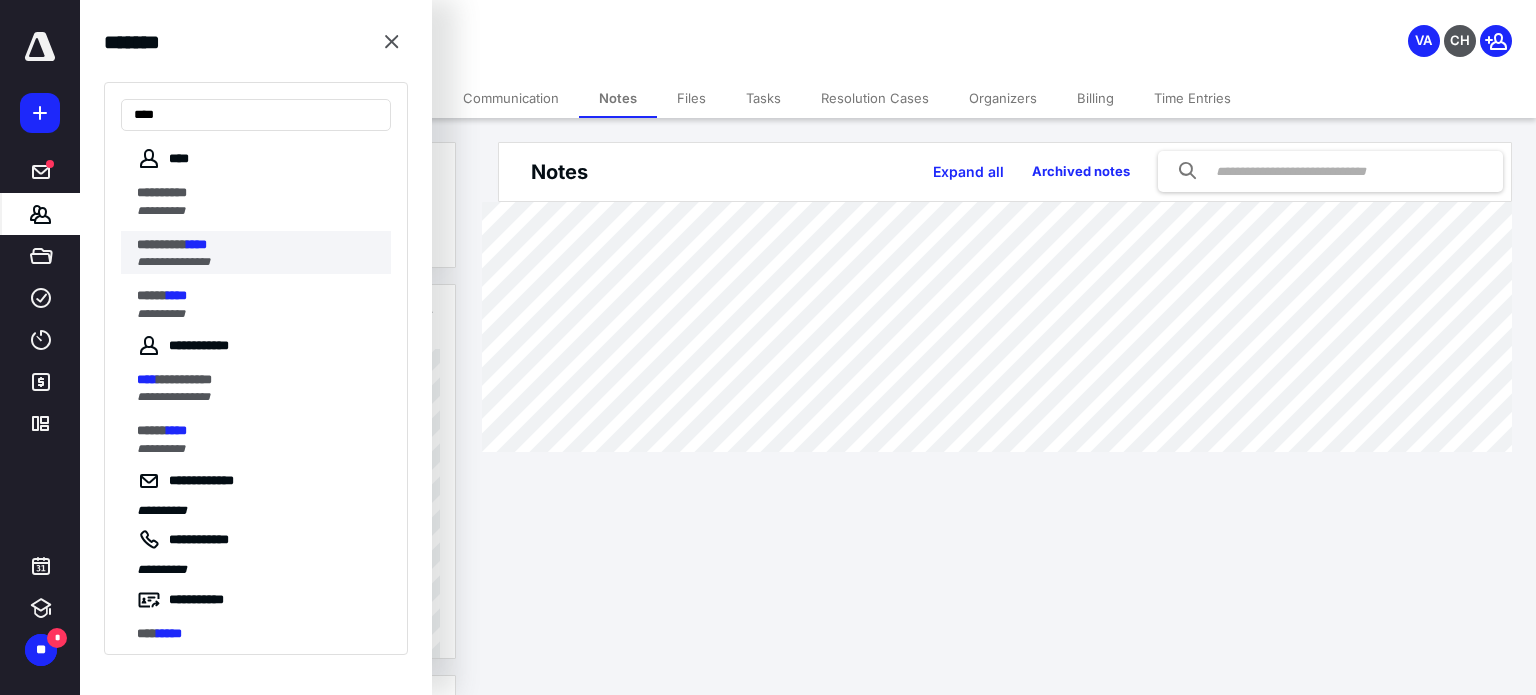 click on "********* ****" at bounding box center (258, 245) 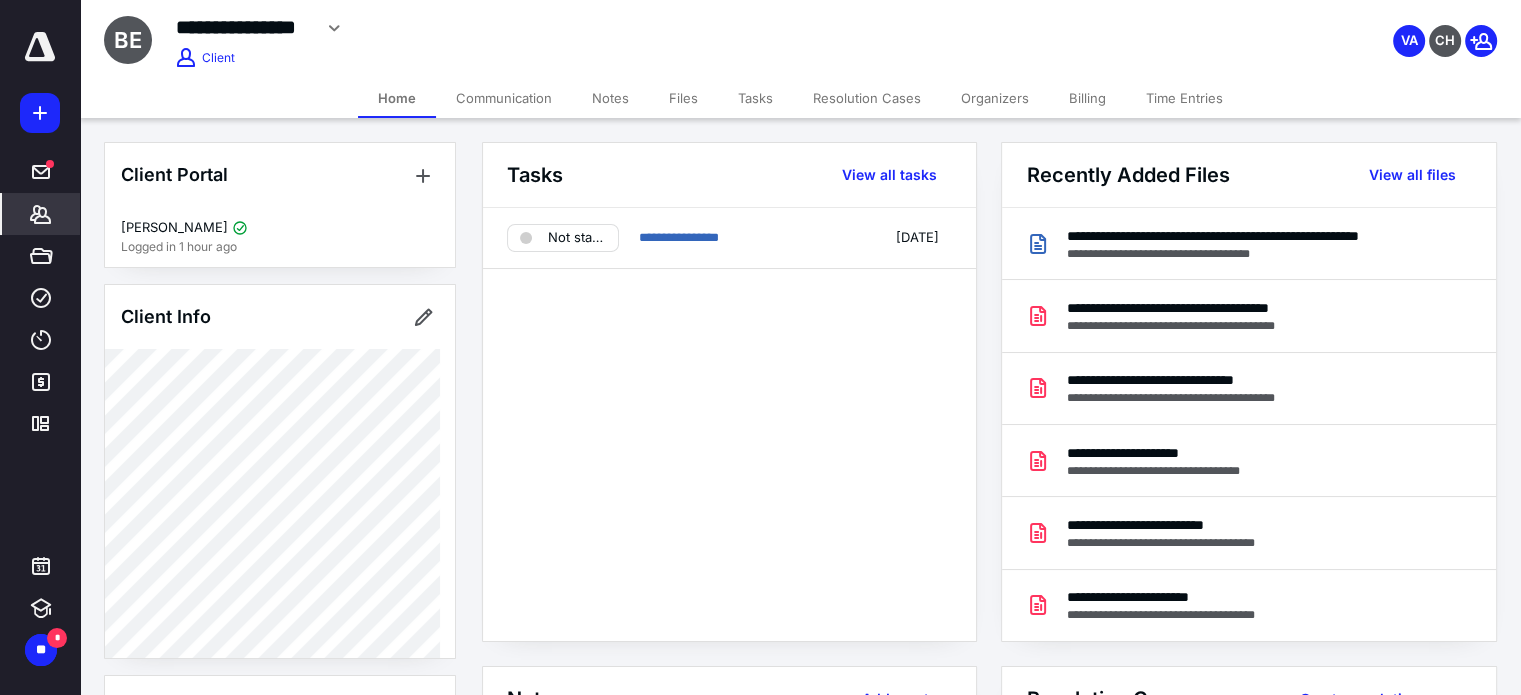 click on "Files" at bounding box center (683, 98) 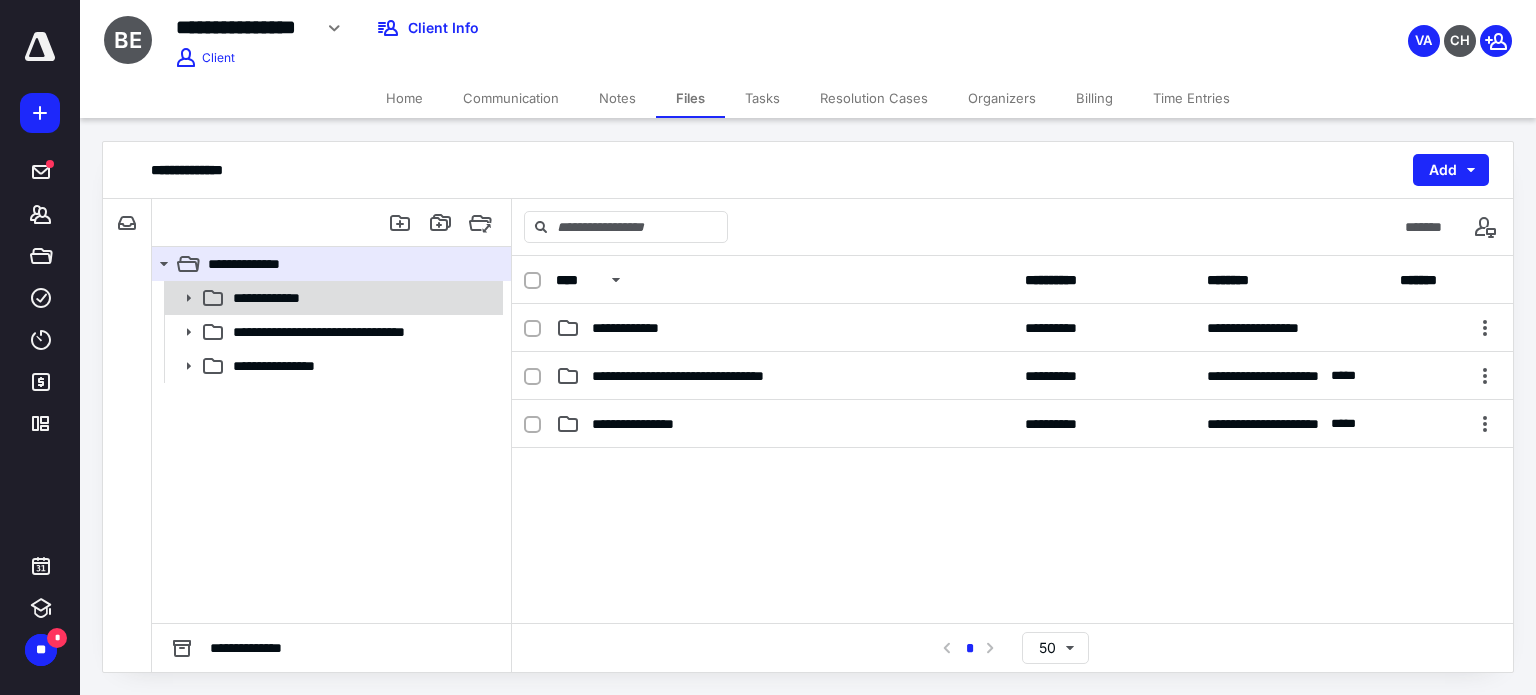 click 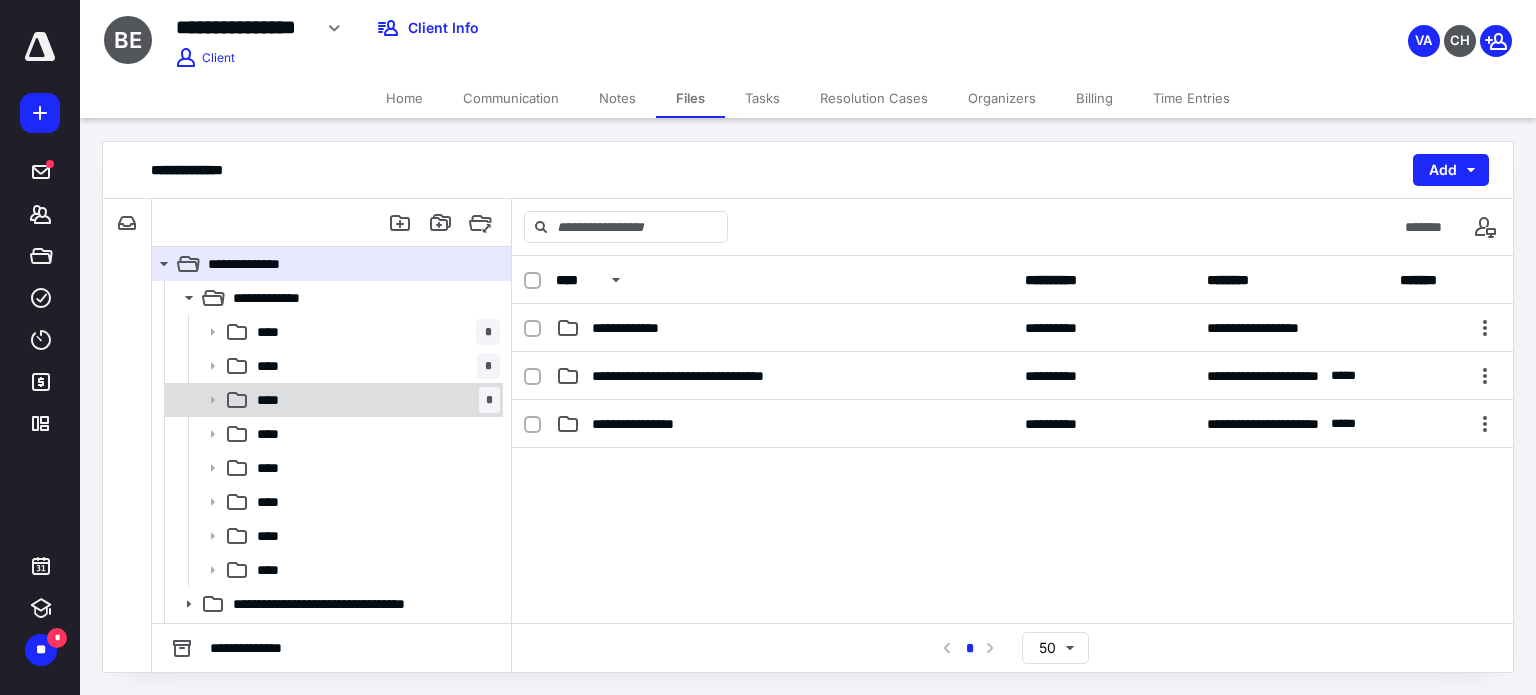 click on "**** *" at bounding box center [374, 400] 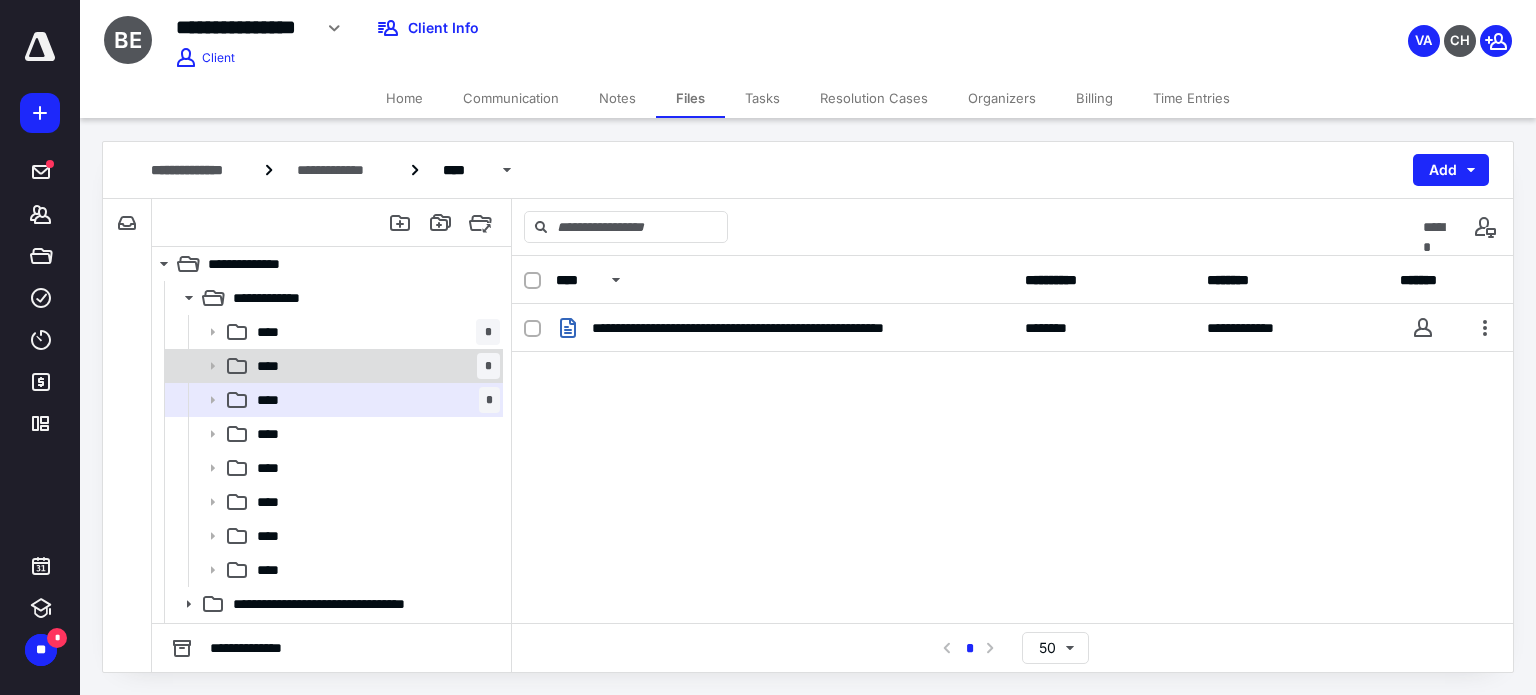click on "**** *" at bounding box center (374, 366) 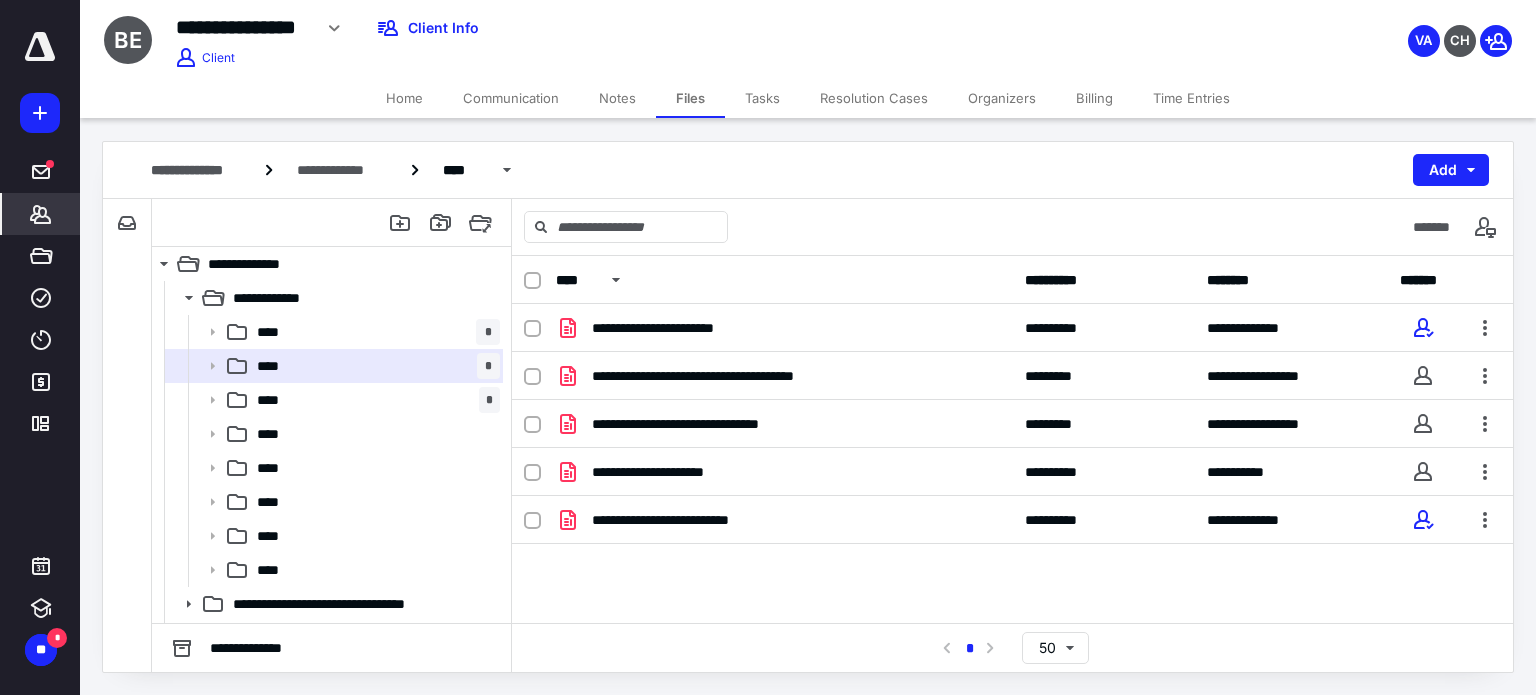 click 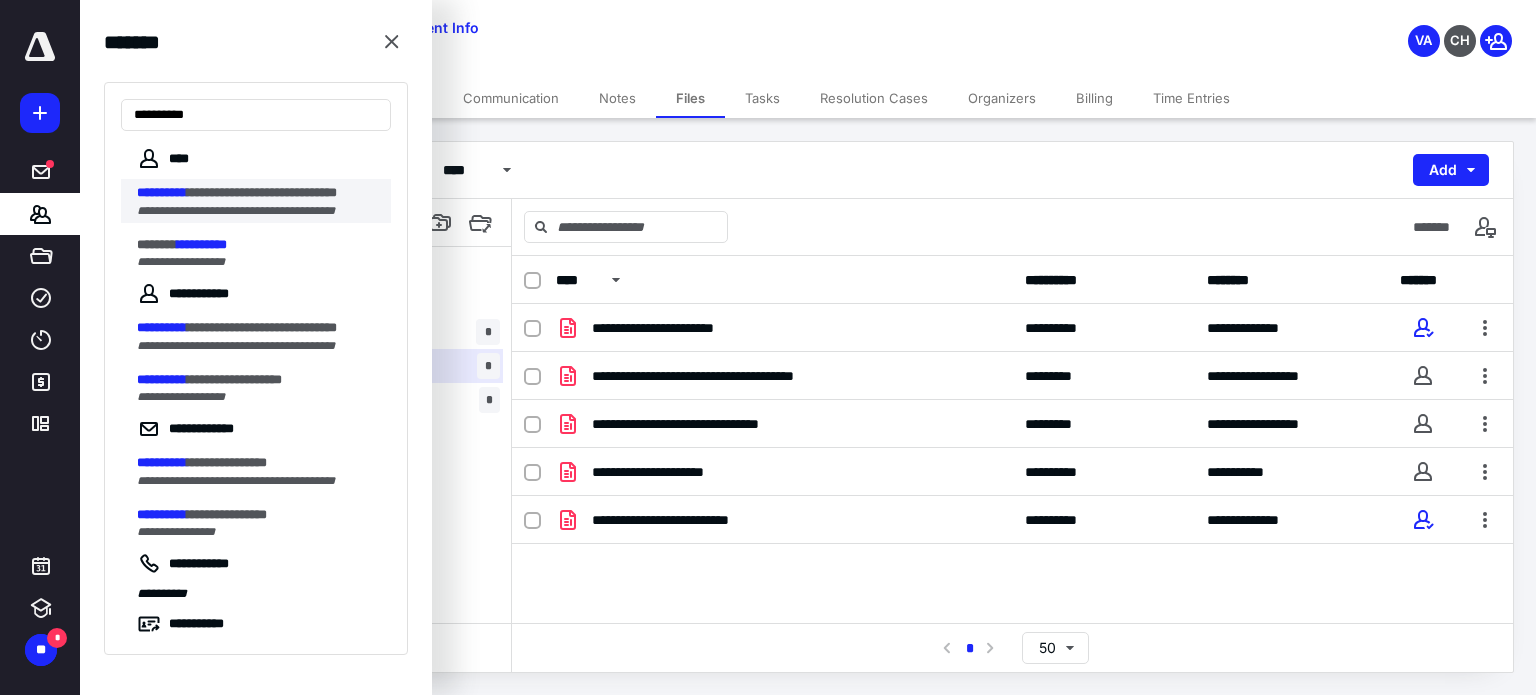 type on "**********" 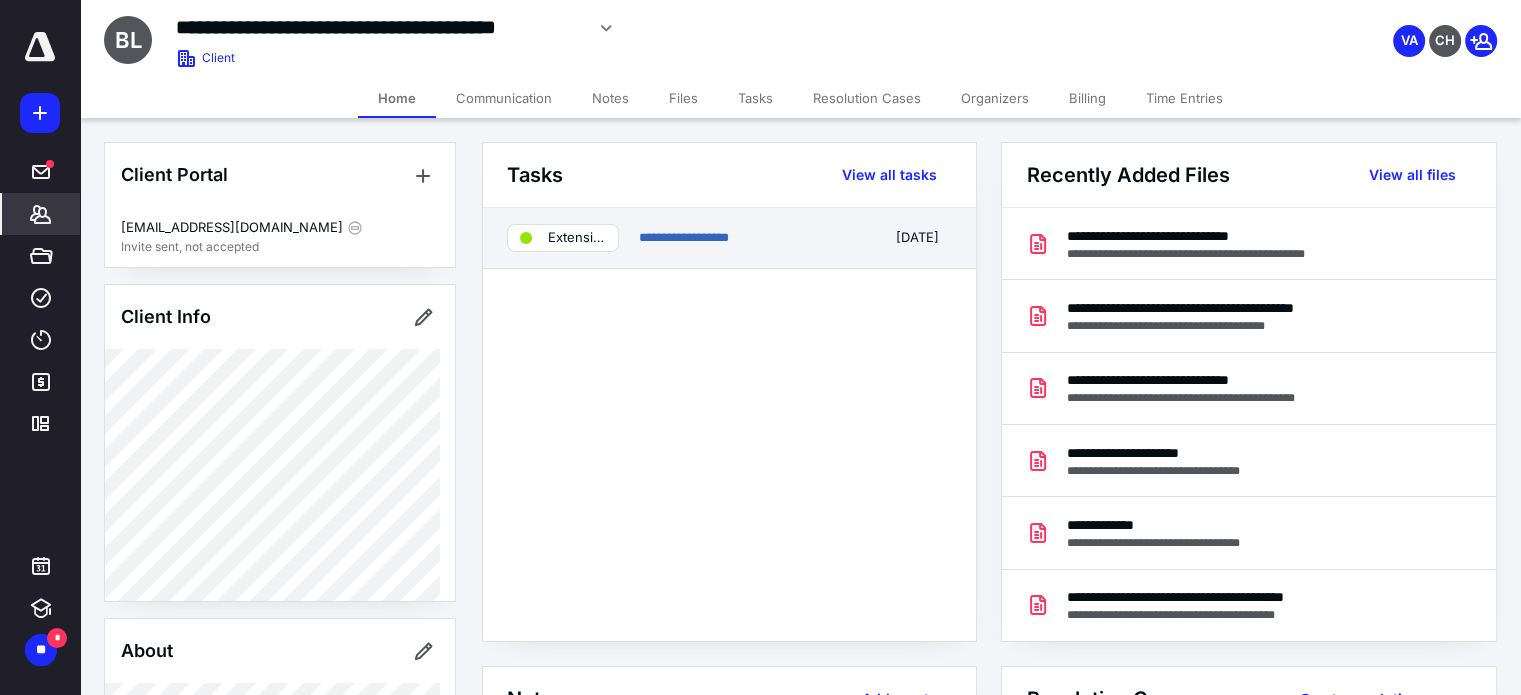 click on "Extension Filed" at bounding box center [577, 238] 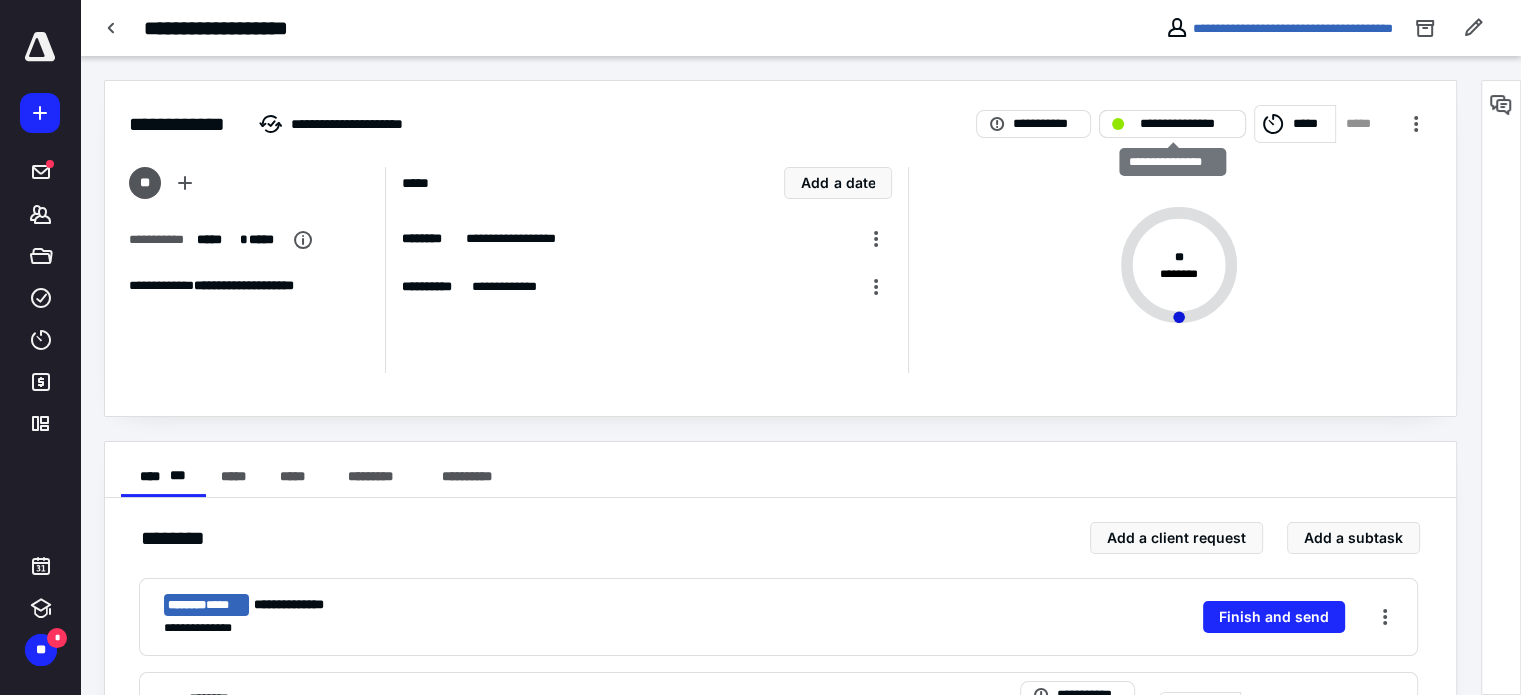 click on "**********" at bounding box center [1186, 124] 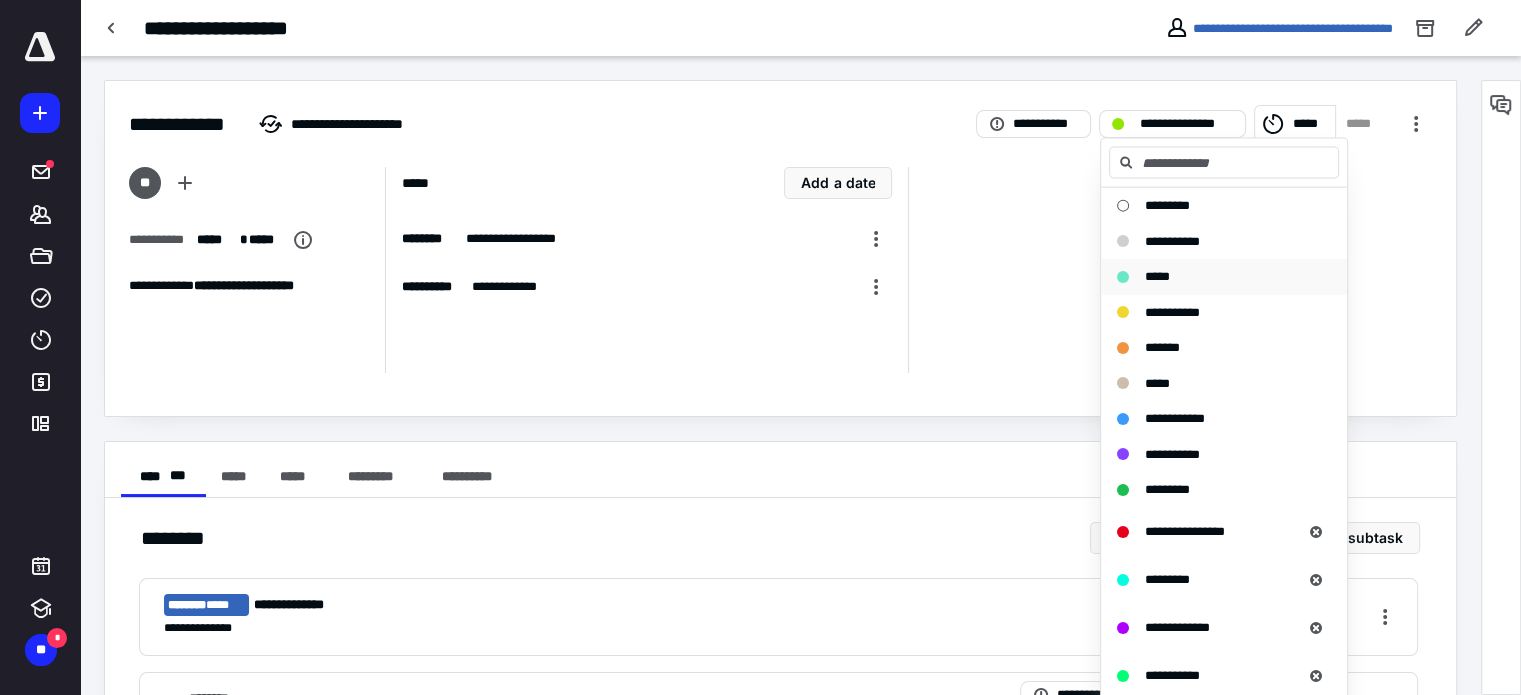 click on "*****" at bounding box center [1157, 276] 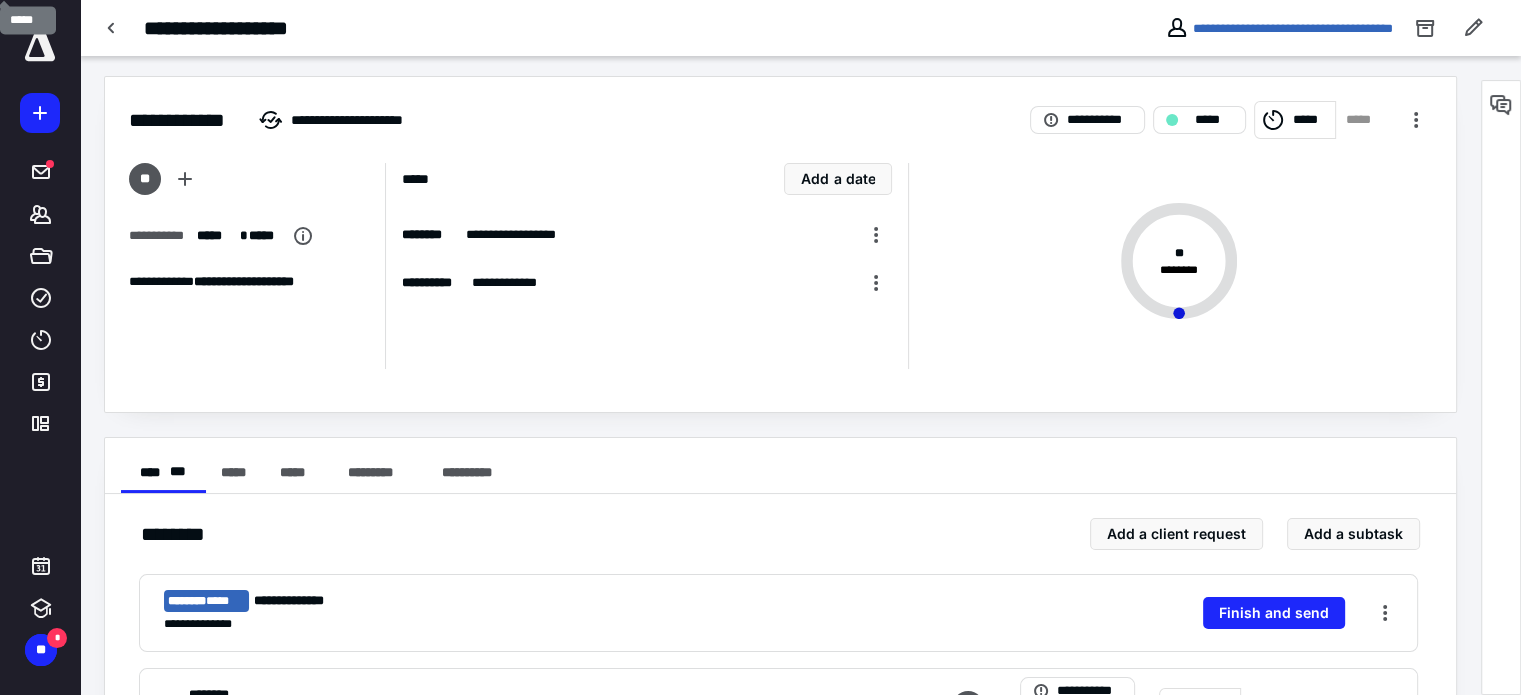 scroll, scrollTop: 0, scrollLeft: 0, axis: both 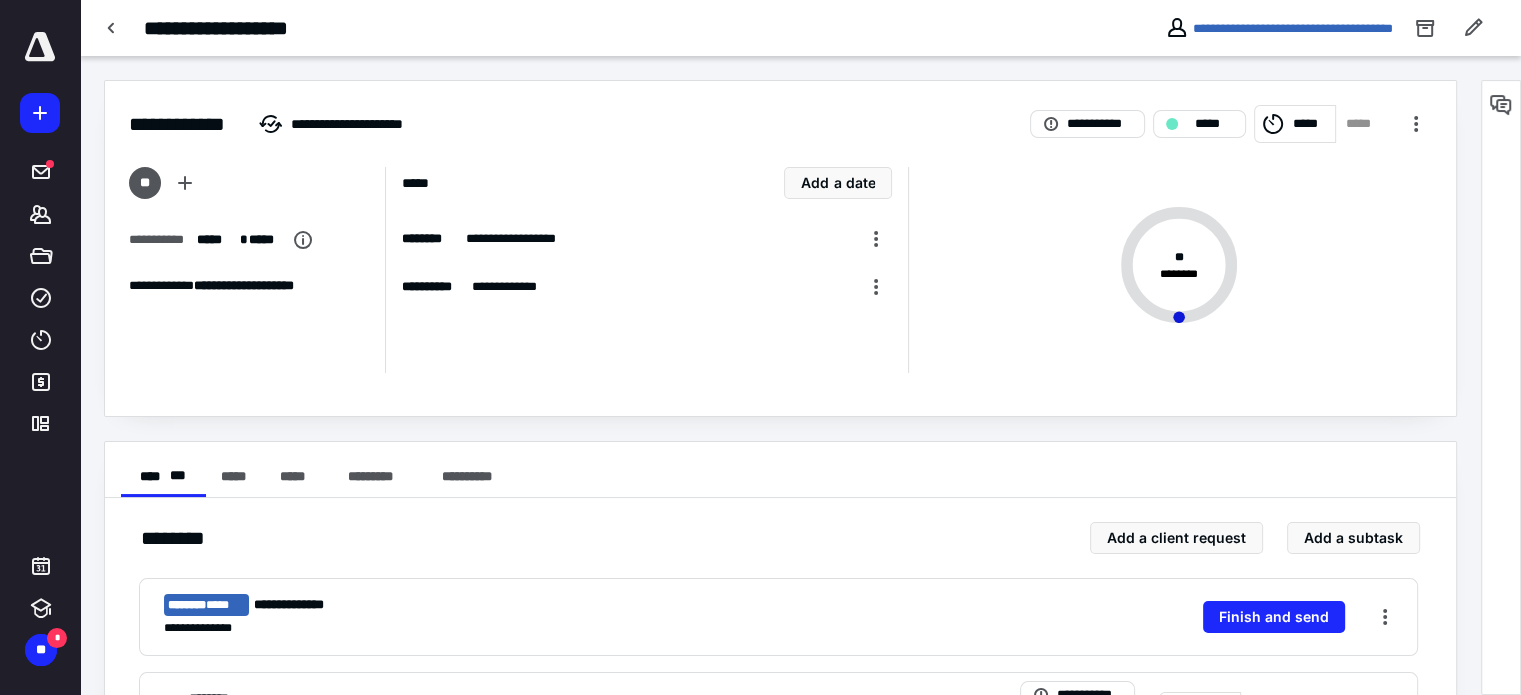 click at bounding box center [1501, 387] 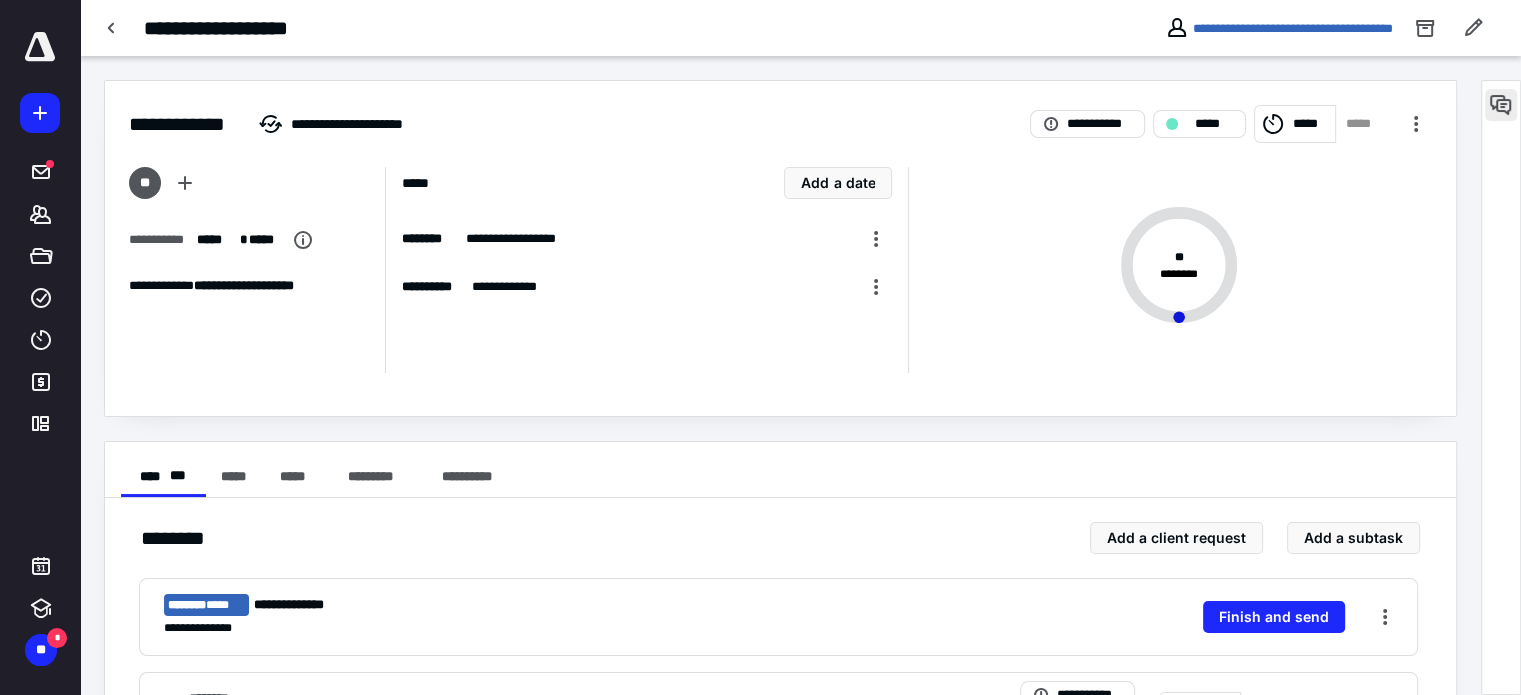click at bounding box center (1501, 105) 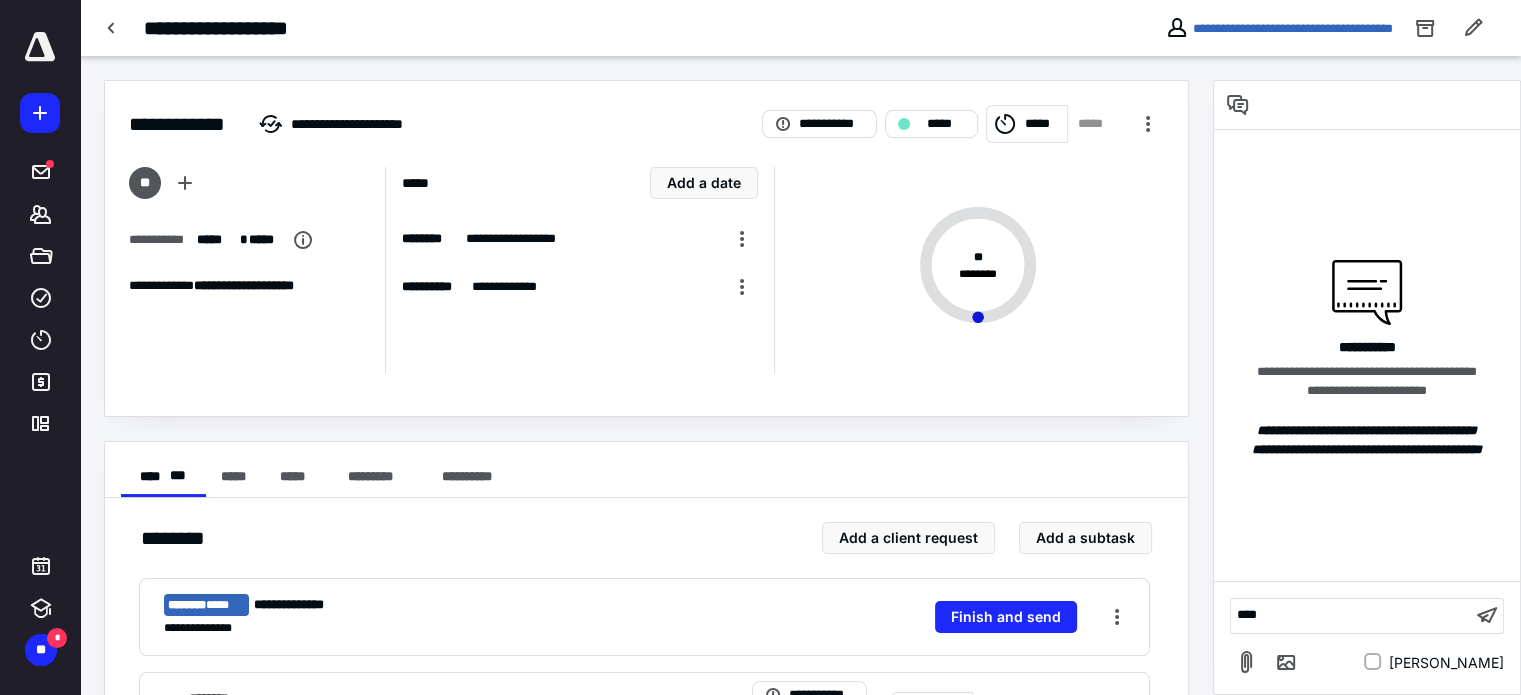type 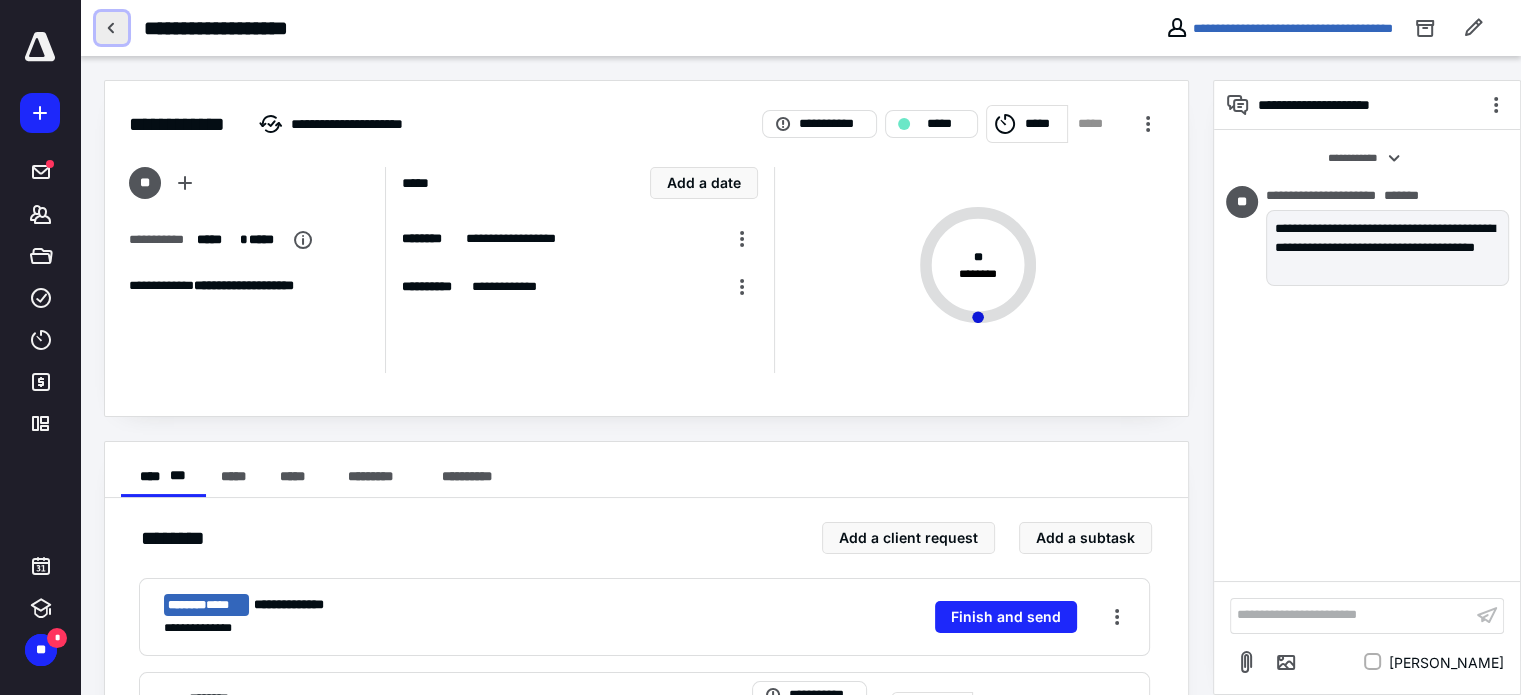 click at bounding box center [112, 28] 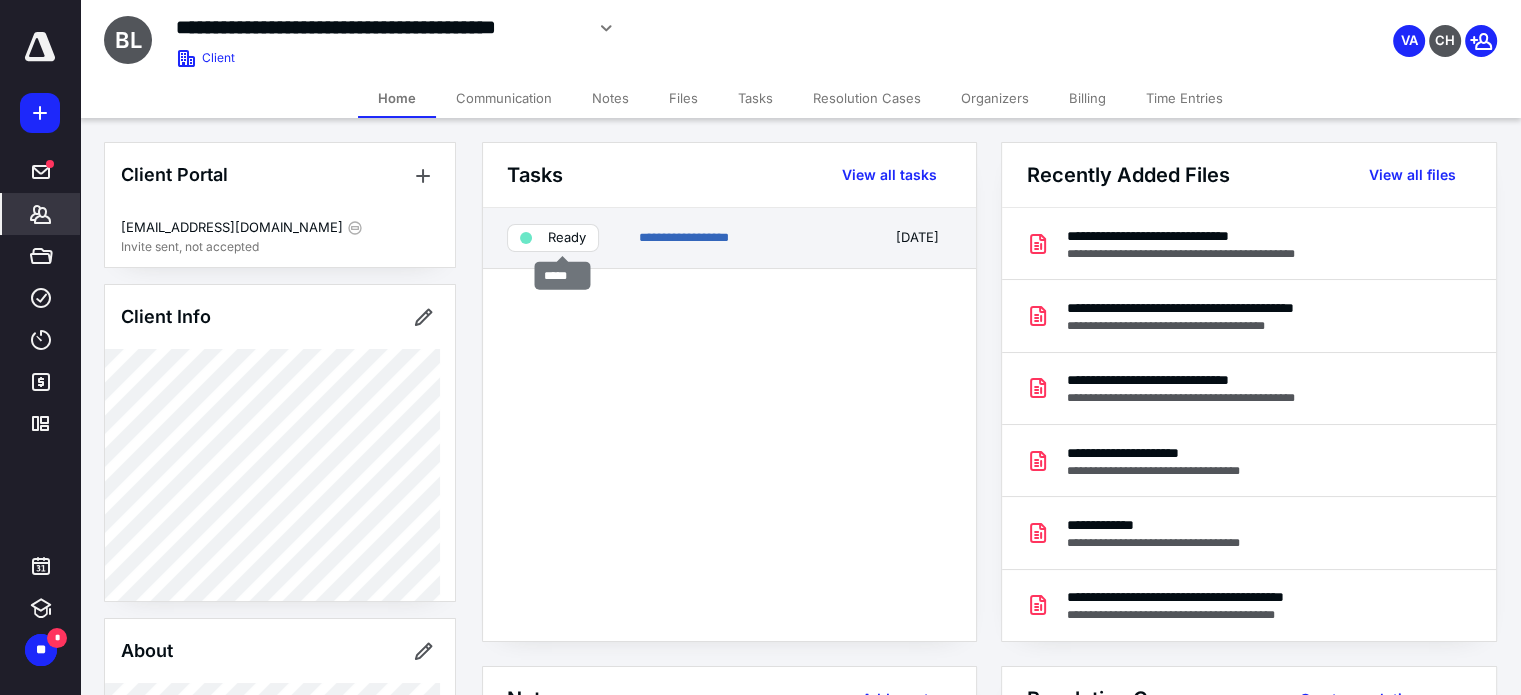 click on "Ready" at bounding box center [563, 238] 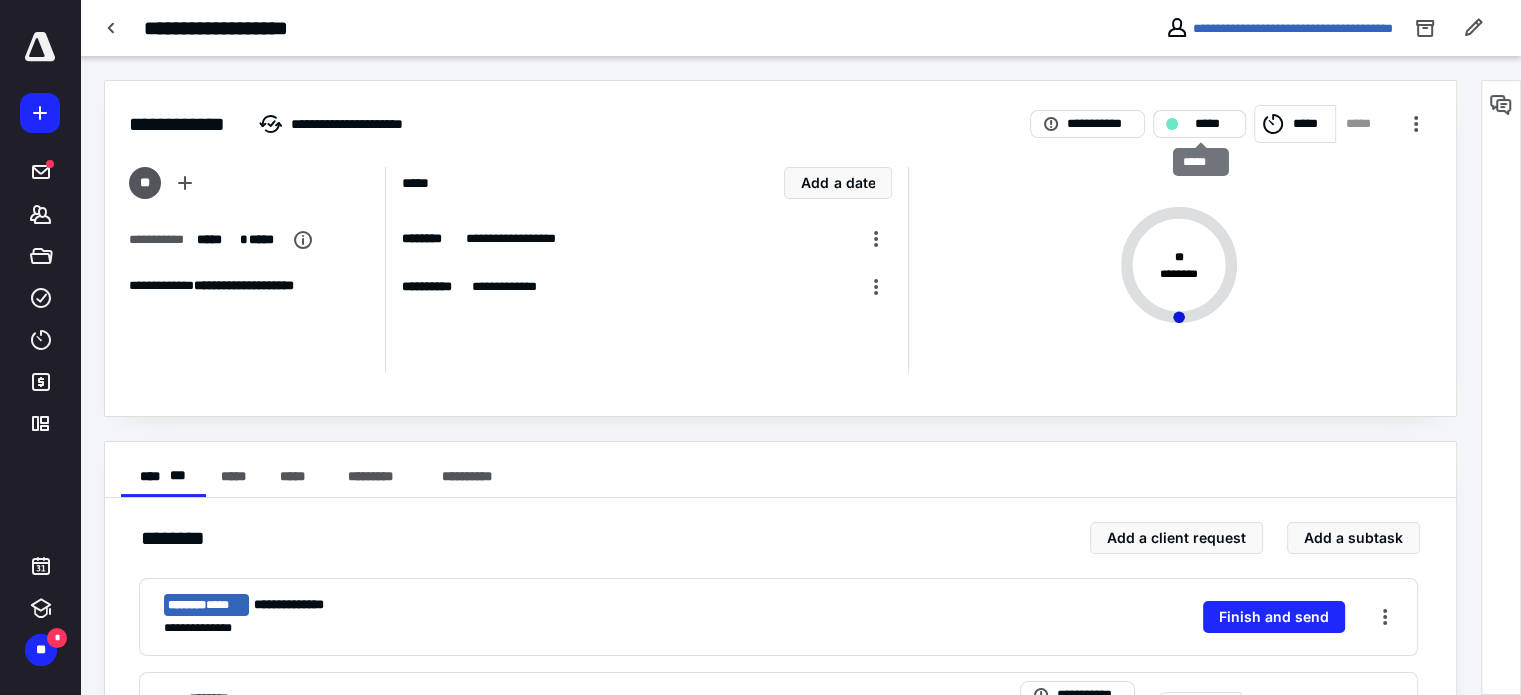 click on "*****" at bounding box center [1213, 124] 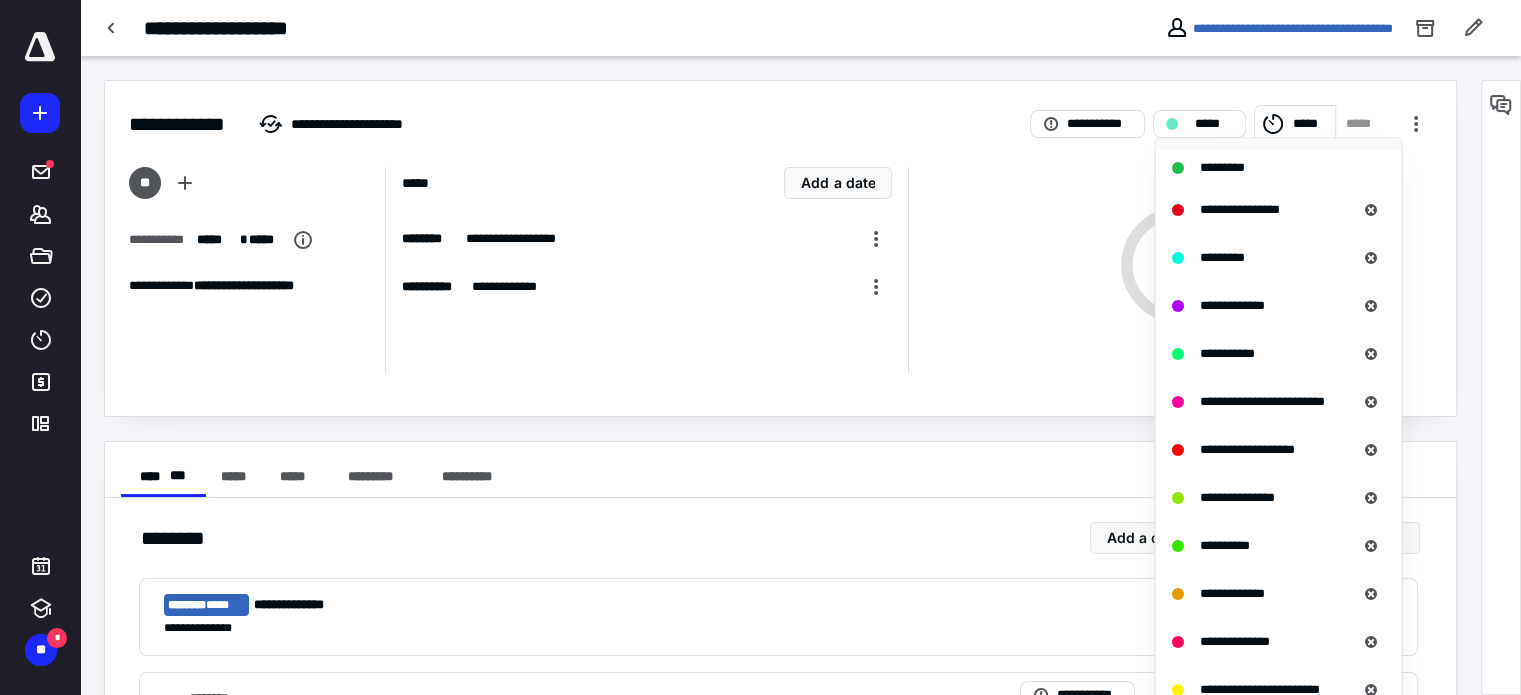 scroll, scrollTop: 328, scrollLeft: 0, axis: vertical 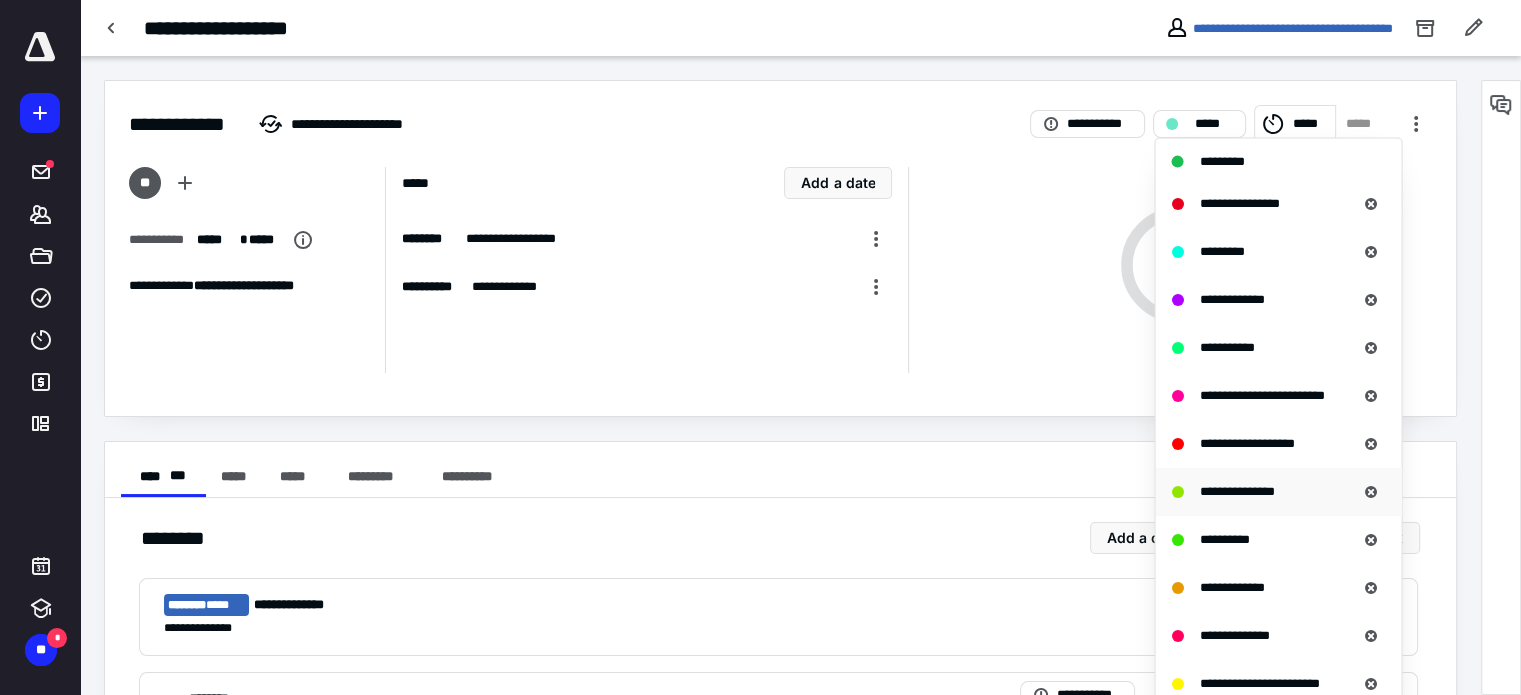 click on "**********" at bounding box center (1236, 490) 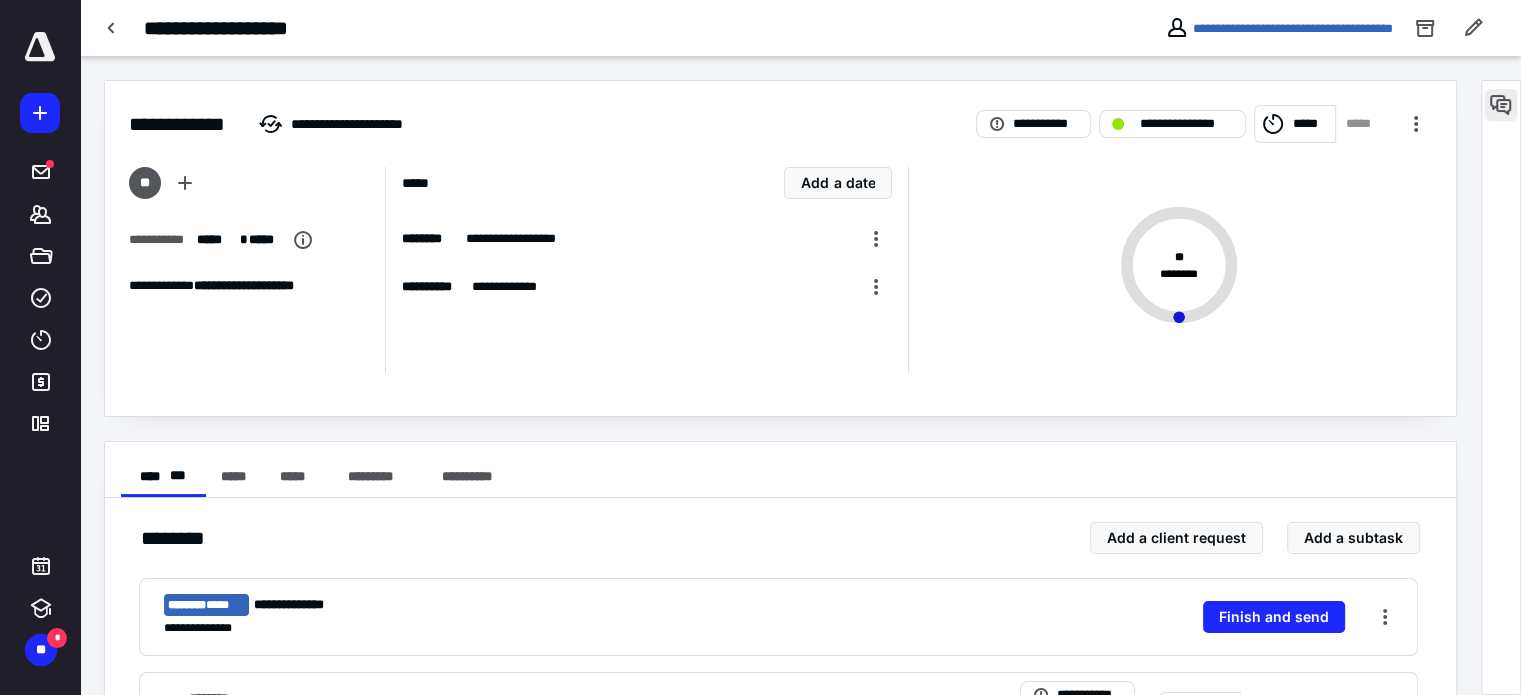 click at bounding box center [1501, 105] 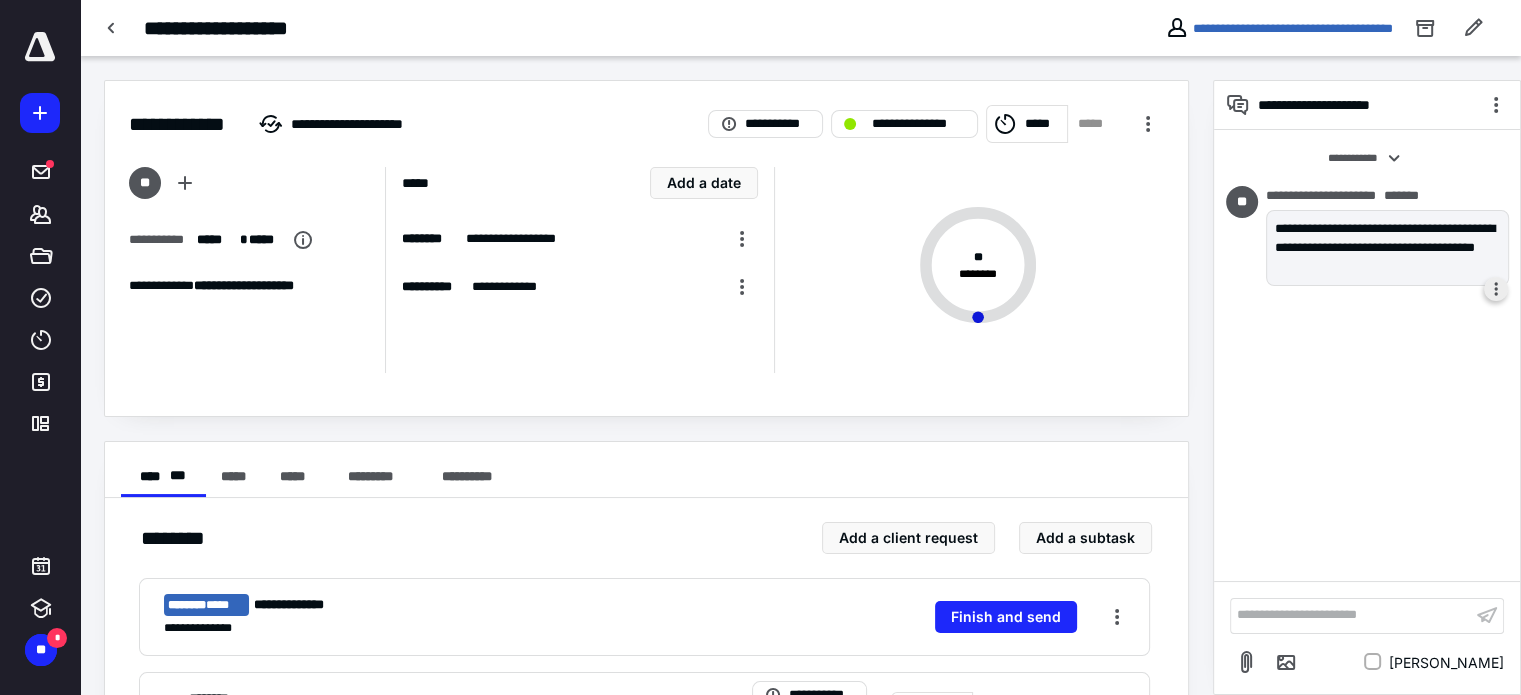 drag, startPoint x: 1327, startPoint y: 241, endPoint x: 1493, endPoint y: 291, distance: 173.36667 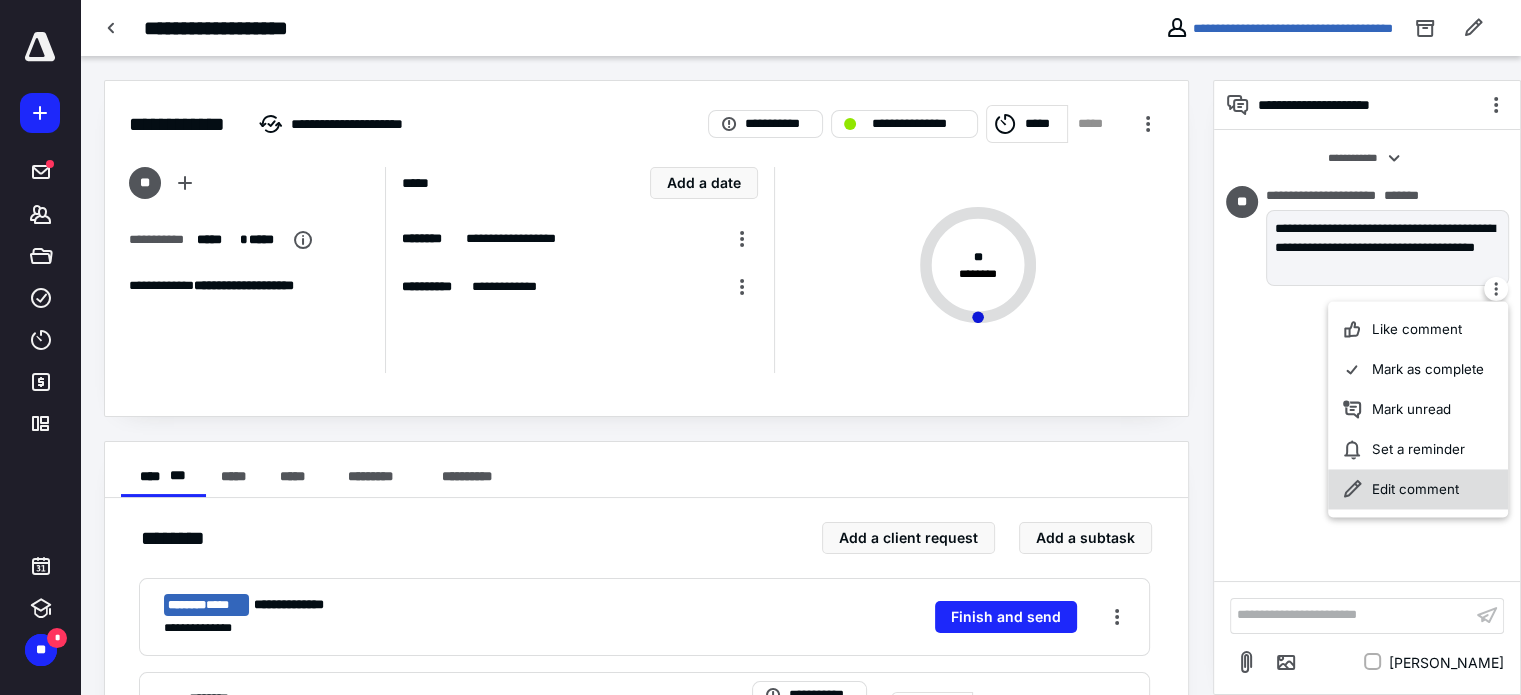 click on "Edit comment" at bounding box center [1418, 489] 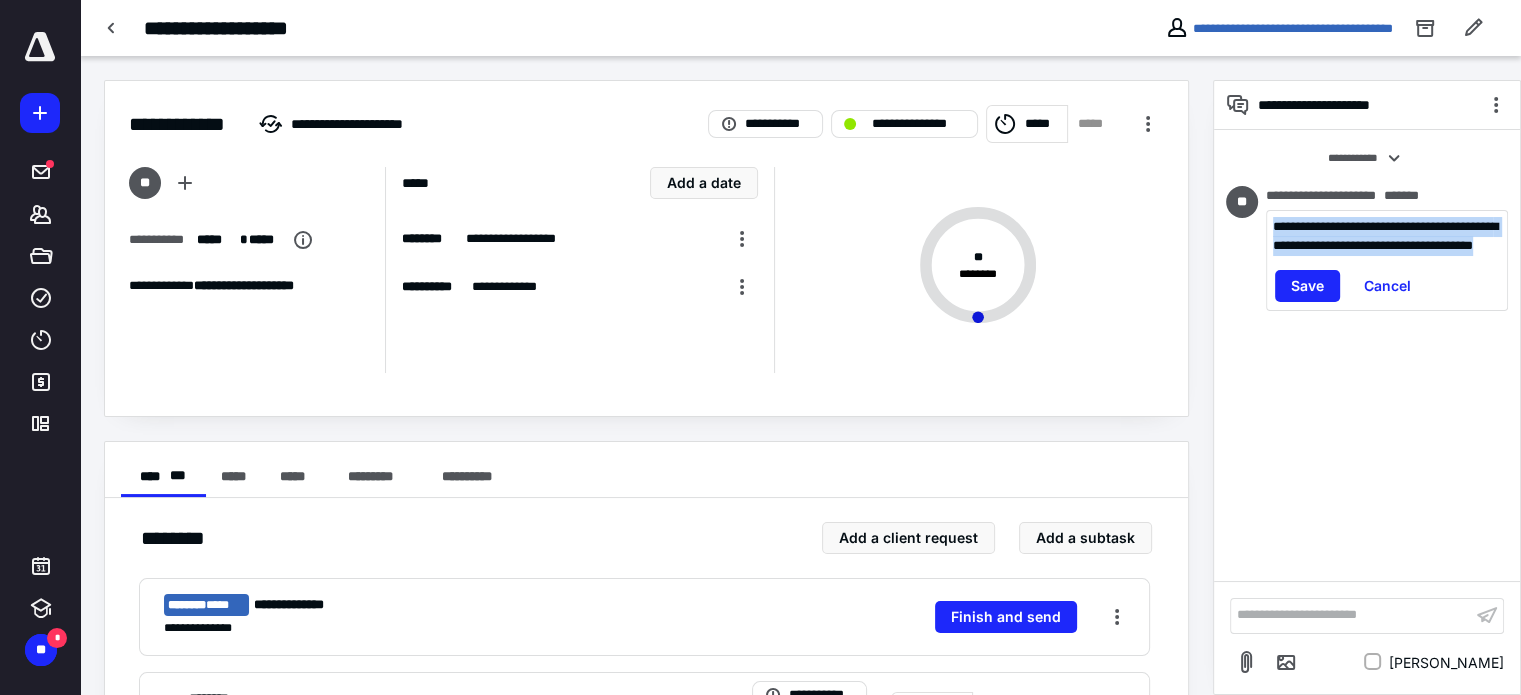 drag, startPoint x: 1405, startPoint y: 267, endPoint x: 1215, endPoint y: 209, distance: 198.65549 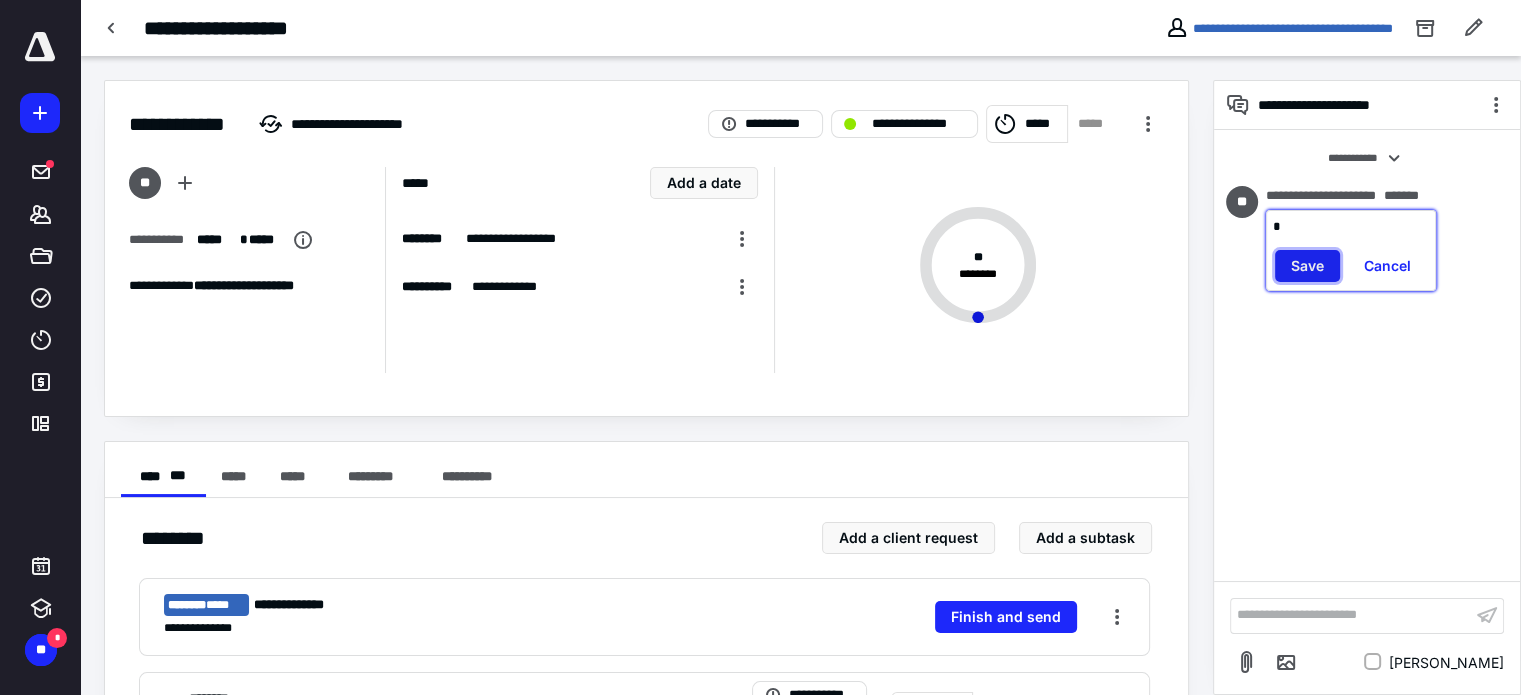 click on "Save" at bounding box center (1307, 266) 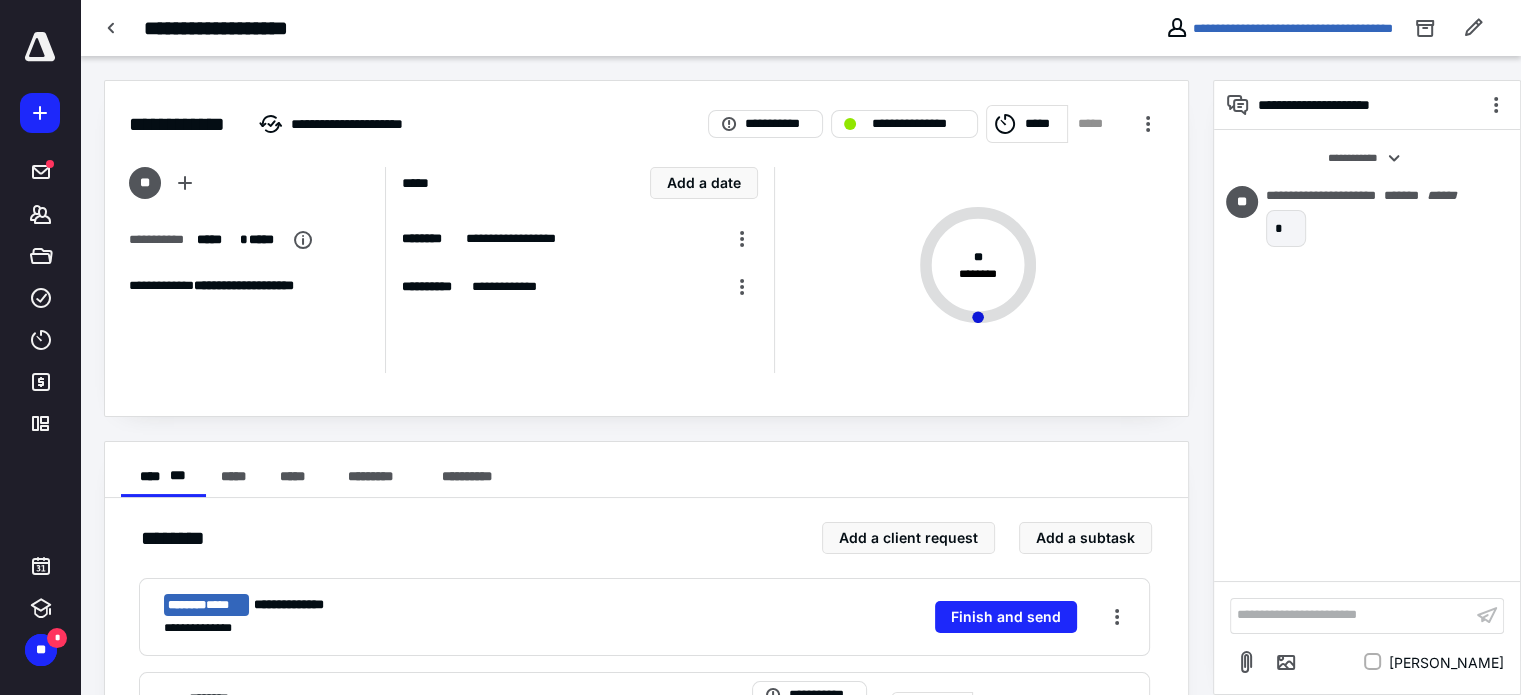 drag, startPoint x: 1332, startPoint y: 208, endPoint x: 1462, endPoint y: 224, distance: 130.98091 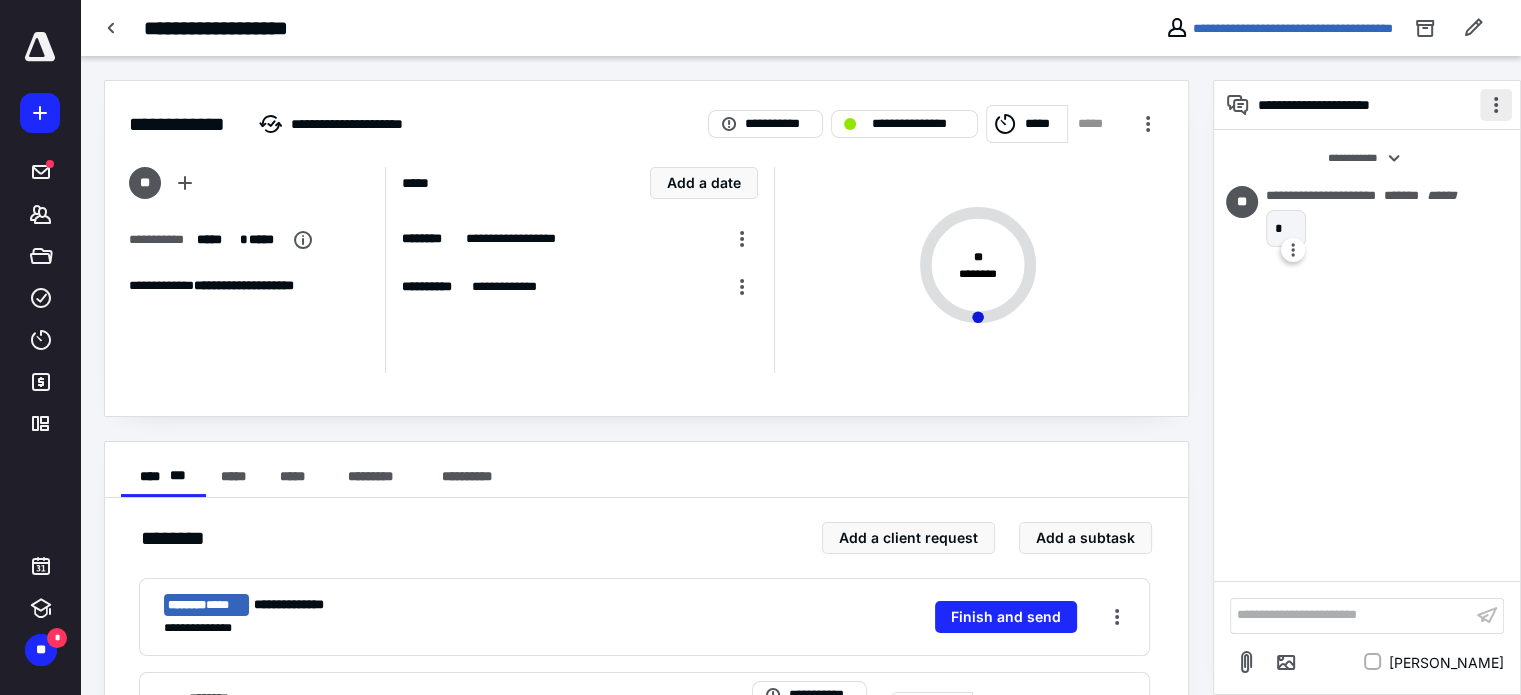 drag, startPoint x: 1287, startPoint y: 253, endPoint x: 1497, endPoint y: 102, distance: 258.65228 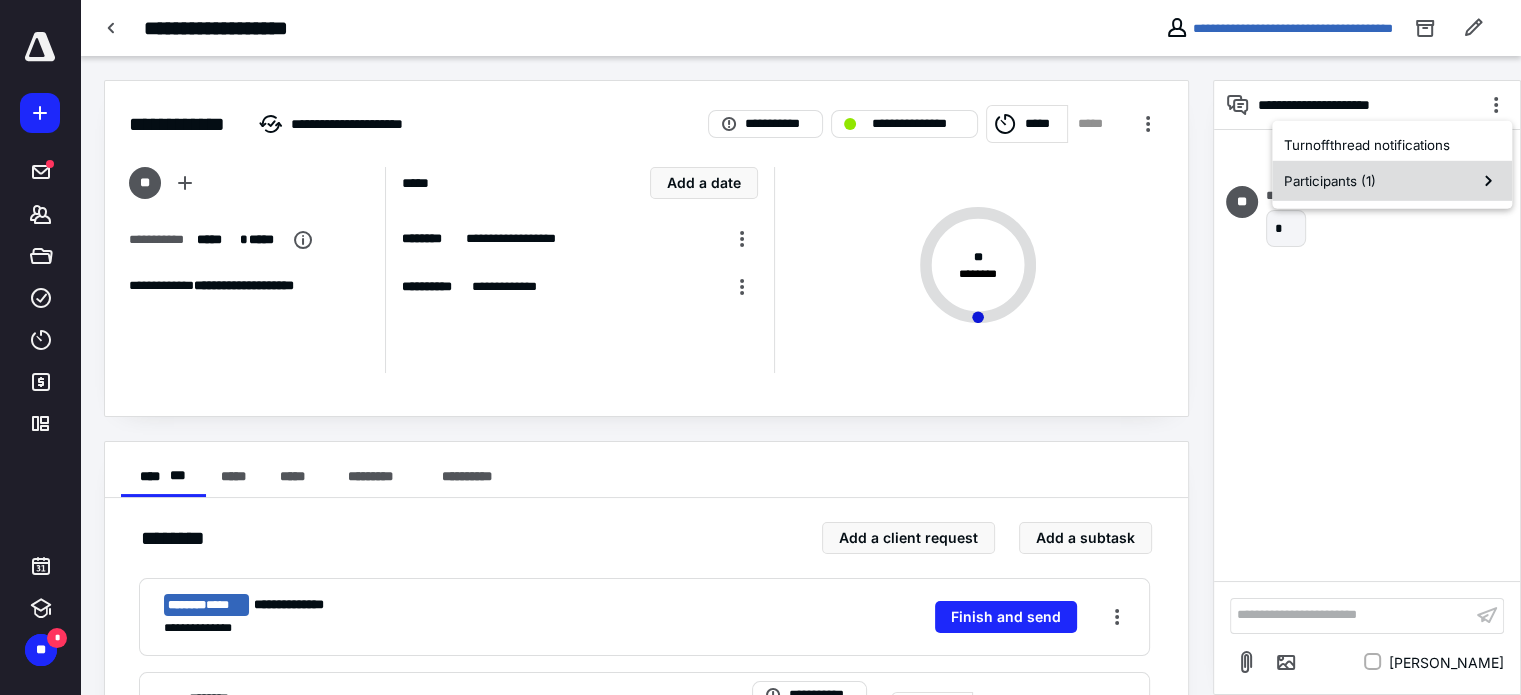 click 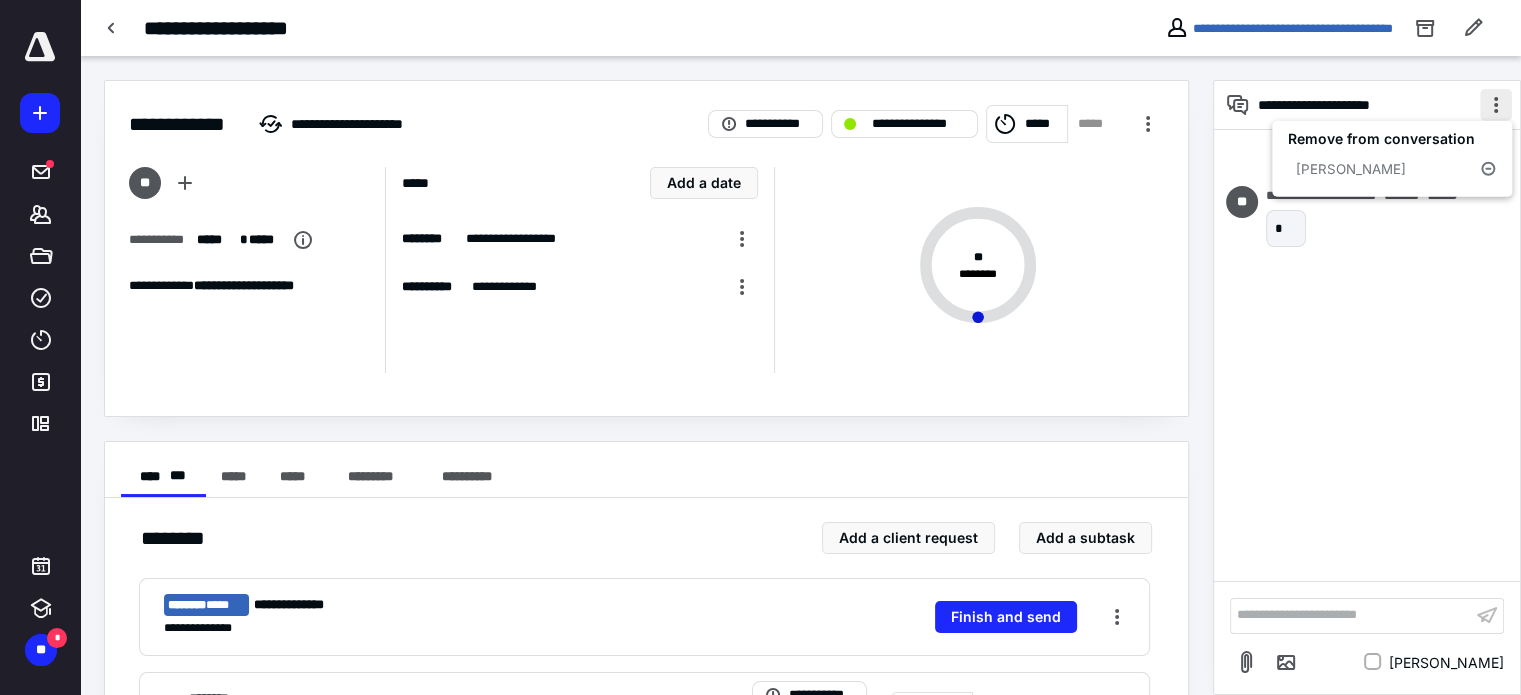 click at bounding box center [1496, 105] 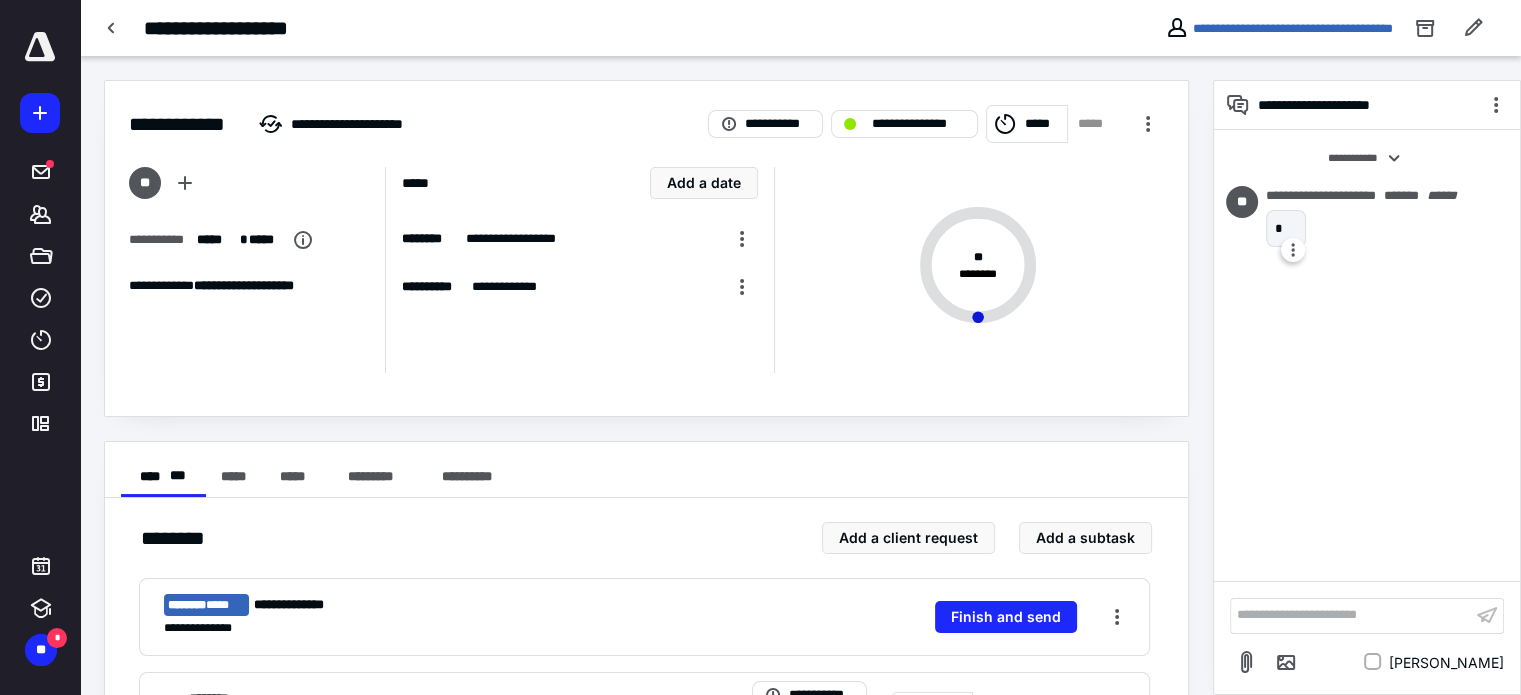 drag, startPoint x: 1280, startPoint y: 241, endPoint x: 1452, endPoint y: 231, distance: 172.29045 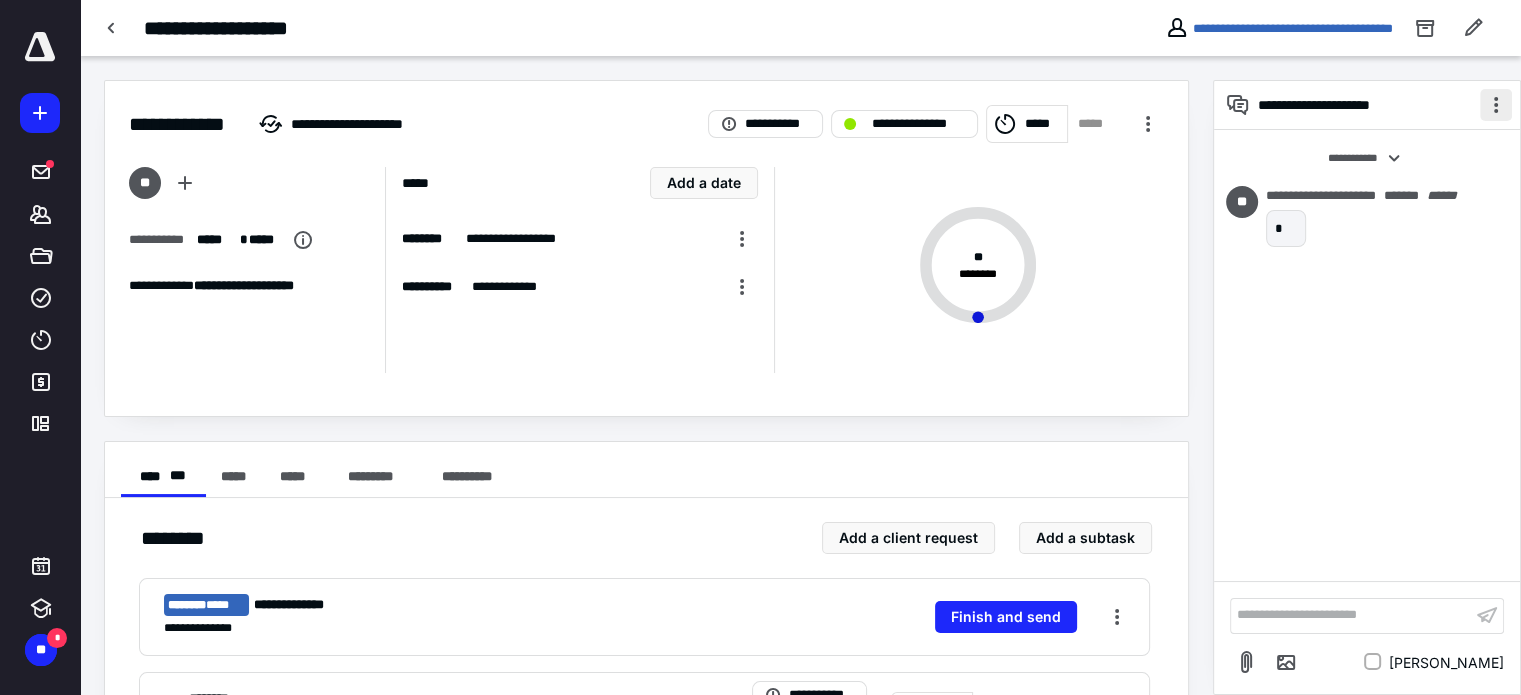 click at bounding box center [1496, 105] 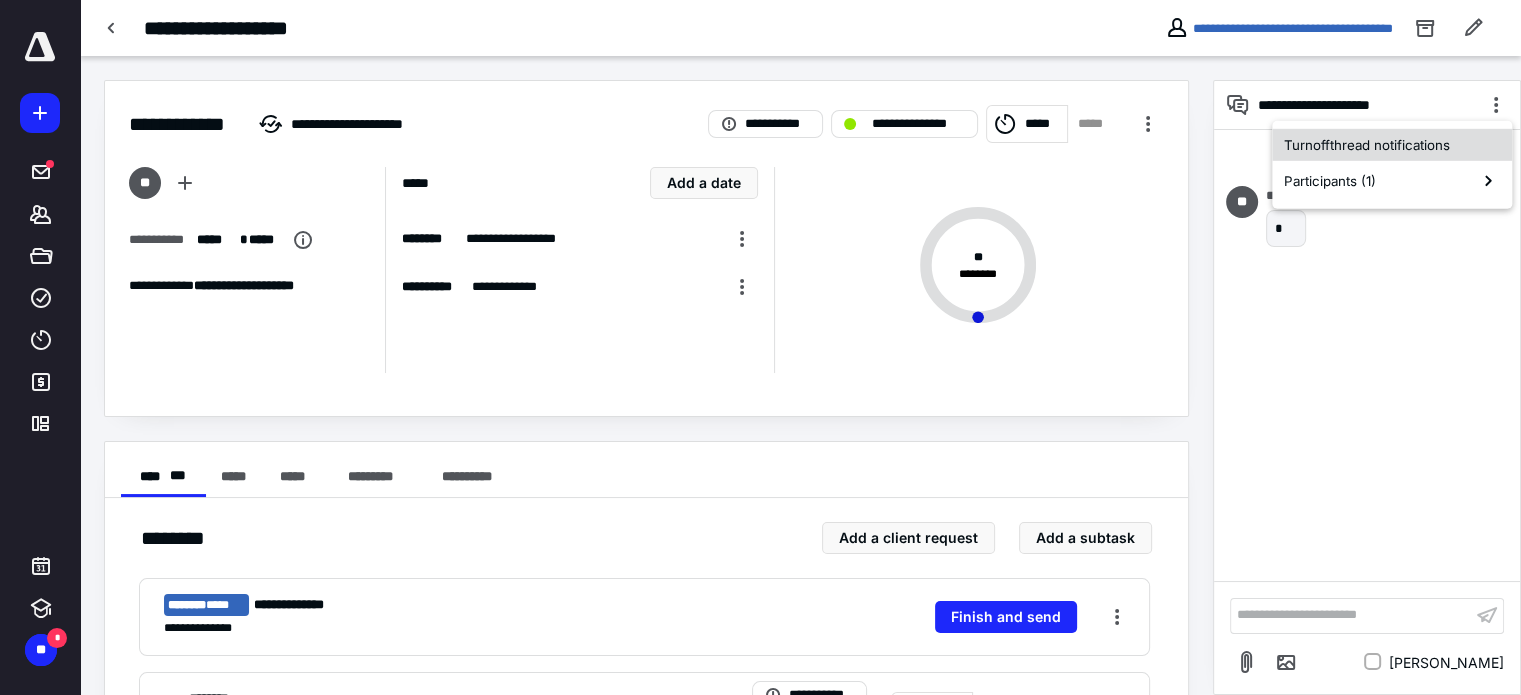 click on "Turn  off  thread notifications" at bounding box center [1392, 145] 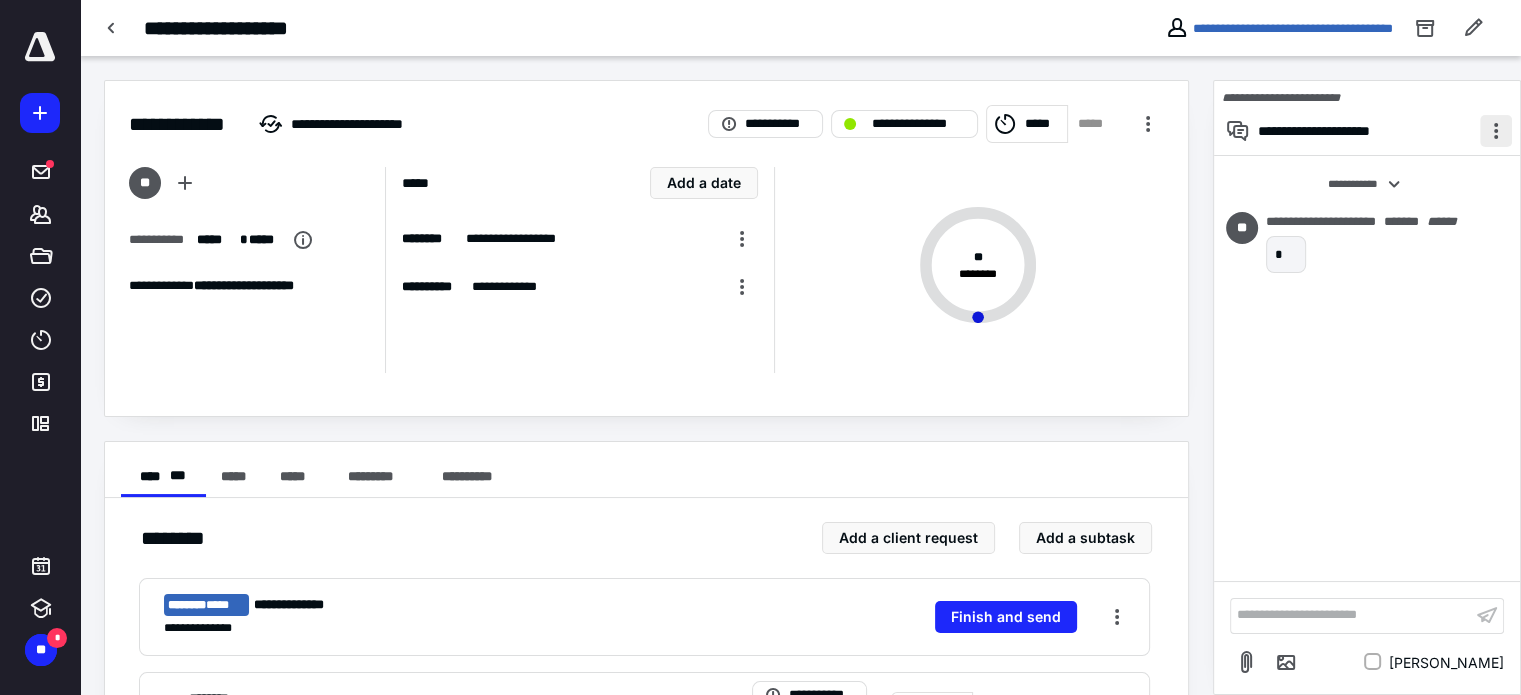 click at bounding box center [1496, 131] 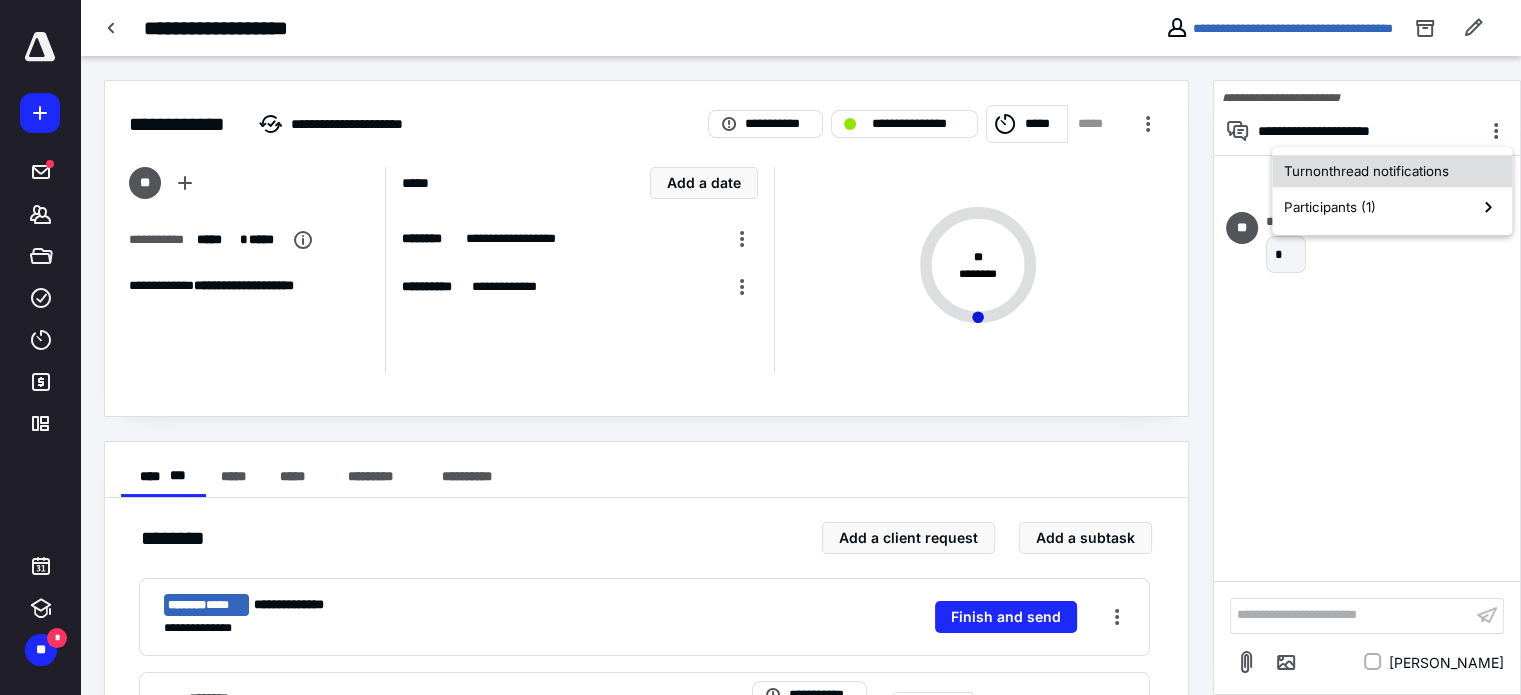click on "Turn  on  thread notifications" at bounding box center (1392, 171) 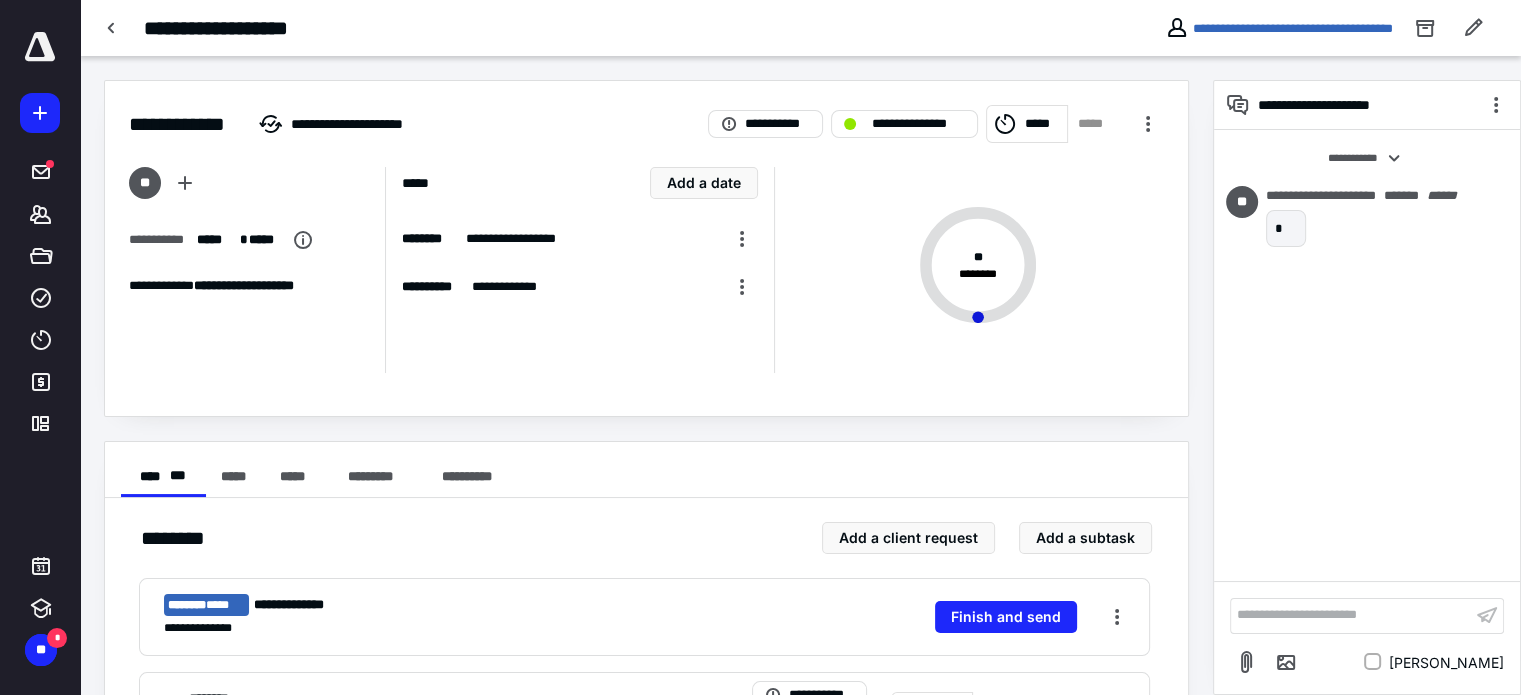 drag, startPoint x: 1238, startPoint y: 201, endPoint x: 1351, endPoint y: 324, distance: 167.02695 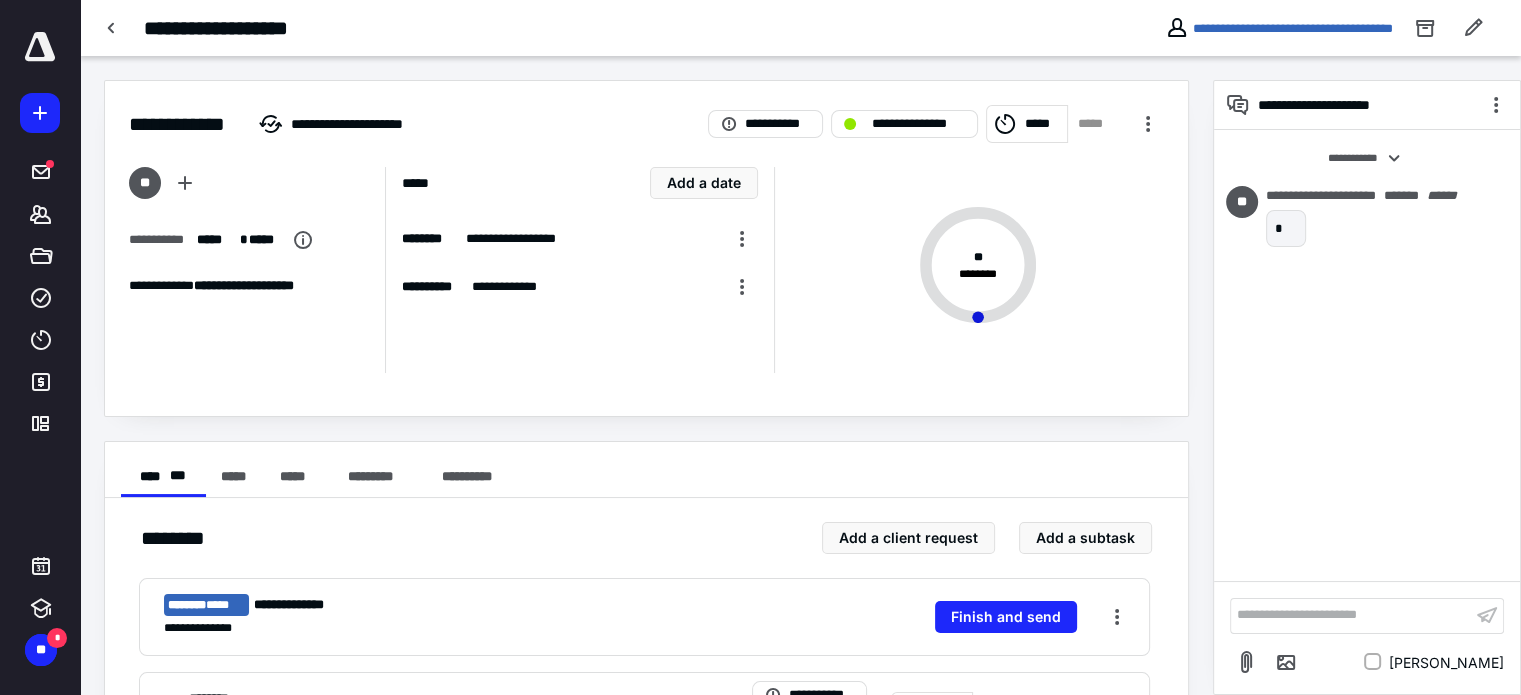 click on "**********" at bounding box center (1367, 355) 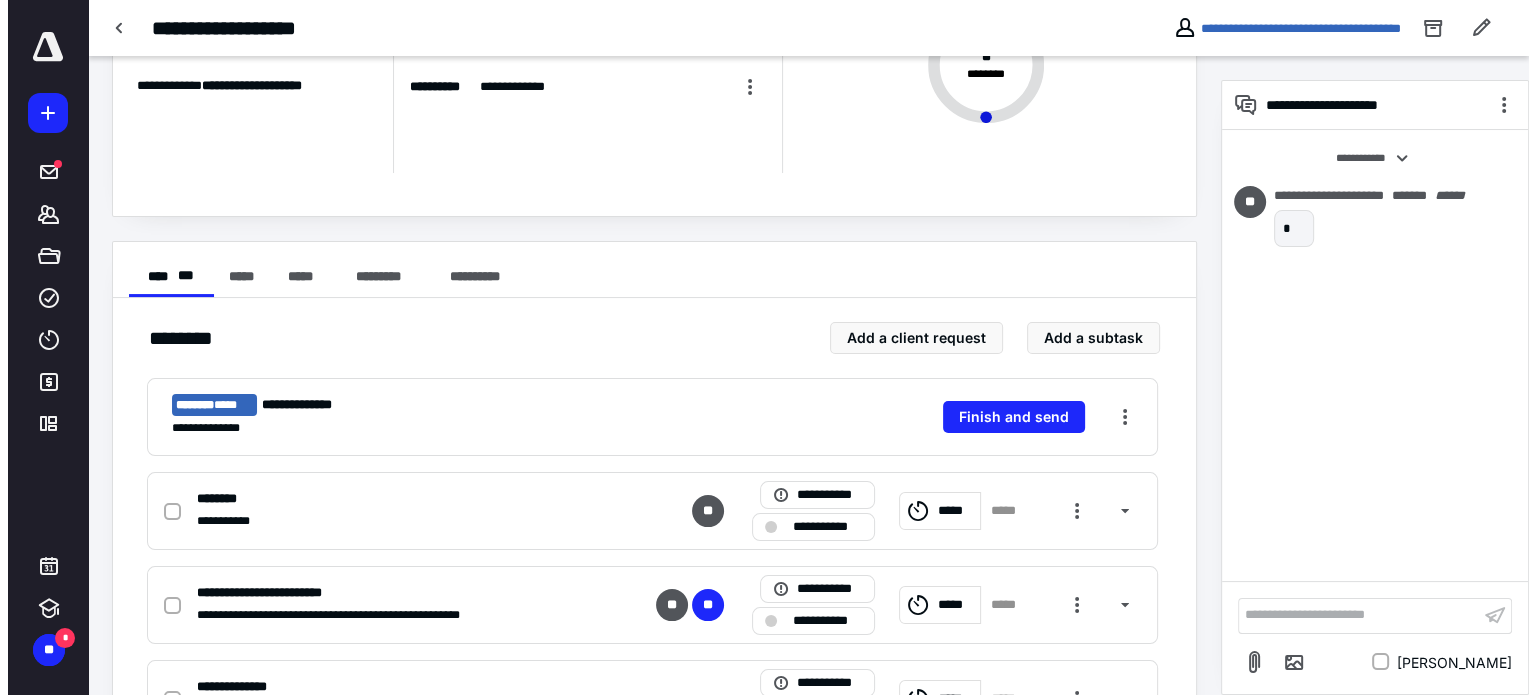 scroll, scrollTop: 0, scrollLeft: 0, axis: both 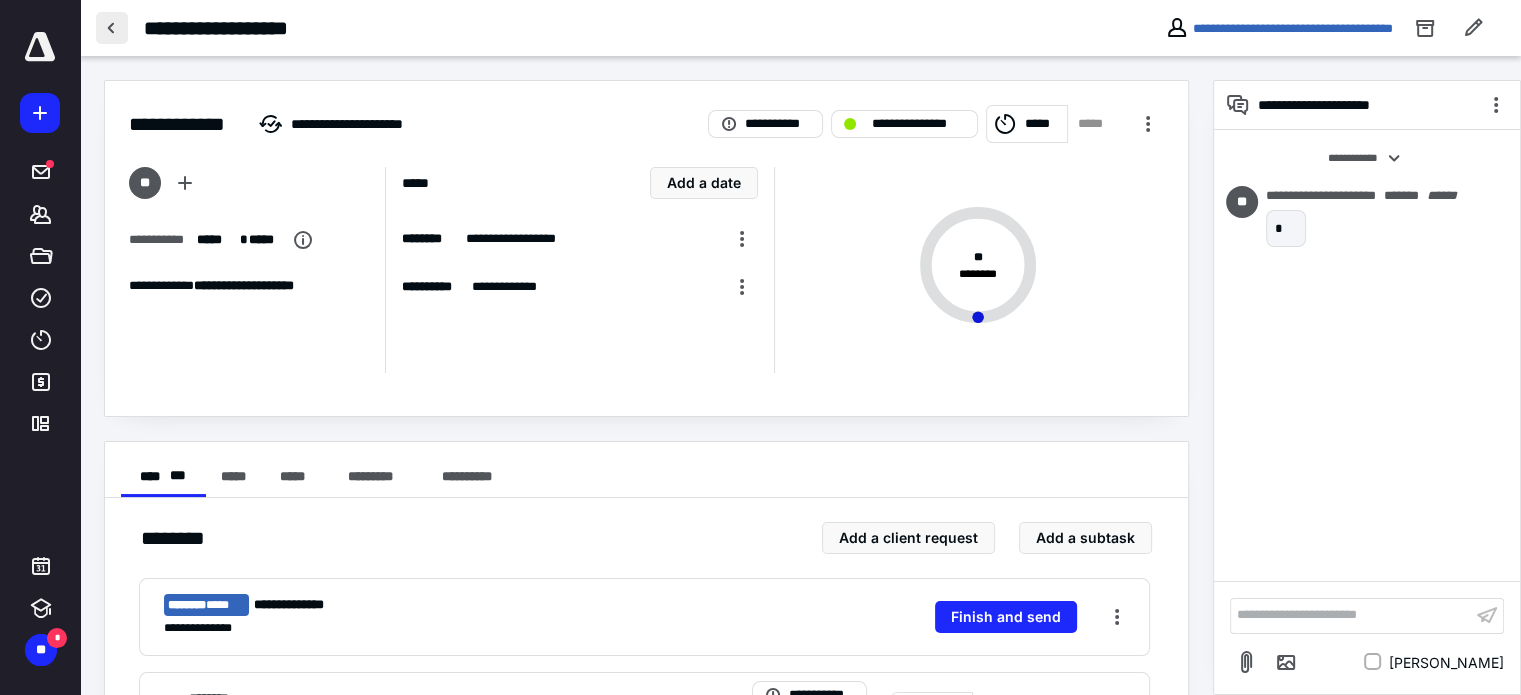 click at bounding box center (112, 28) 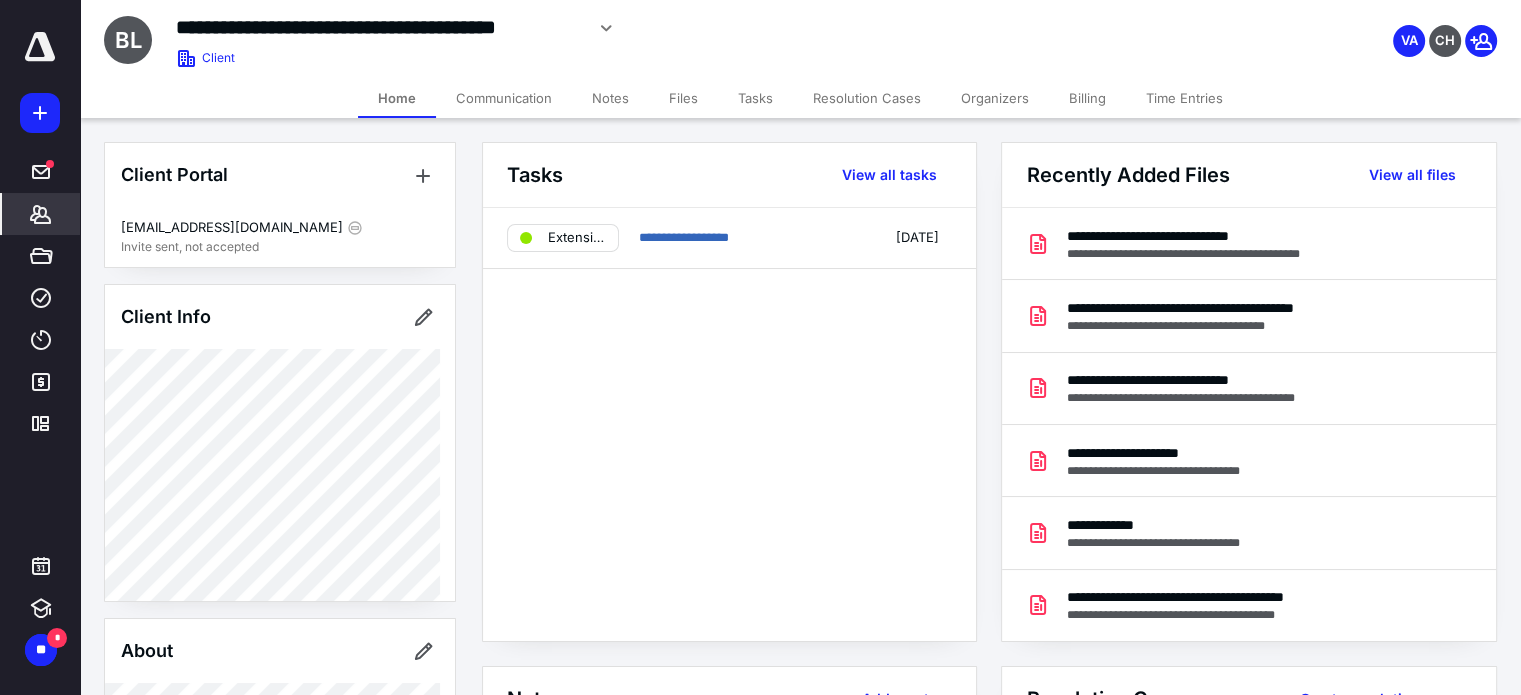 click on "Files" at bounding box center [683, 98] 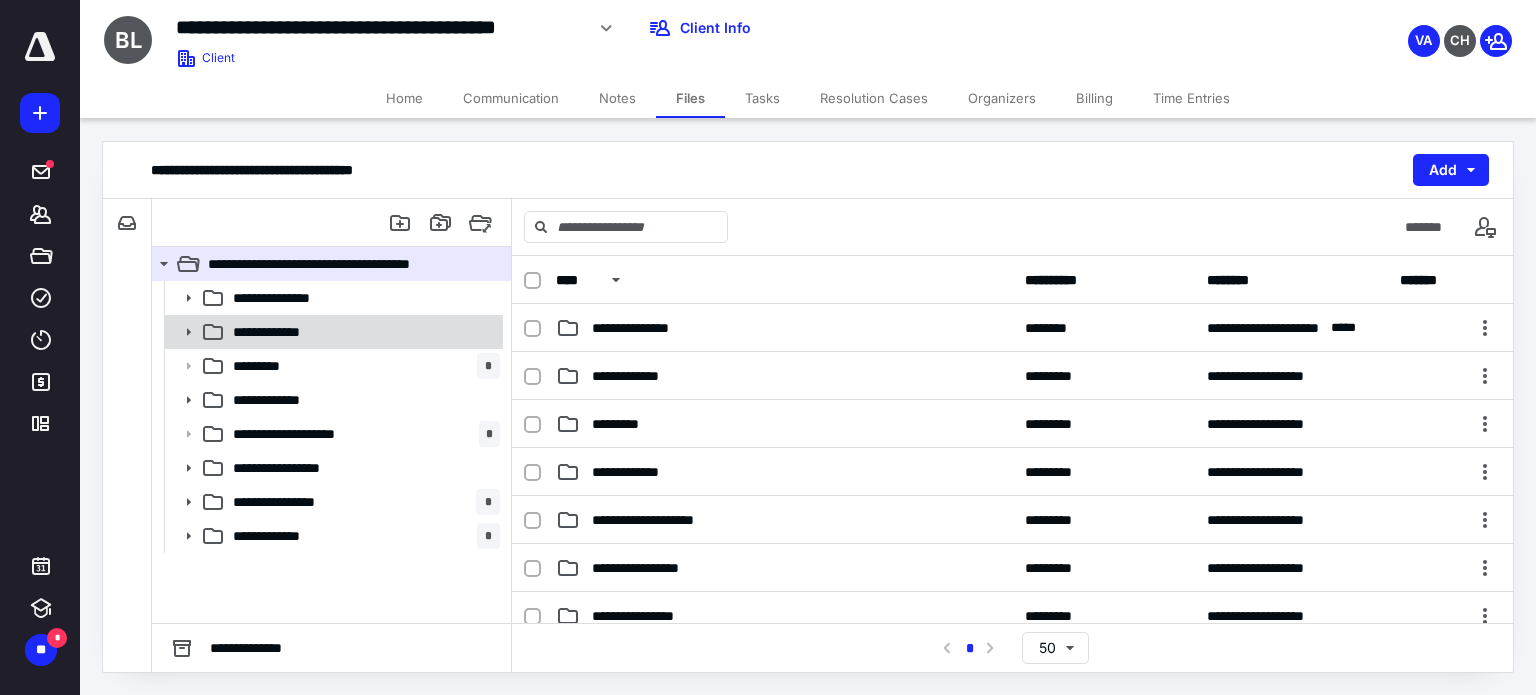 click 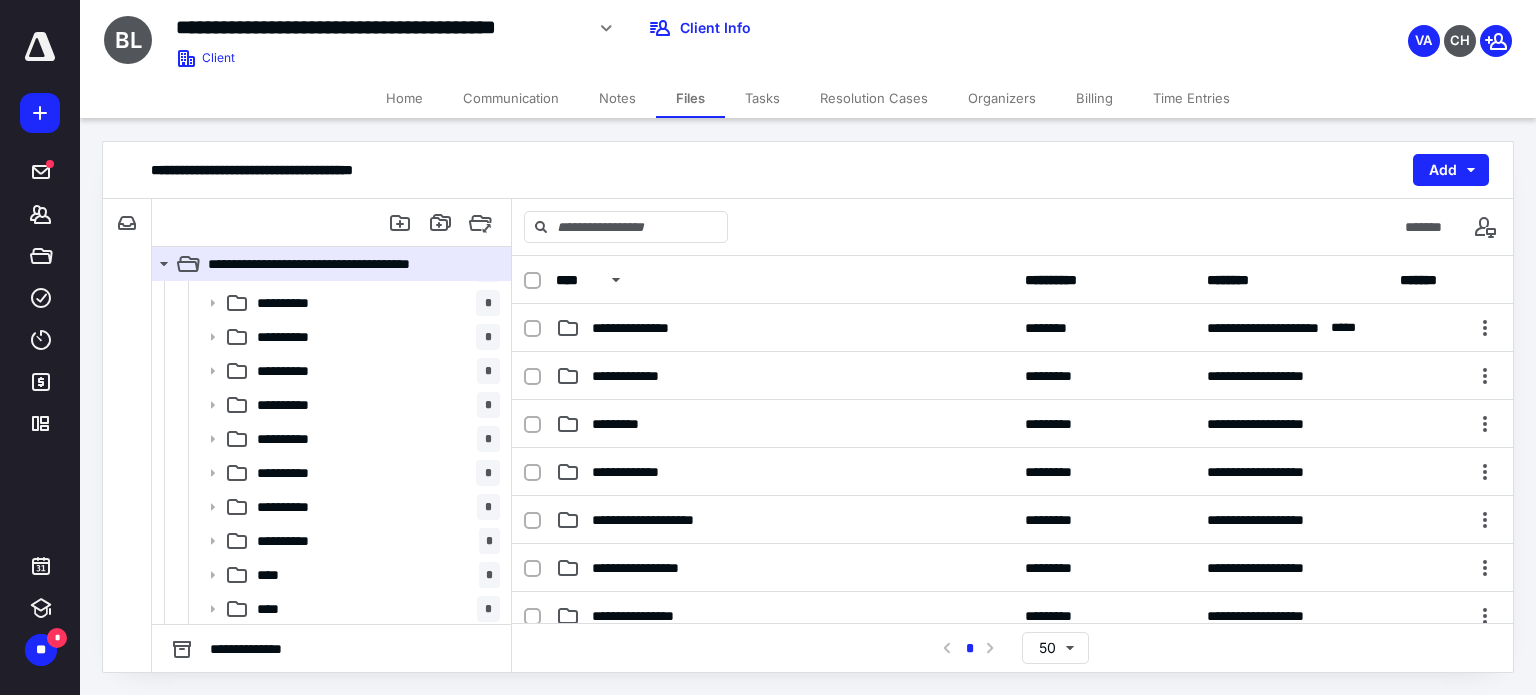 scroll, scrollTop: 400, scrollLeft: 0, axis: vertical 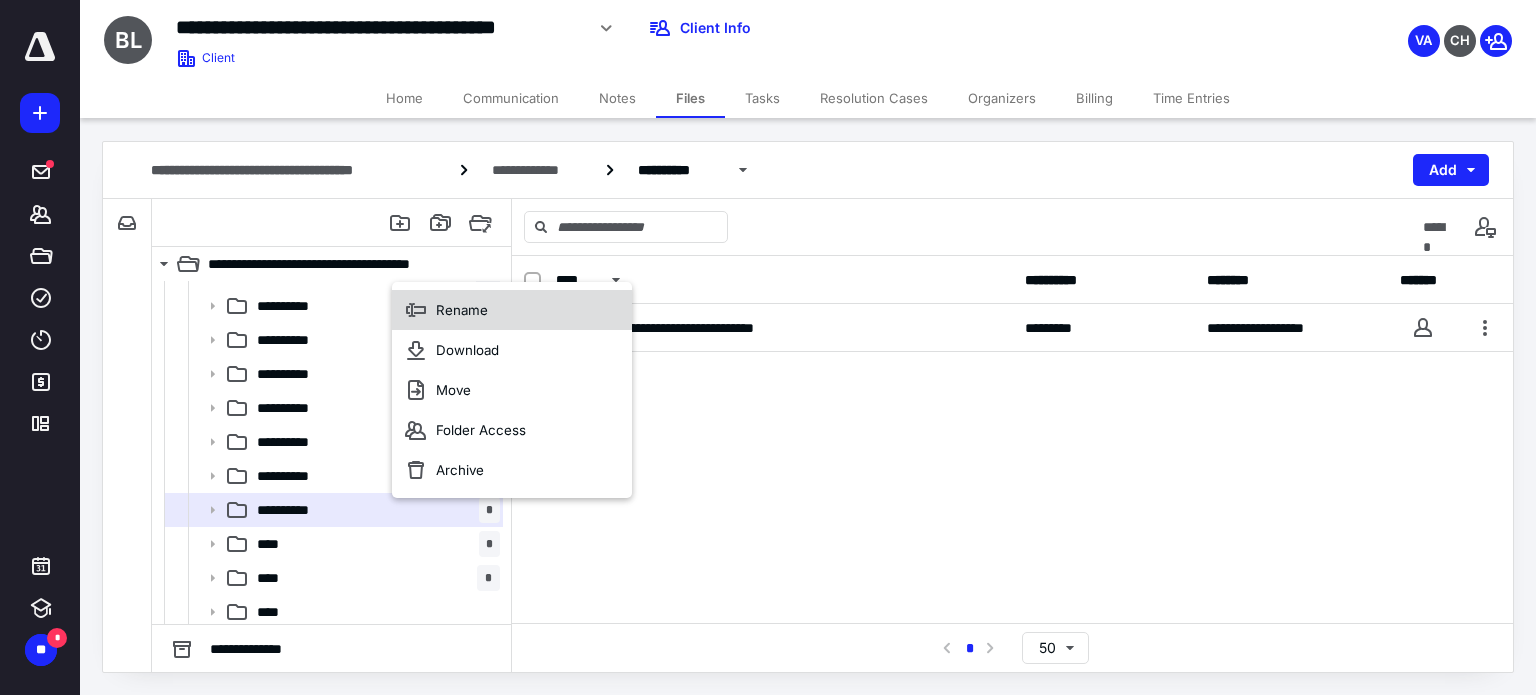 click on "Rename" at bounding box center (512, 310) 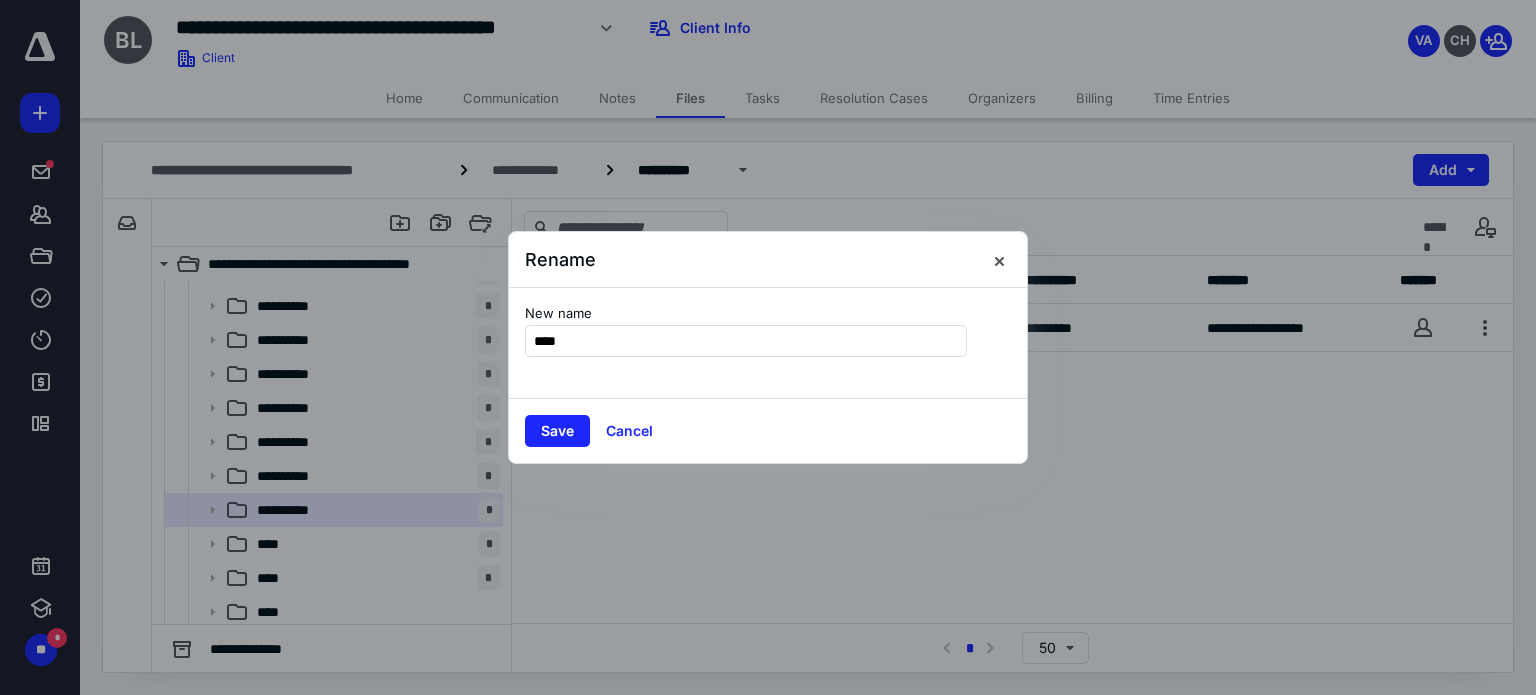type on "****" 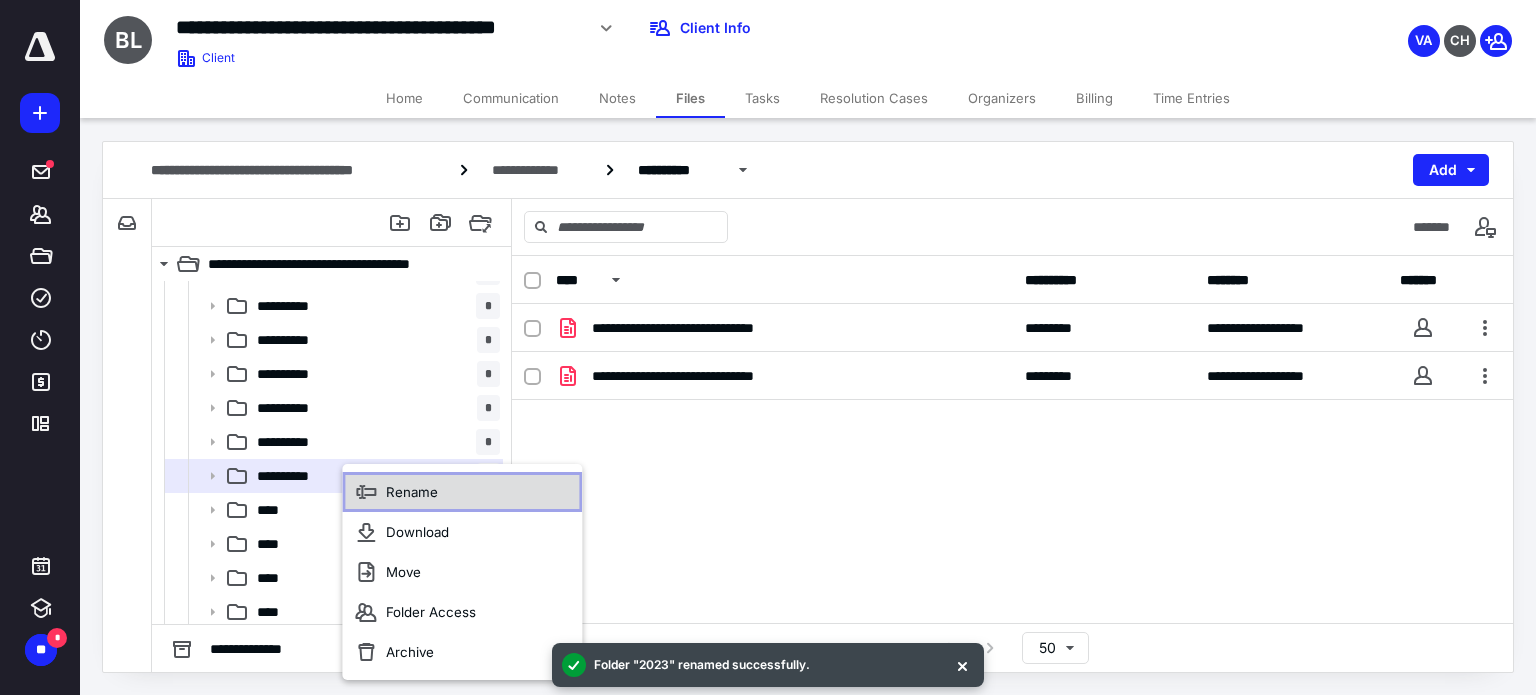 click on "Rename" at bounding box center [412, 492] 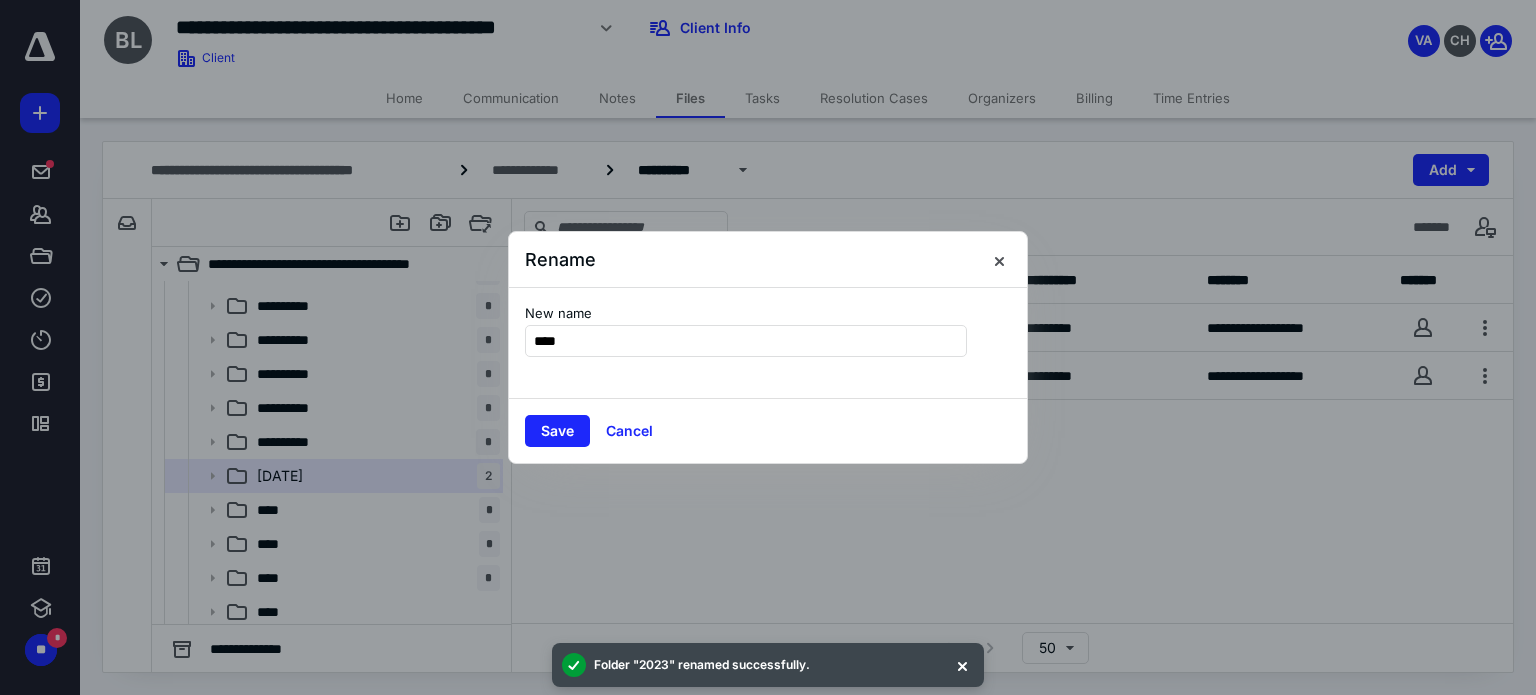 type on "****" 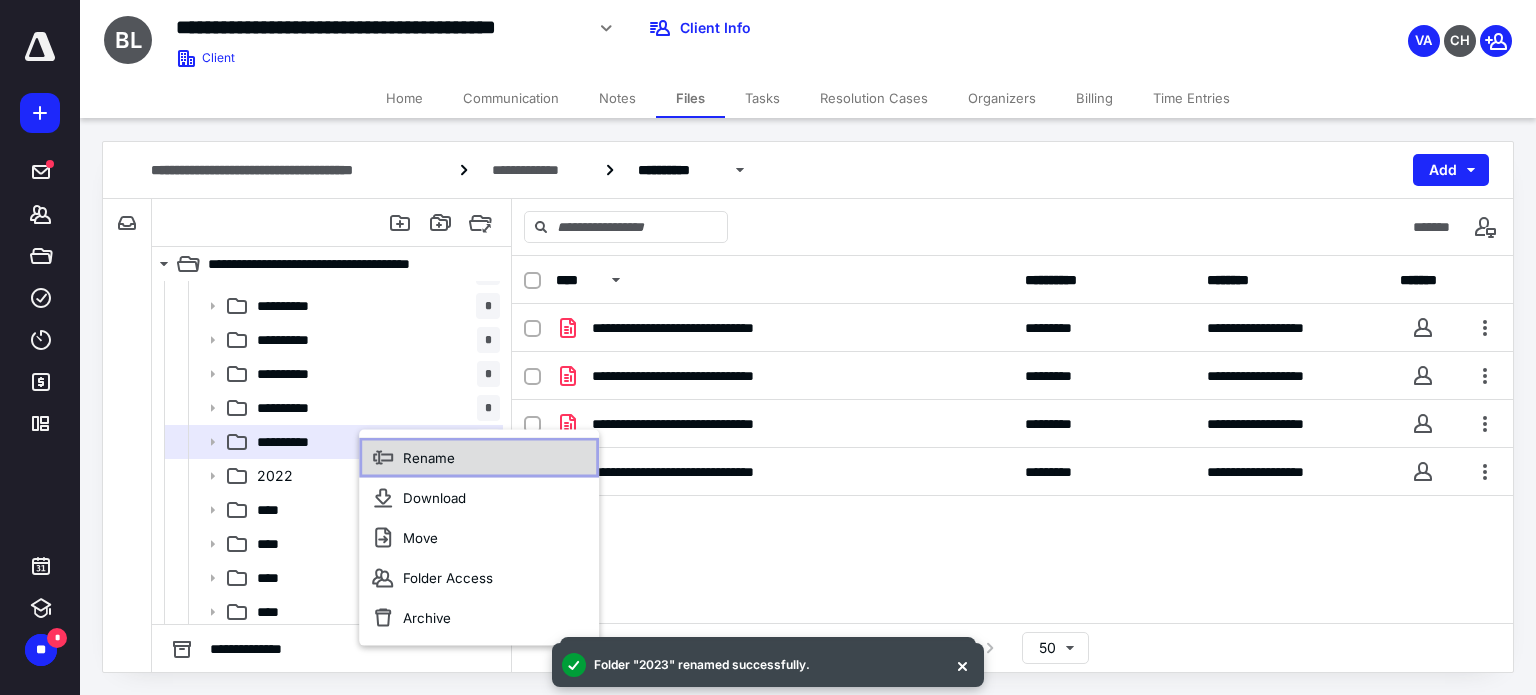 click on "Rename" at bounding box center (479, 458) 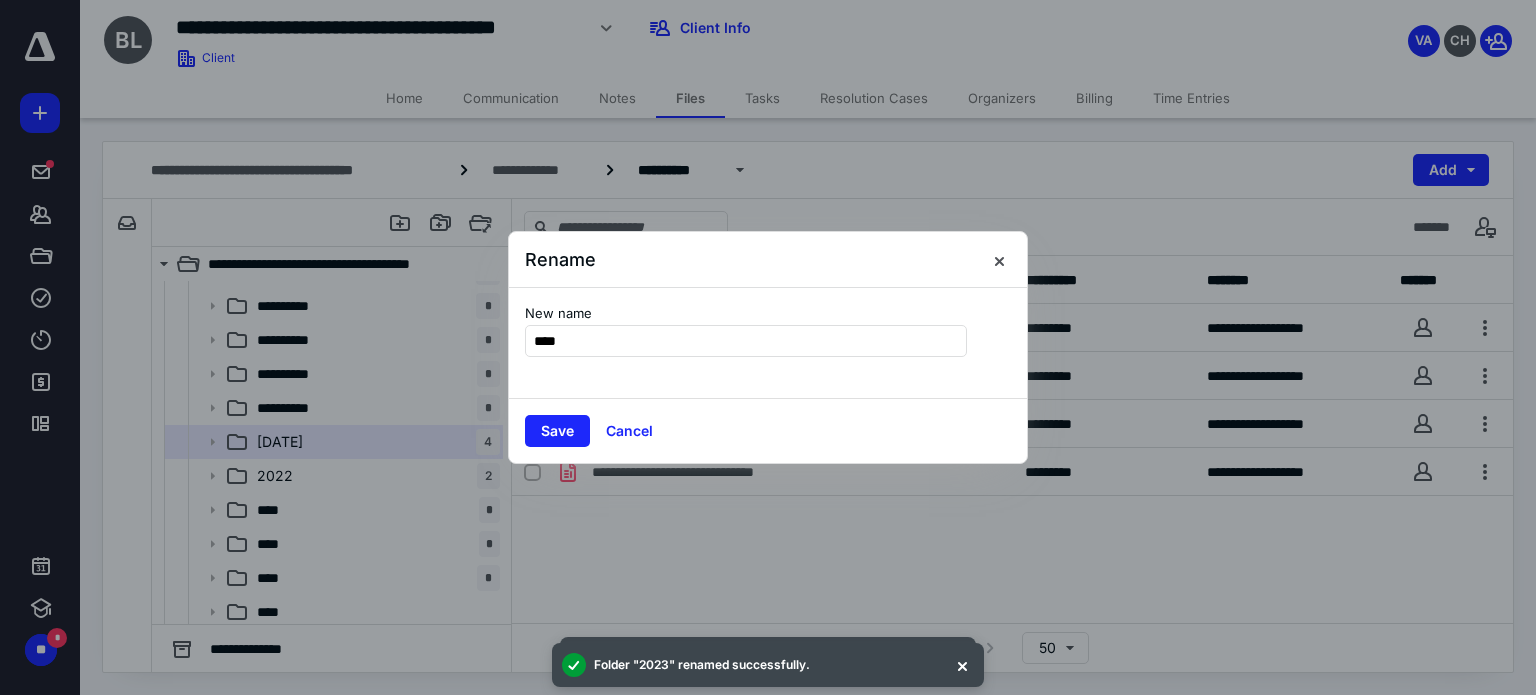 type on "****" 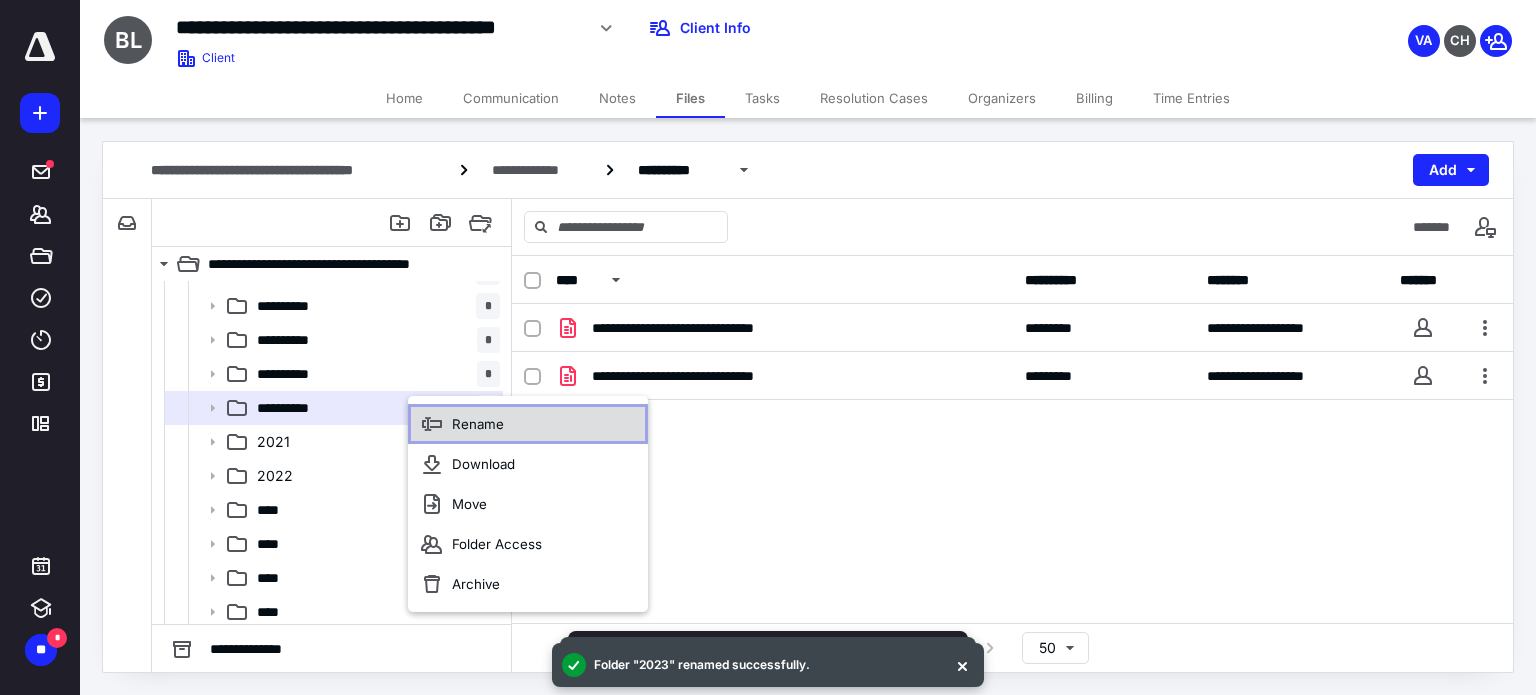 click on "Rename" at bounding box center [528, 424] 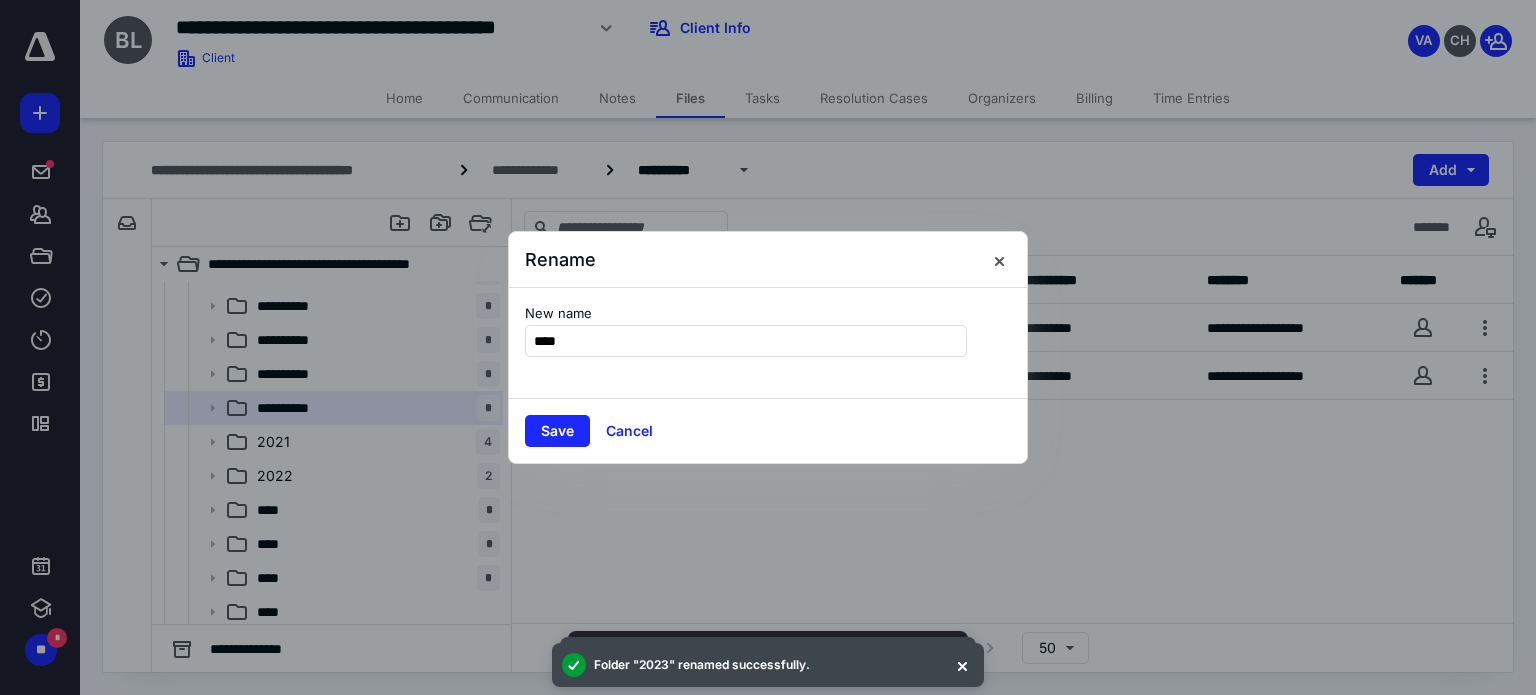 type on "****" 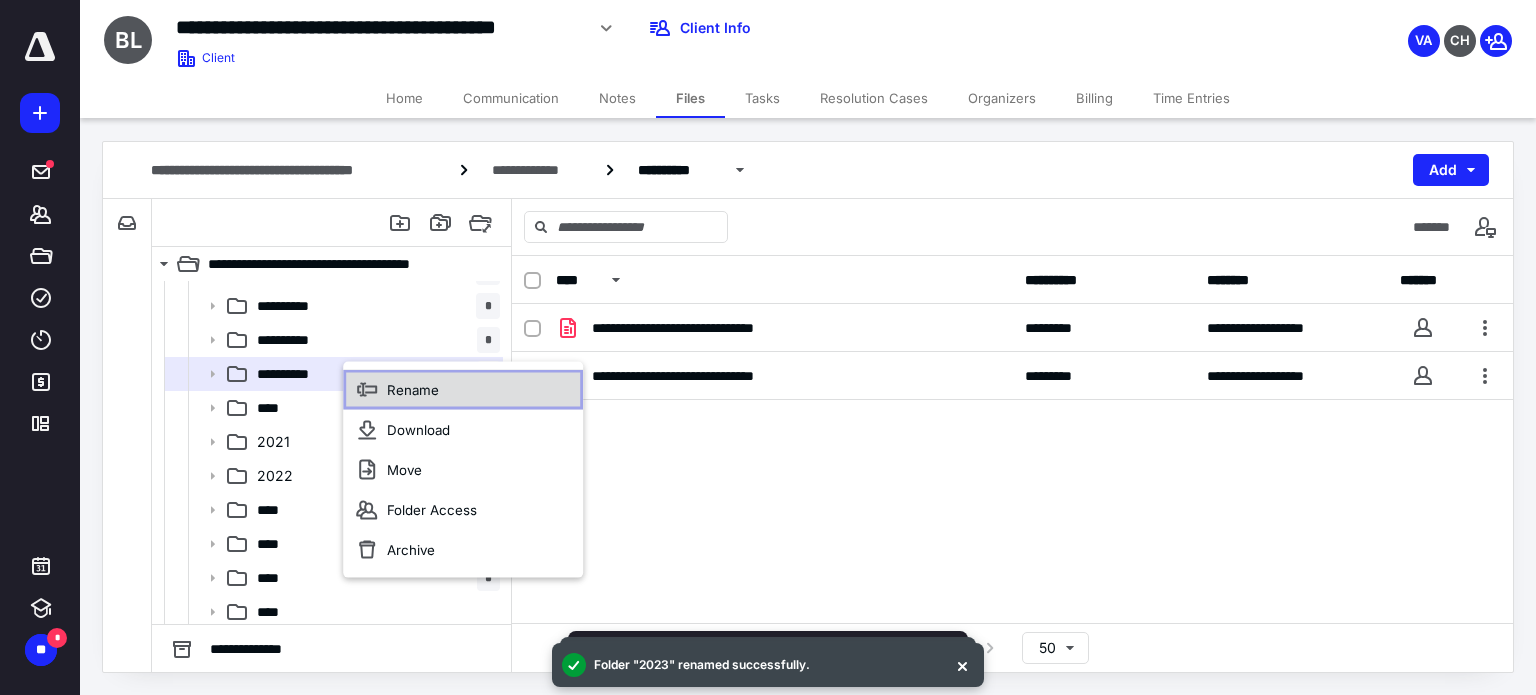 click on "Rename" at bounding box center (463, 390) 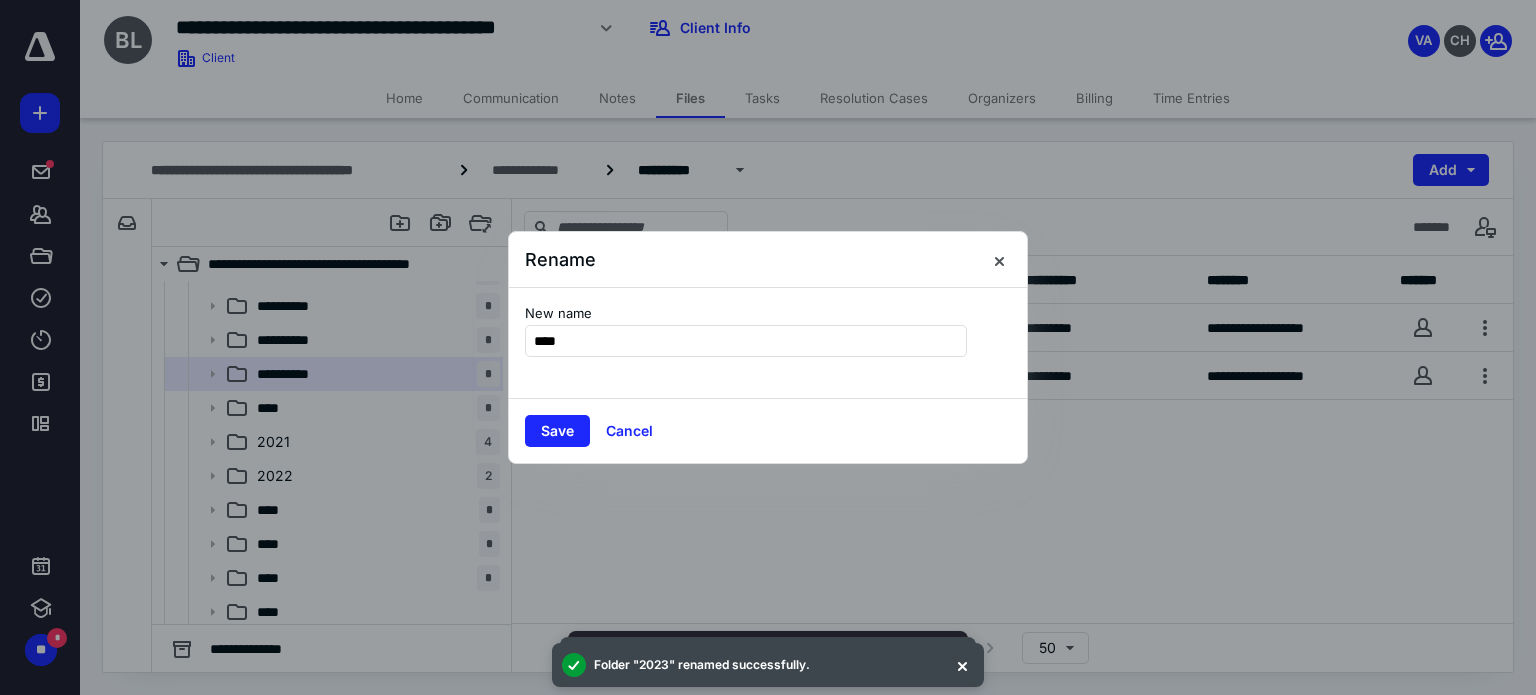 type on "****" 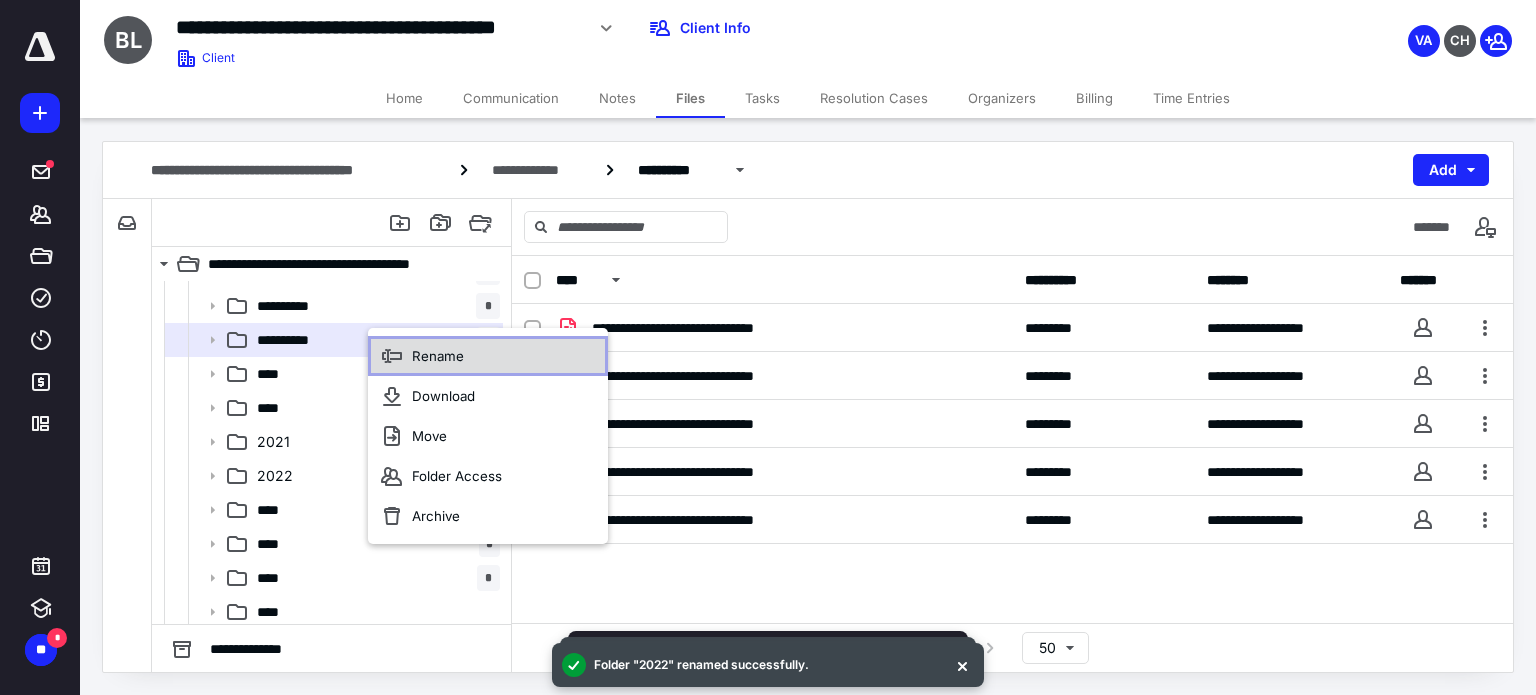 click on "Rename" at bounding box center [488, 356] 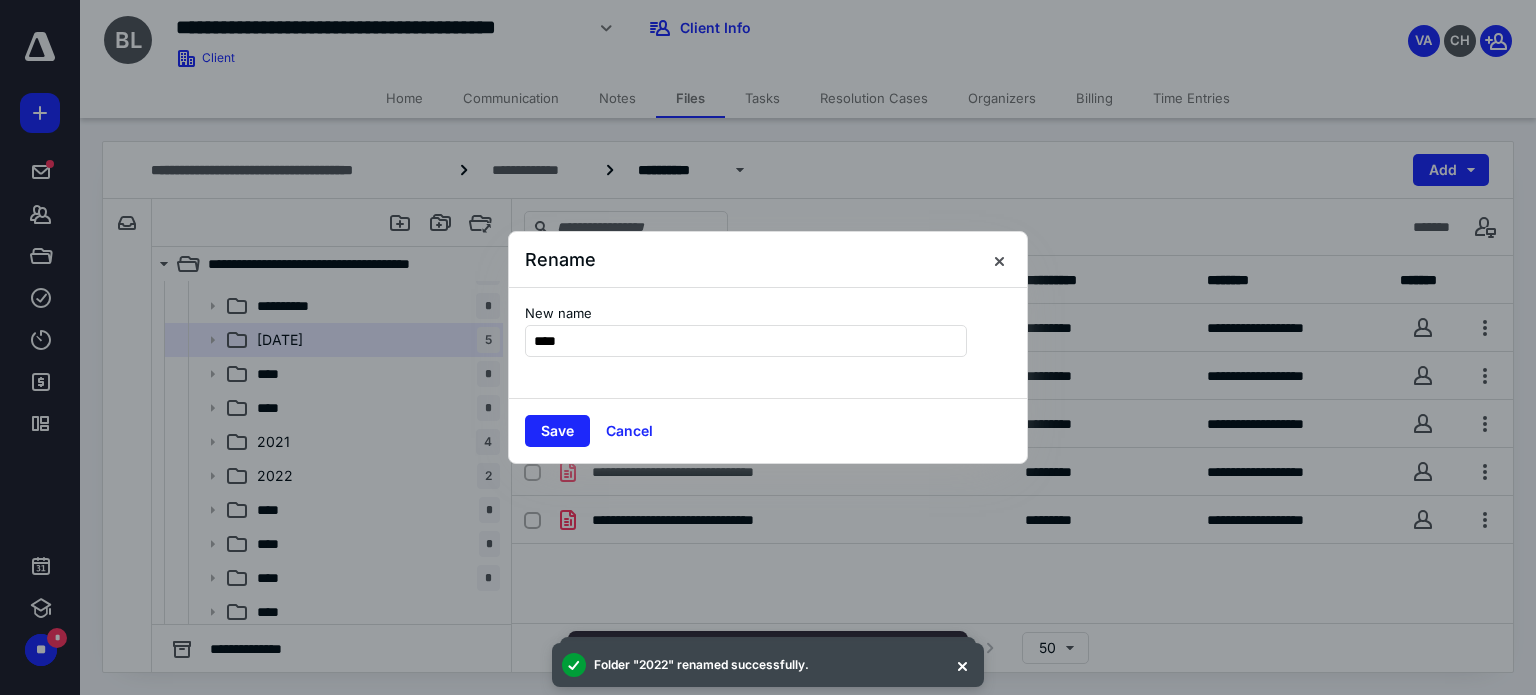 type on "****" 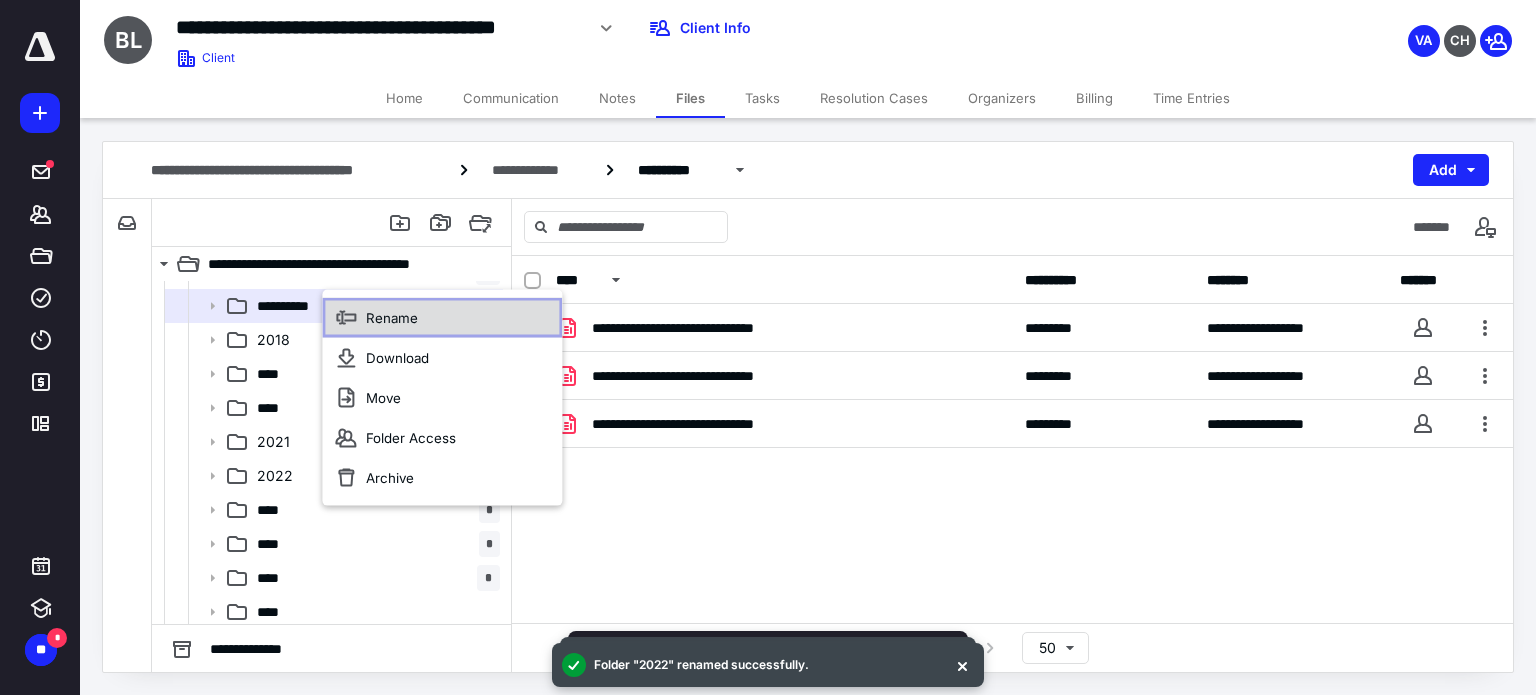 click on "Rename" at bounding box center (442, 318) 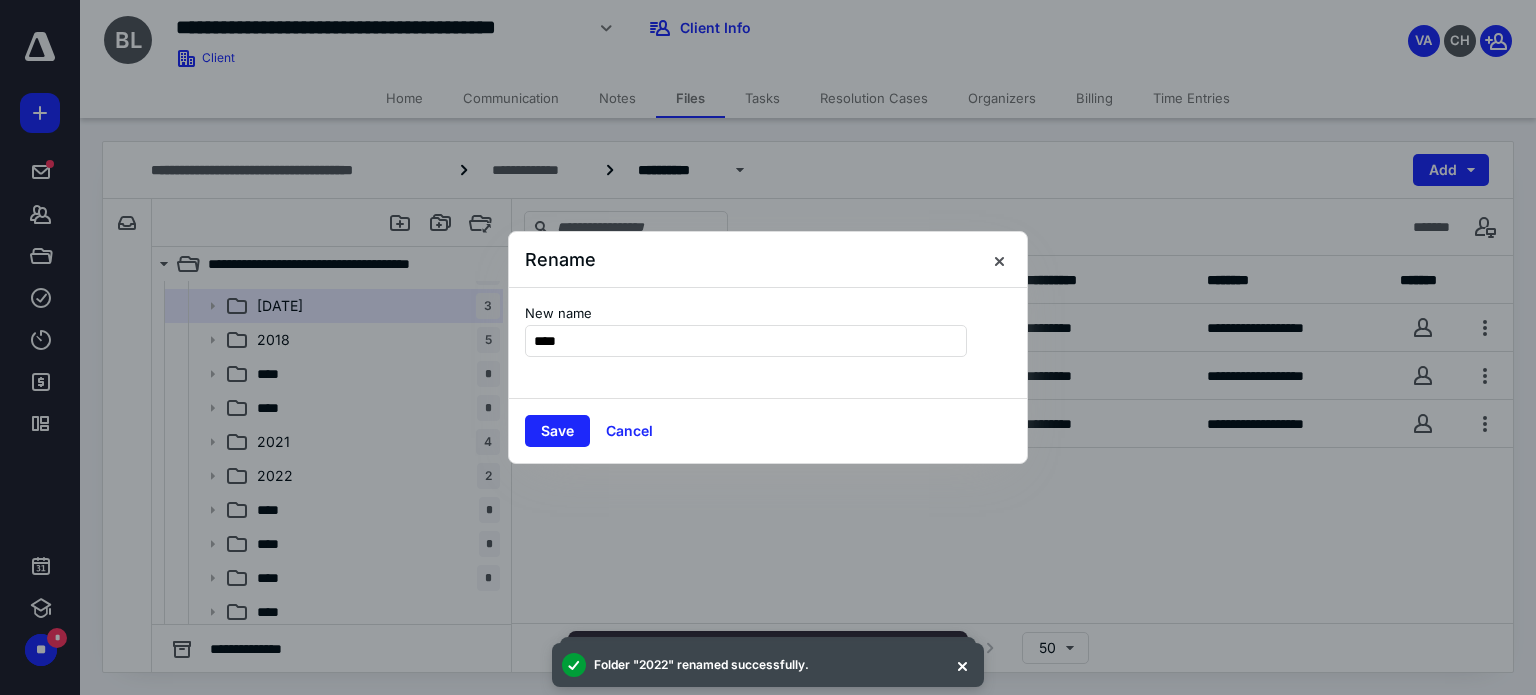 type on "****" 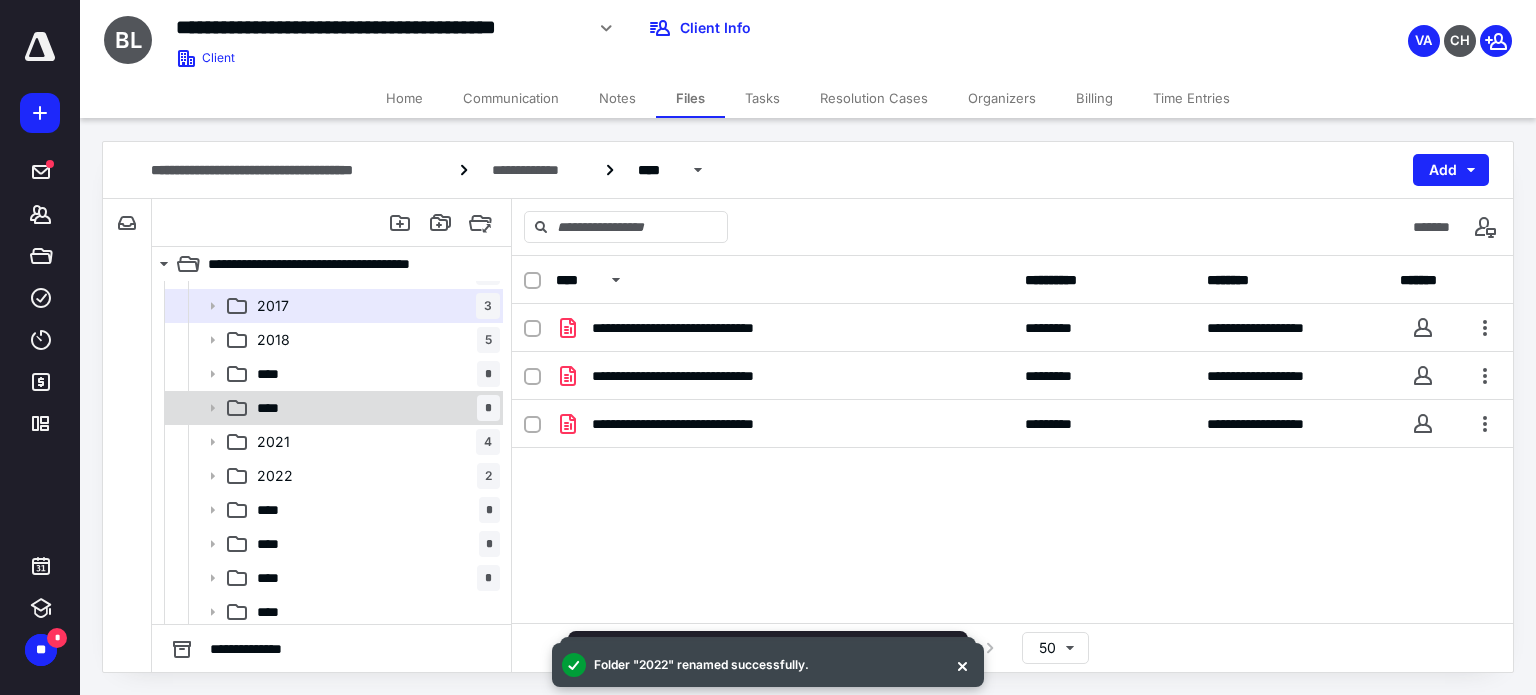 scroll, scrollTop: 300, scrollLeft: 0, axis: vertical 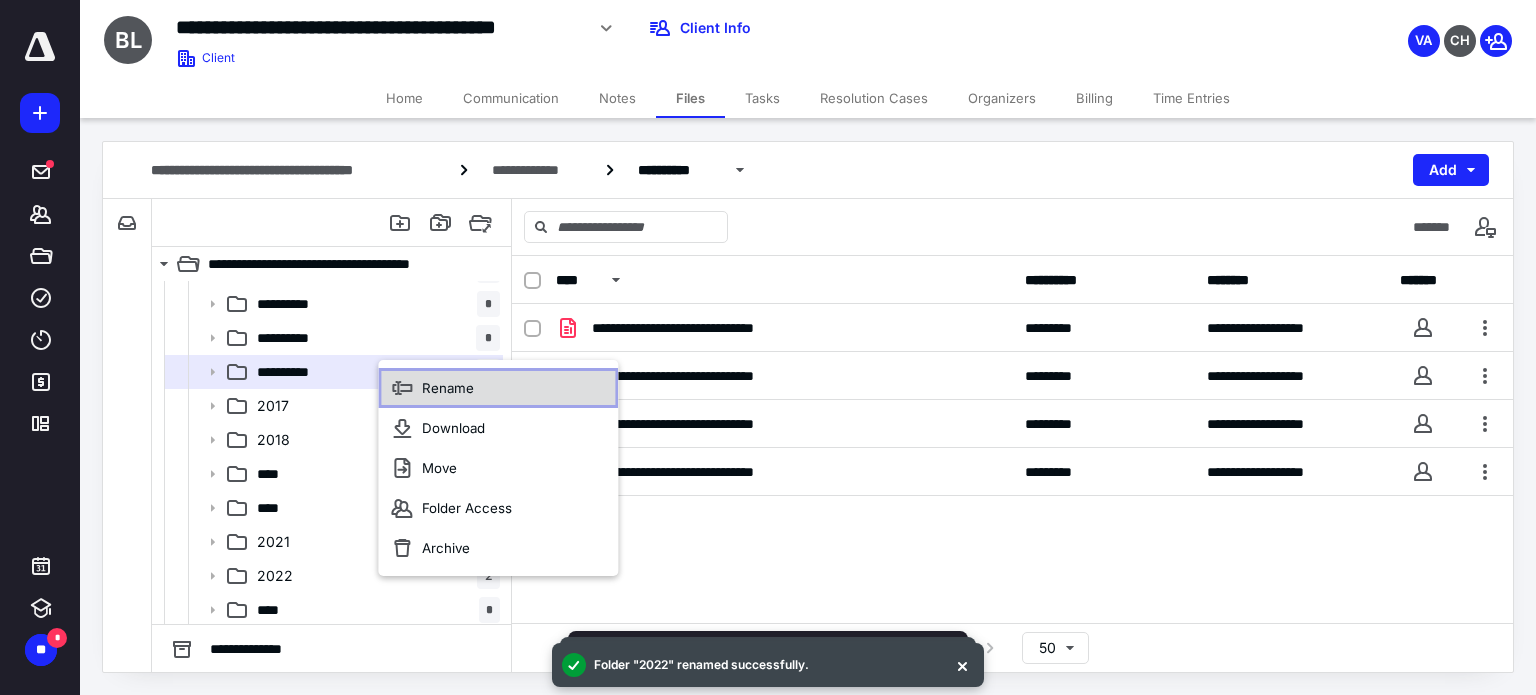 click on "Rename" at bounding box center (498, 388) 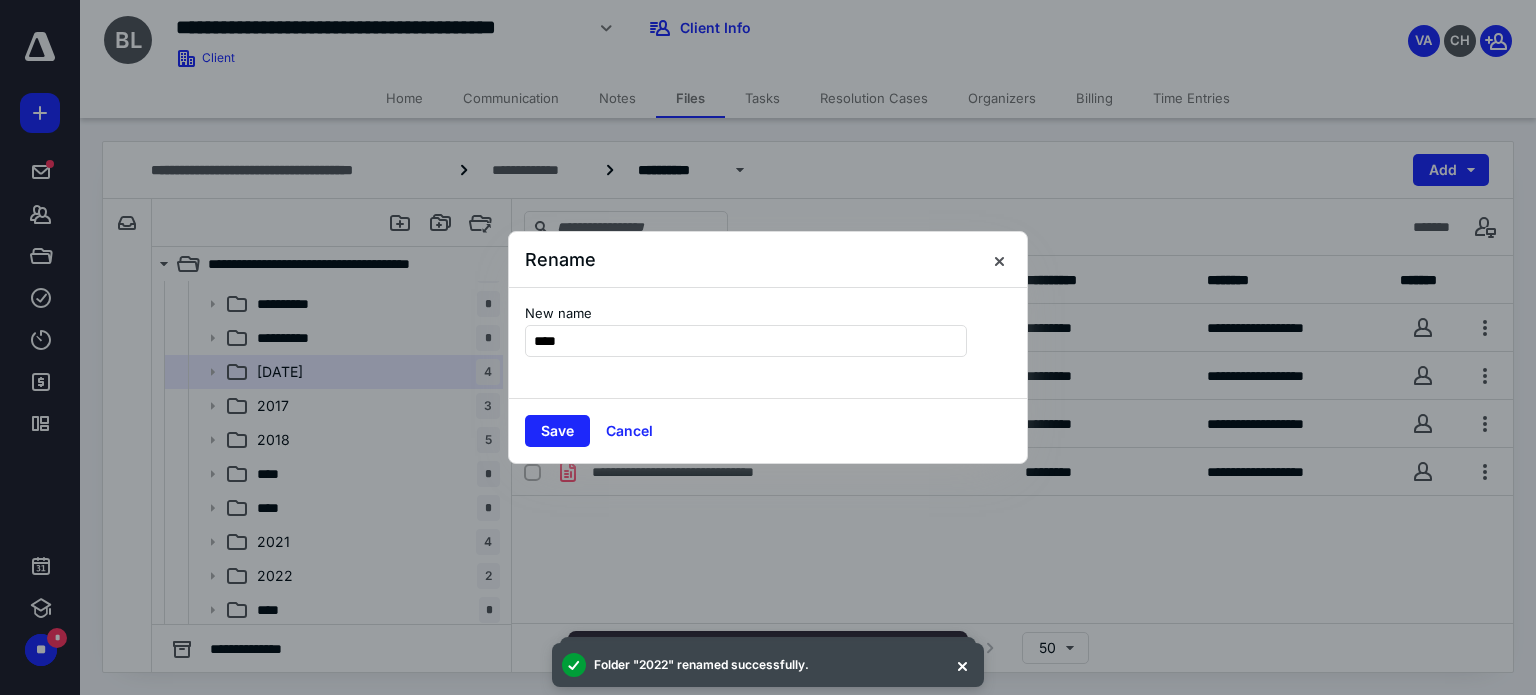 type on "****" 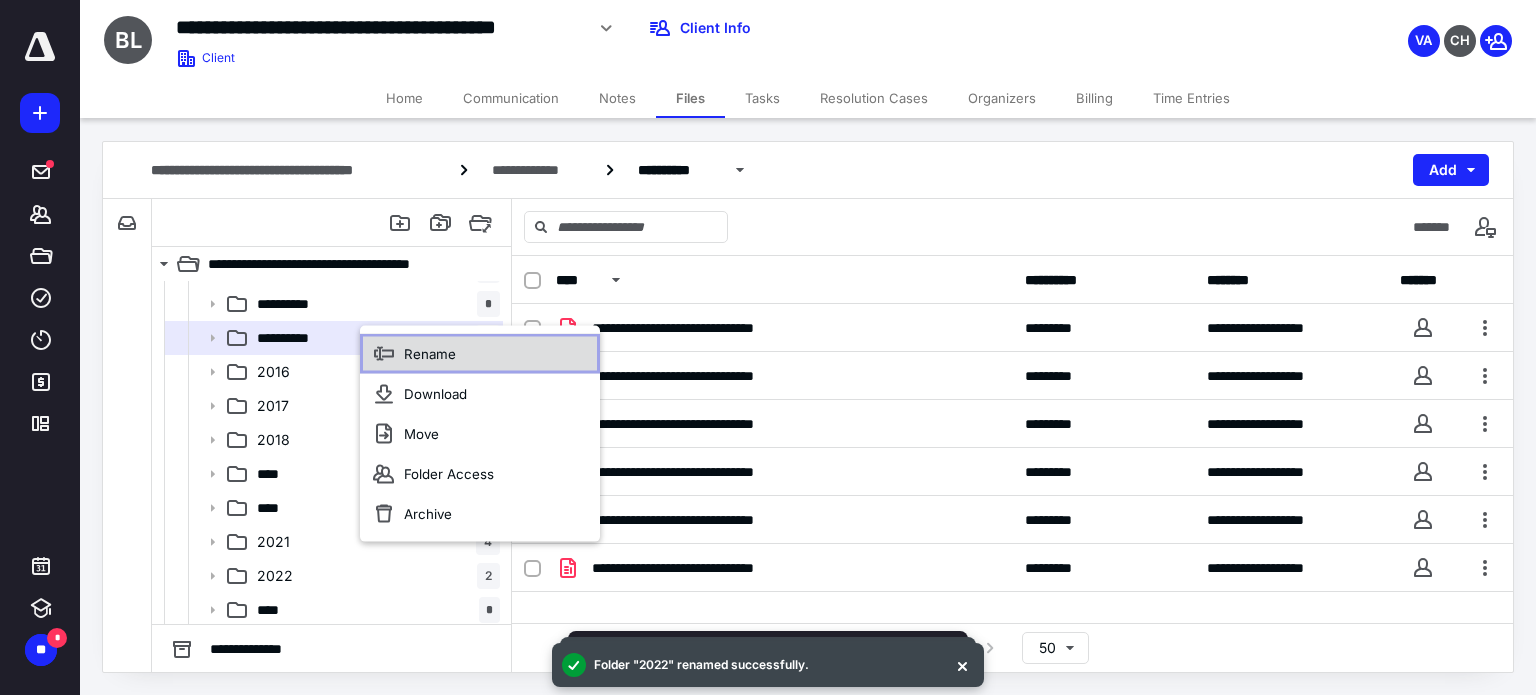 click on "Rename" at bounding box center (480, 354) 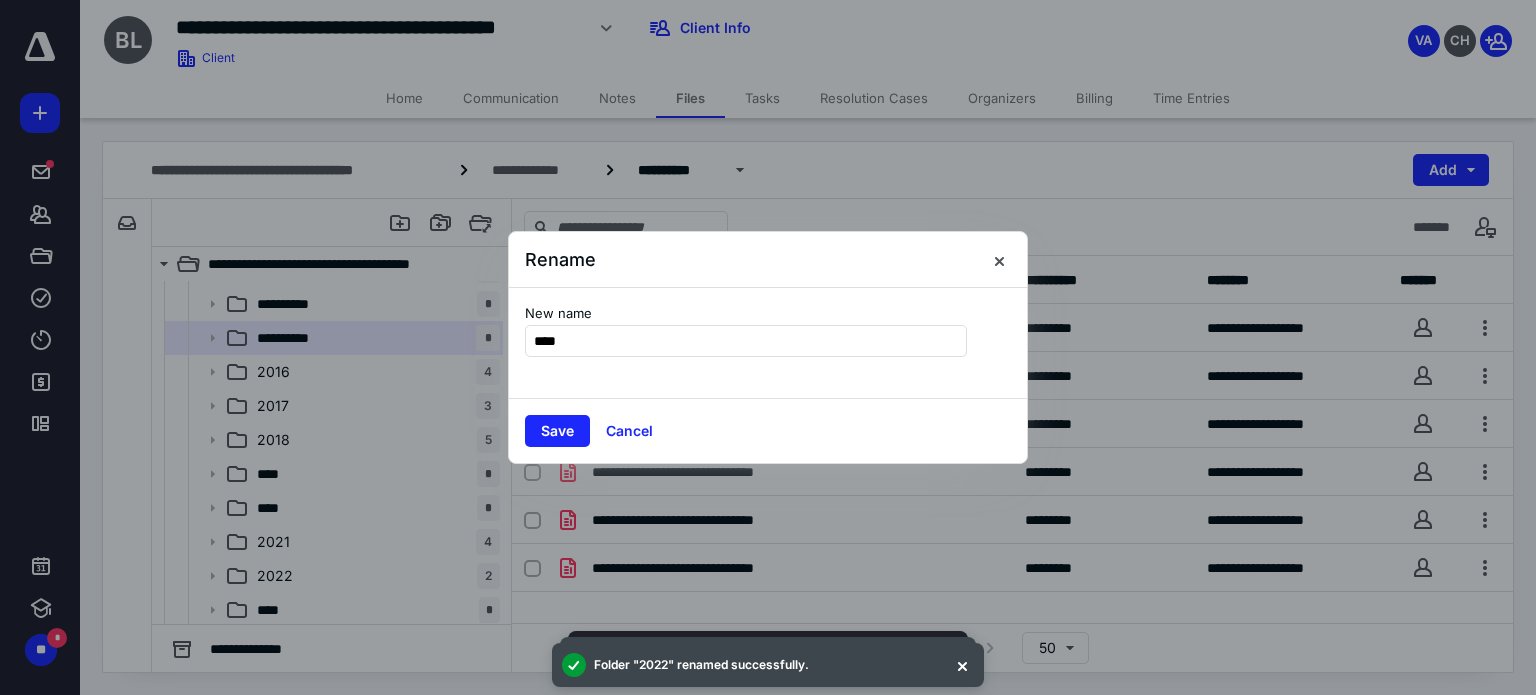 type on "****" 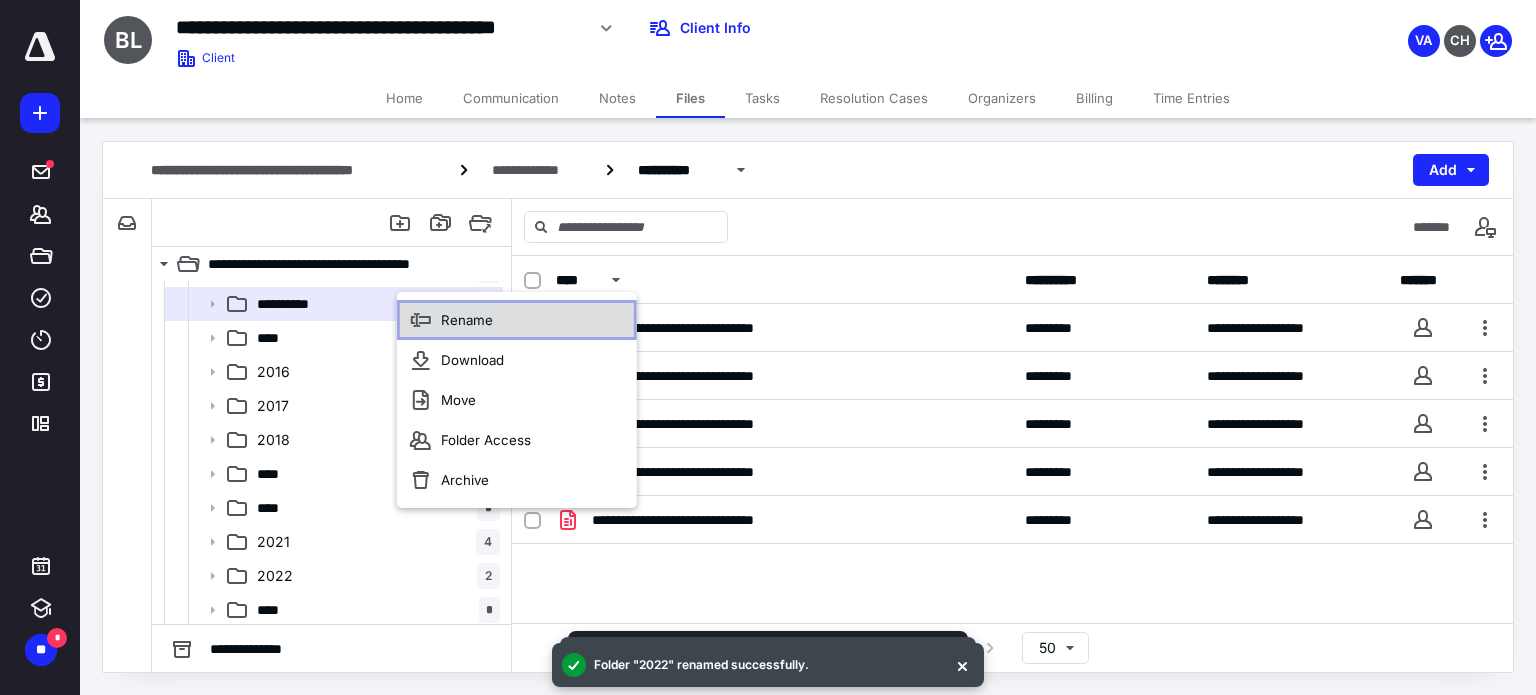 click on "Rename" at bounding box center [517, 320] 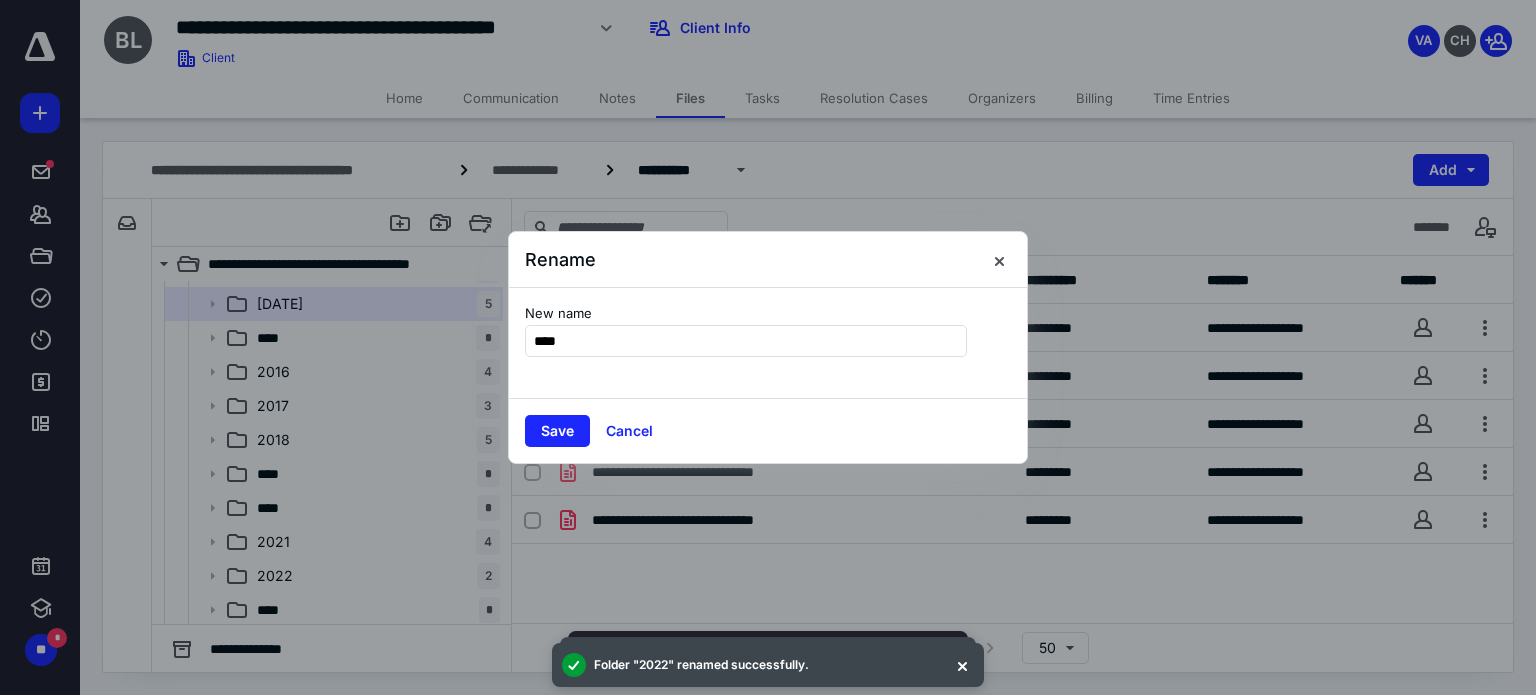 type on "****" 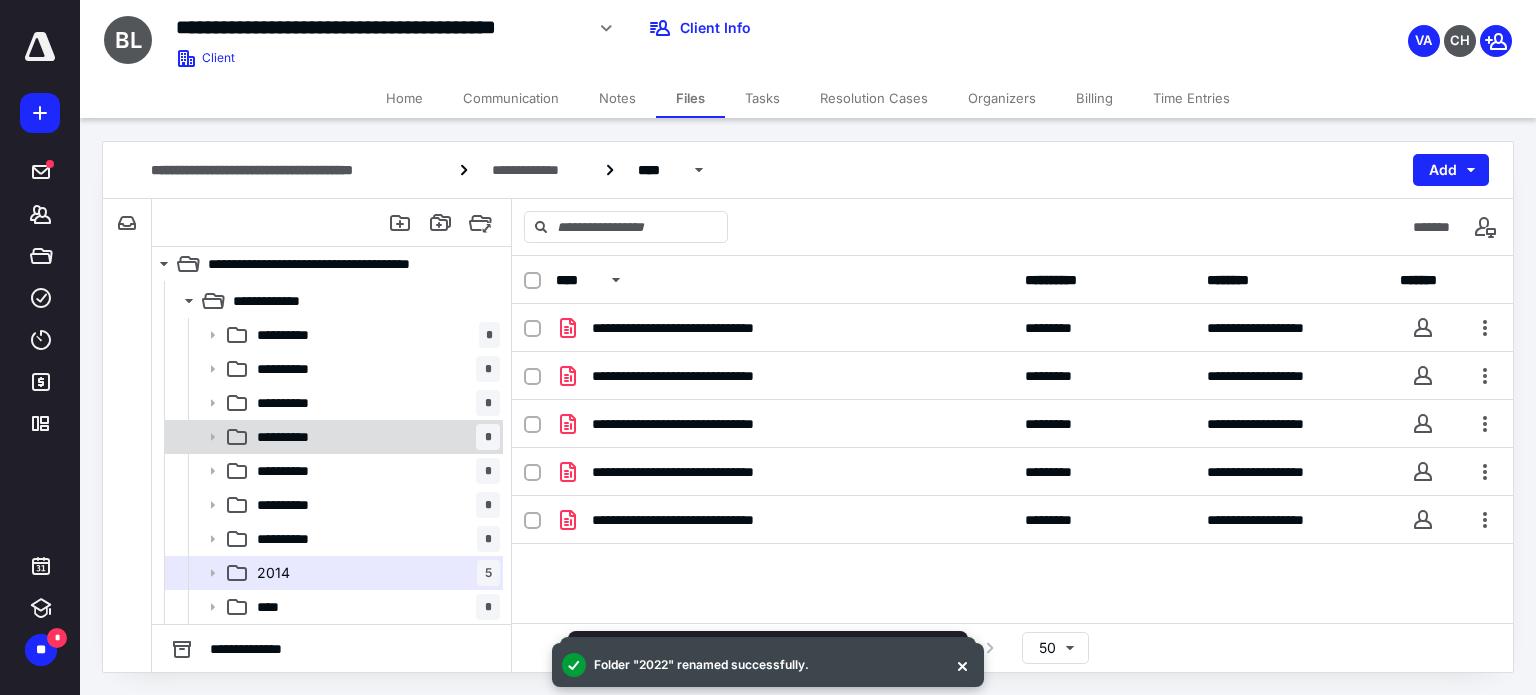 scroll, scrollTop: 0, scrollLeft: 0, axis: both 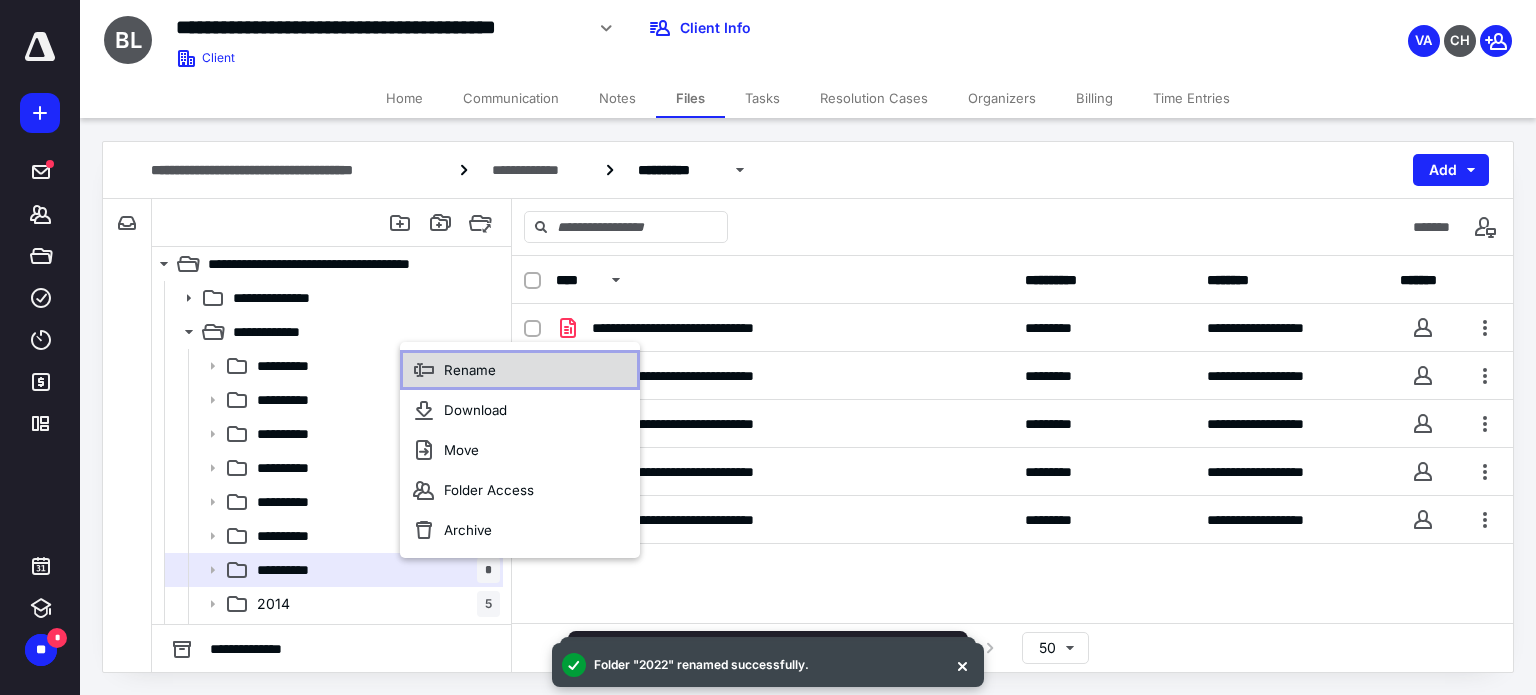 click on "Rename" at bounding box center (520, 370) 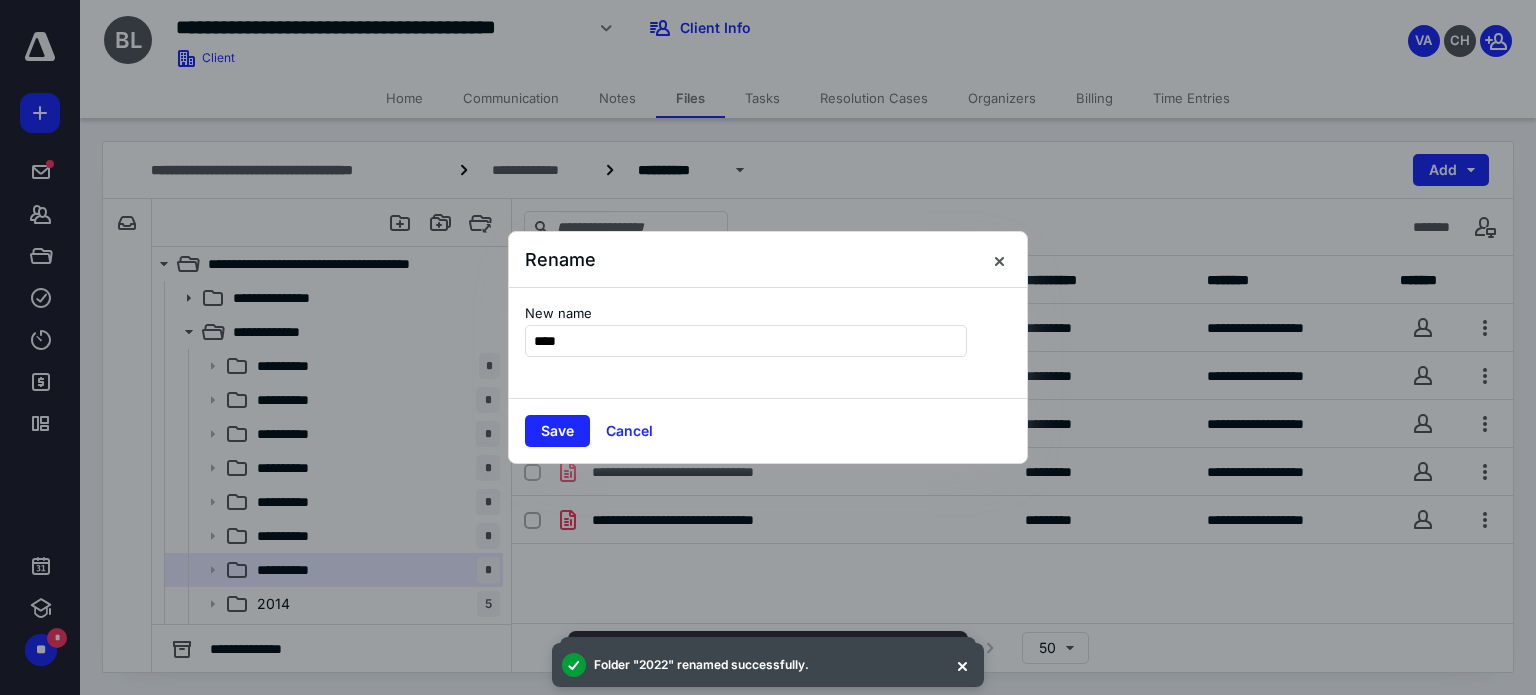 type on "****" 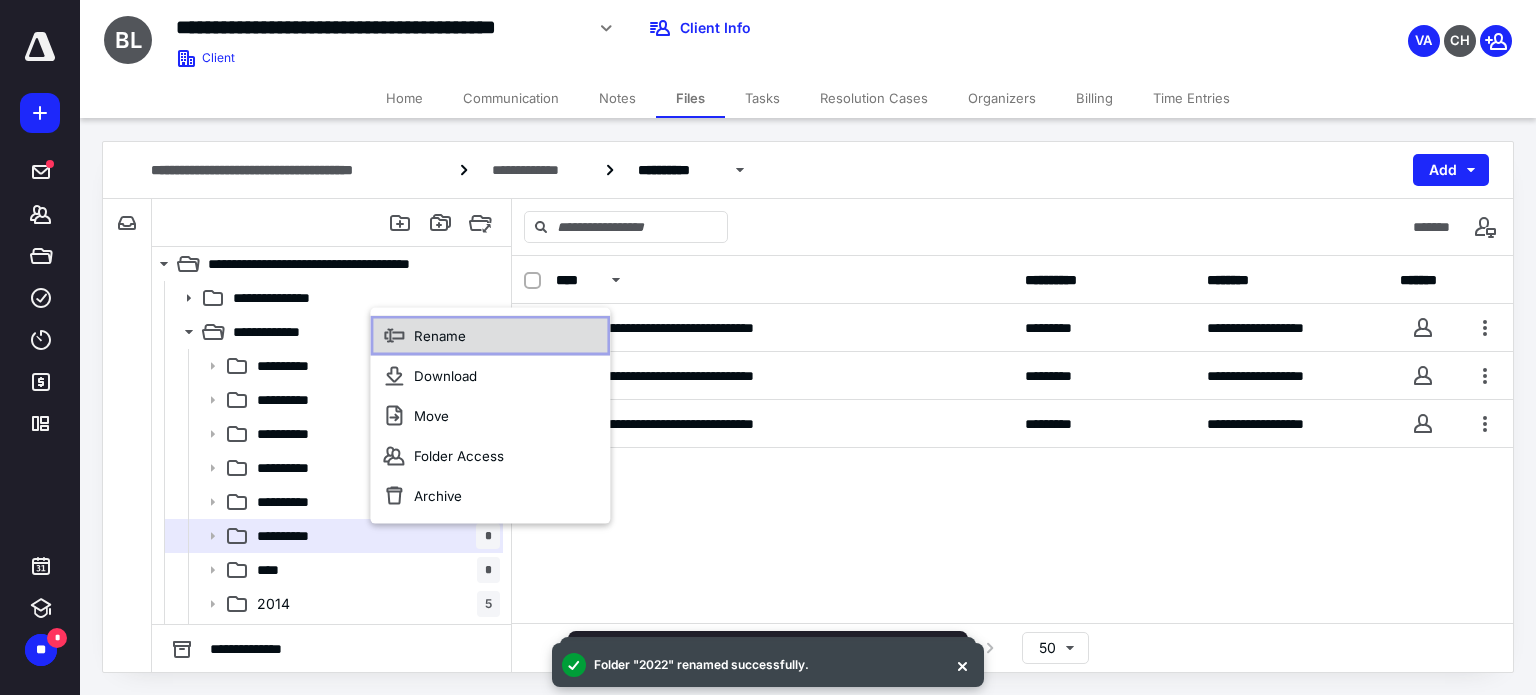 click on "Rename" at bounding box center [490, 336] 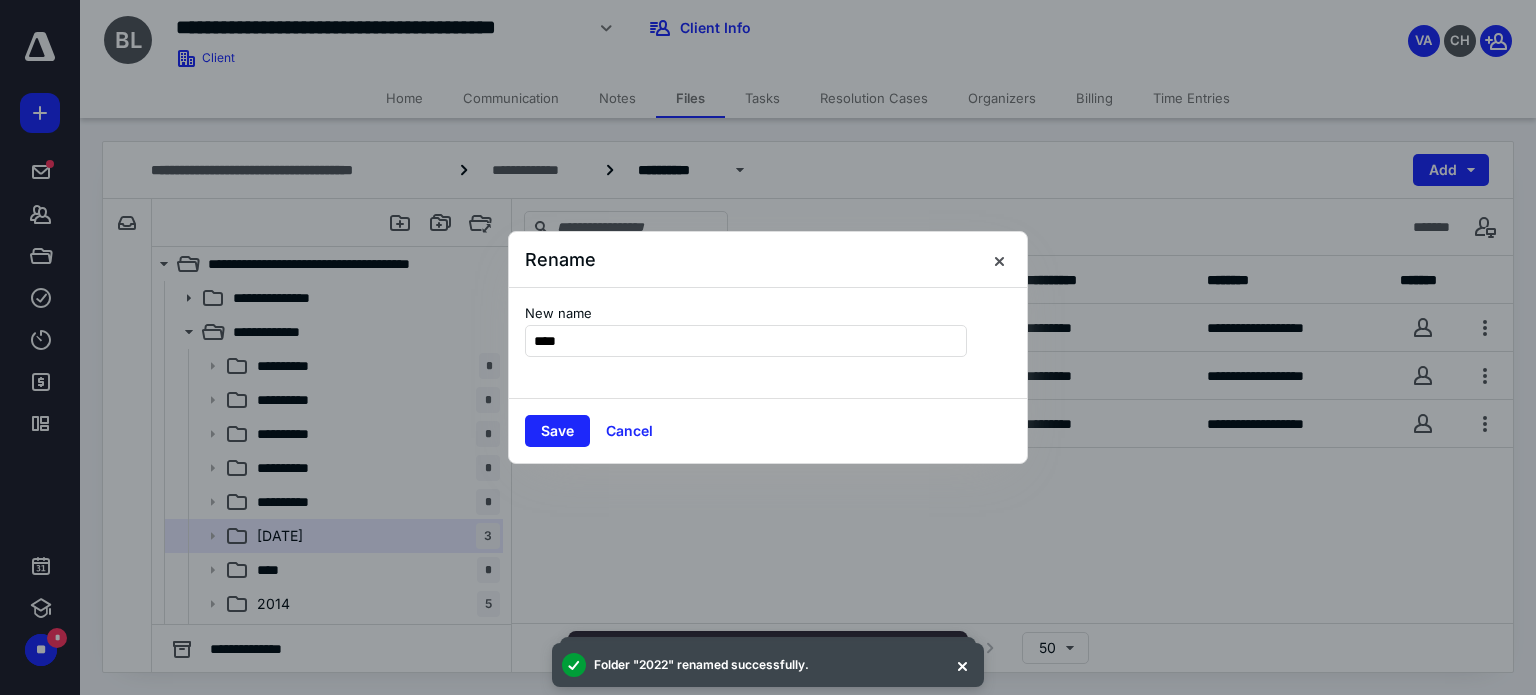 type on "****" 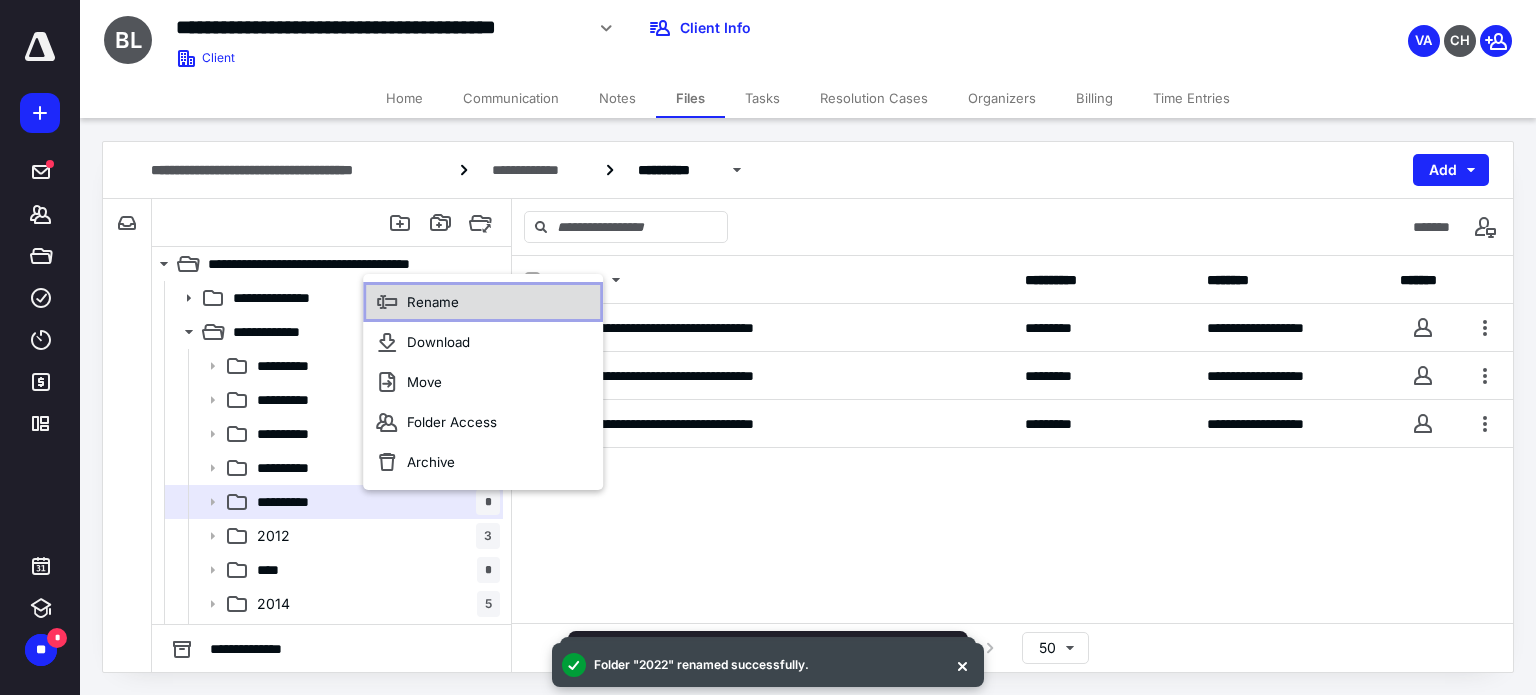 click on "Rename" at bounding box center (483, 302) 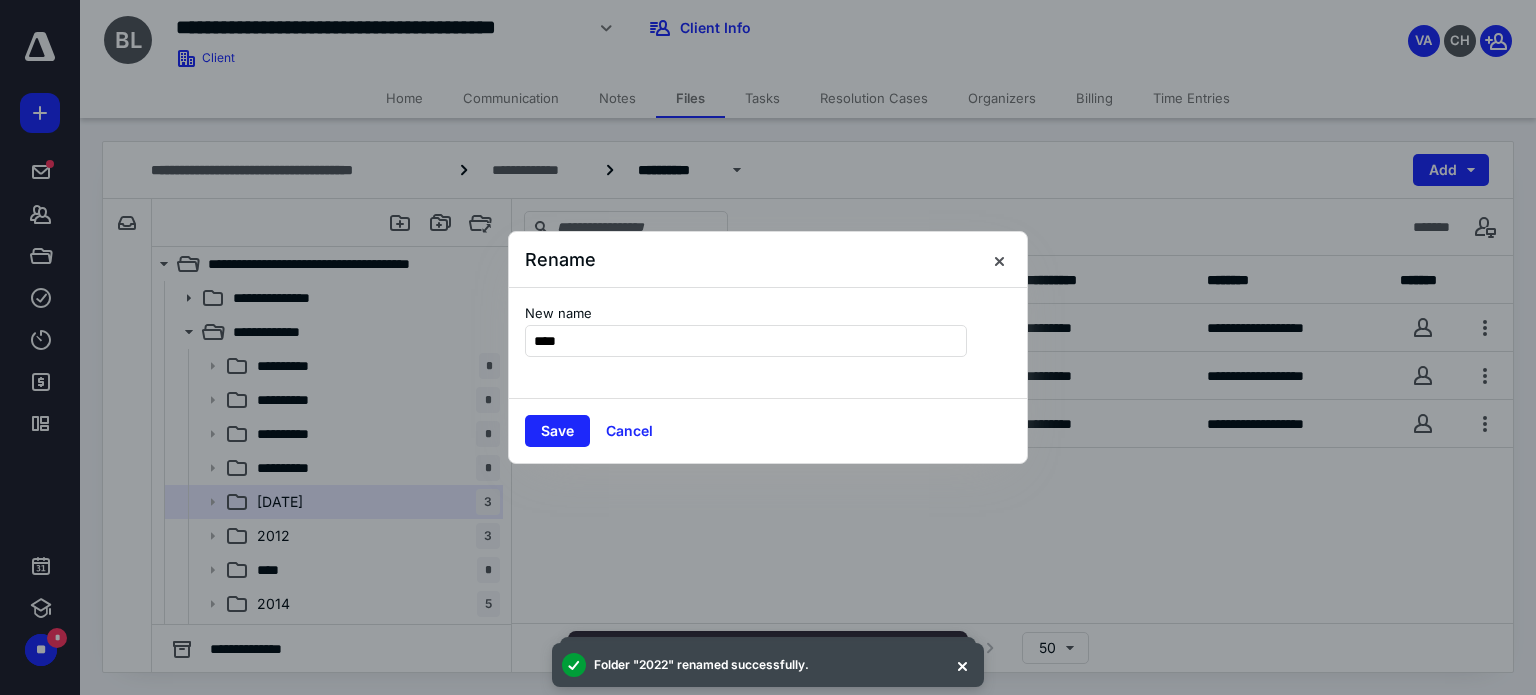 type on "****" 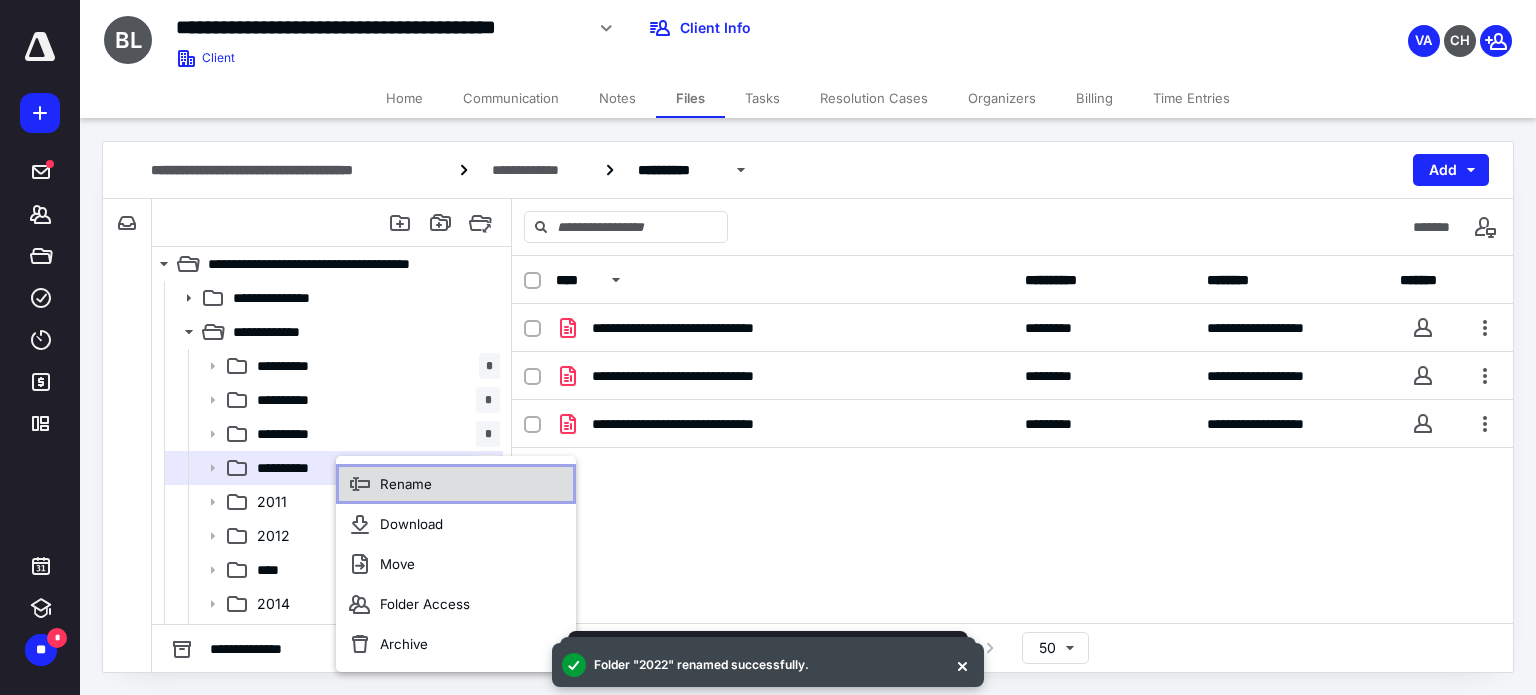 click on "Rename" at bounding box center (456, 484) 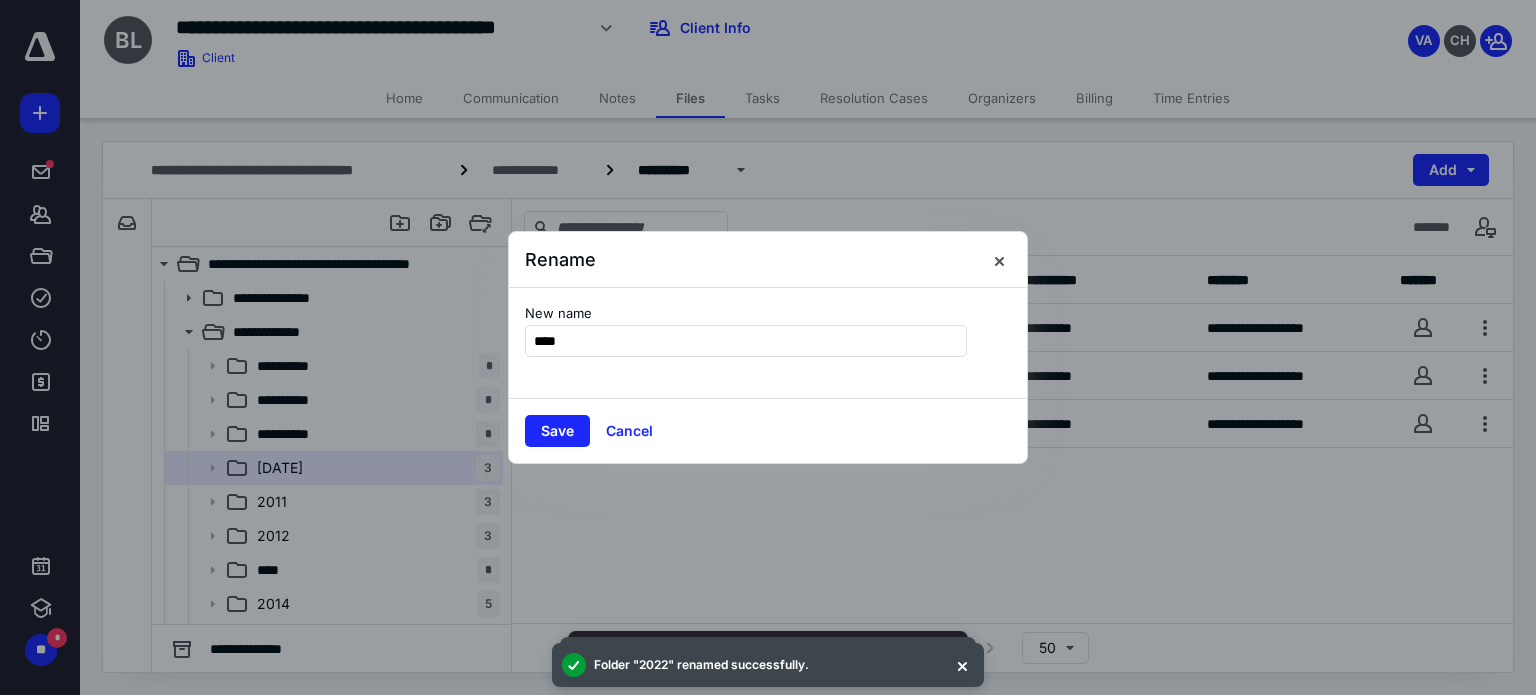 type on "****" 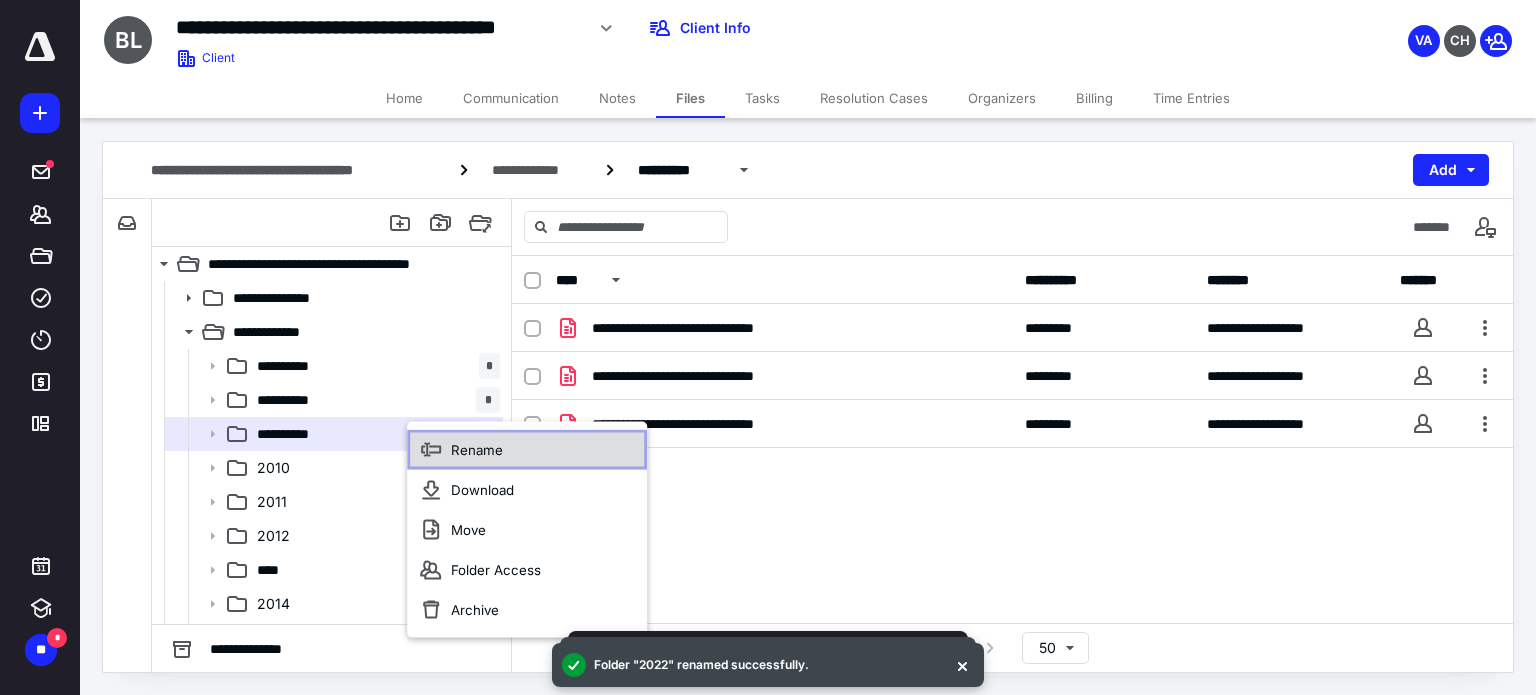 click on "Rename" at bounding box center (527, 450) 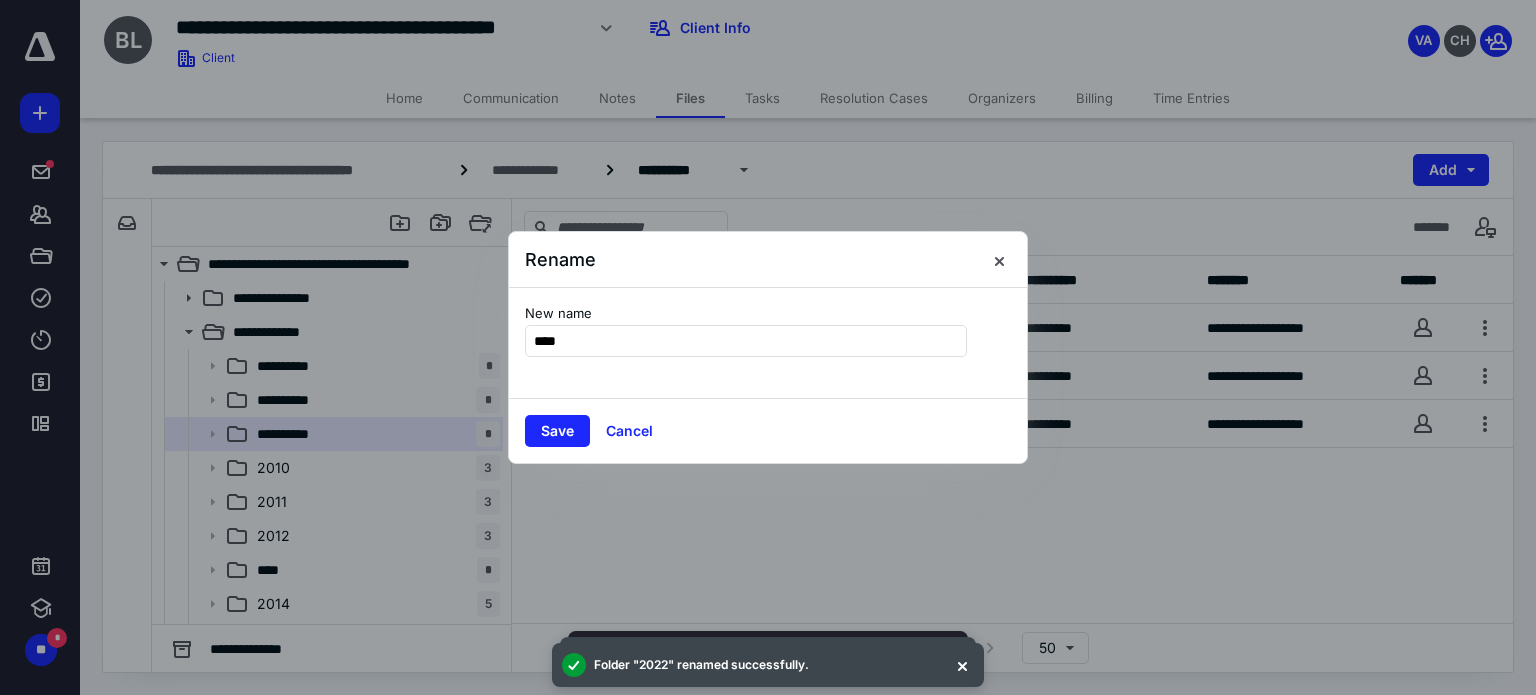 type on "****" 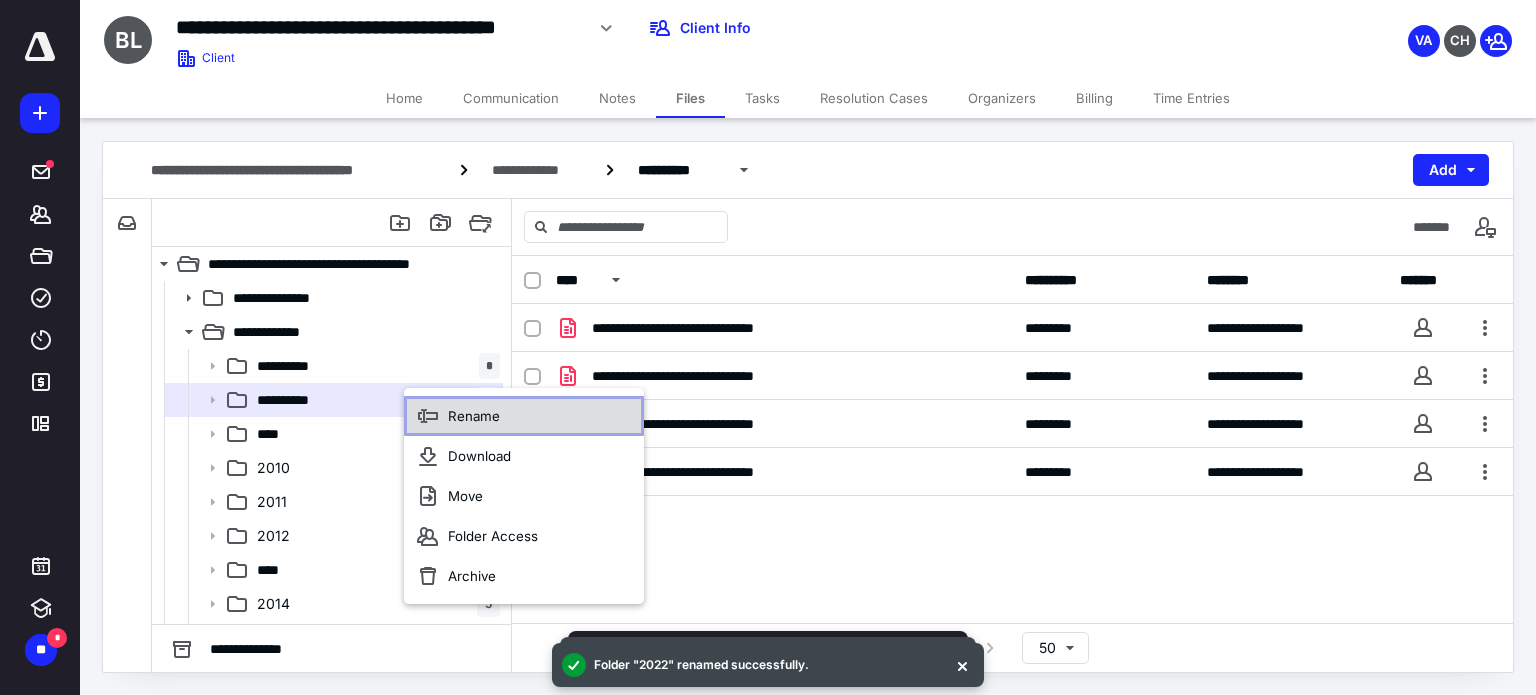 click on "Rename" at bounding box center [524, 416] 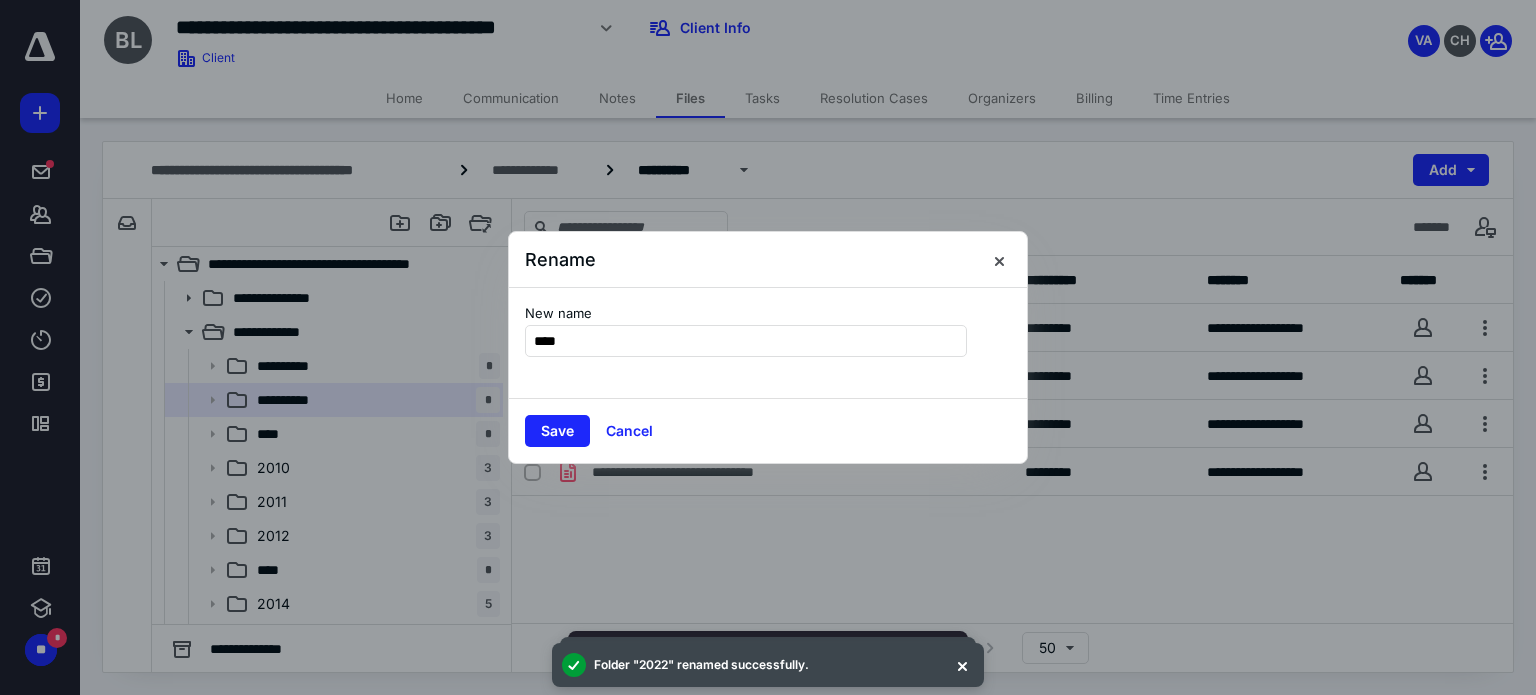 type on "****" 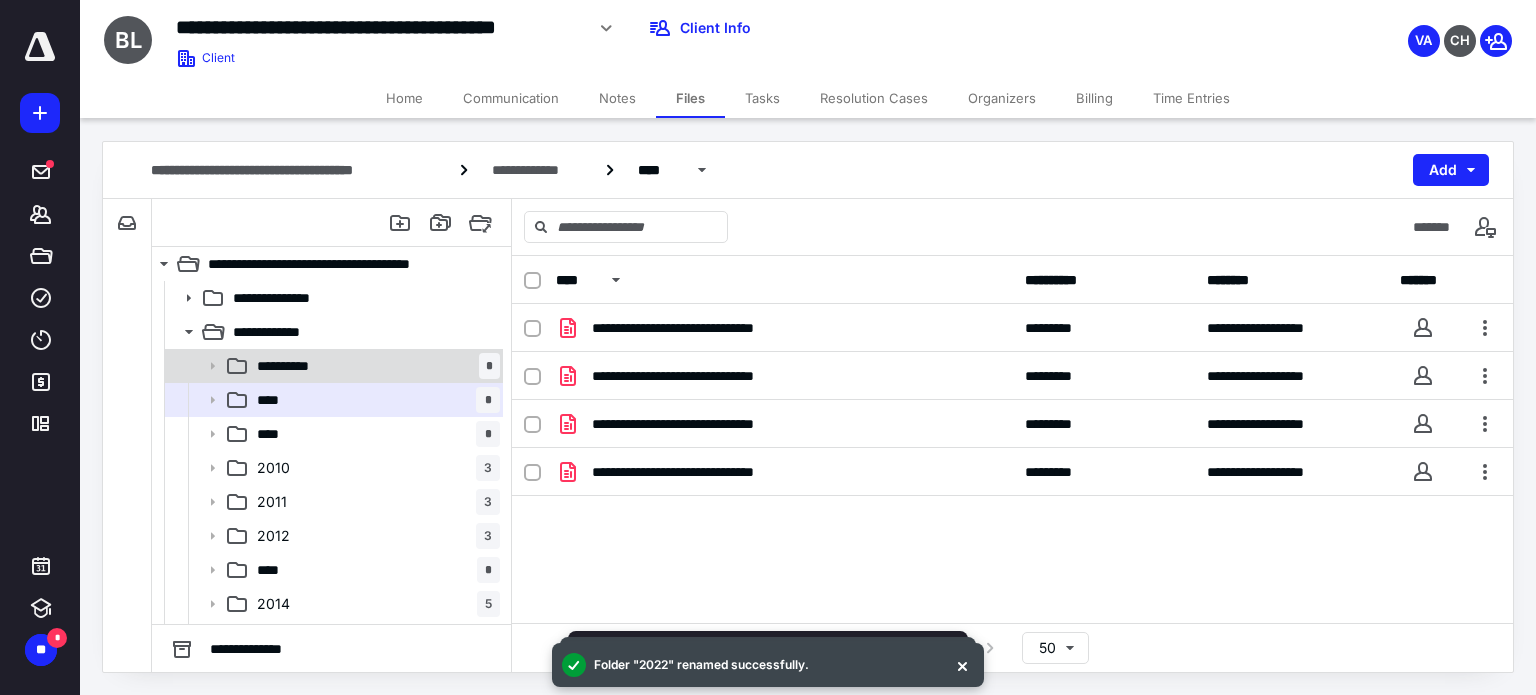 click on "**********" at bounding box center [374, 366] 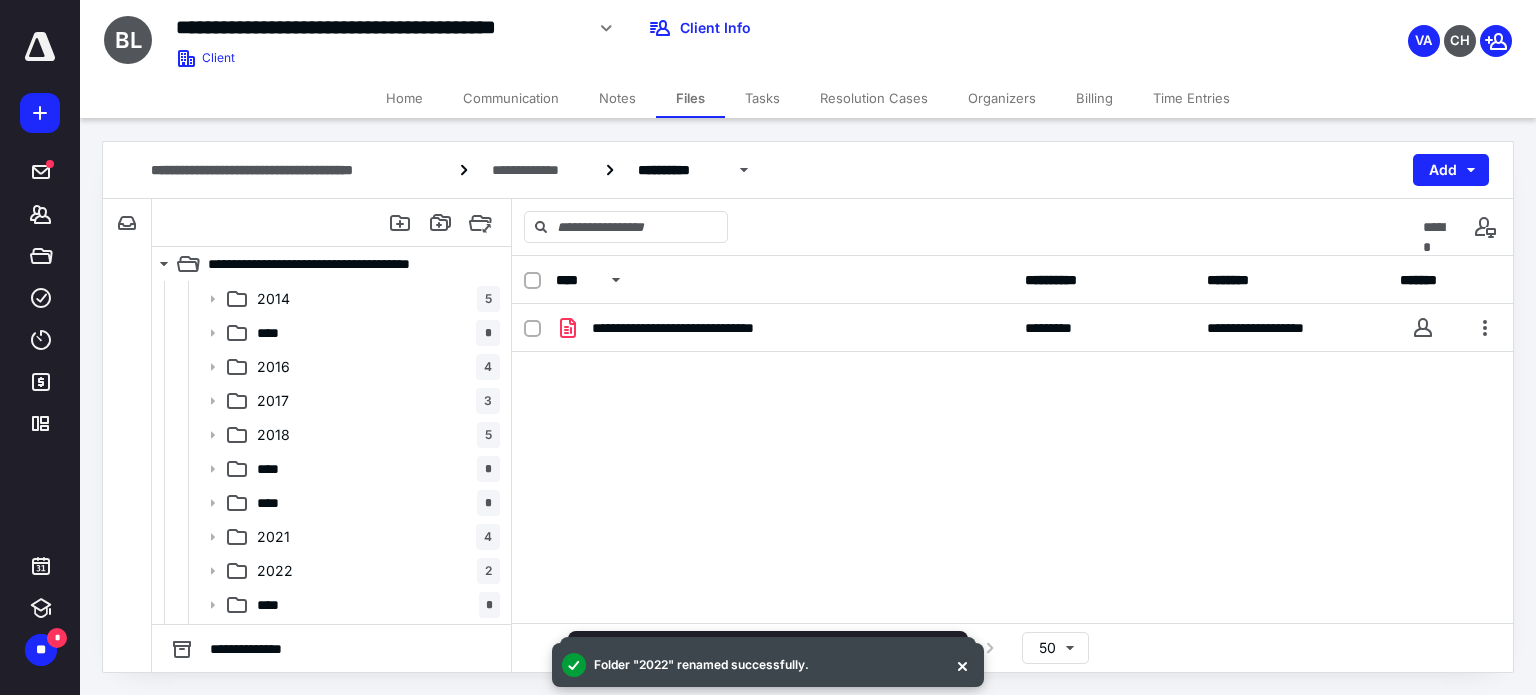scroll, scrollTop: 400, scrollLeft: 0, axis: vertical 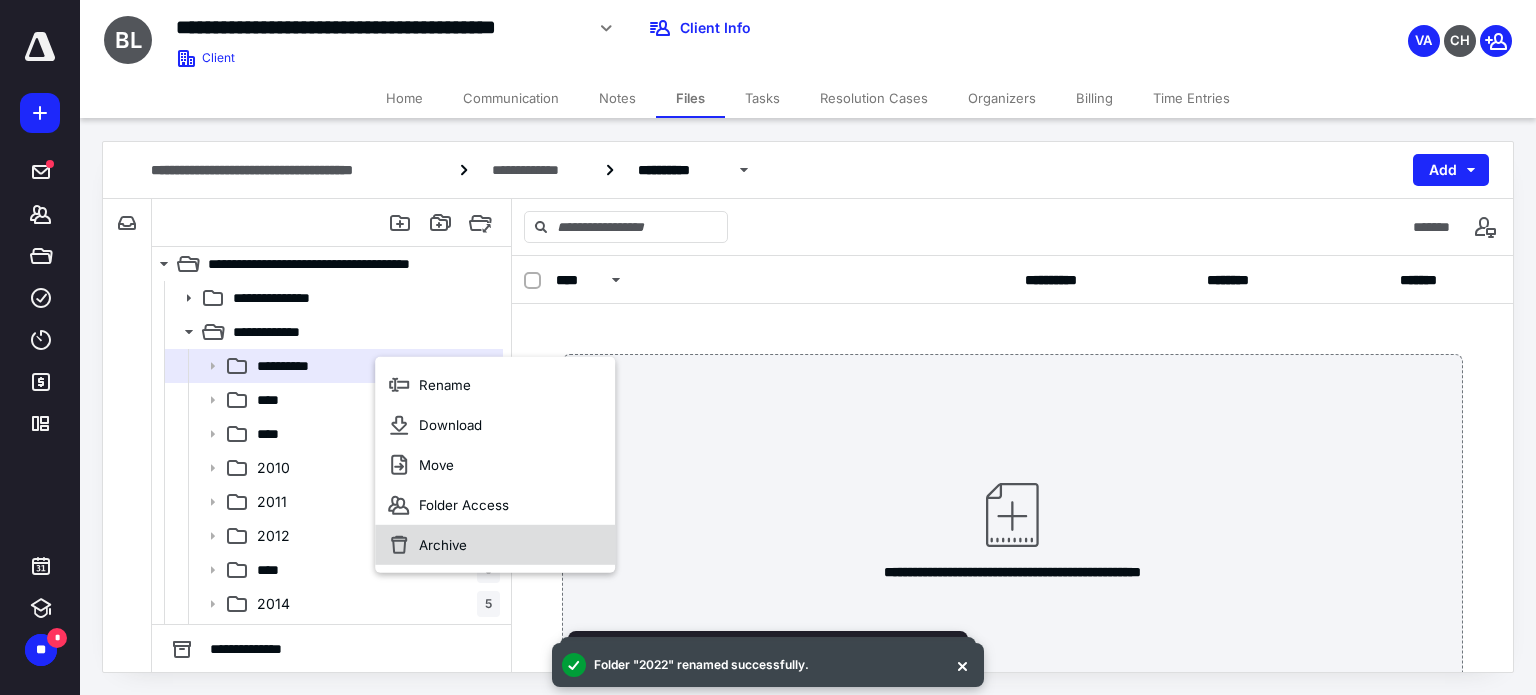 click on "Archive" at bounding box center [495, 545] 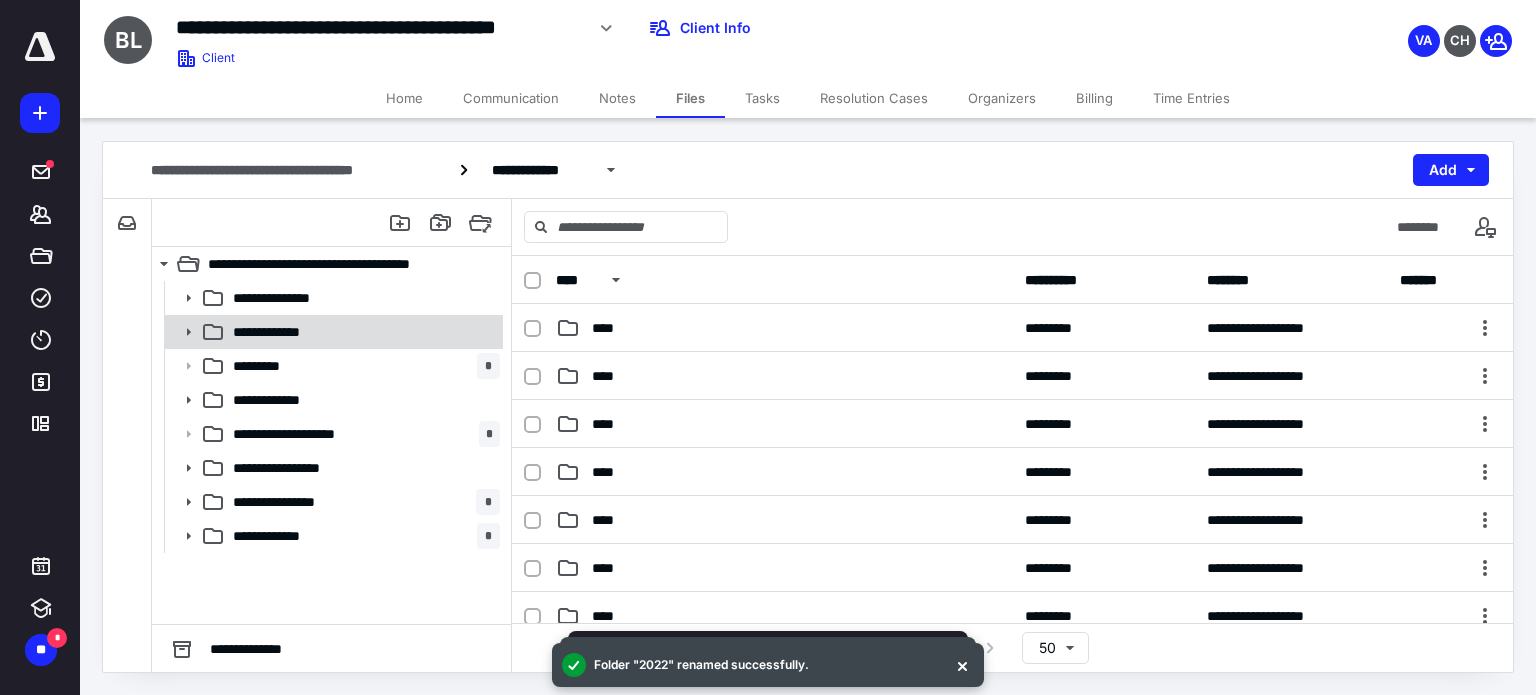 click 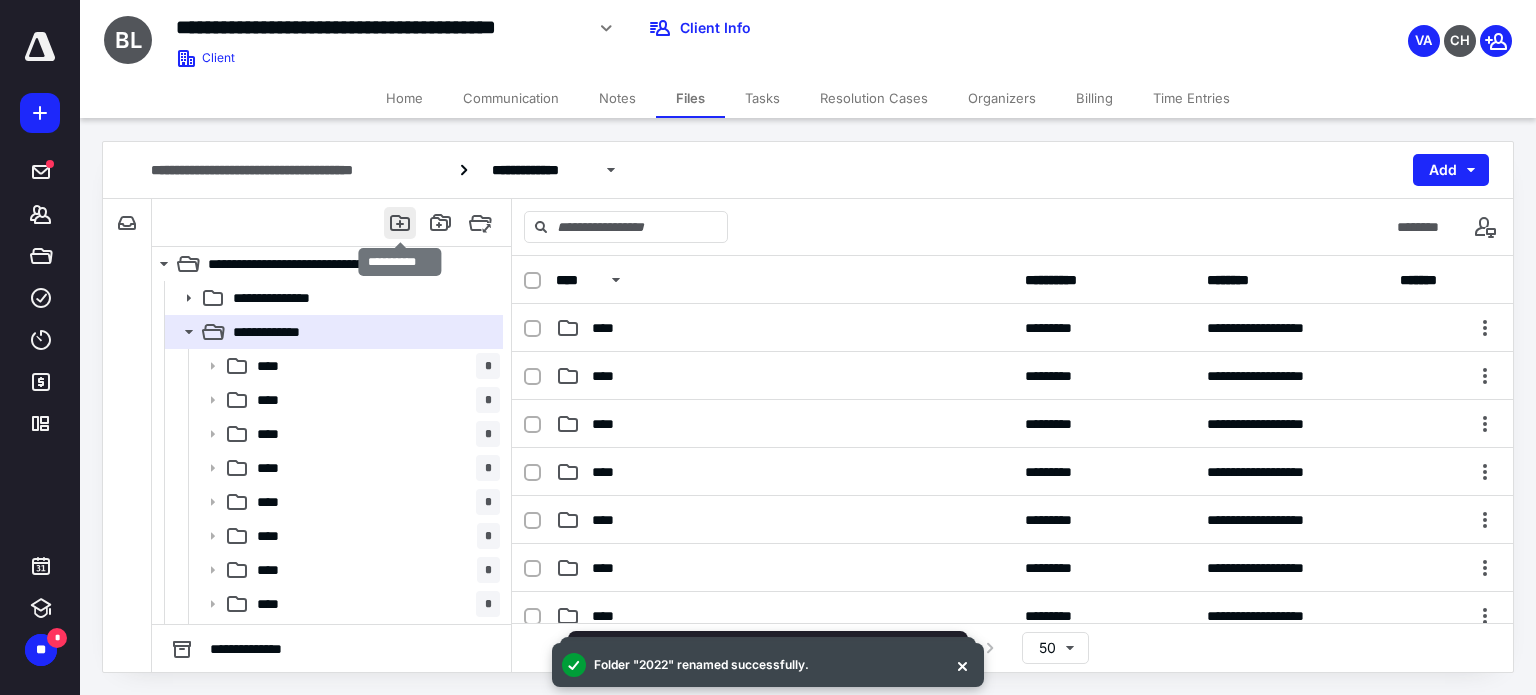 click at bounding box center (400, 223) 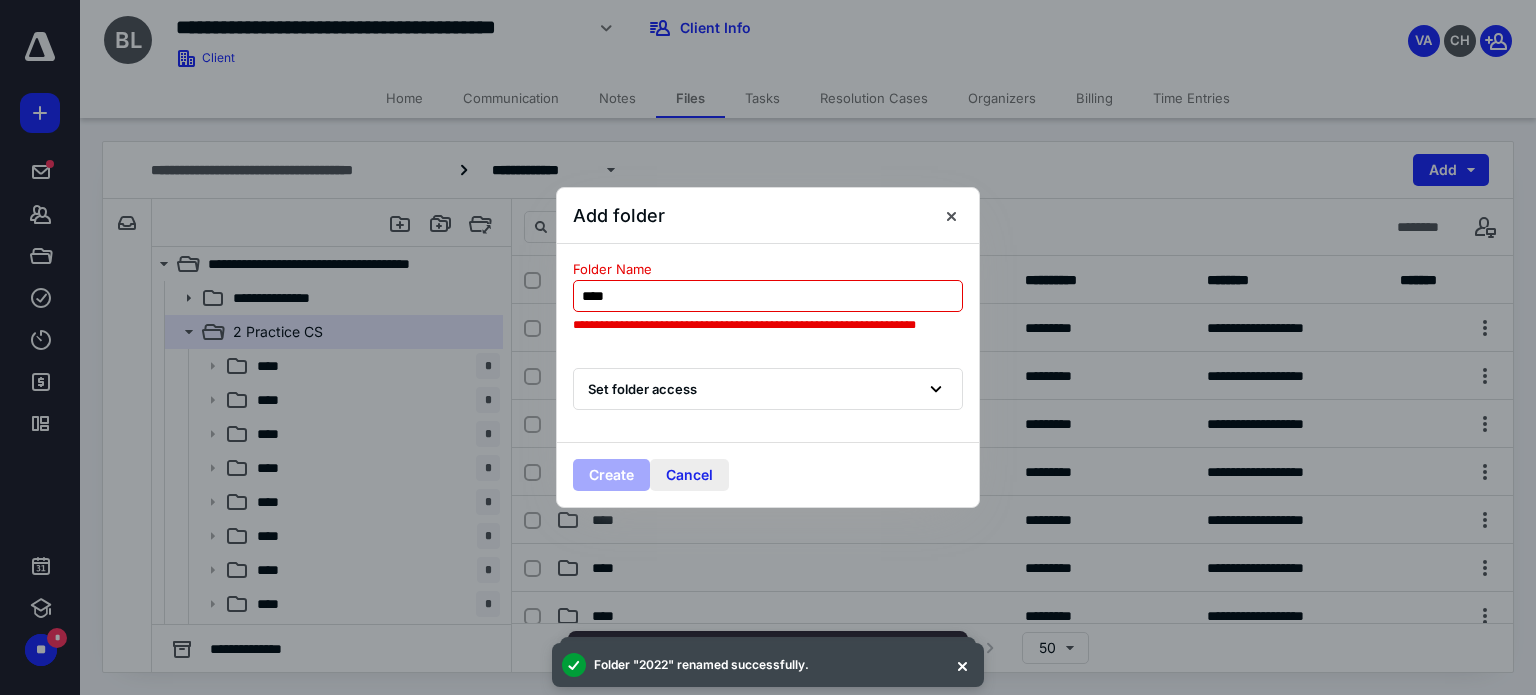 type on "****" 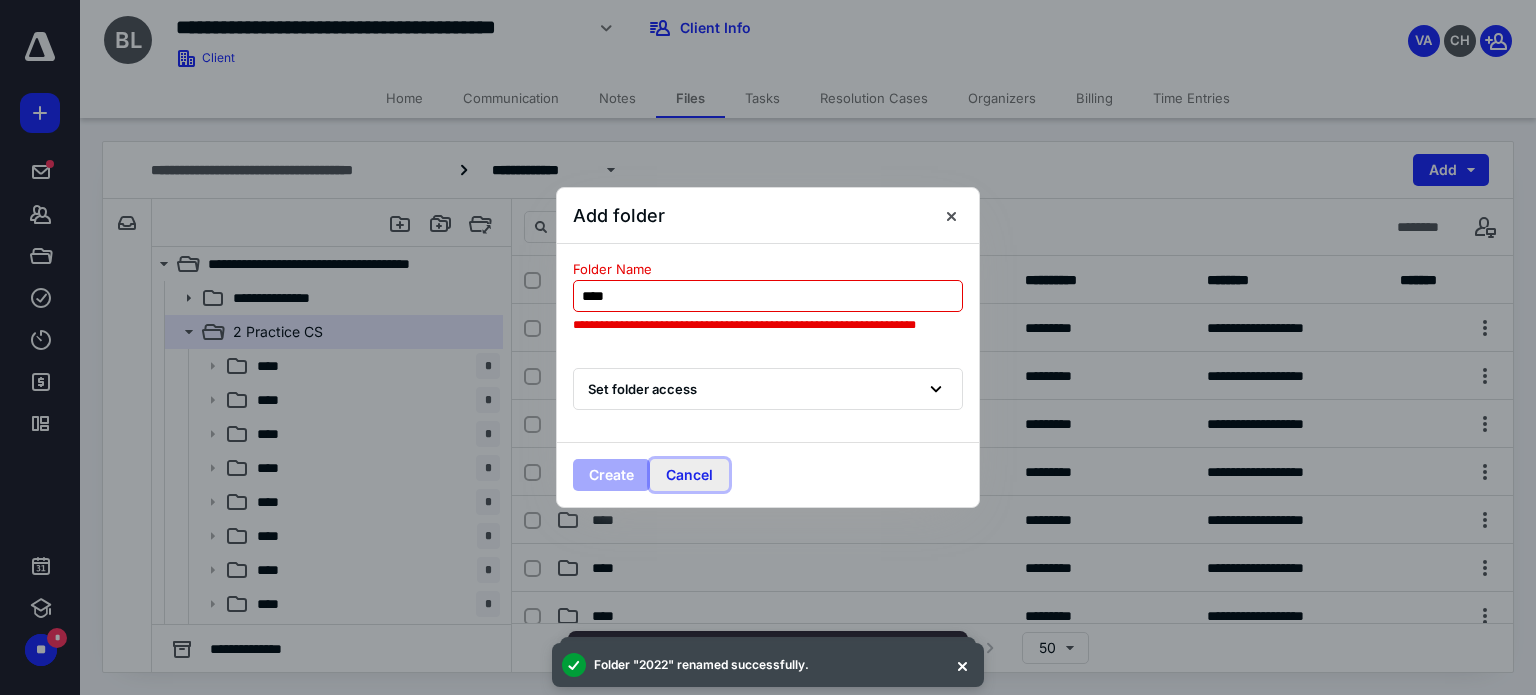 click on "Cancel" at bounding box center [689, 475] 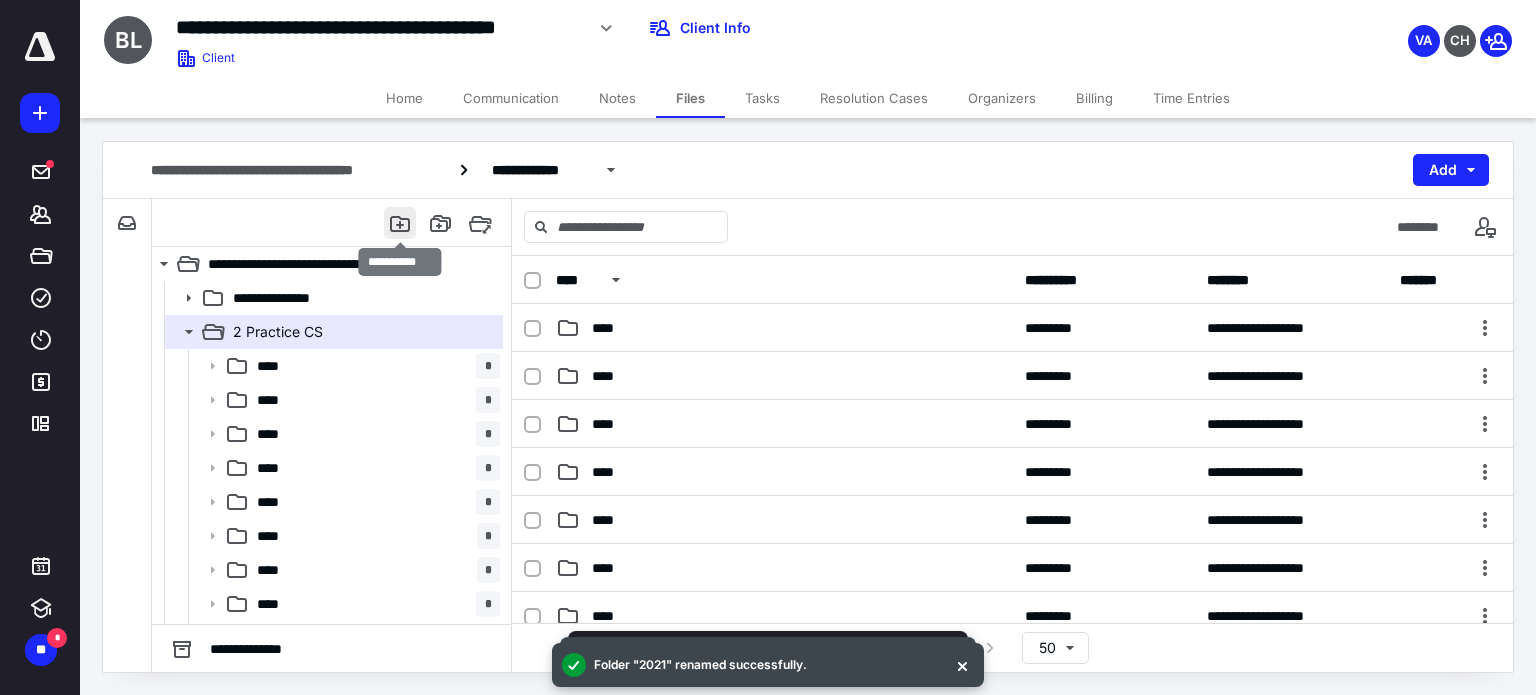 click at bounding box center [400, 223] 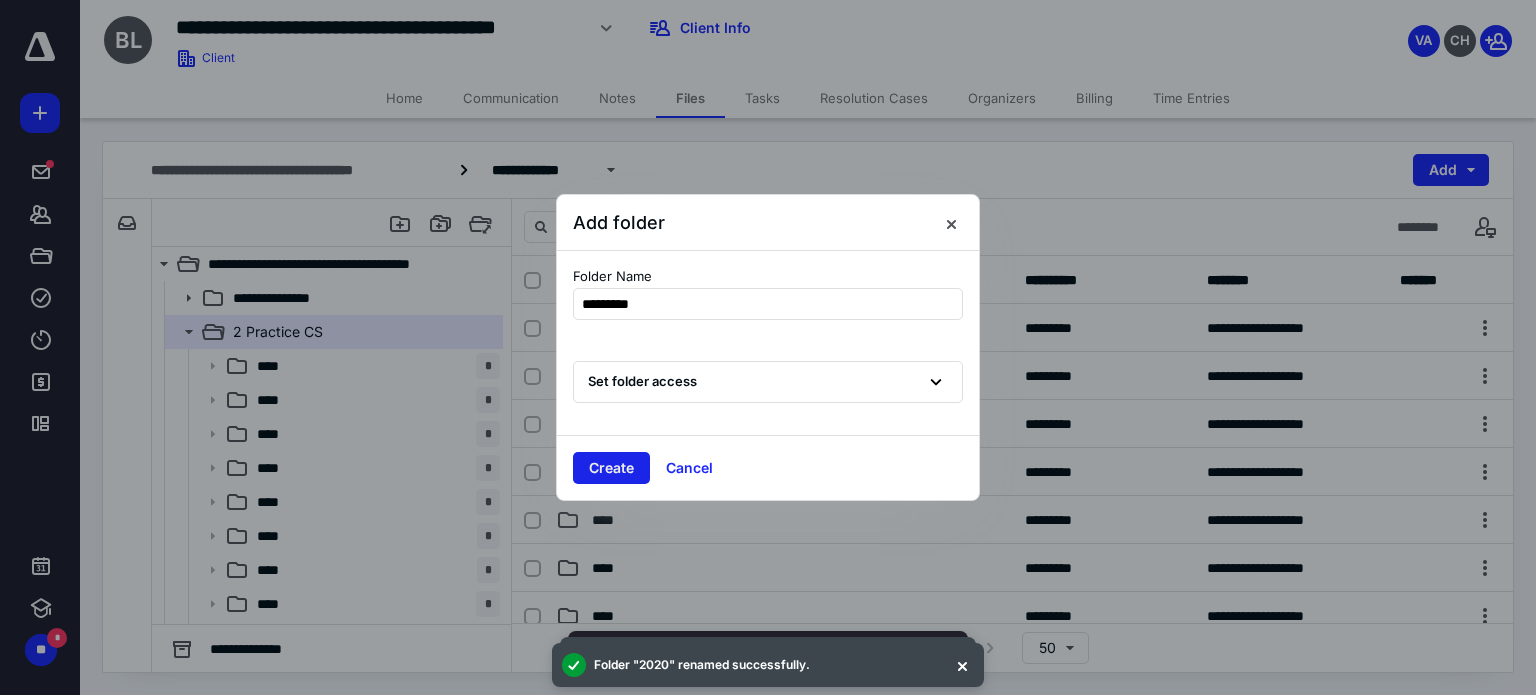 type on "*********" 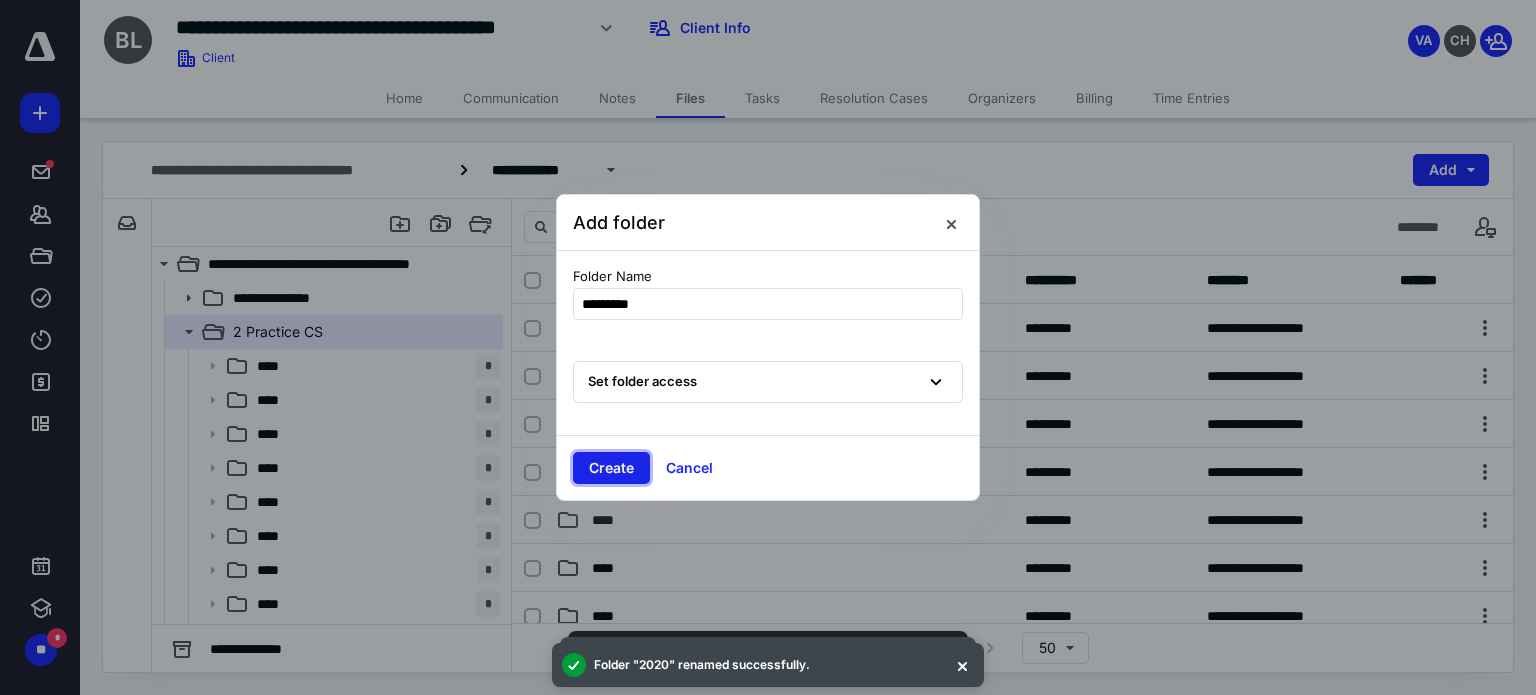 click on "Create" at bounding box center [611, 468] 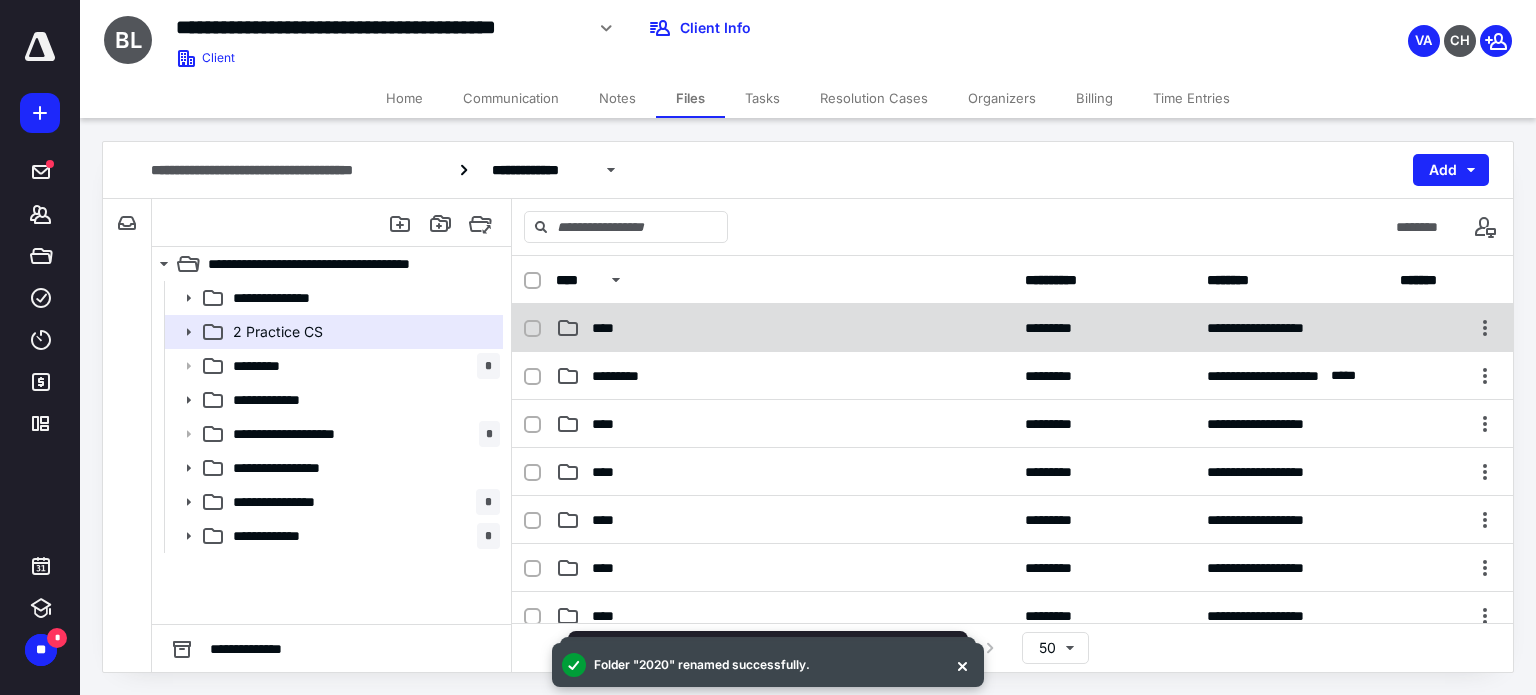 click at bounding box center [532, 329] 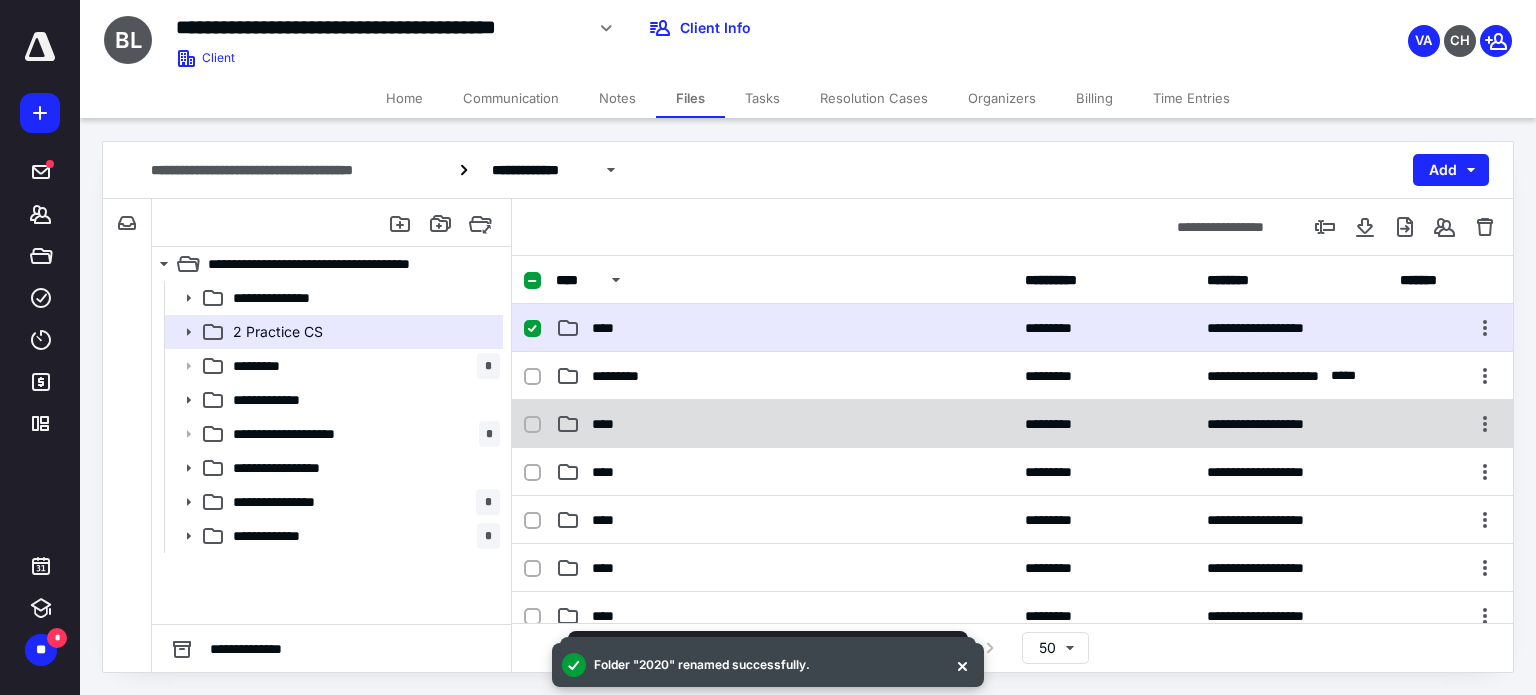 click 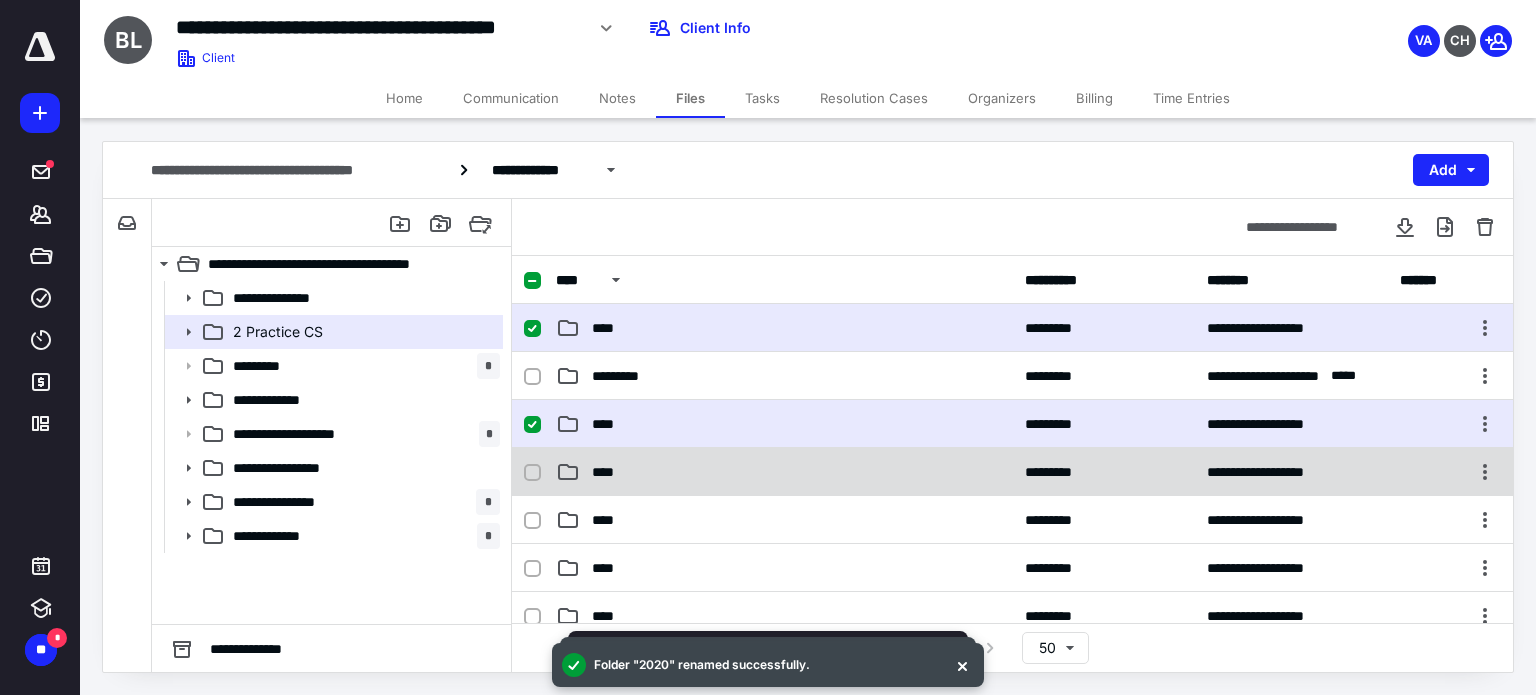 click 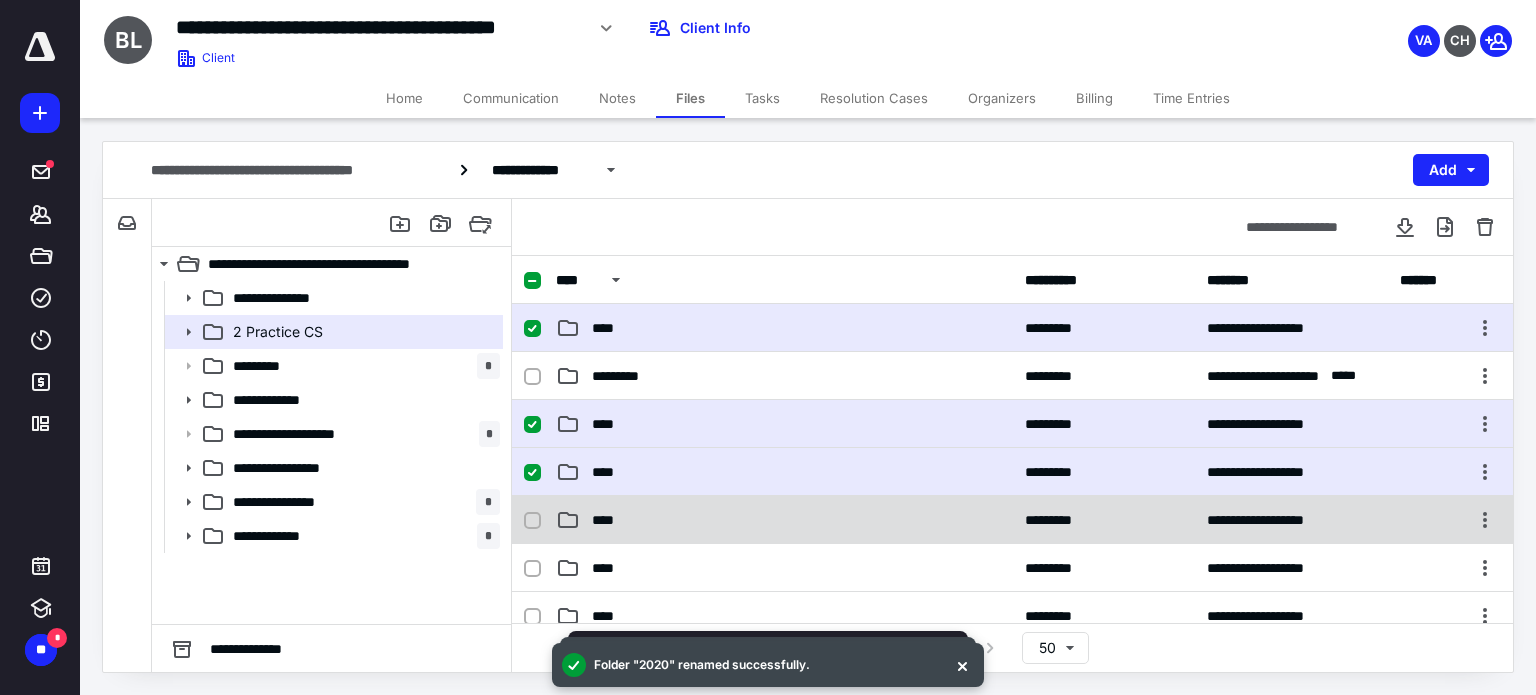 click at bounding box center [540, 520] 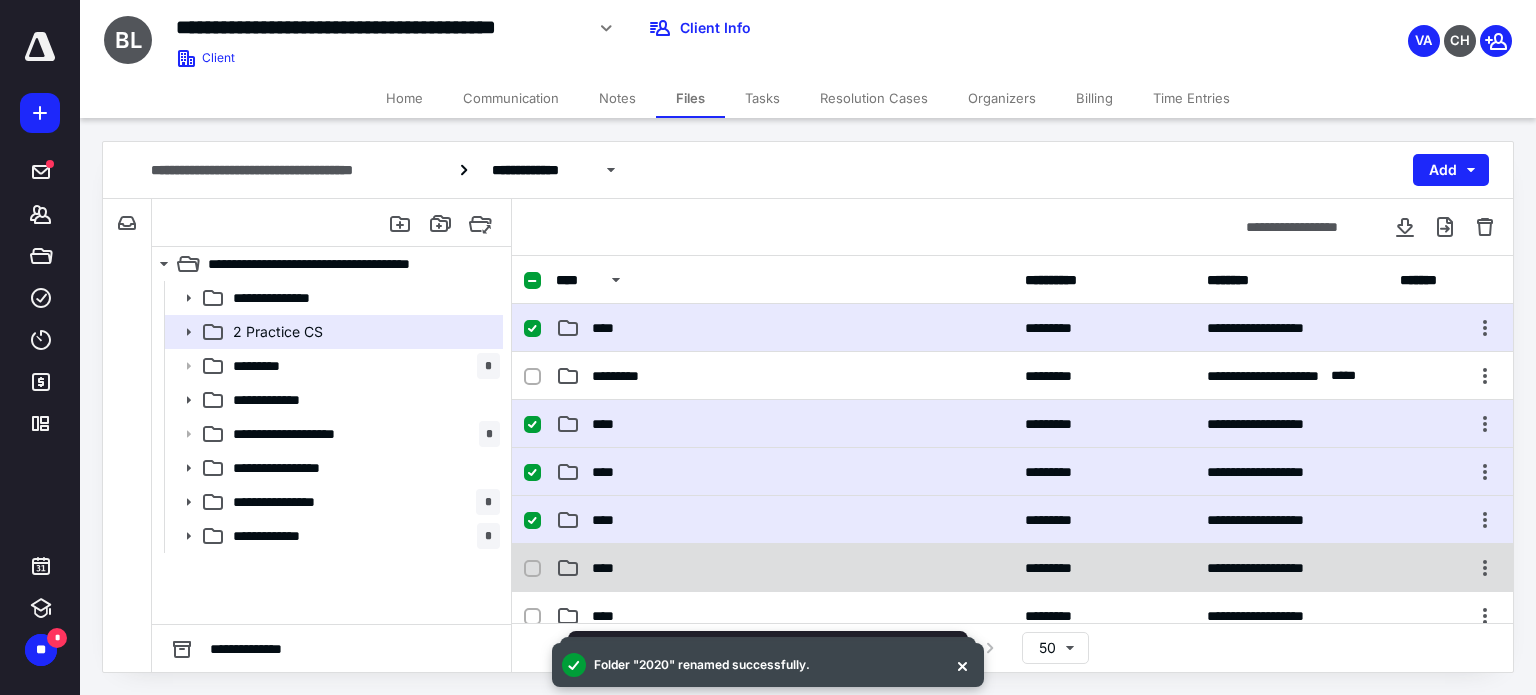 click at bounding box center (532, 569) 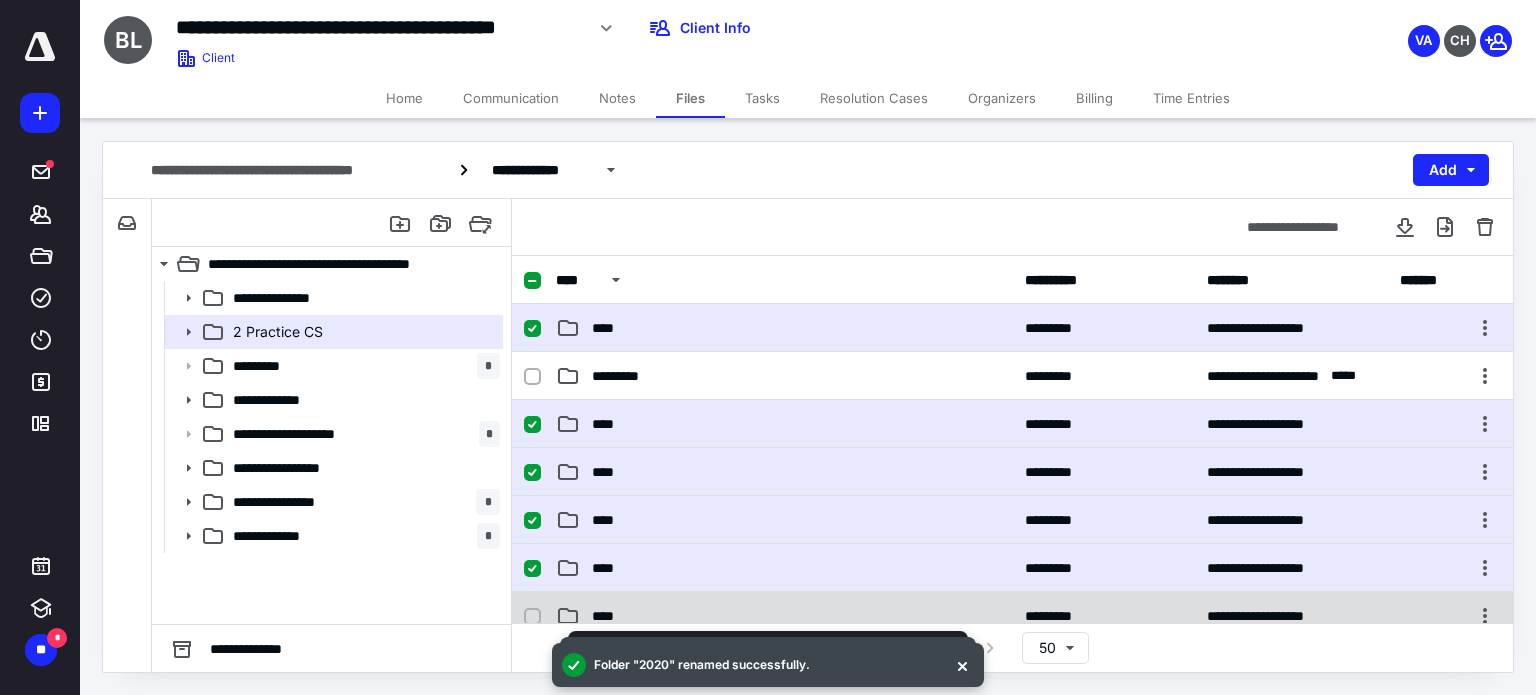 click at bounding box center [532, 617] 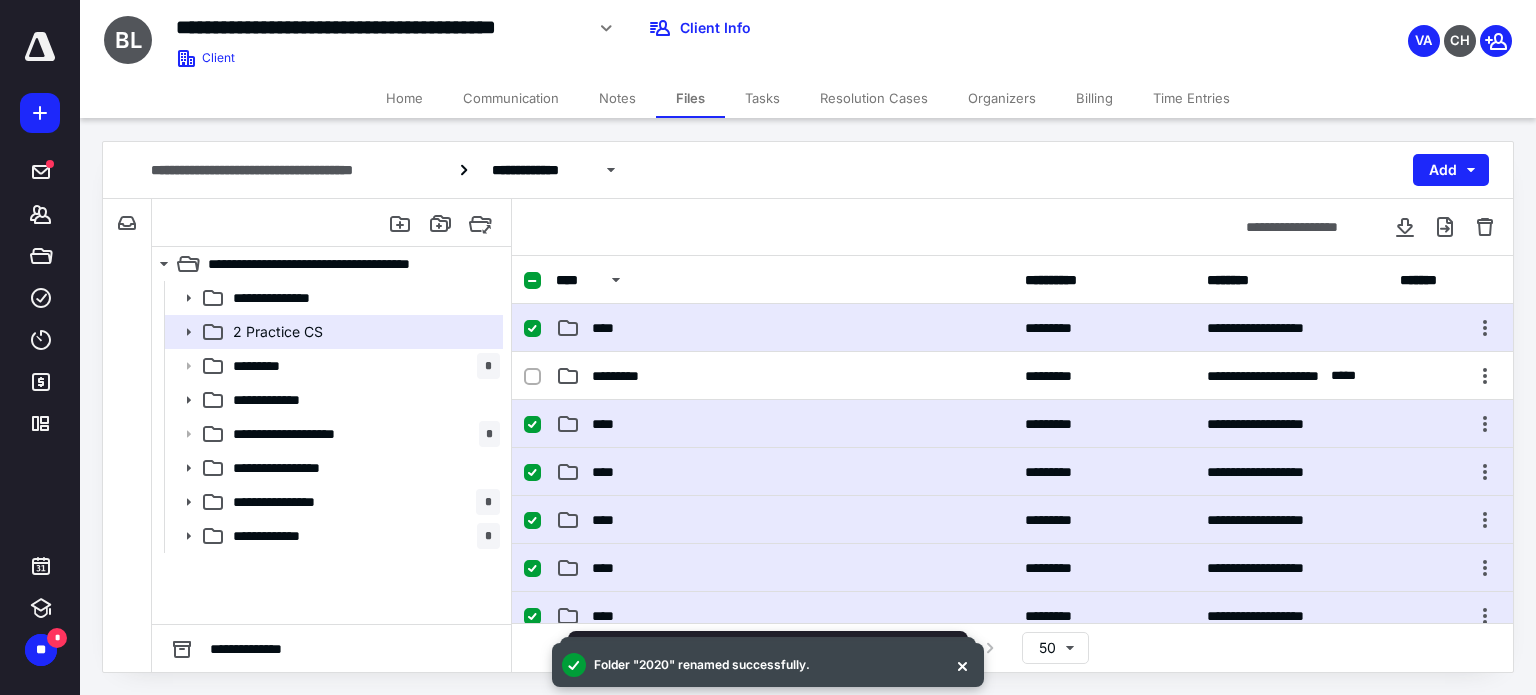 checkbox on "true" 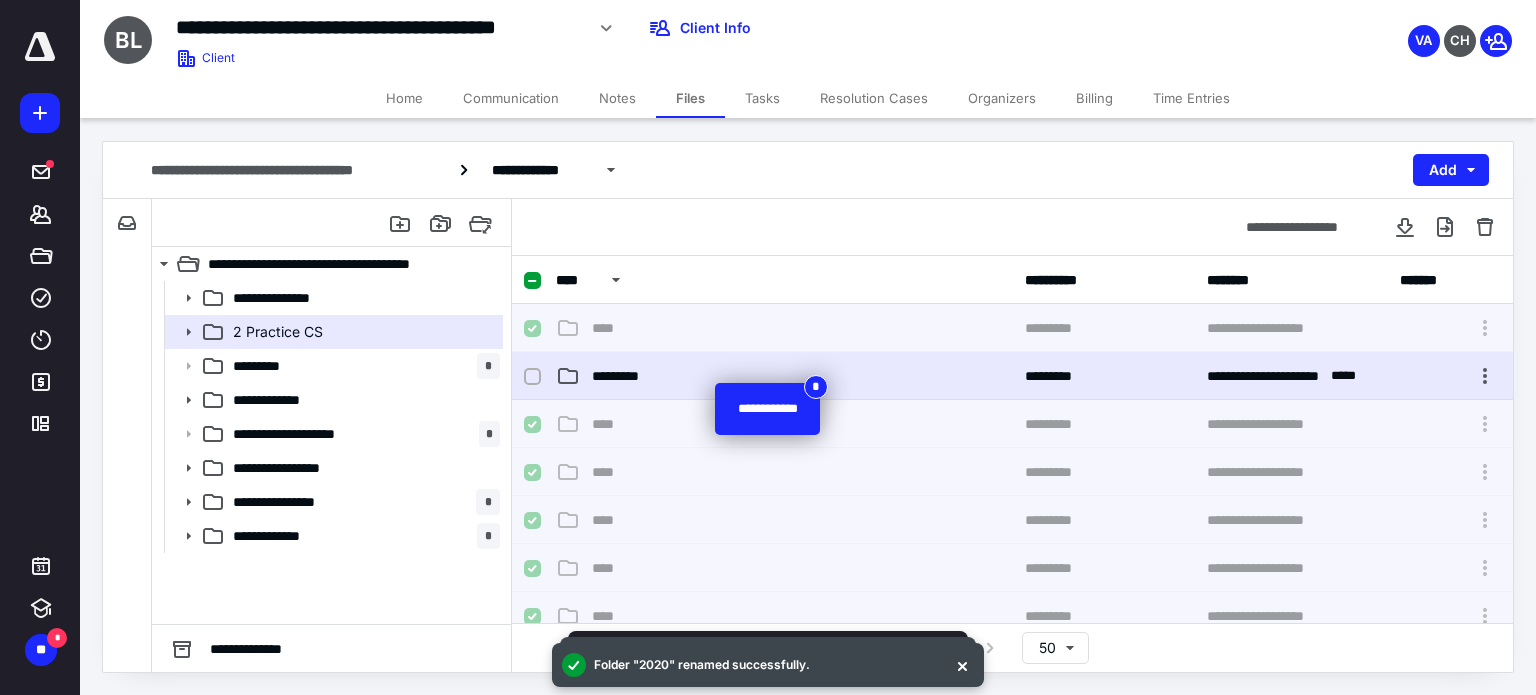 checkbox on "false" 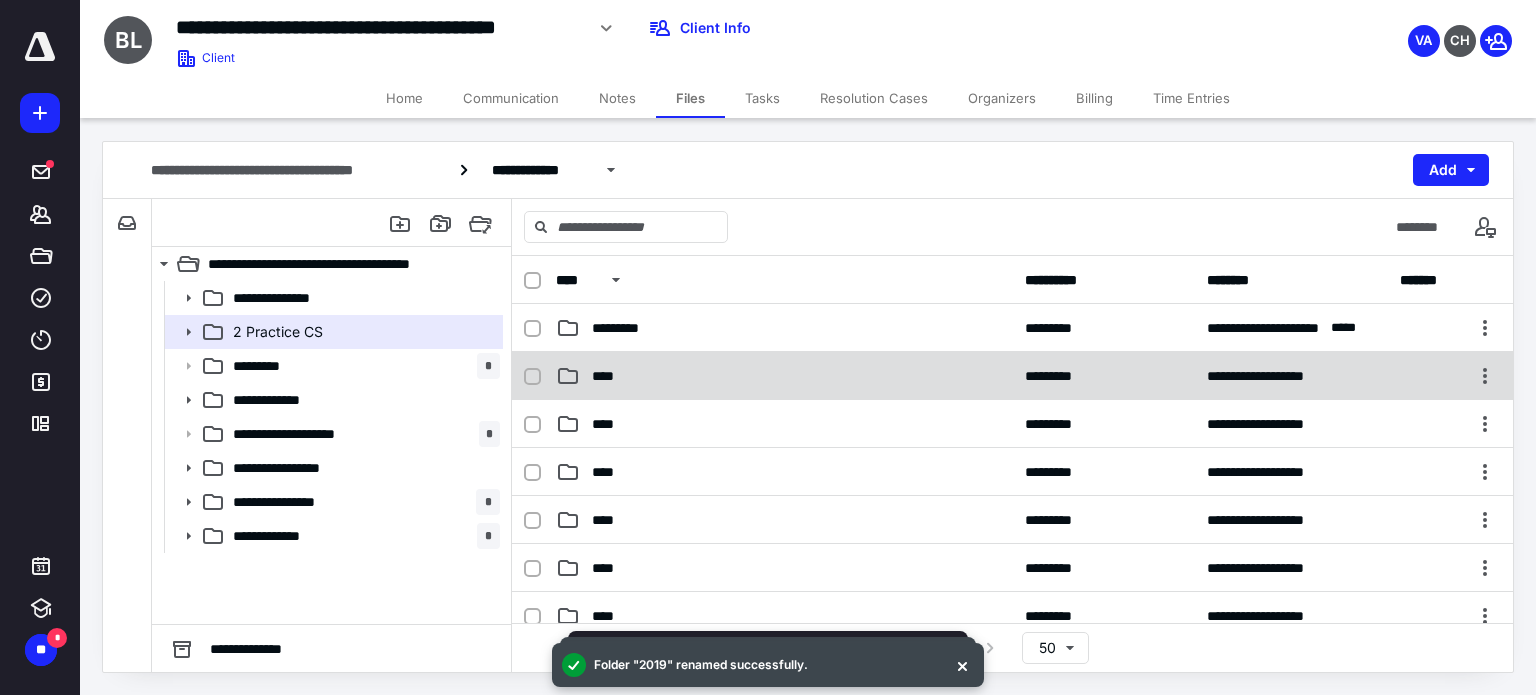 click at bounding box center [532, 377] 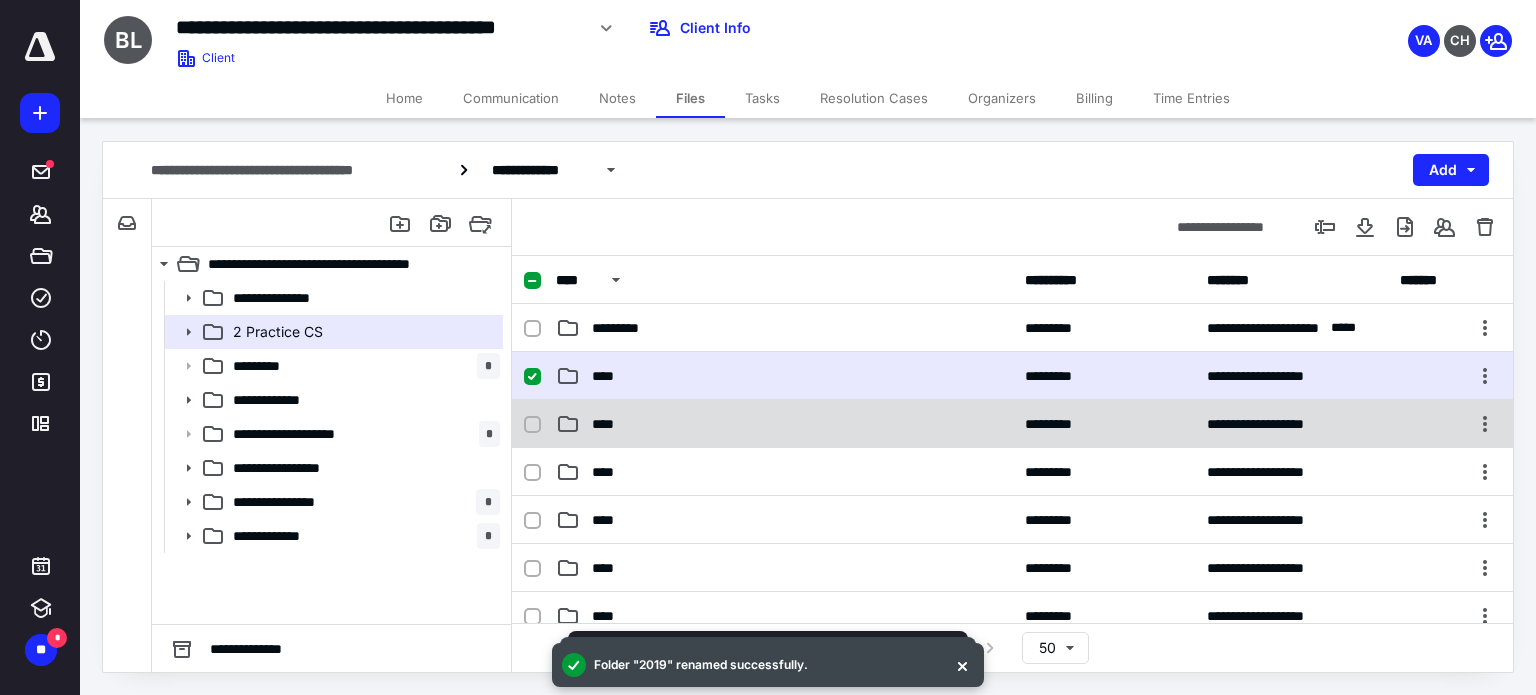 click at bounding box center [532, 425] 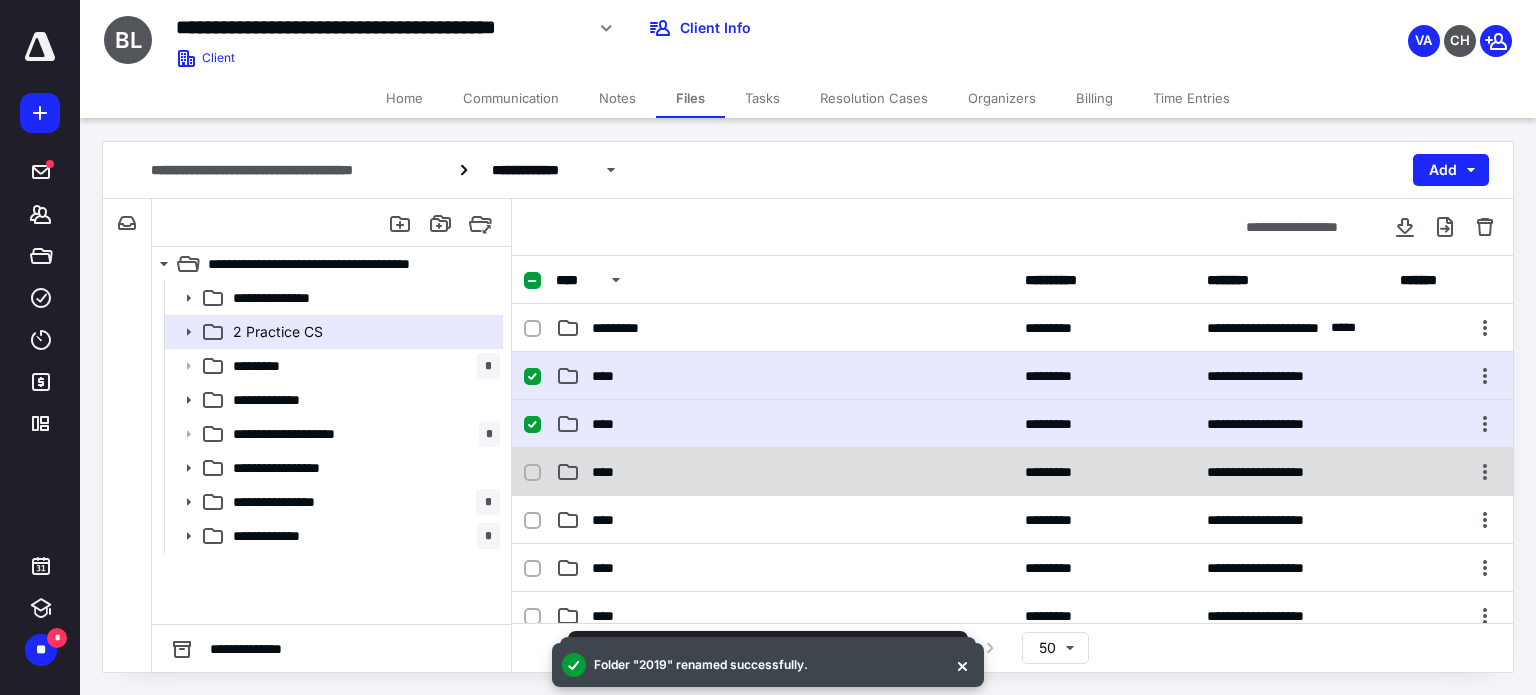 click at bounding box center [540, 472] 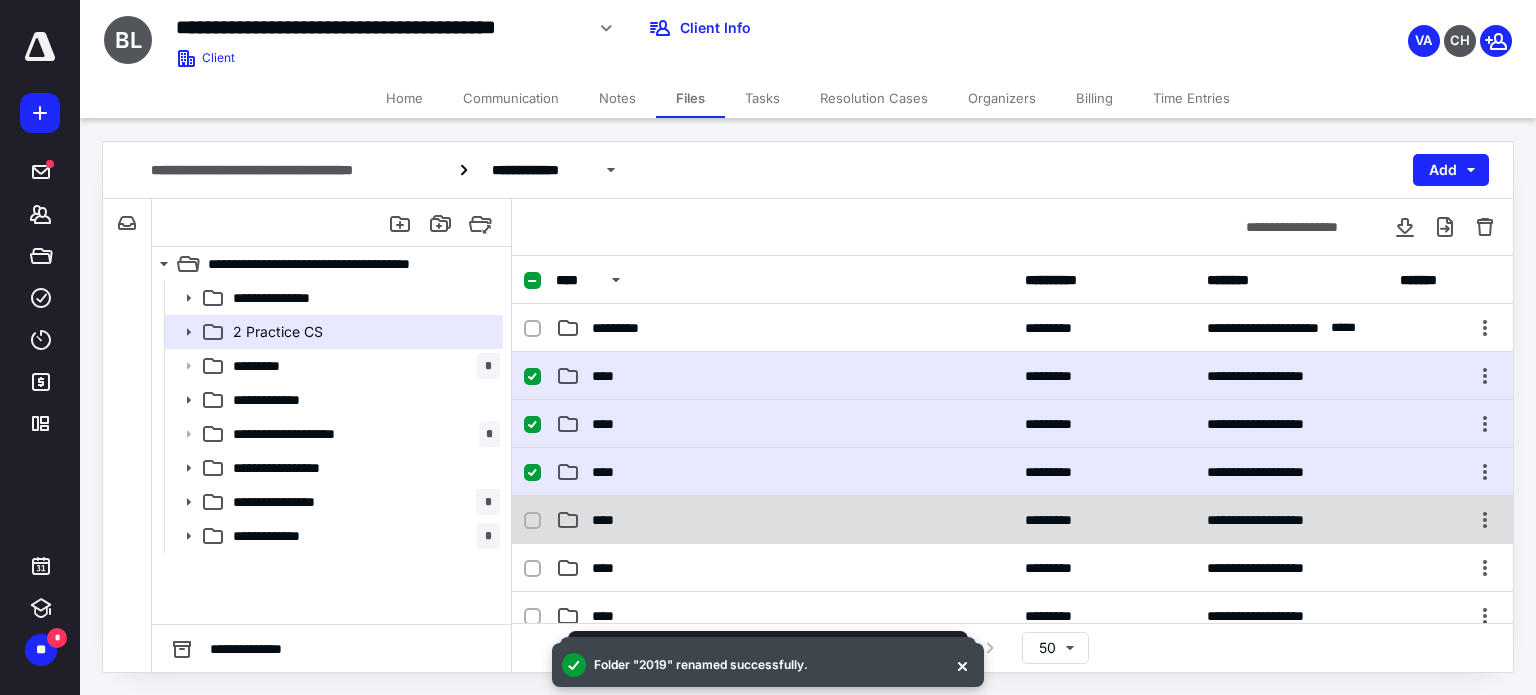 click 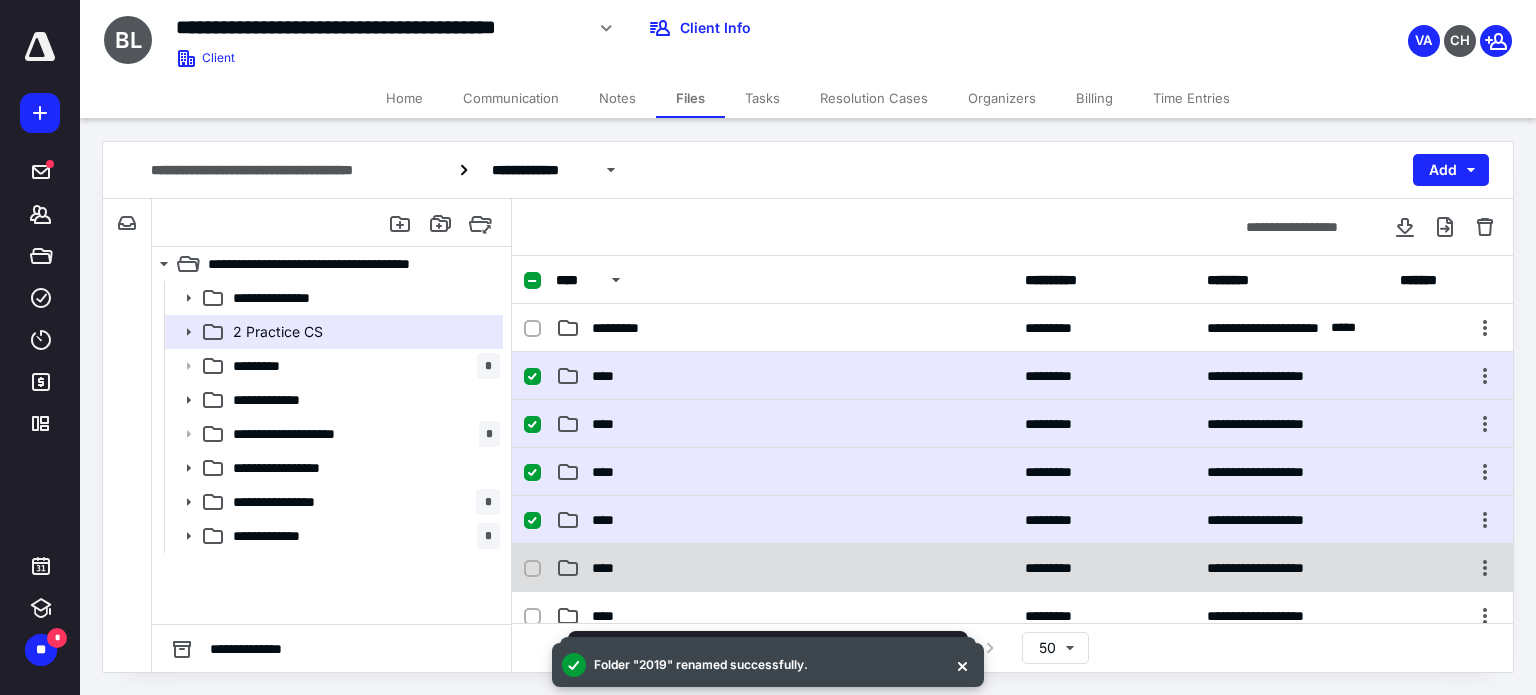 click at bounding box center (532, 569) 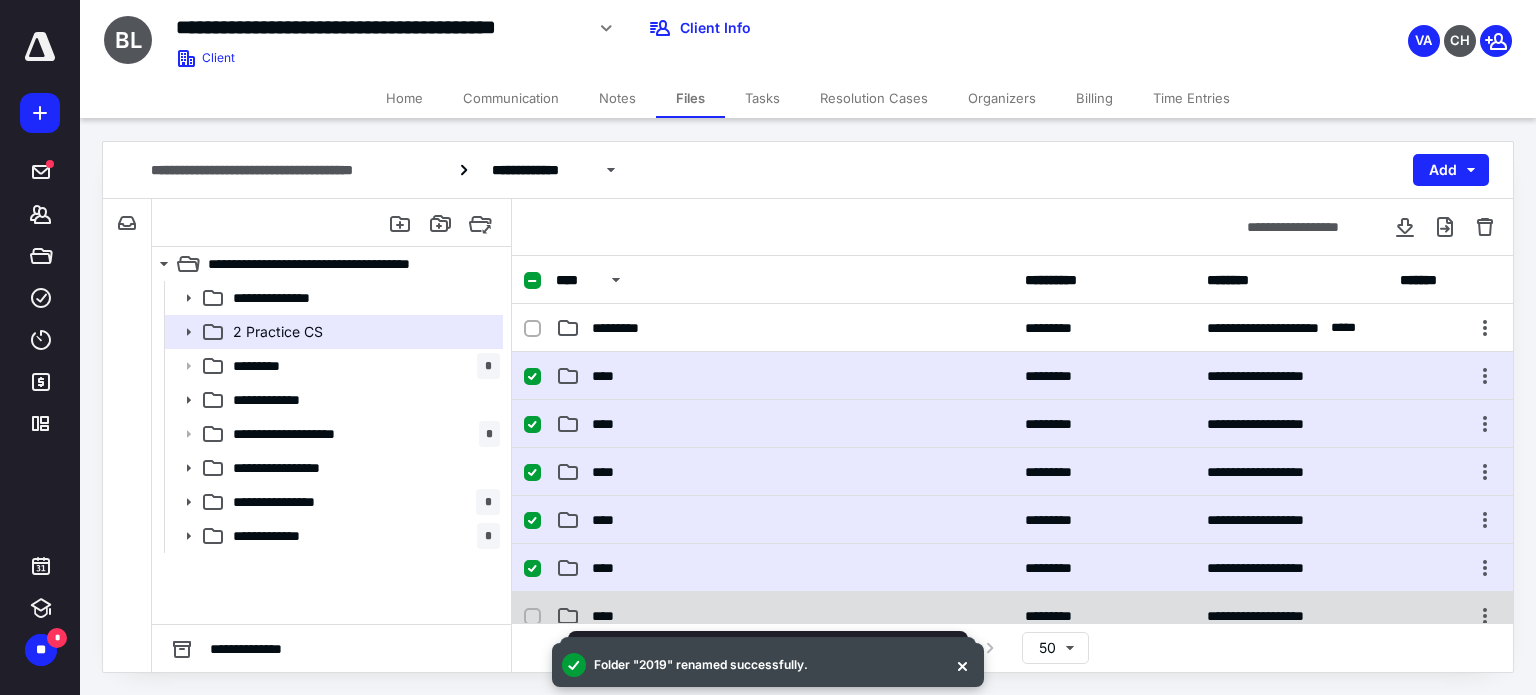click at bounding box center (532, 617) 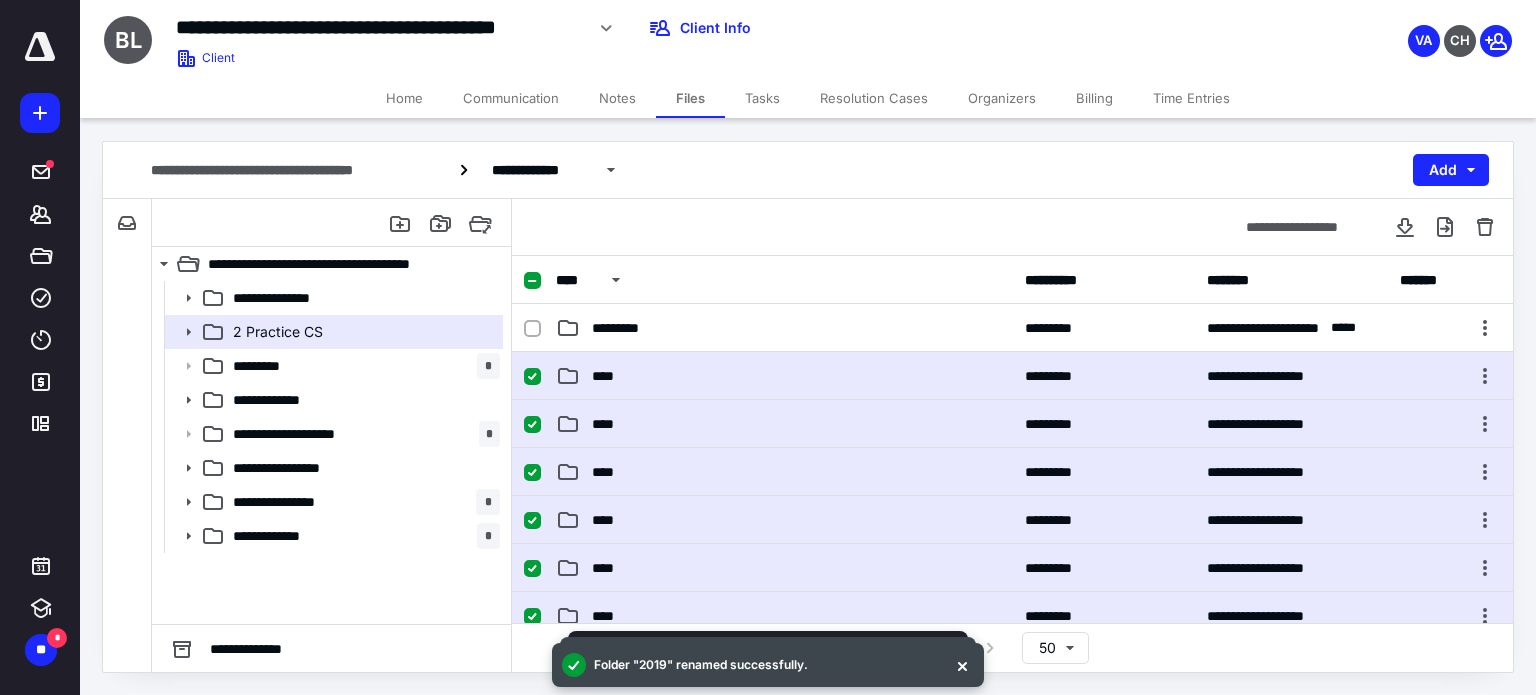 checkbox on "true" 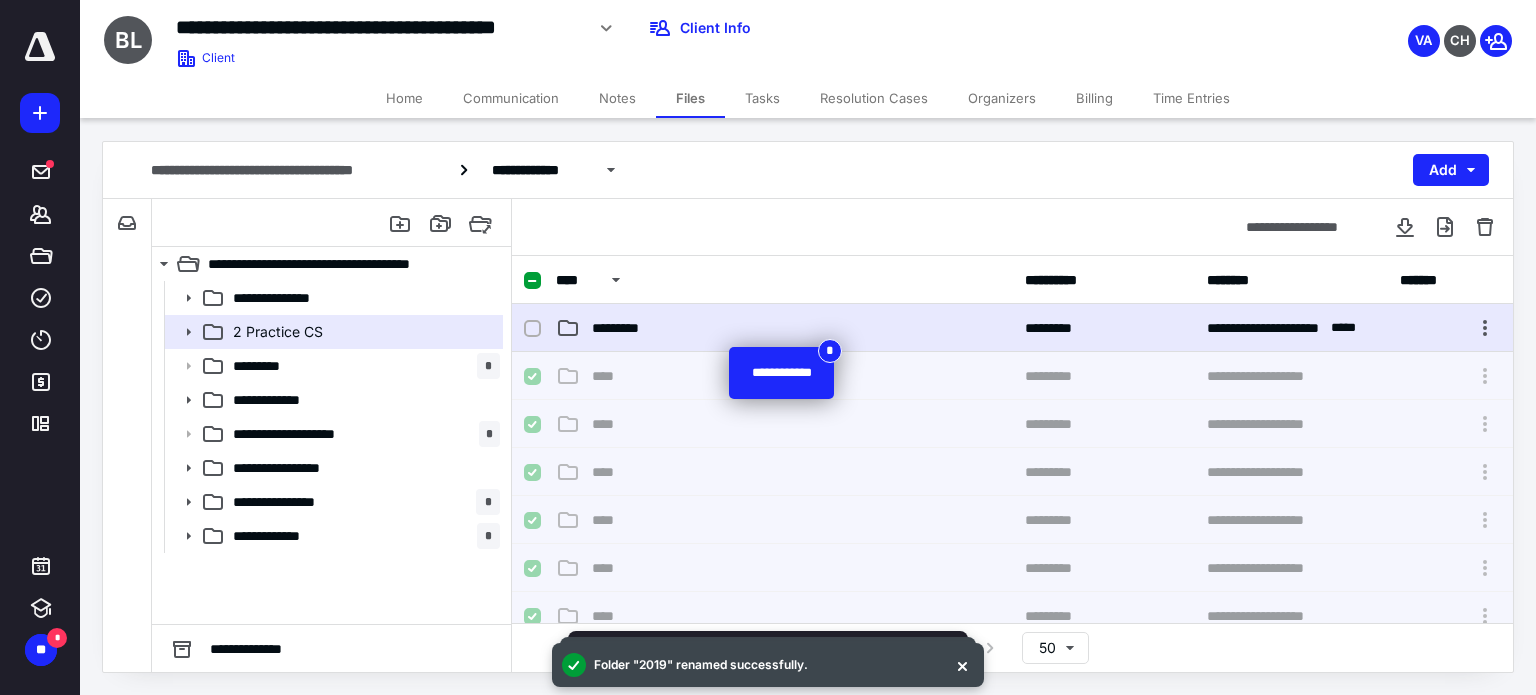 checkbox on "false" 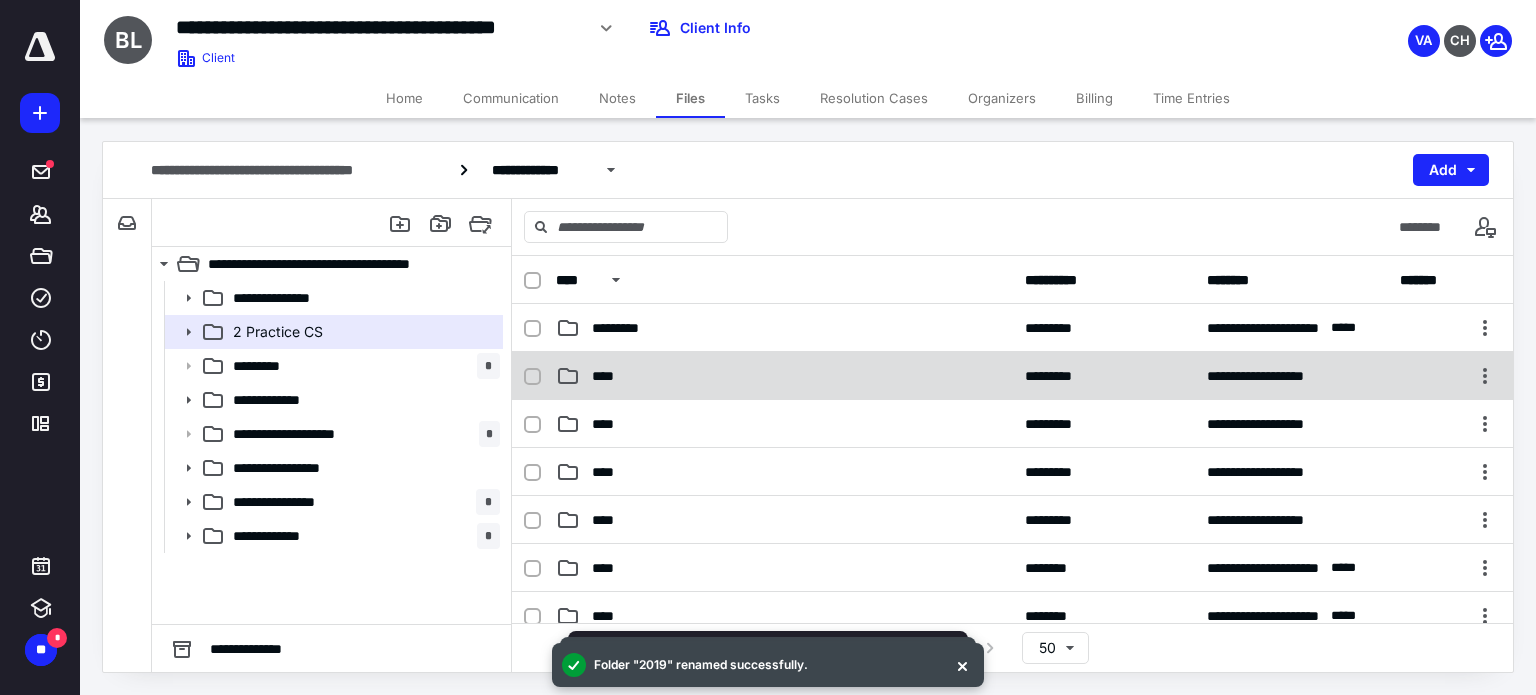 click at bounding box center (532, 377) 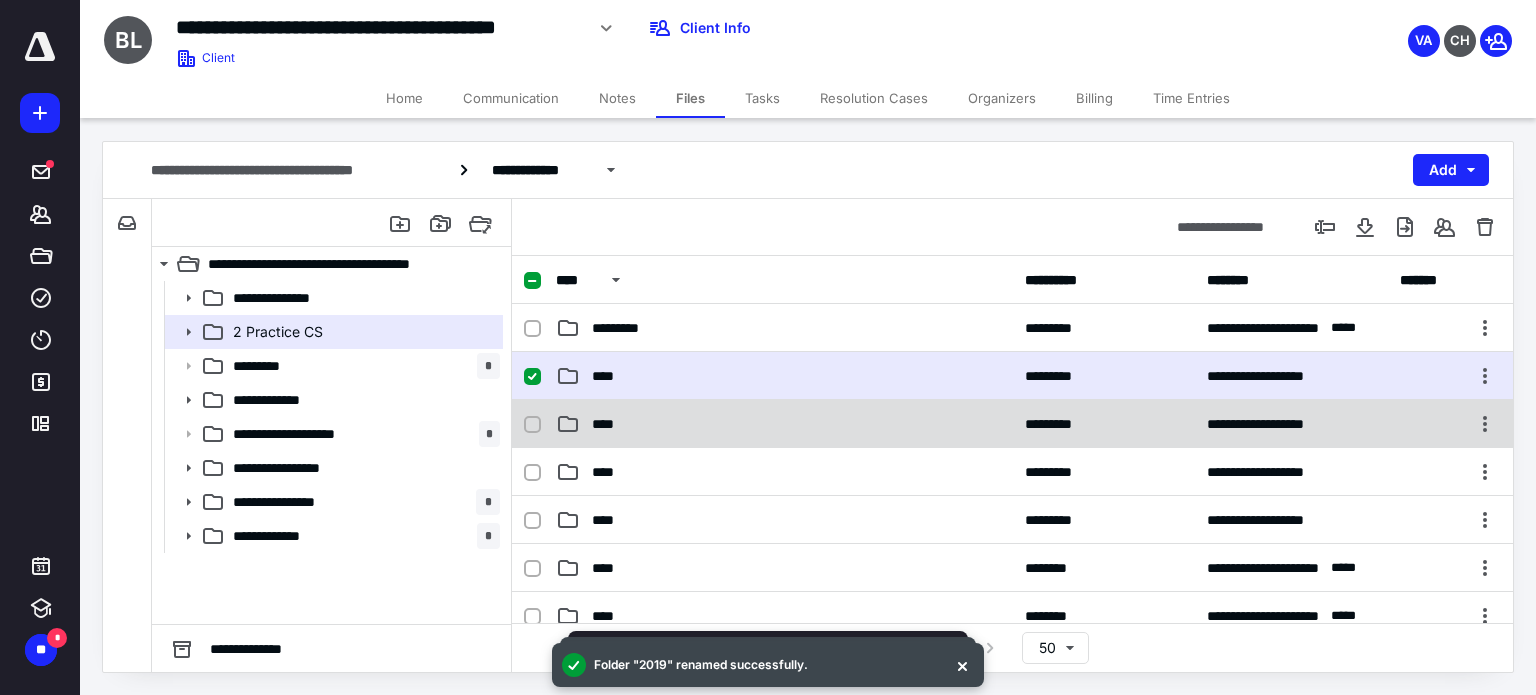 checkbox on "true" 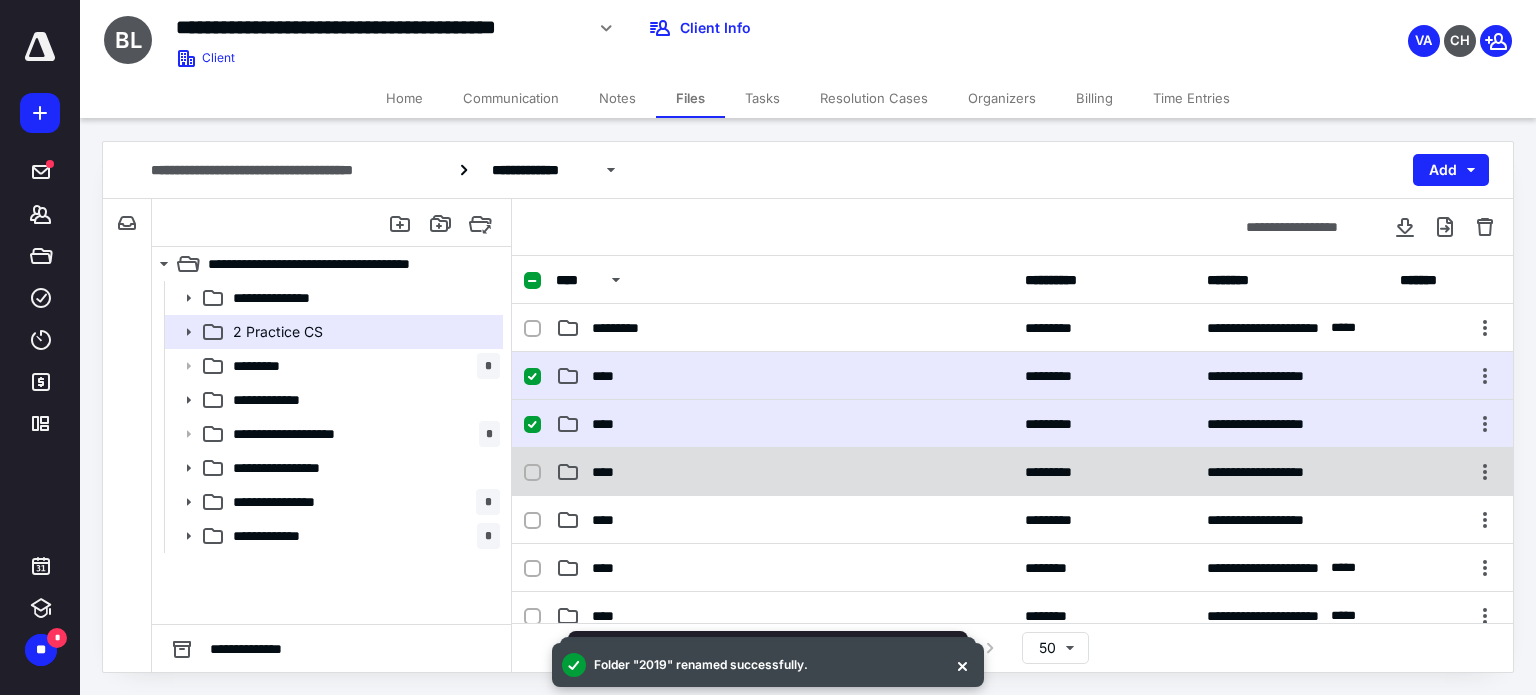 click at bounding box center [532, 473] 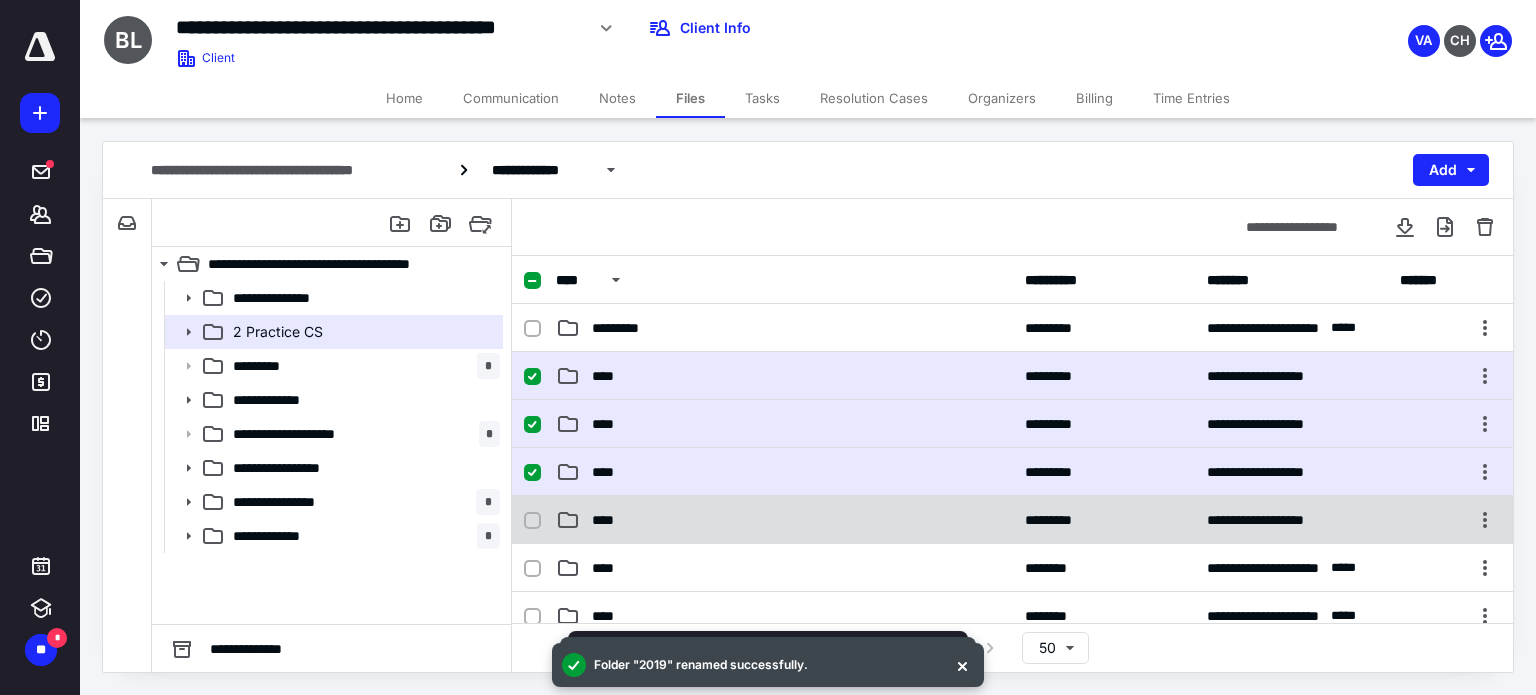 click 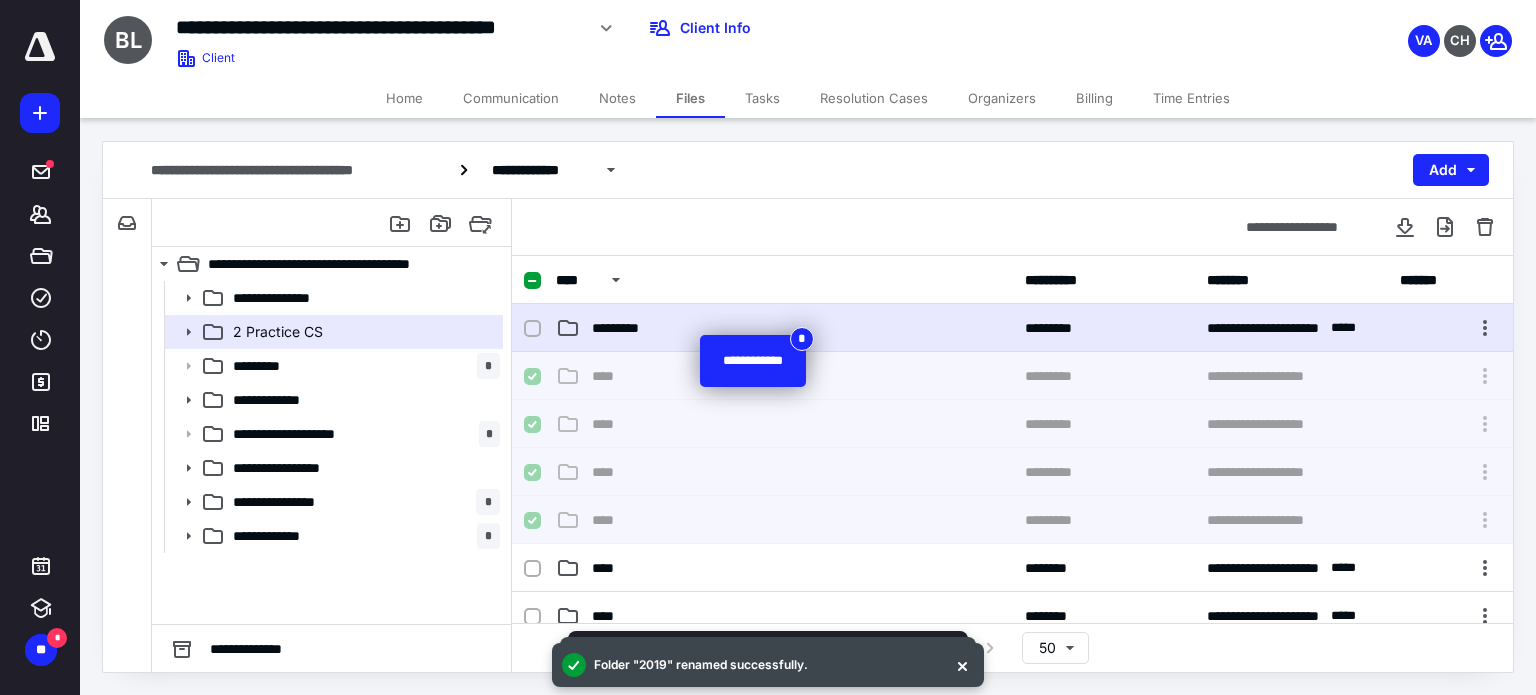 checkbox on "false" 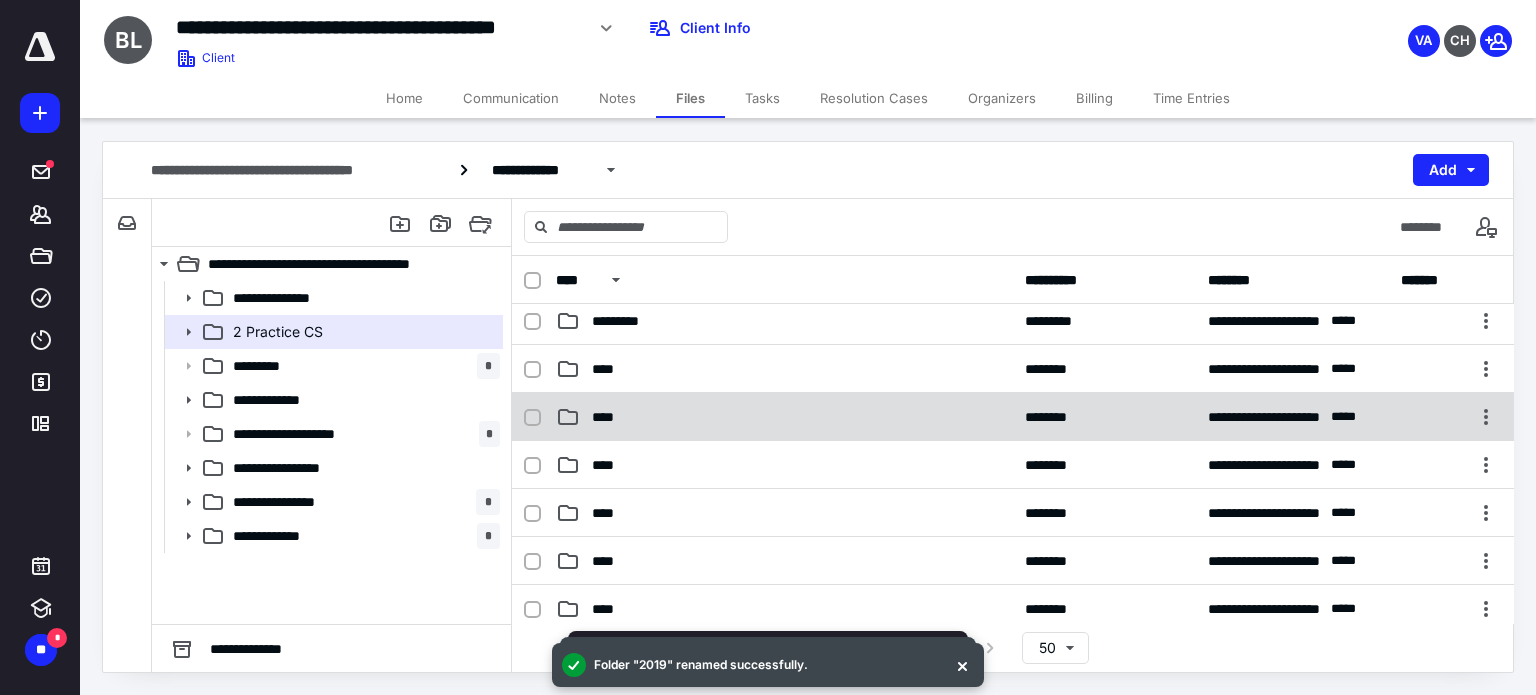 scroll, scrollTop: 0, scrollLeft: 0, axis: both 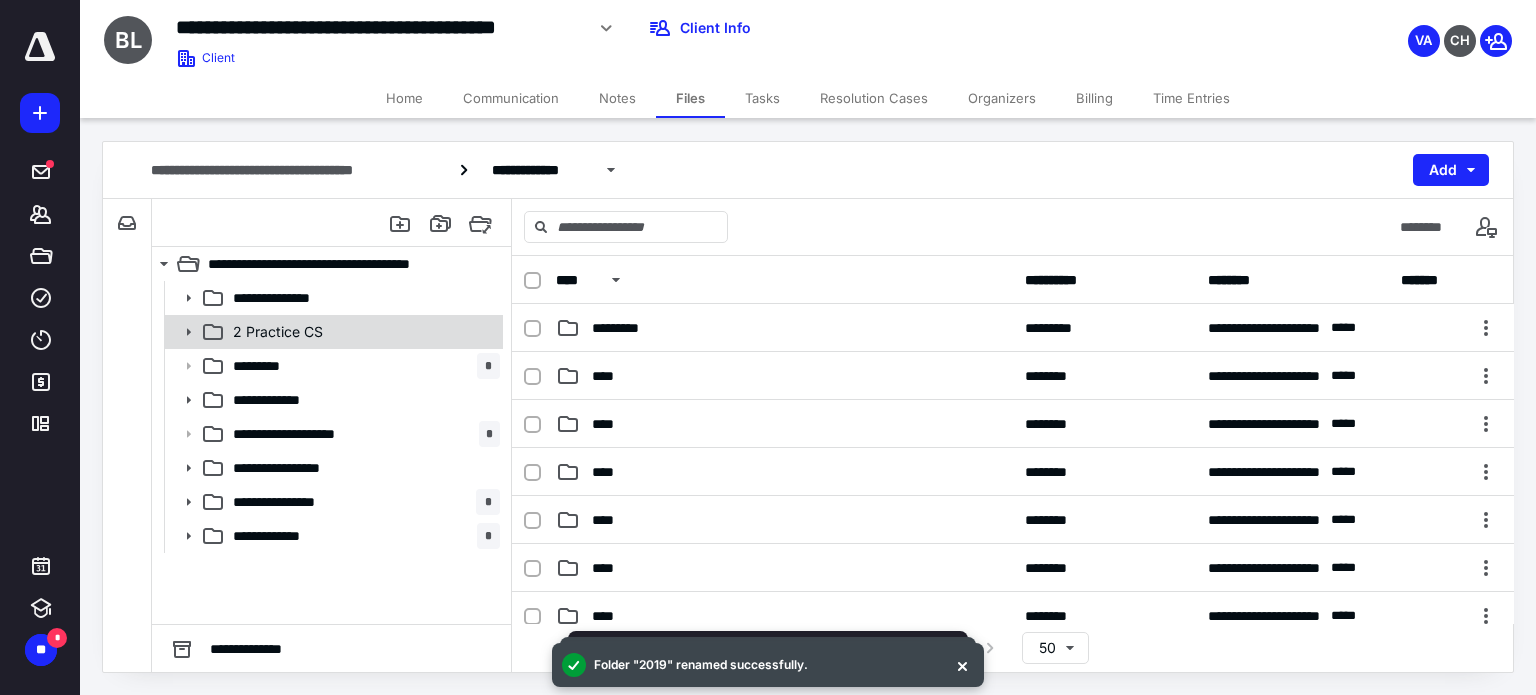 click 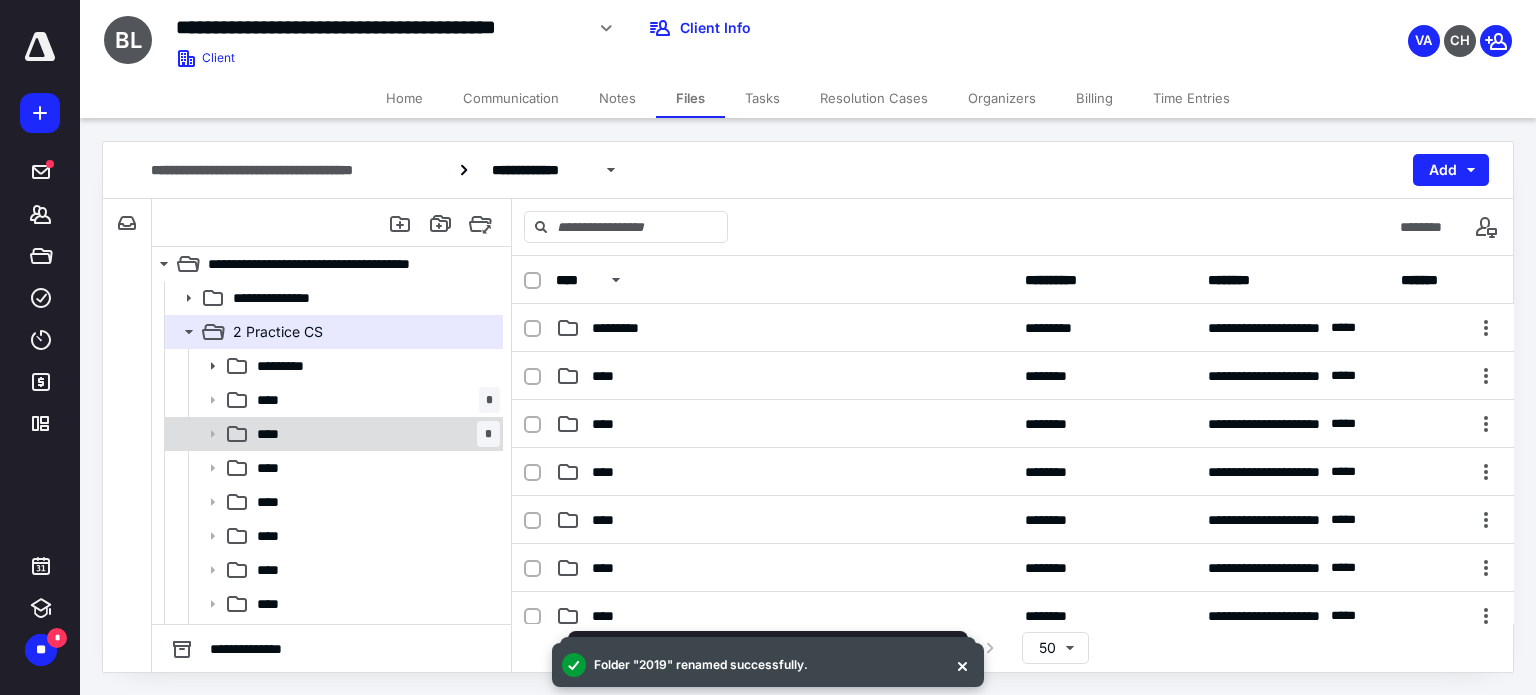 click on "**** *" at bounding box center [374, 434] 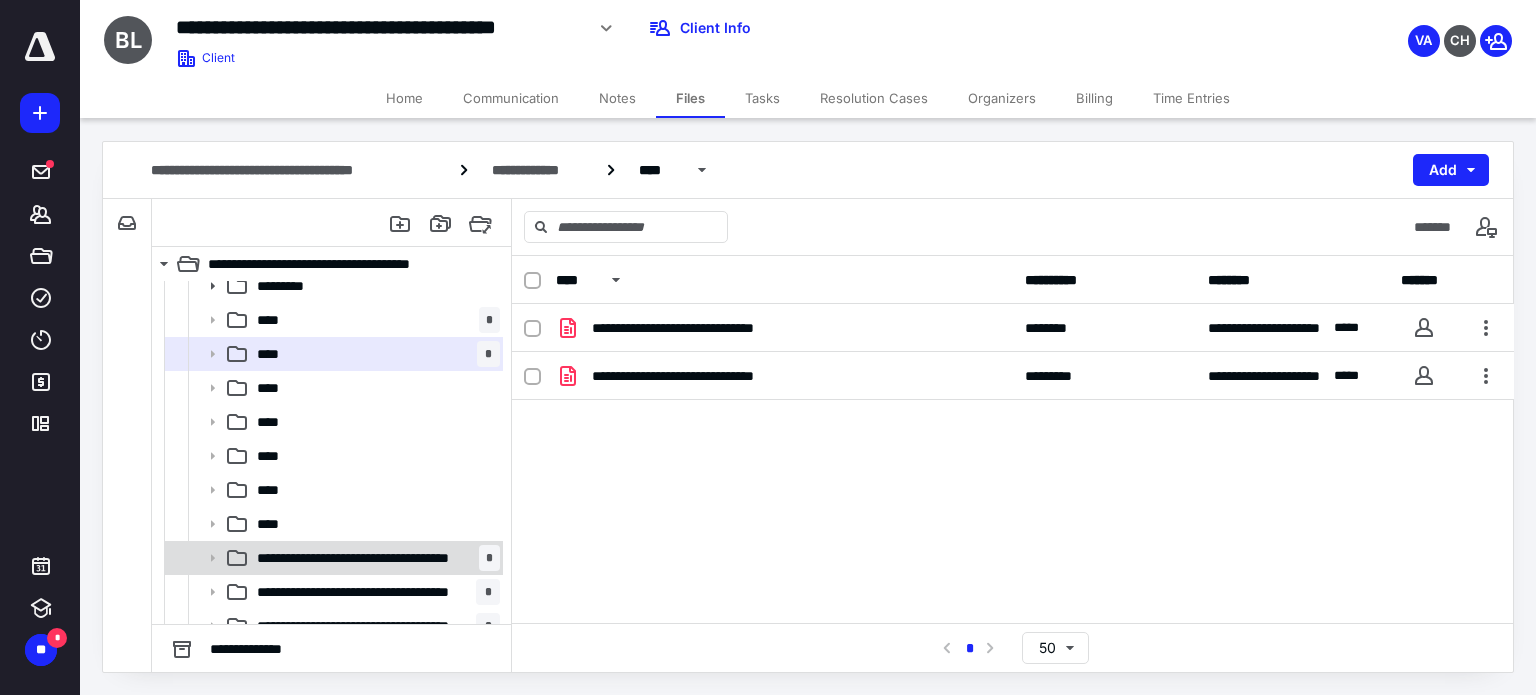 scroll, scrollTop: 200, scrollLeft: 0, axis: vertical 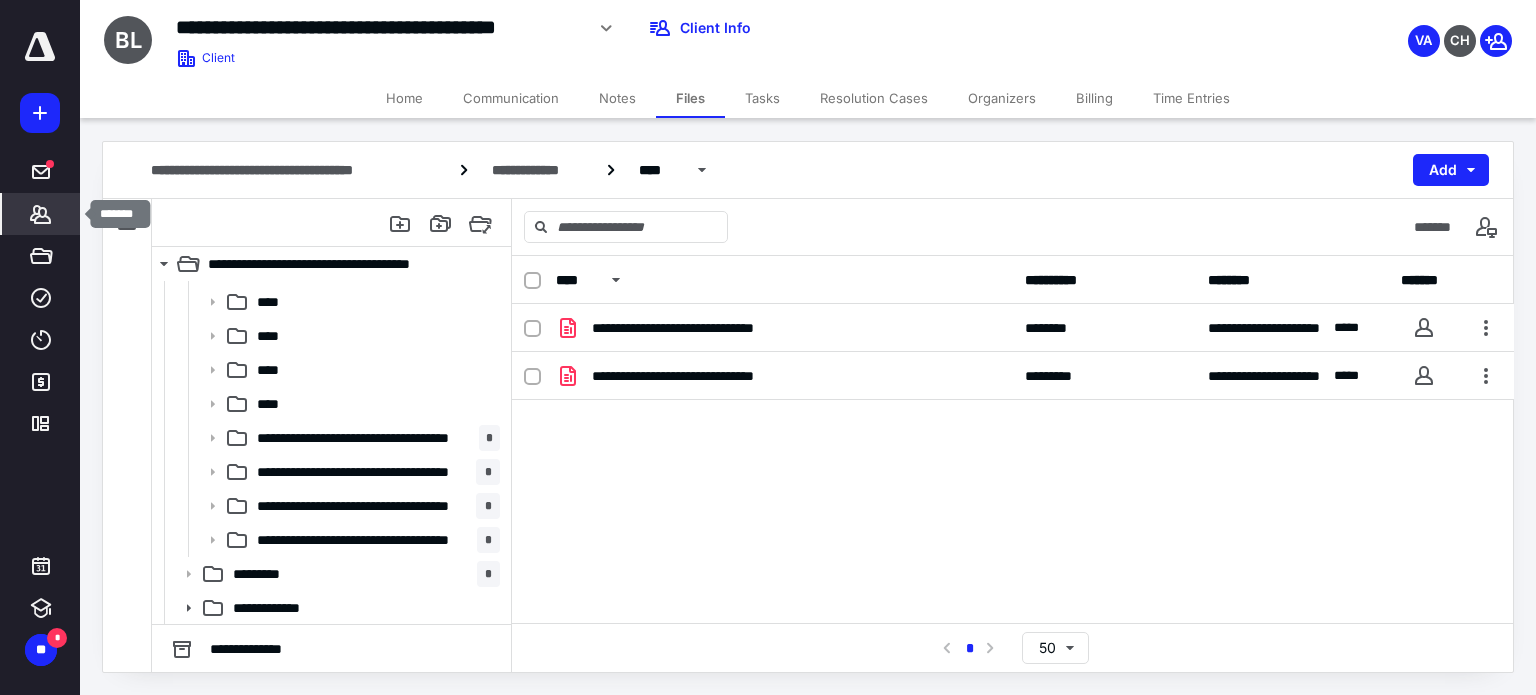 click 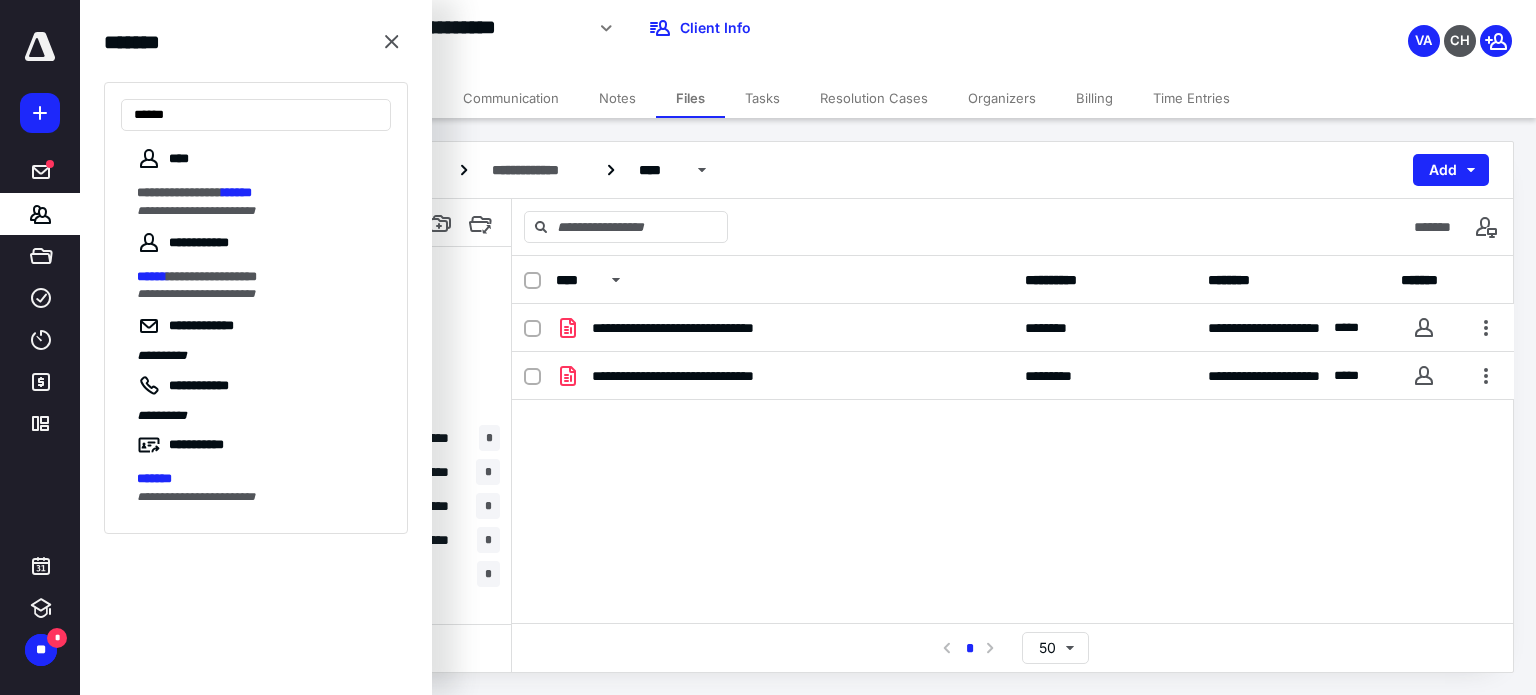 type on "******" 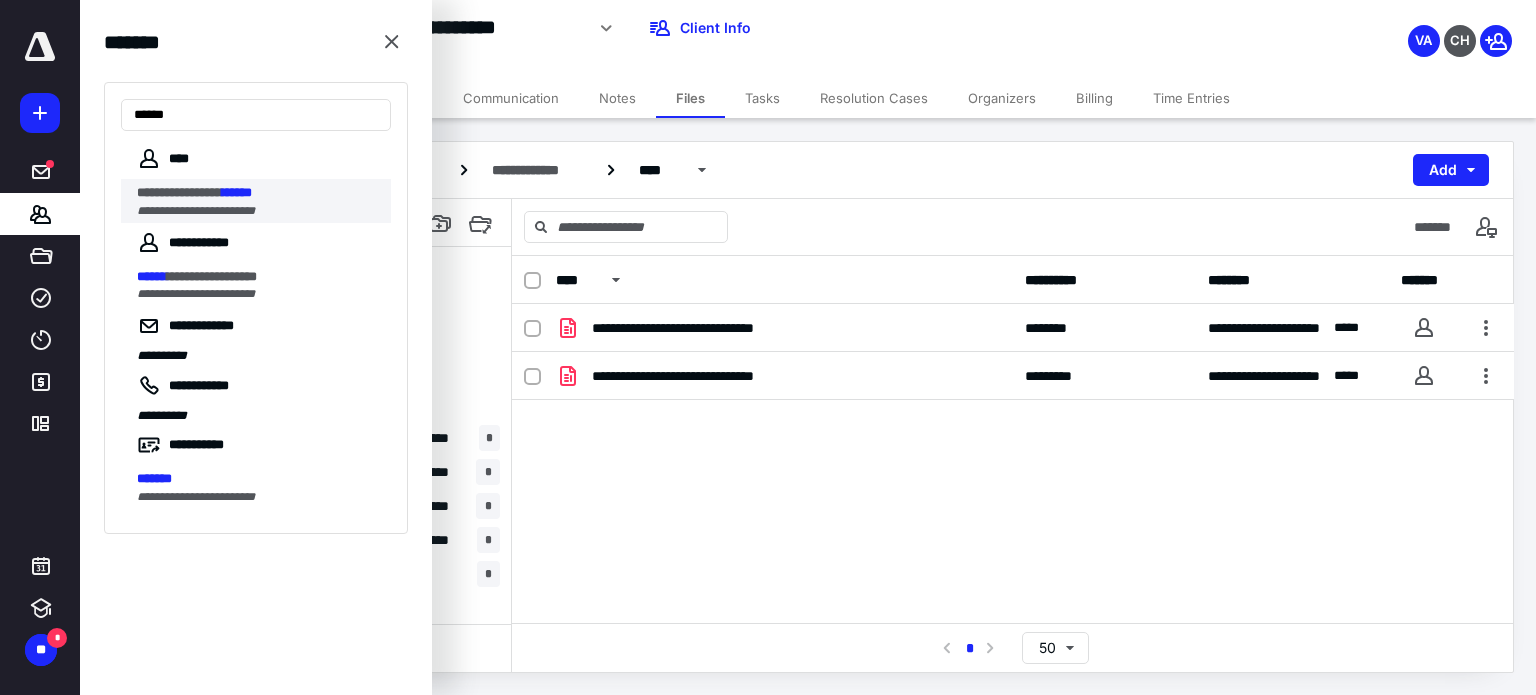click on "**********" at bounding box center [179, 192] 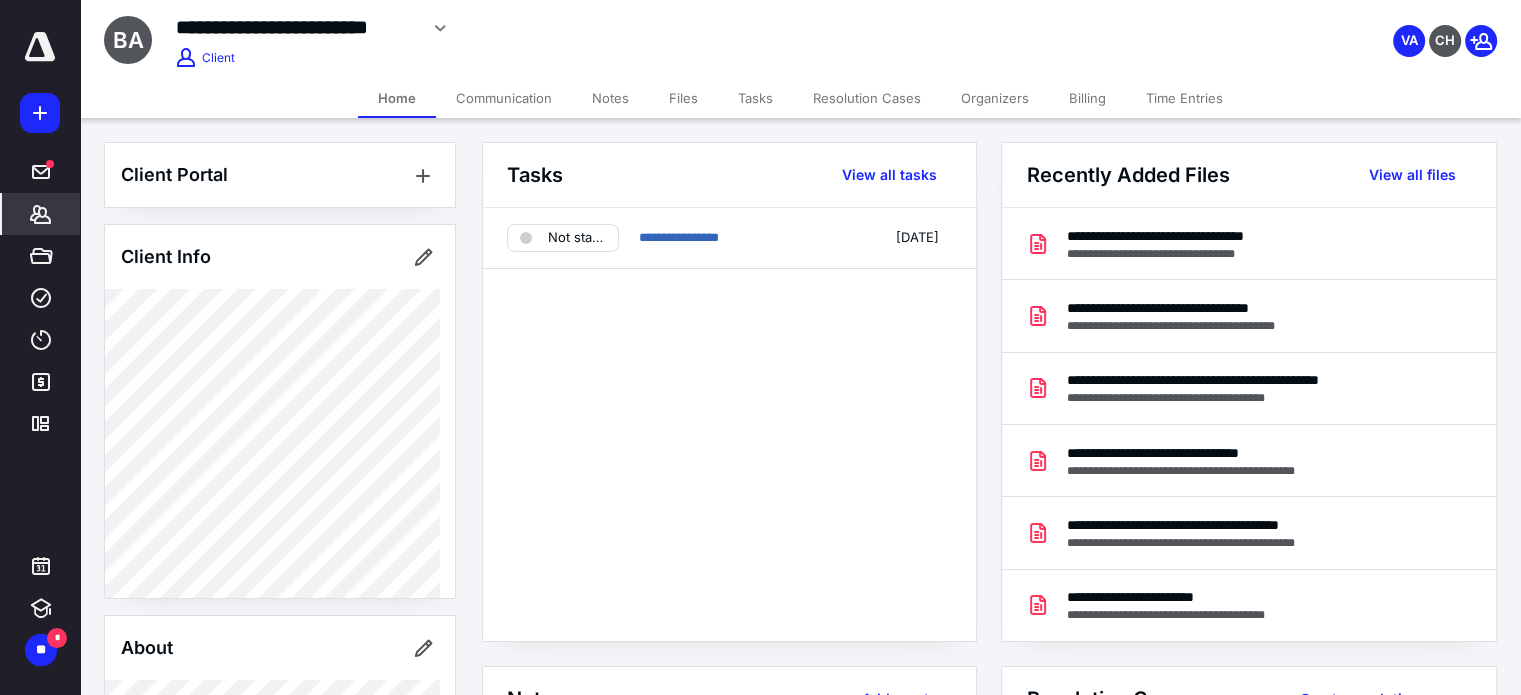 click on "Files" at bounding box center (683, 98) 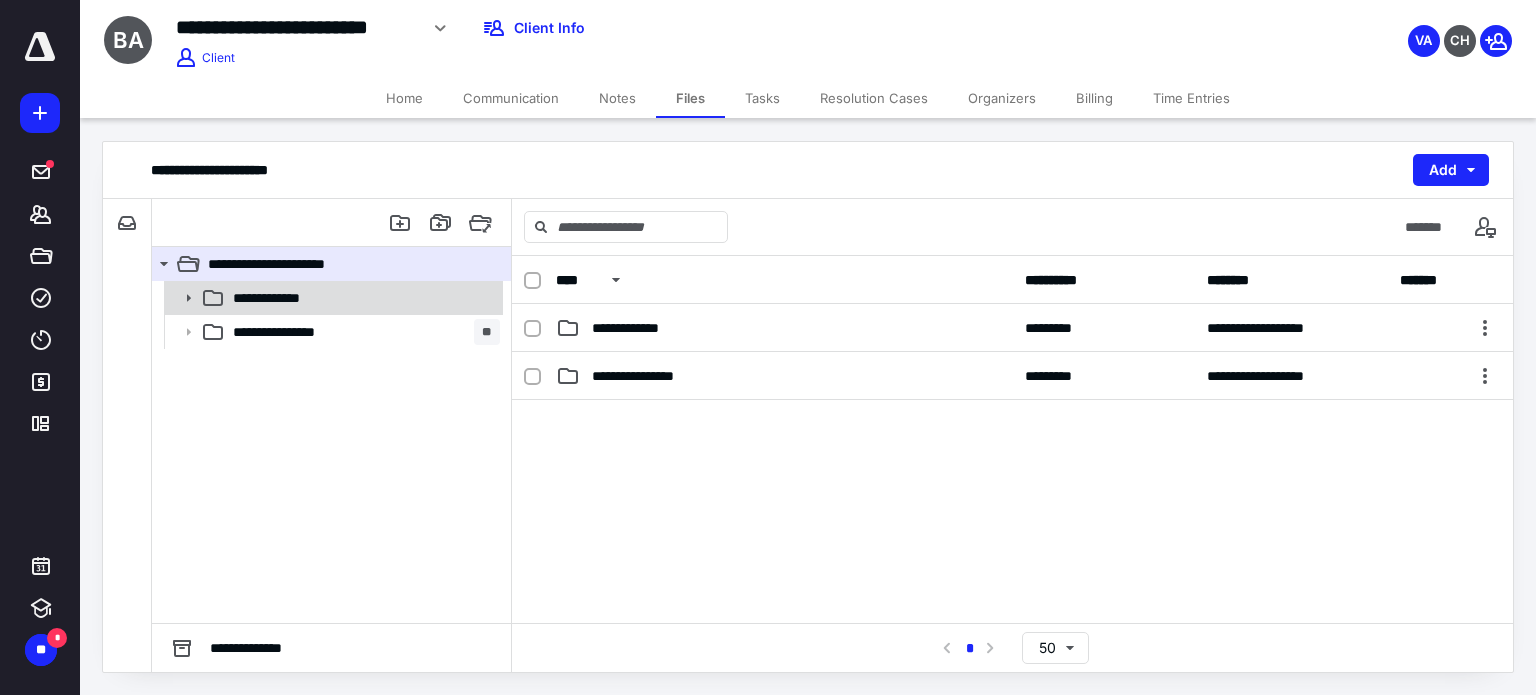 click 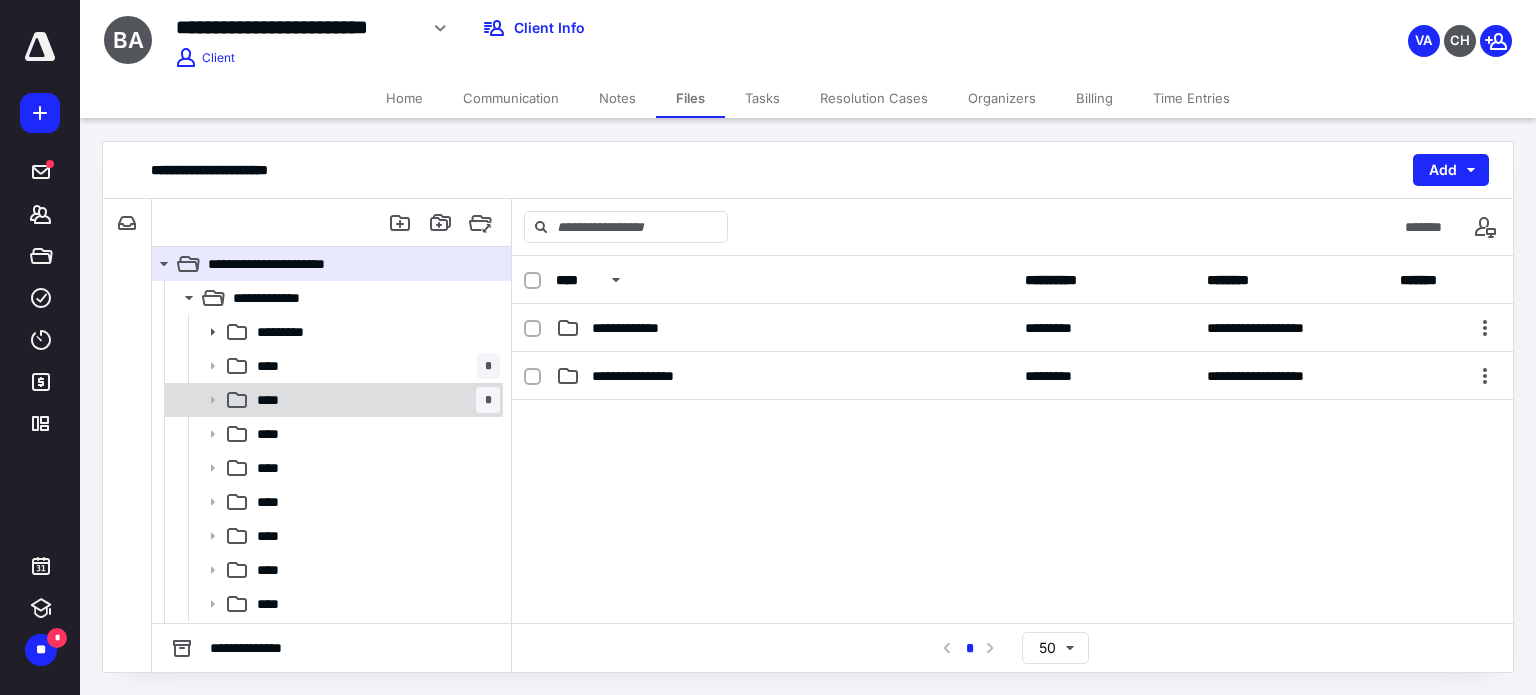 click on "**** *" at bounding box center (374, 400) 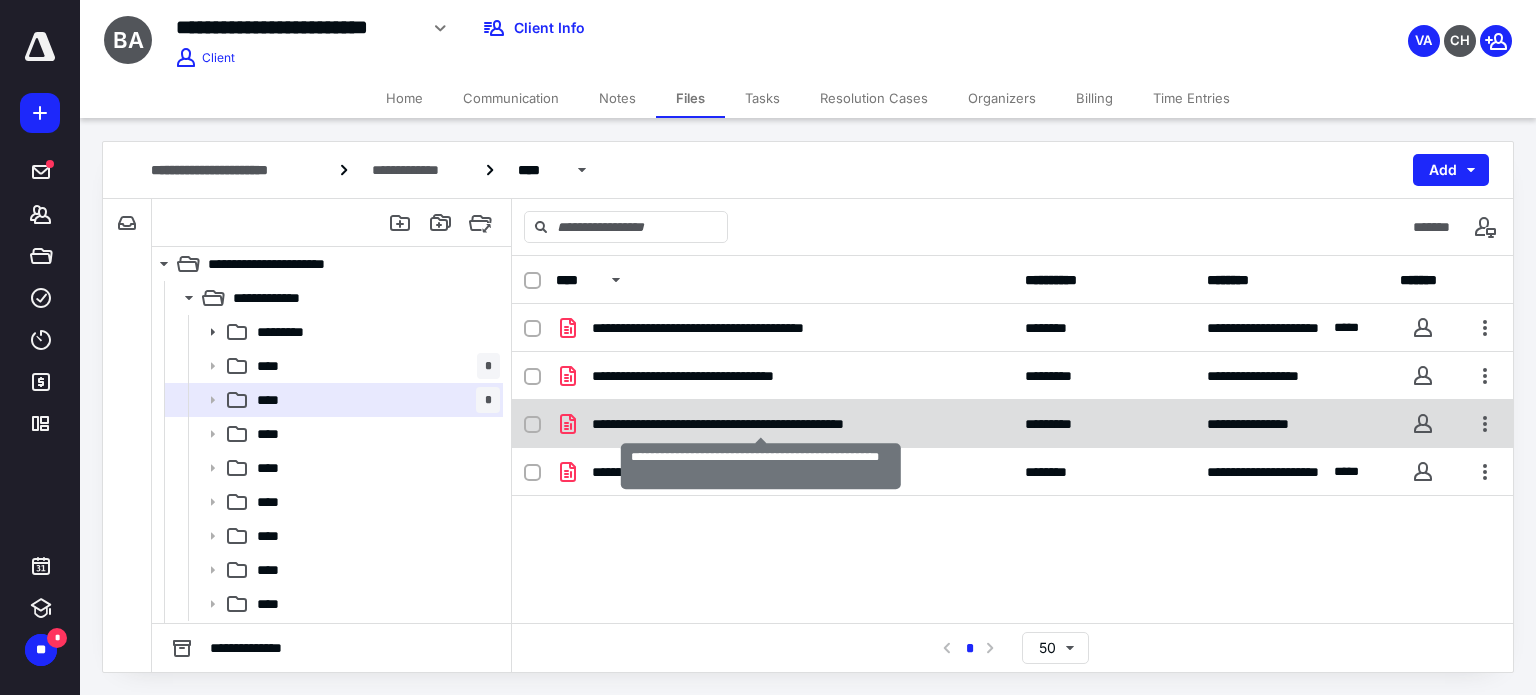 click on "**********" at bounding box center (761, 424) 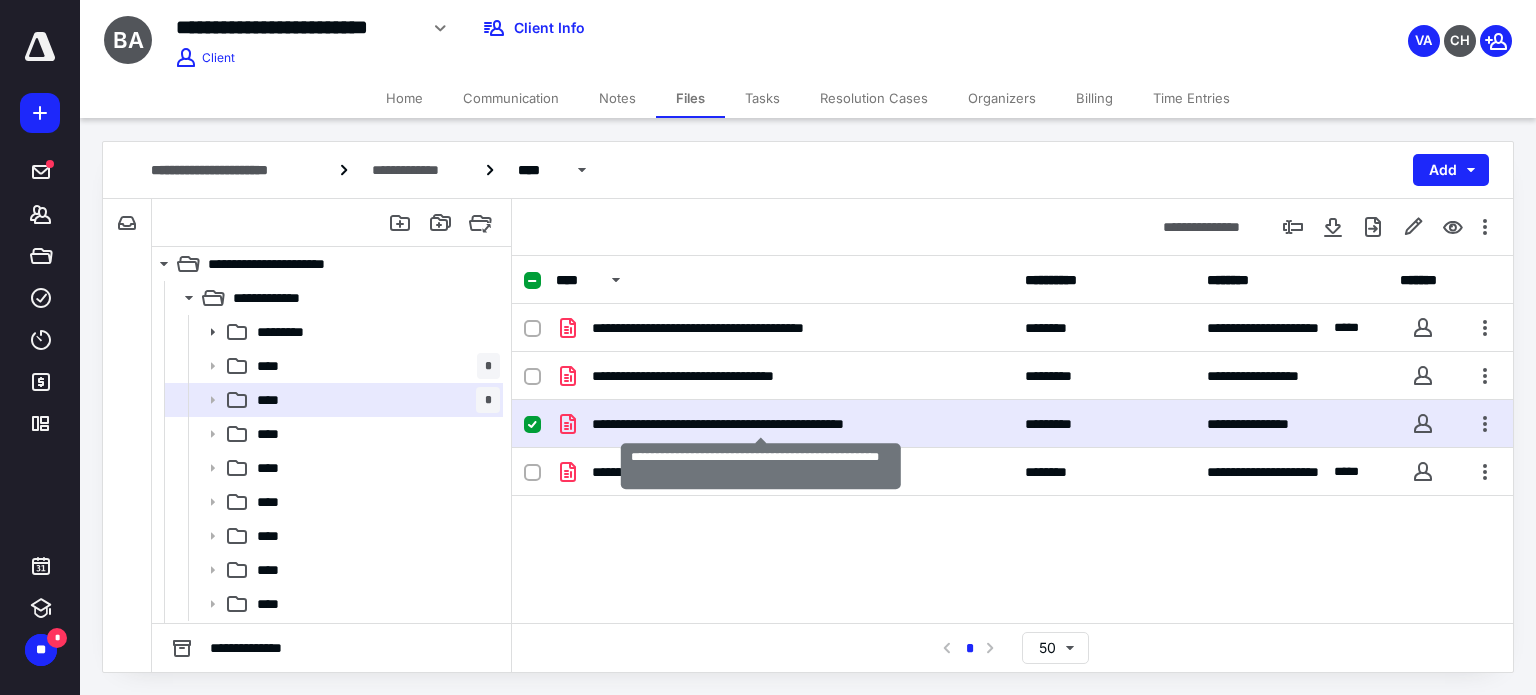 click on "**********" at bounding box center [761, 424] 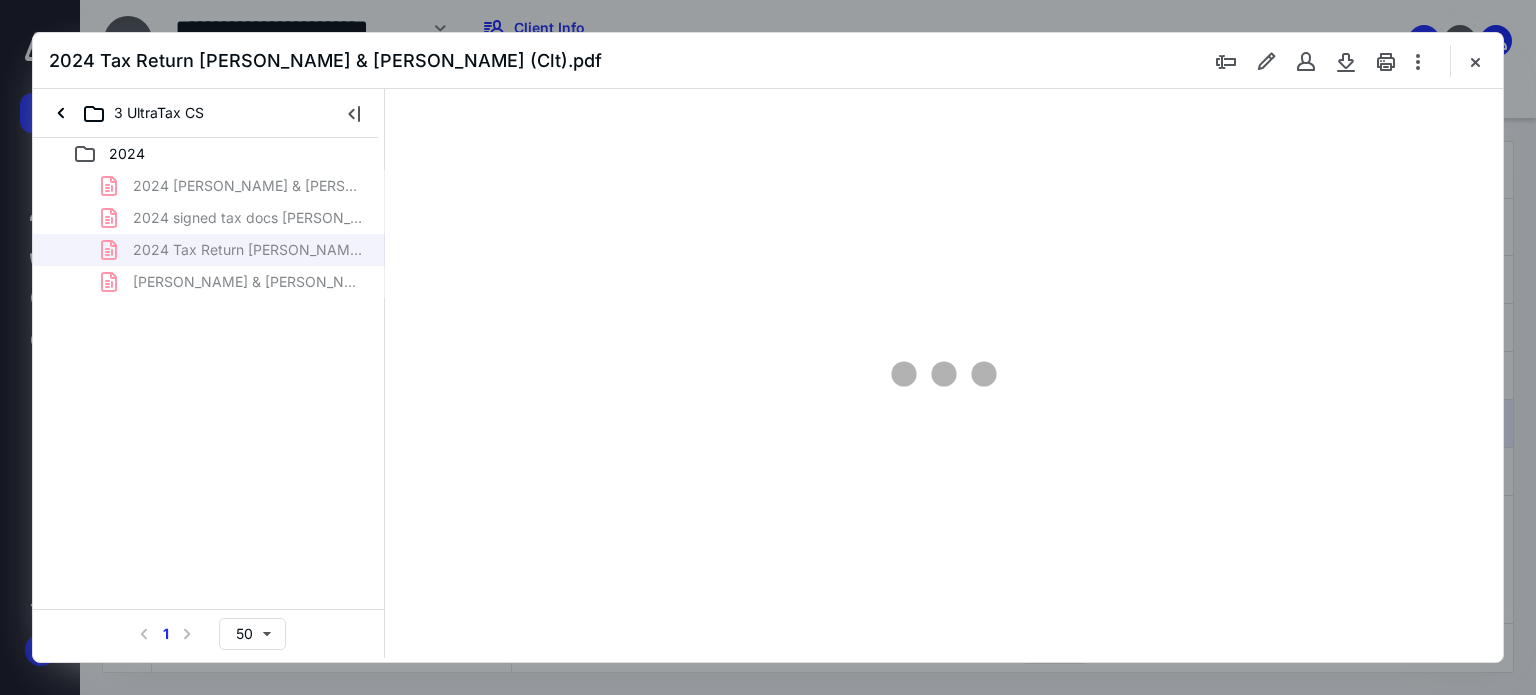 scroll, scrollTop: 0, scrollLeft: 0, axis: both 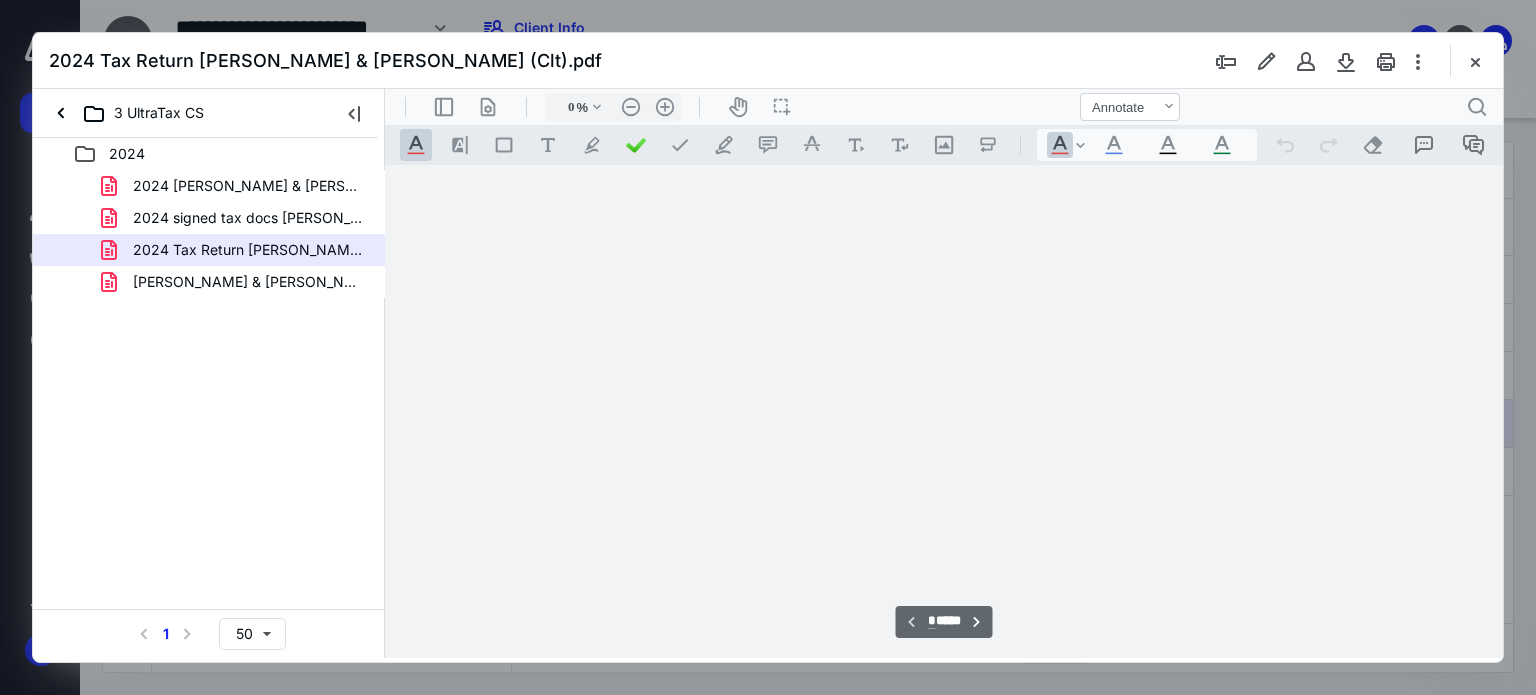 type on "179" 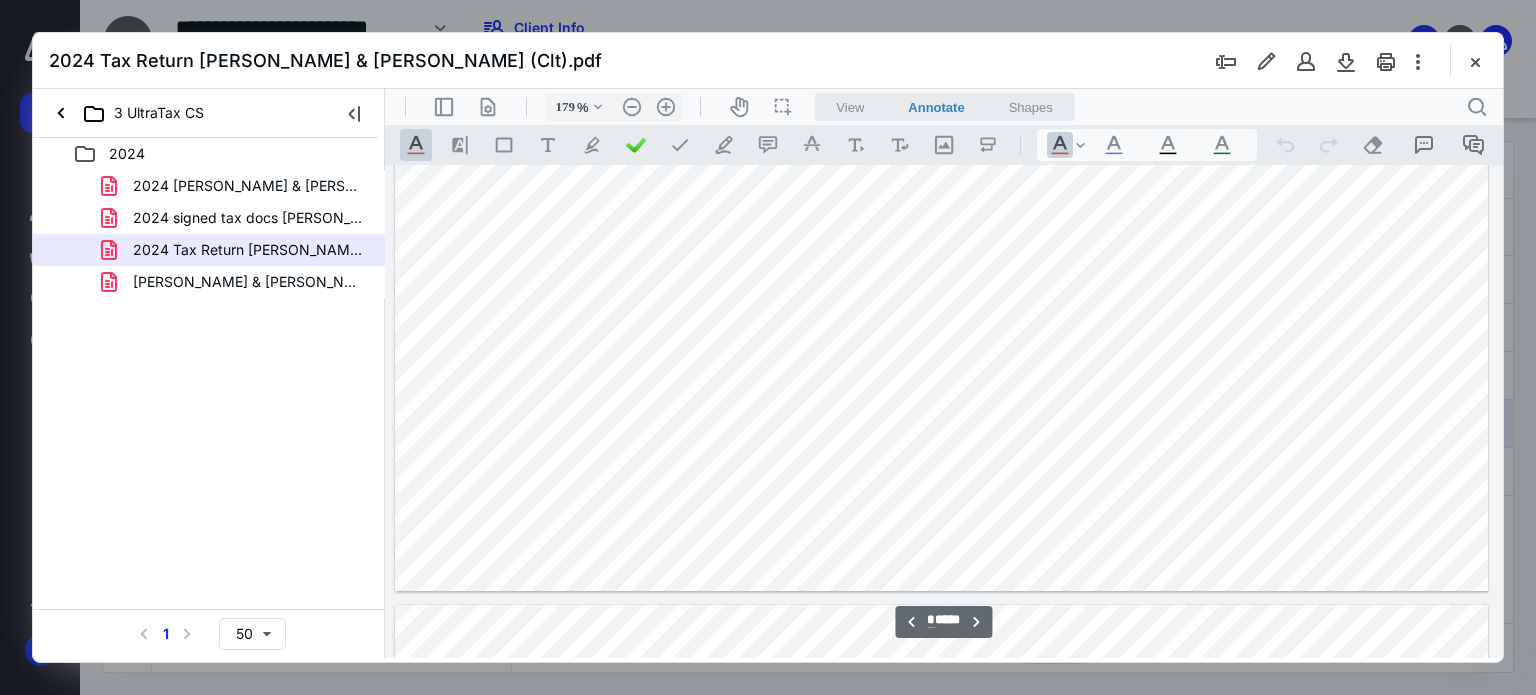 type on "*" 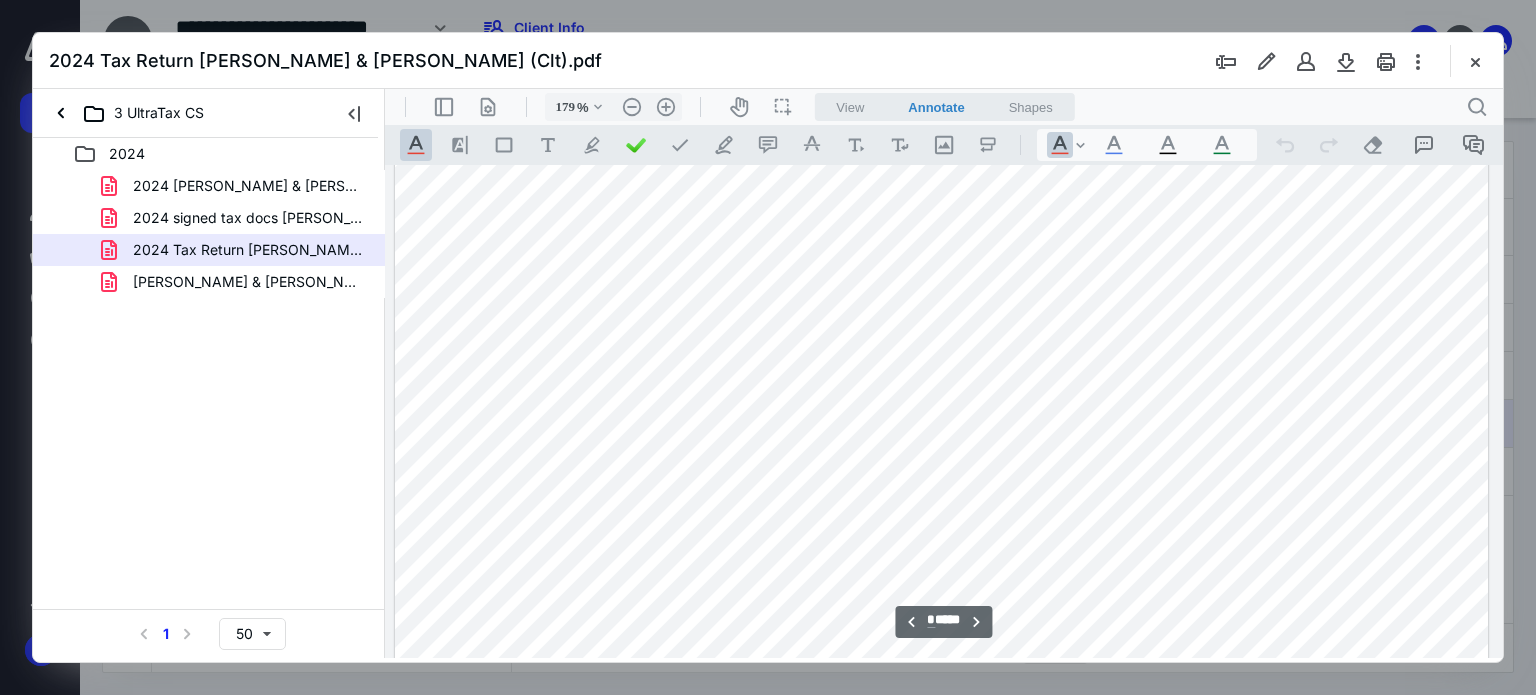 scroll, scrollTop: 6583, scrollLeft: 158, axis: both 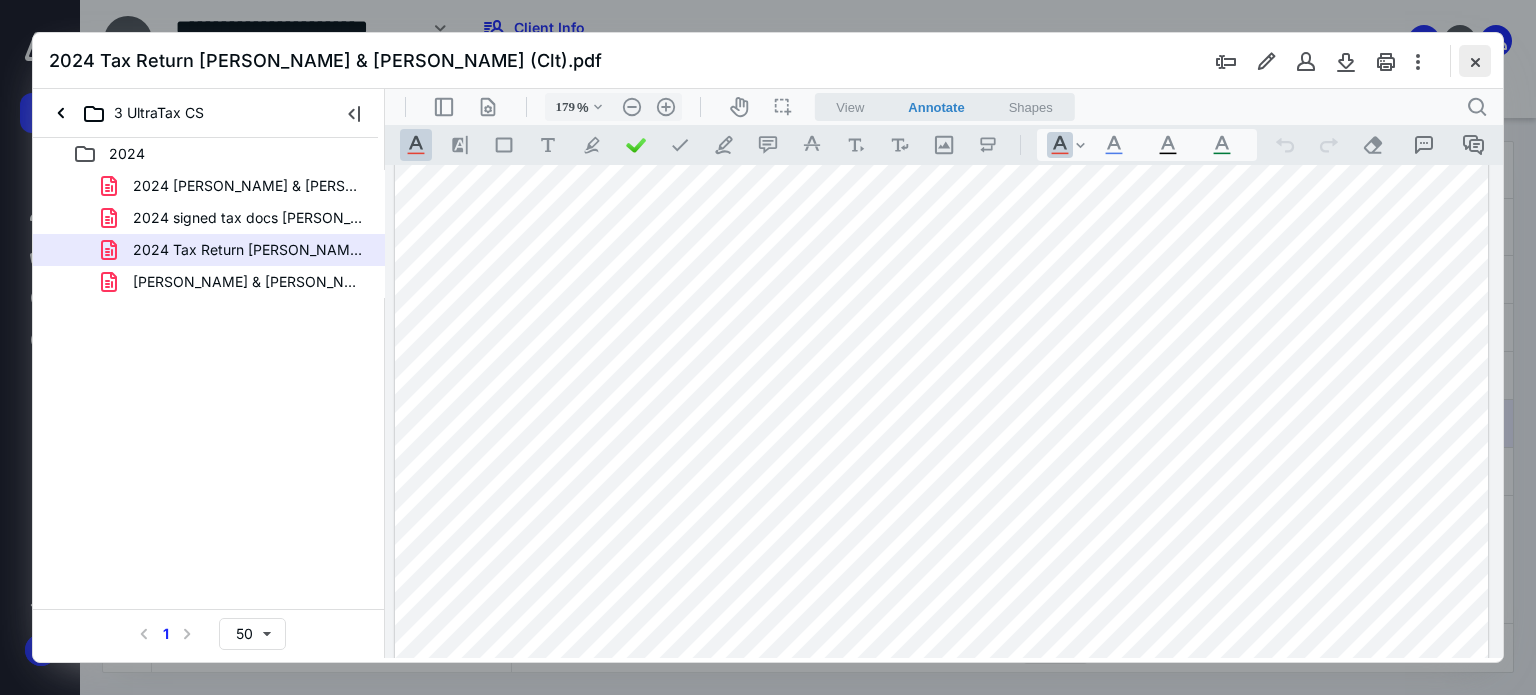 click at bounding box center [1475, 61] 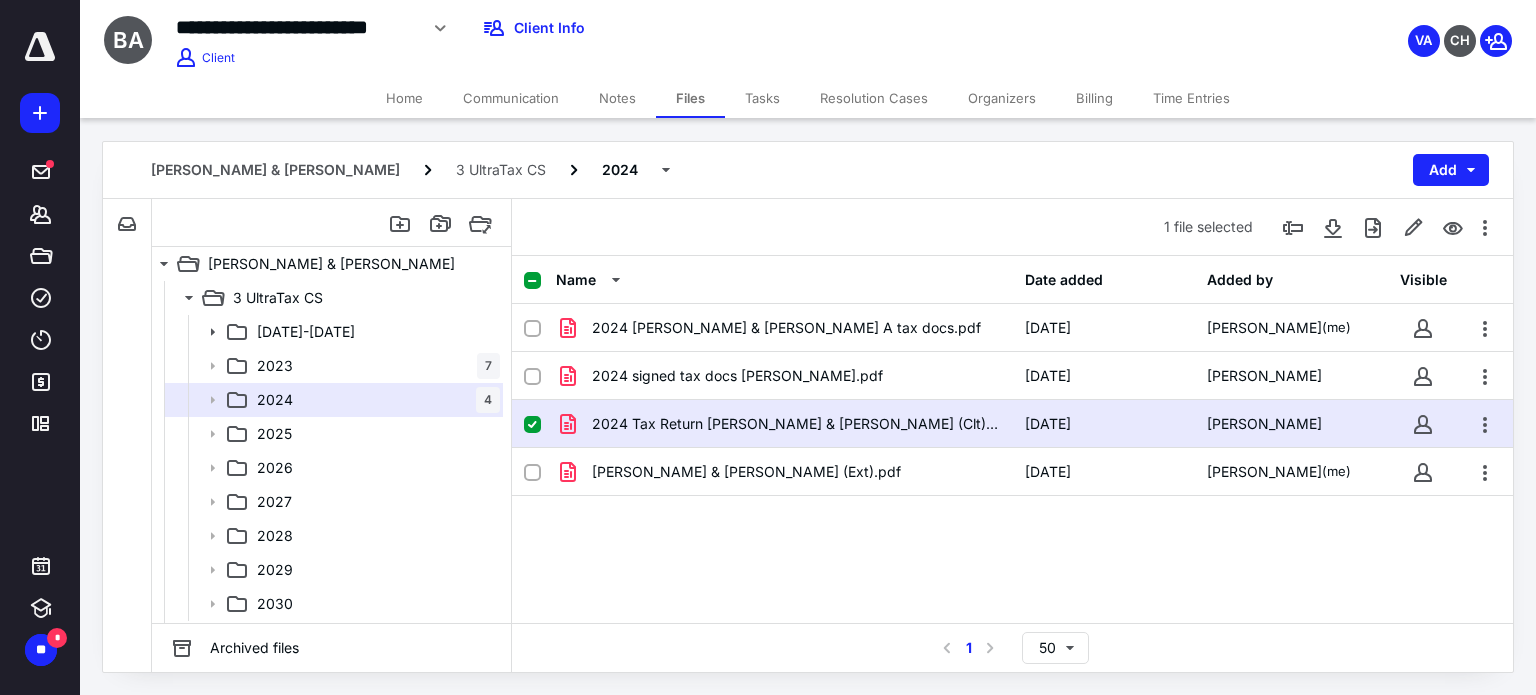 click on "Billing" at bounding box center (1094, 98) 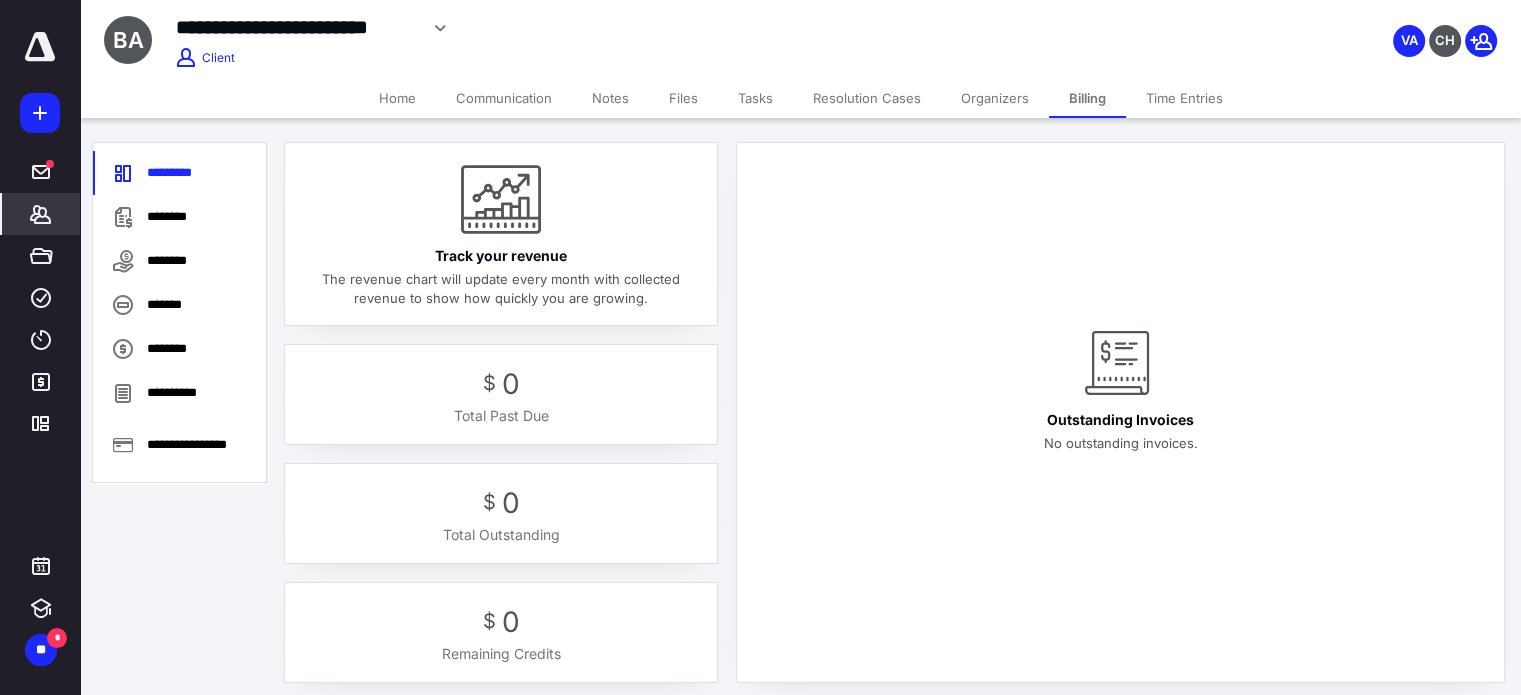 click on "Files" at bounding box center [683, 98] 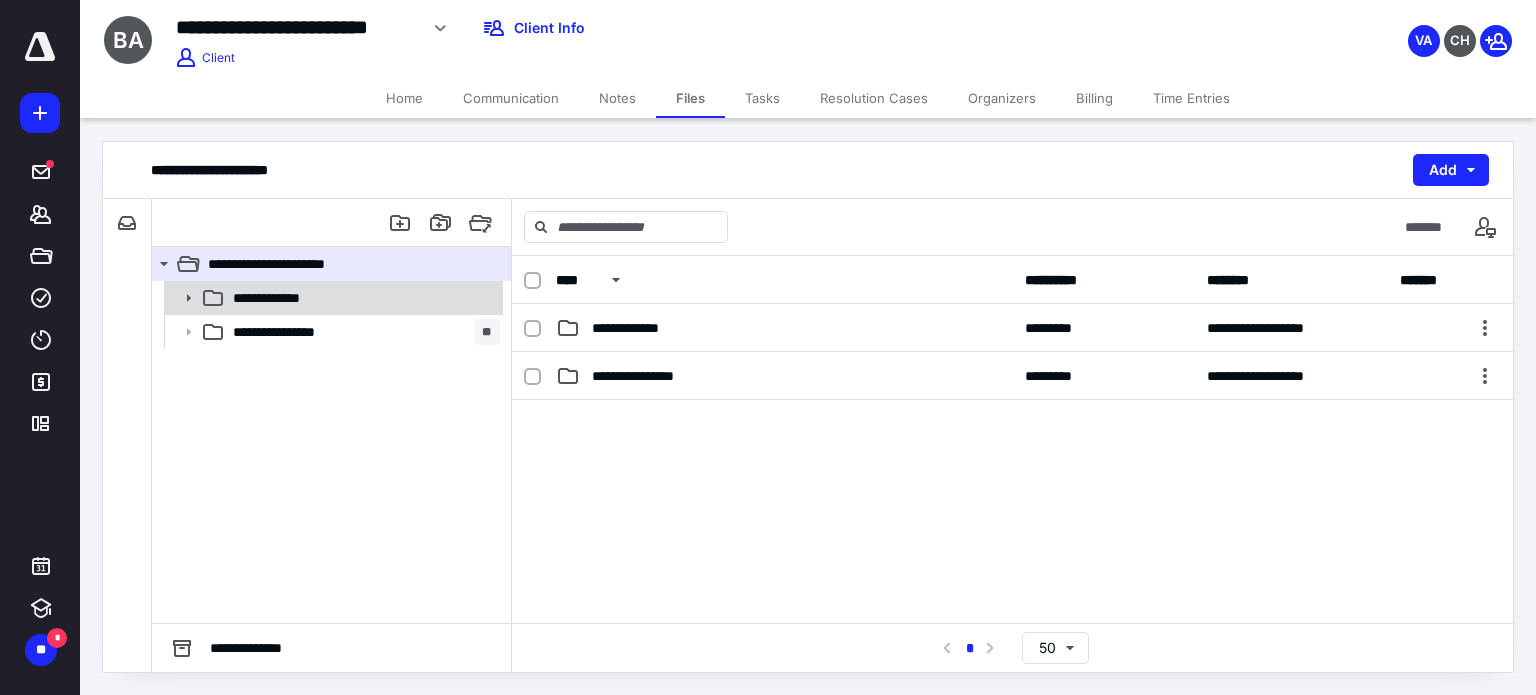 click 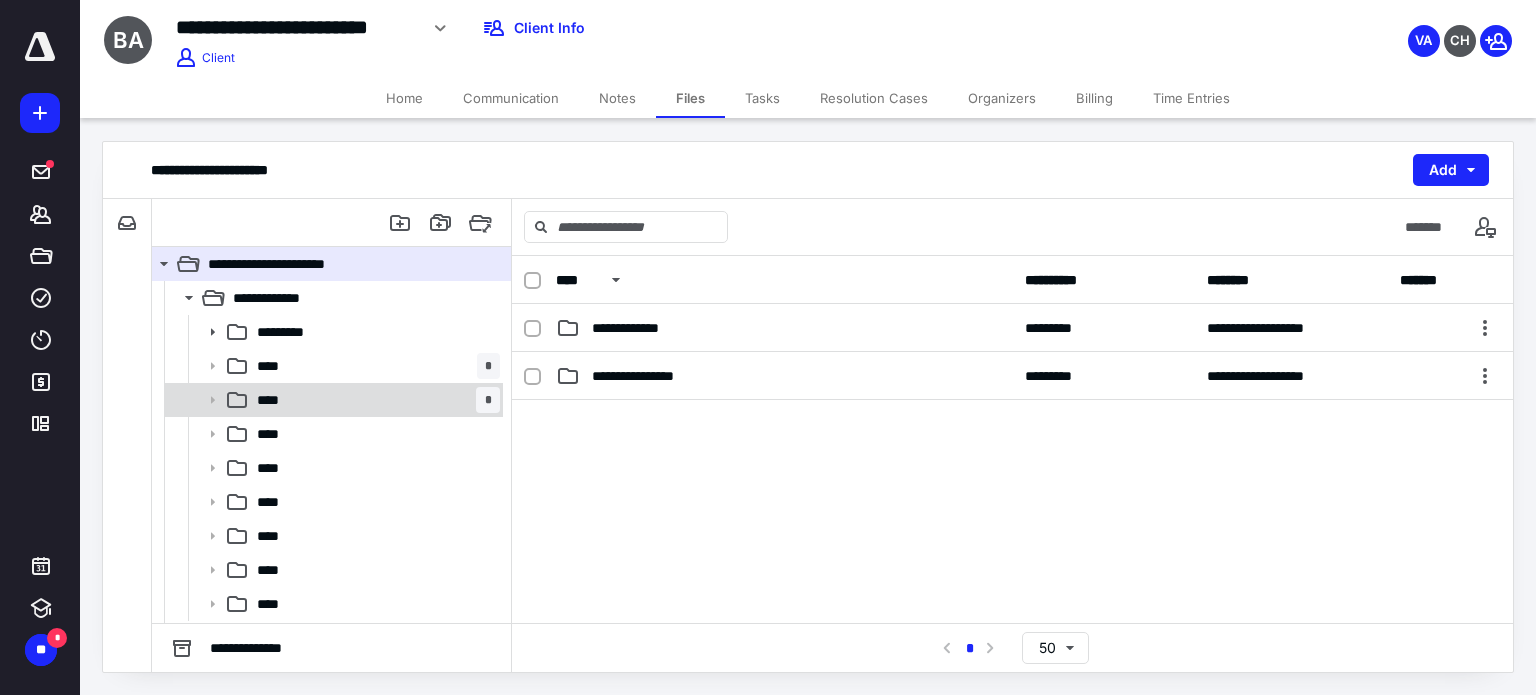 click on "**** *" at bounding box center [374, 400] 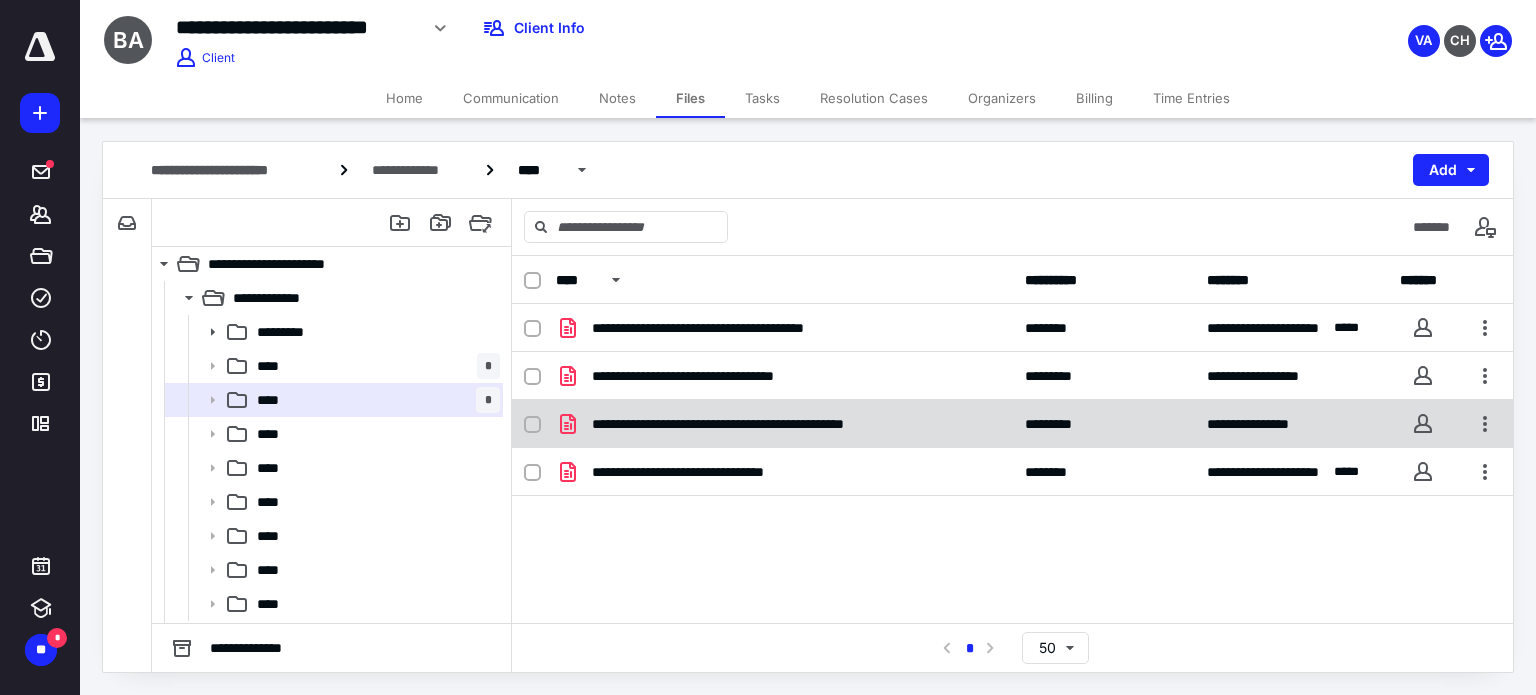 click on "**********" at bounding box center (1012, 424) 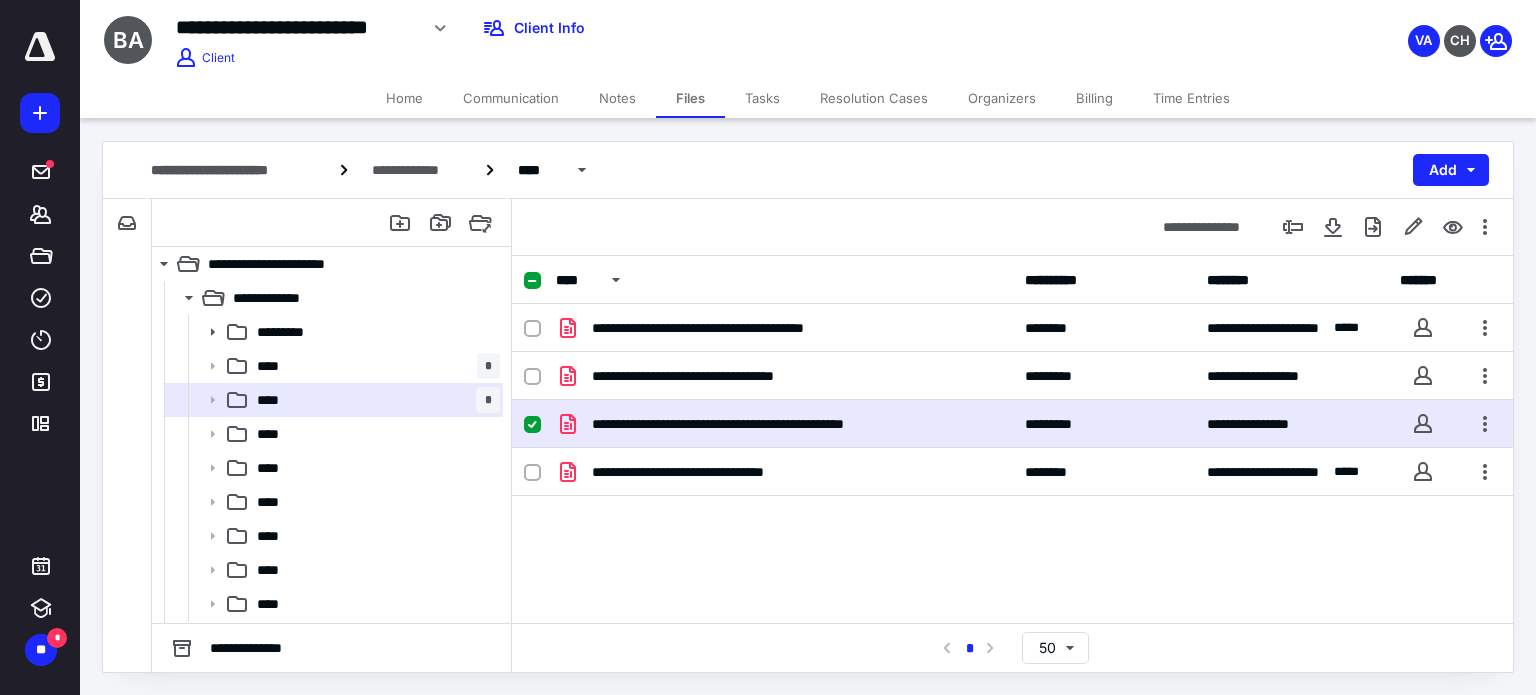 click on "**********" at bounding box center [1012, 424] 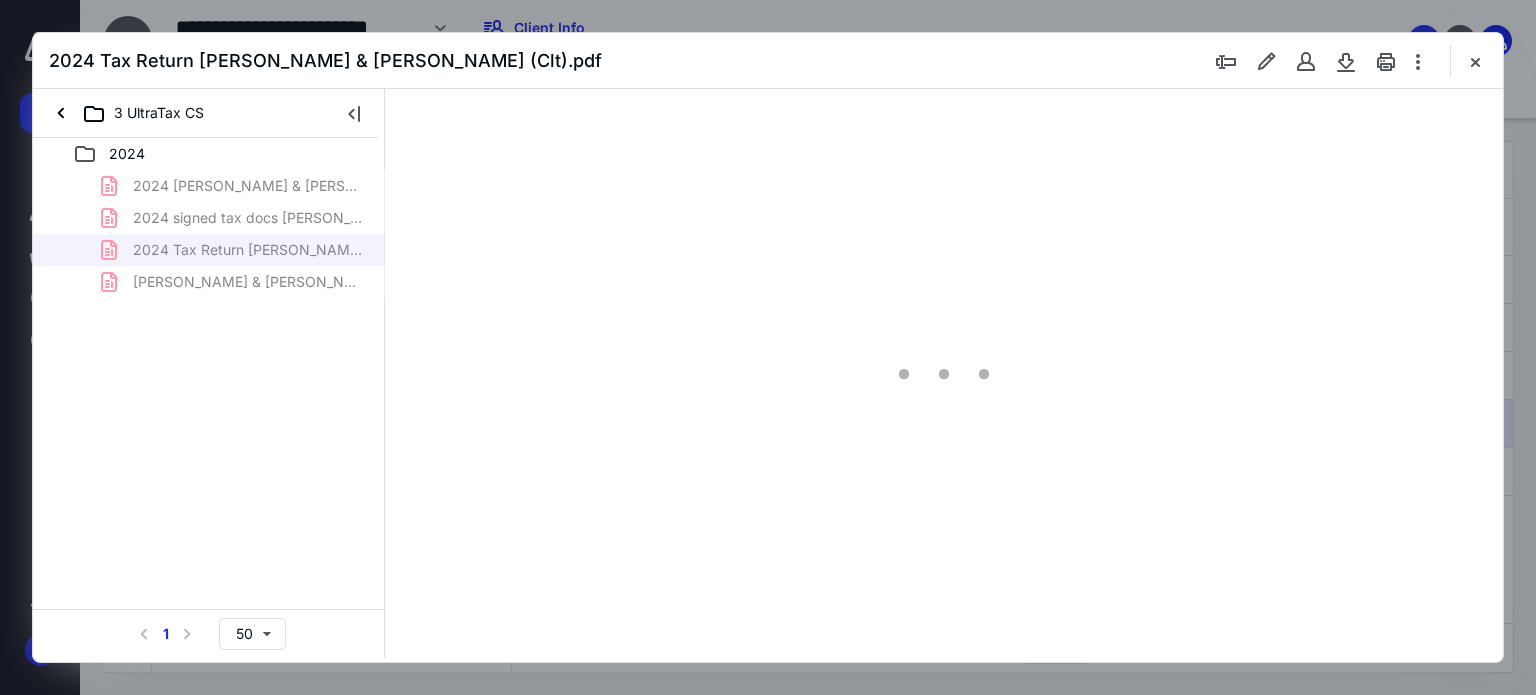 scroll, scrollTop: 0, scrollLeft: 0, axis: both 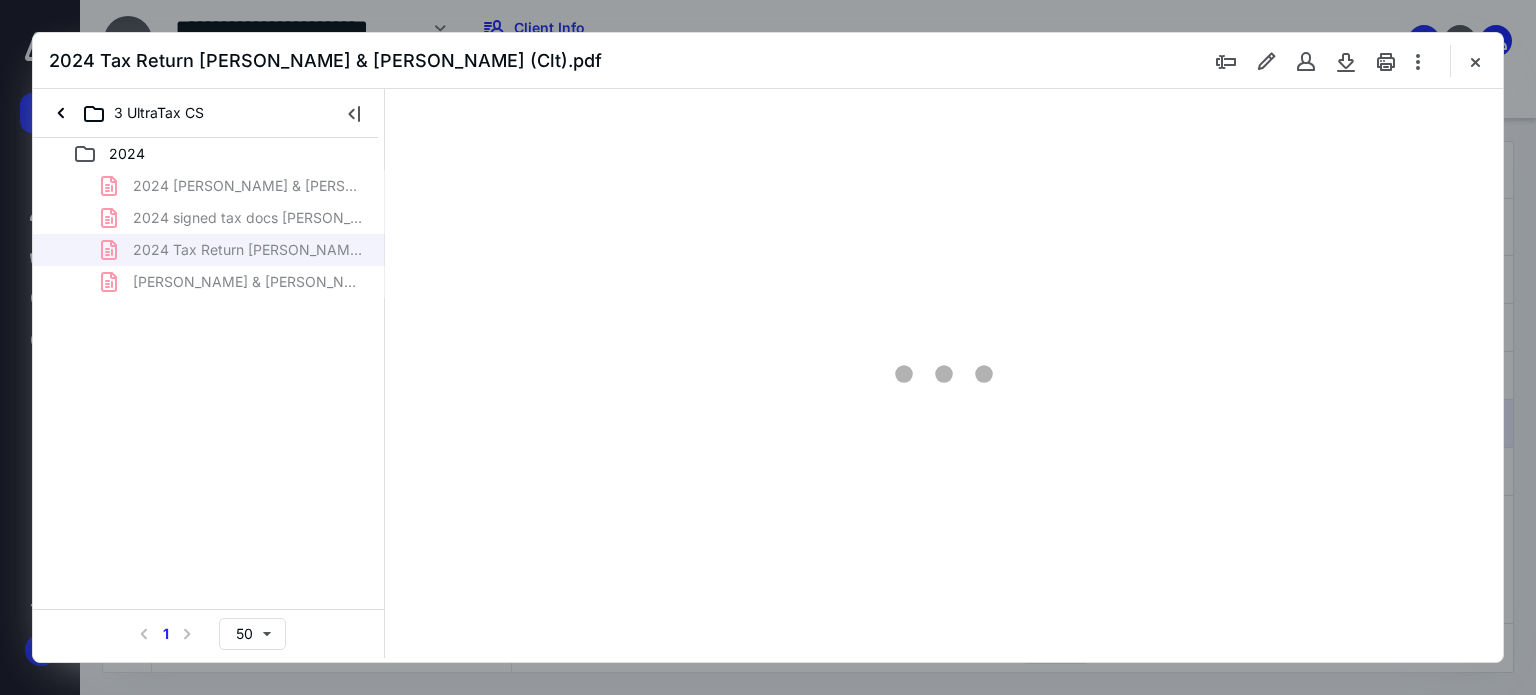 type on "179" 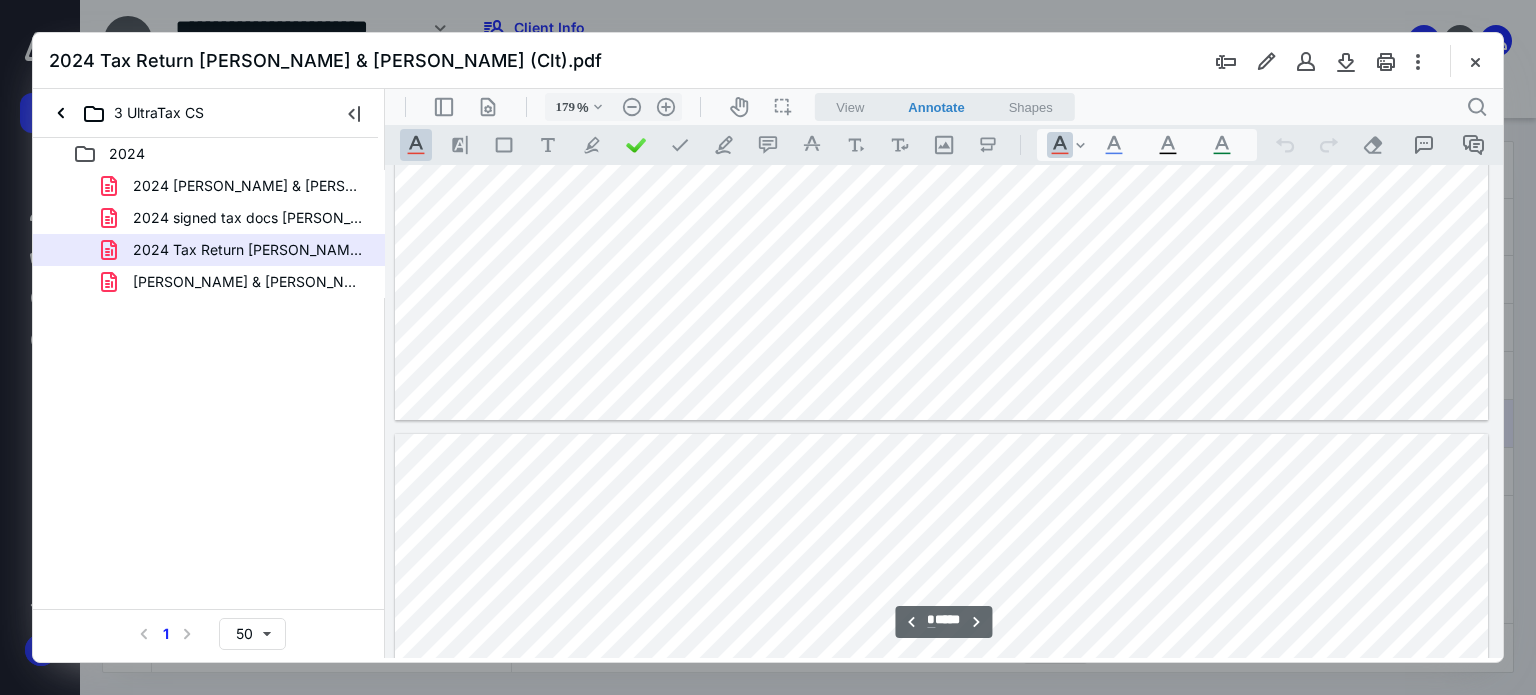 scroll, scrollTop: 6783, scrollLeft: 158, axis: both 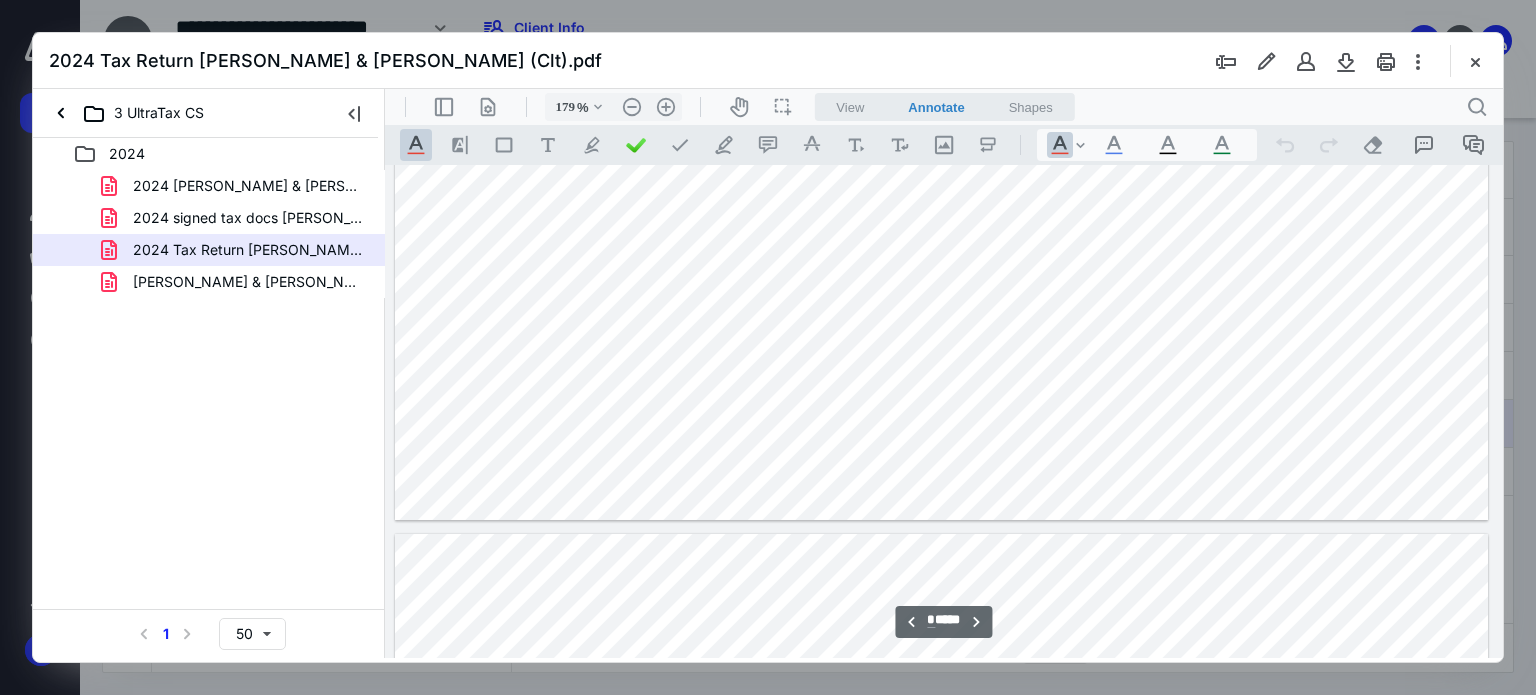 type on "*" 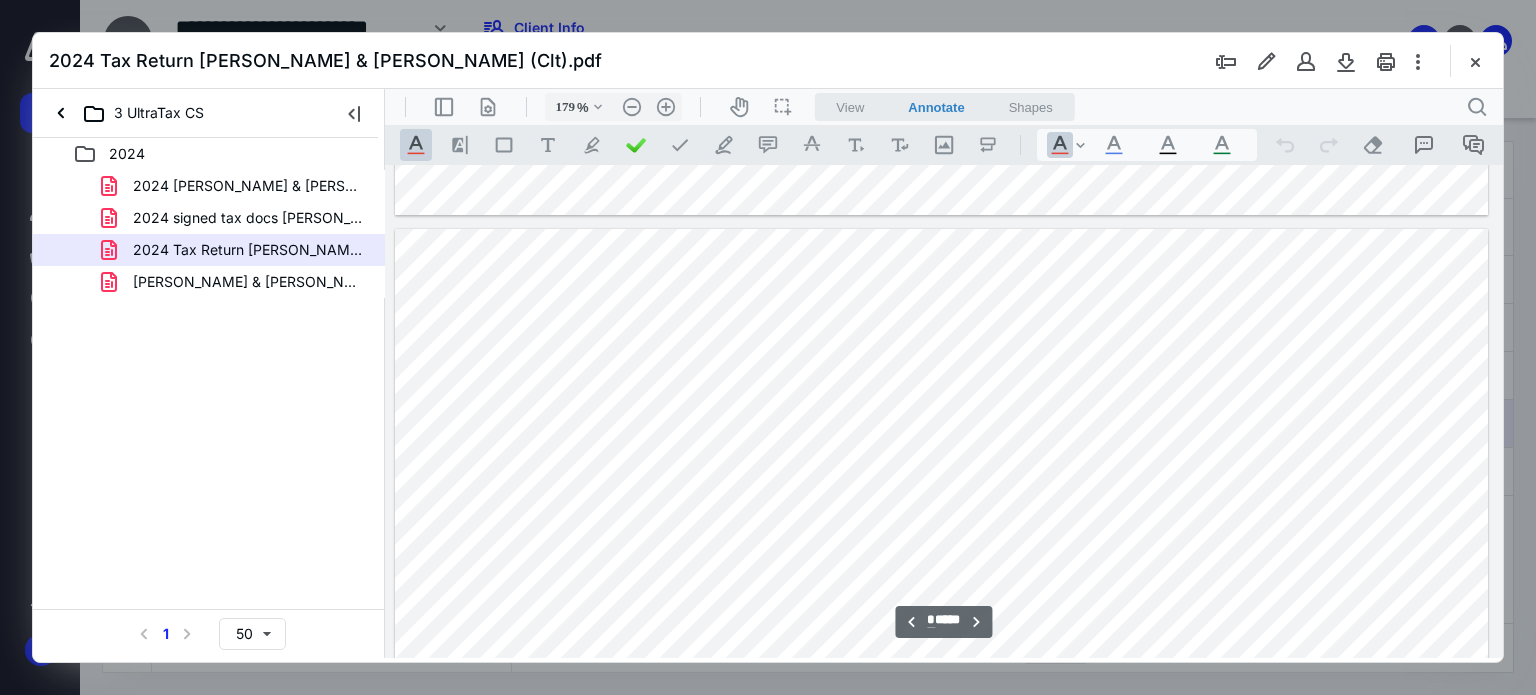 scroll, scrollTop: 7183, scrollLeft: 158, axis: both 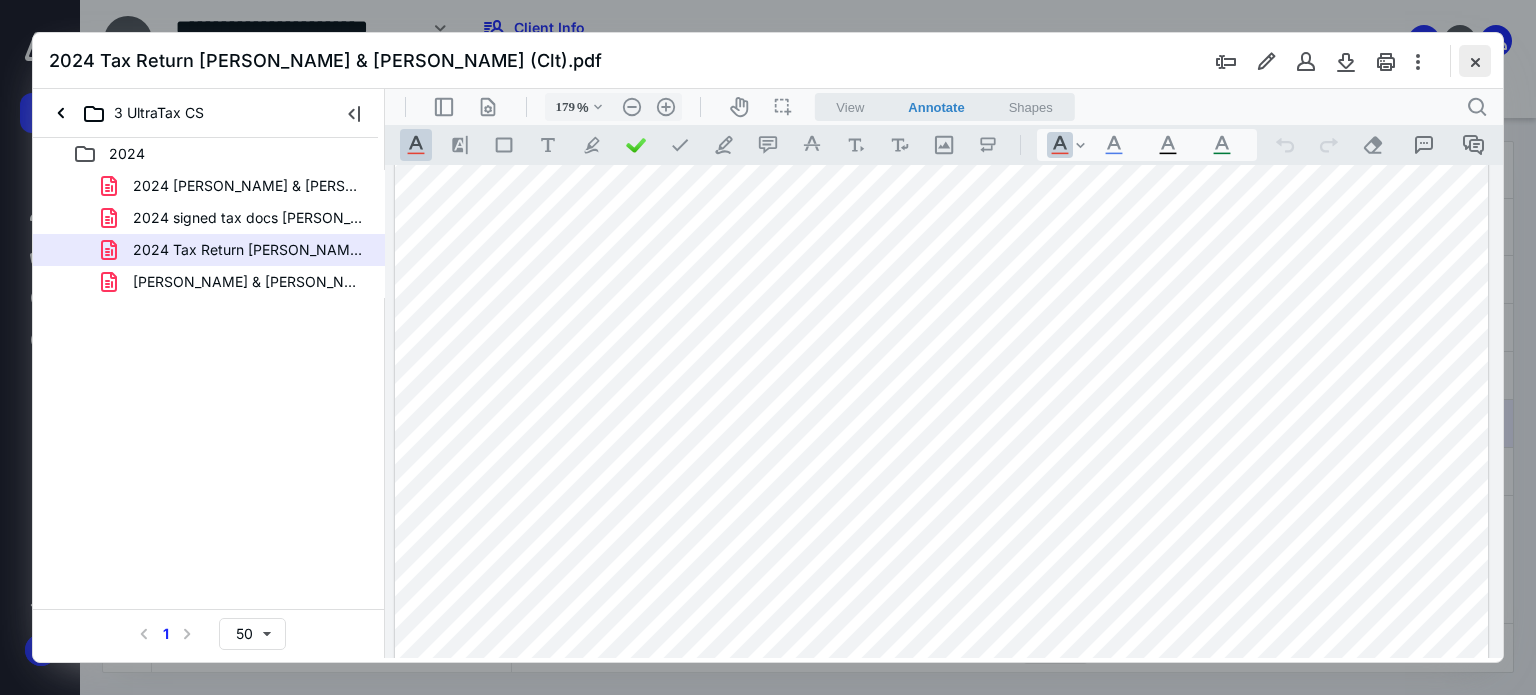 click at bounding box center [1475, 61] 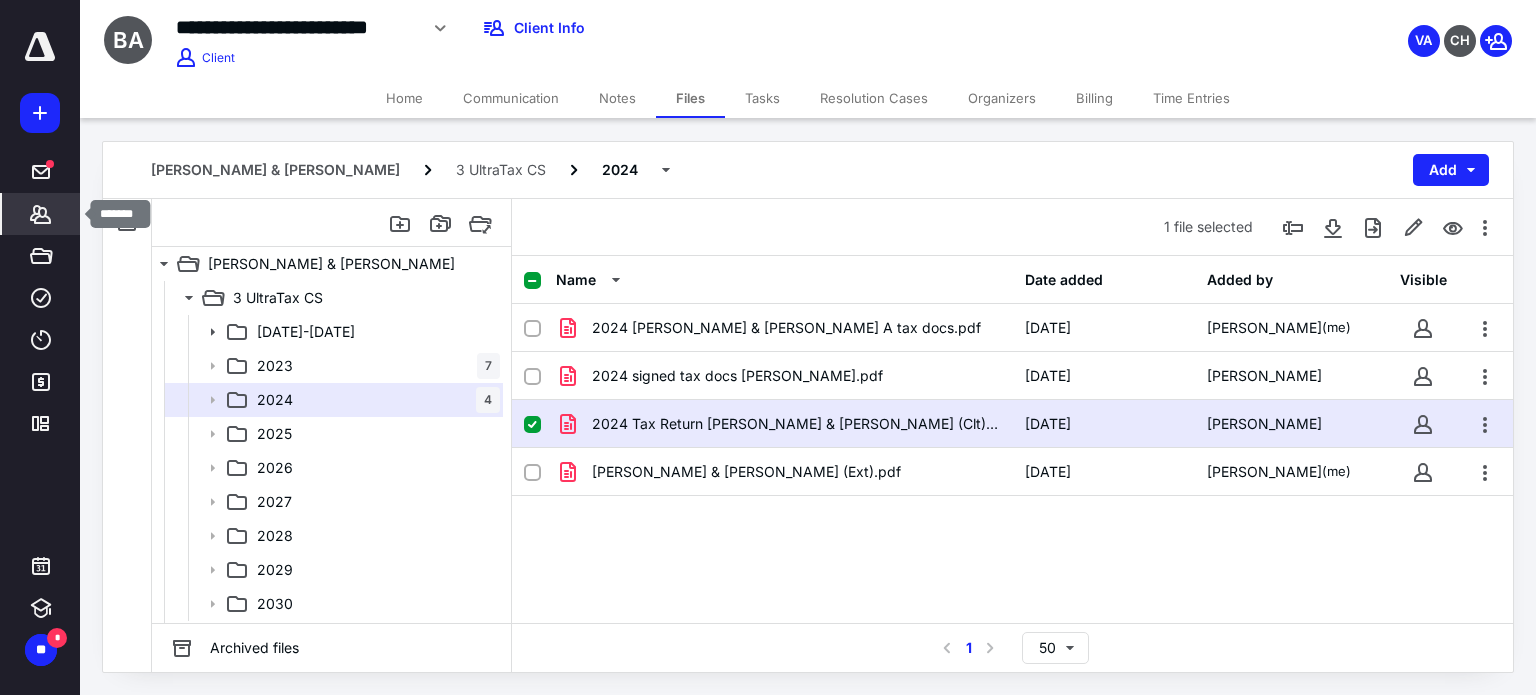 click 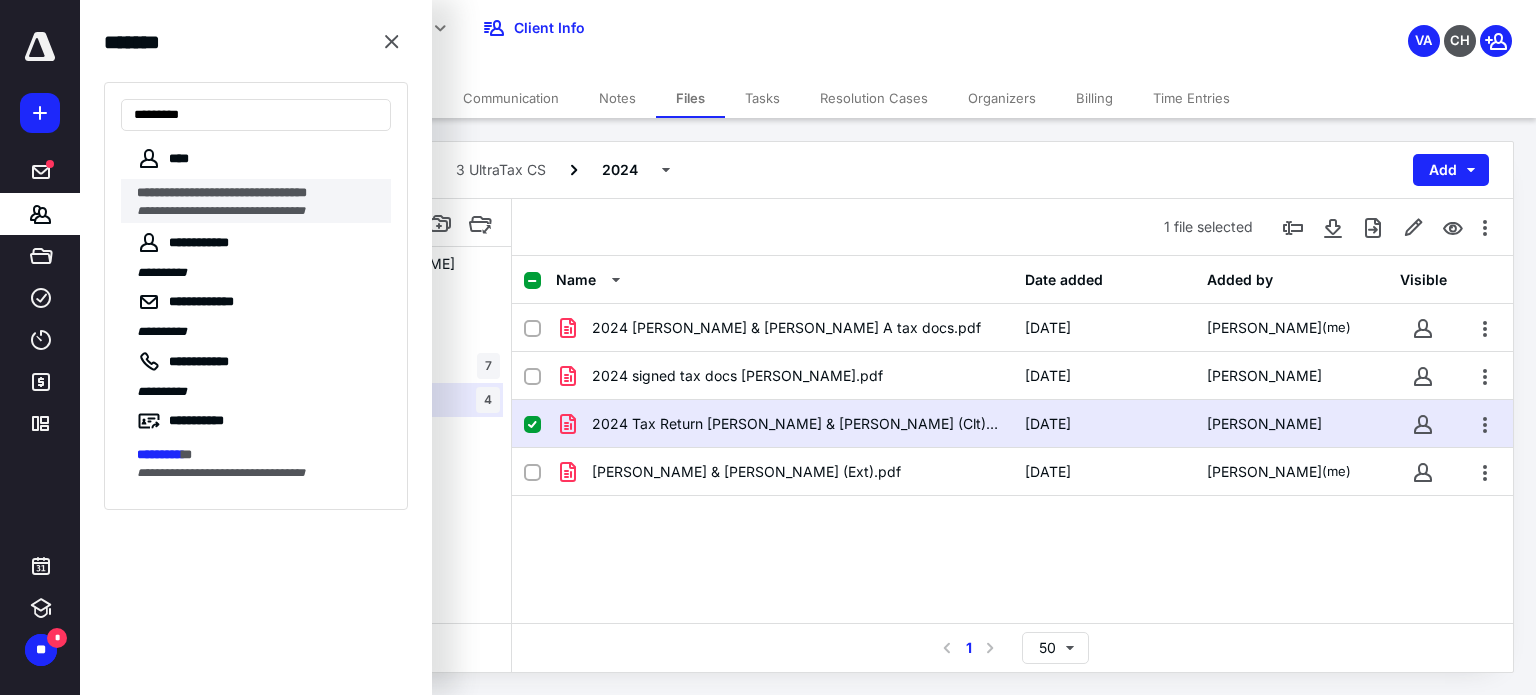 type on "*********" 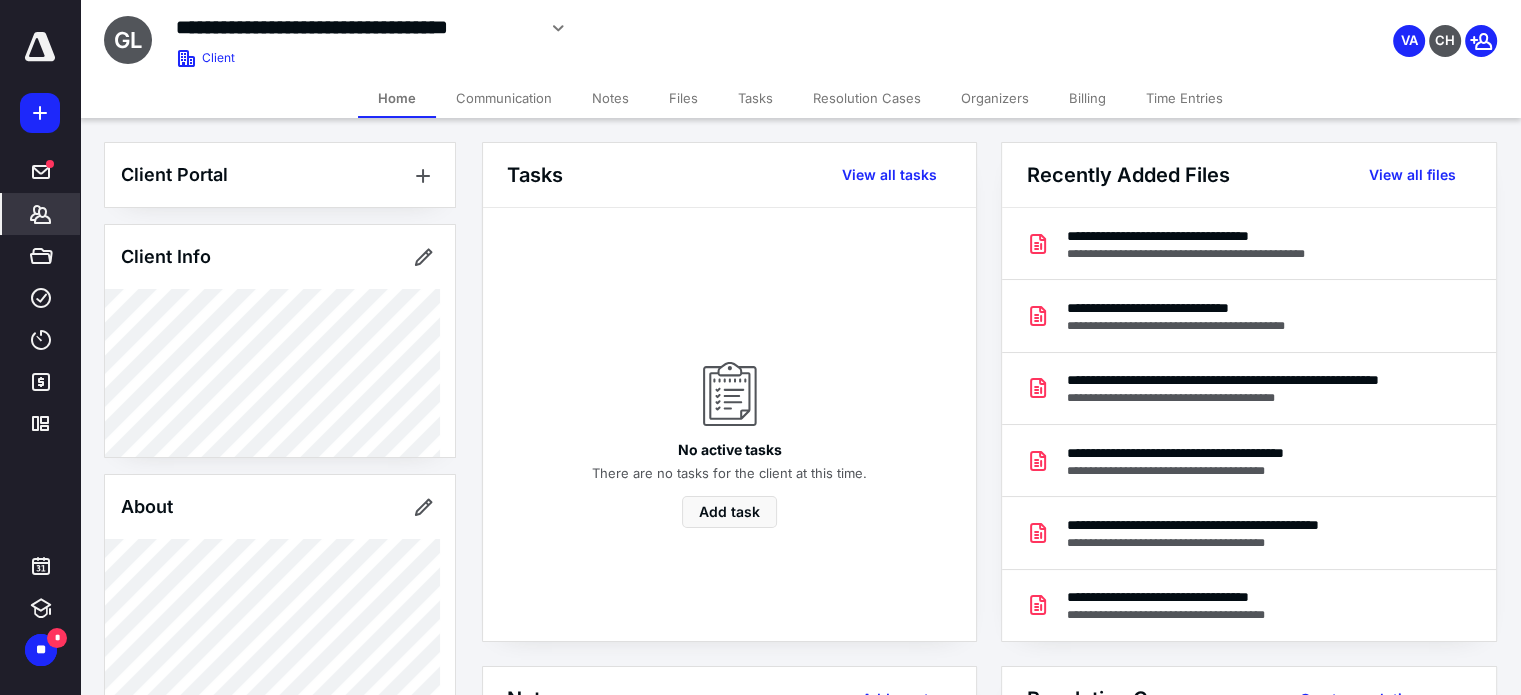 click on "Files" at bounding box center [683, 98] 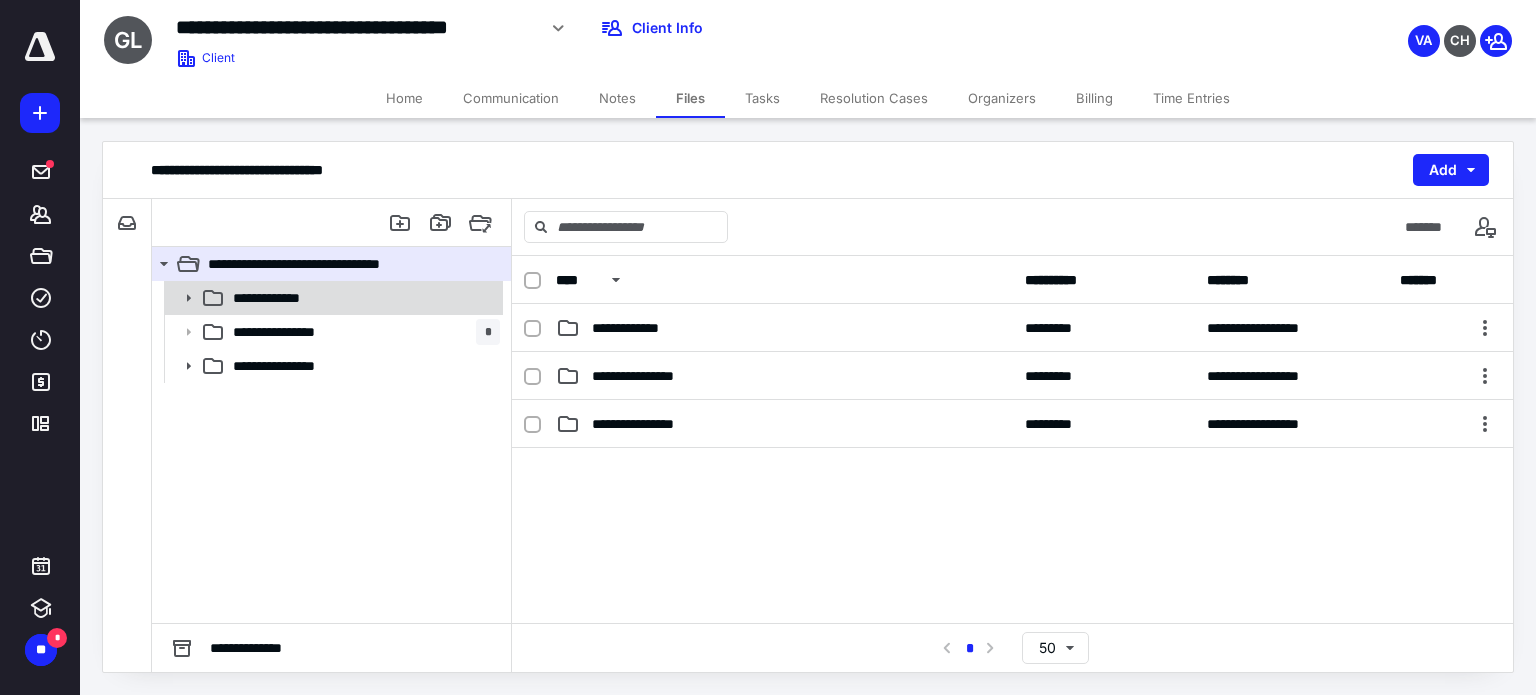 click 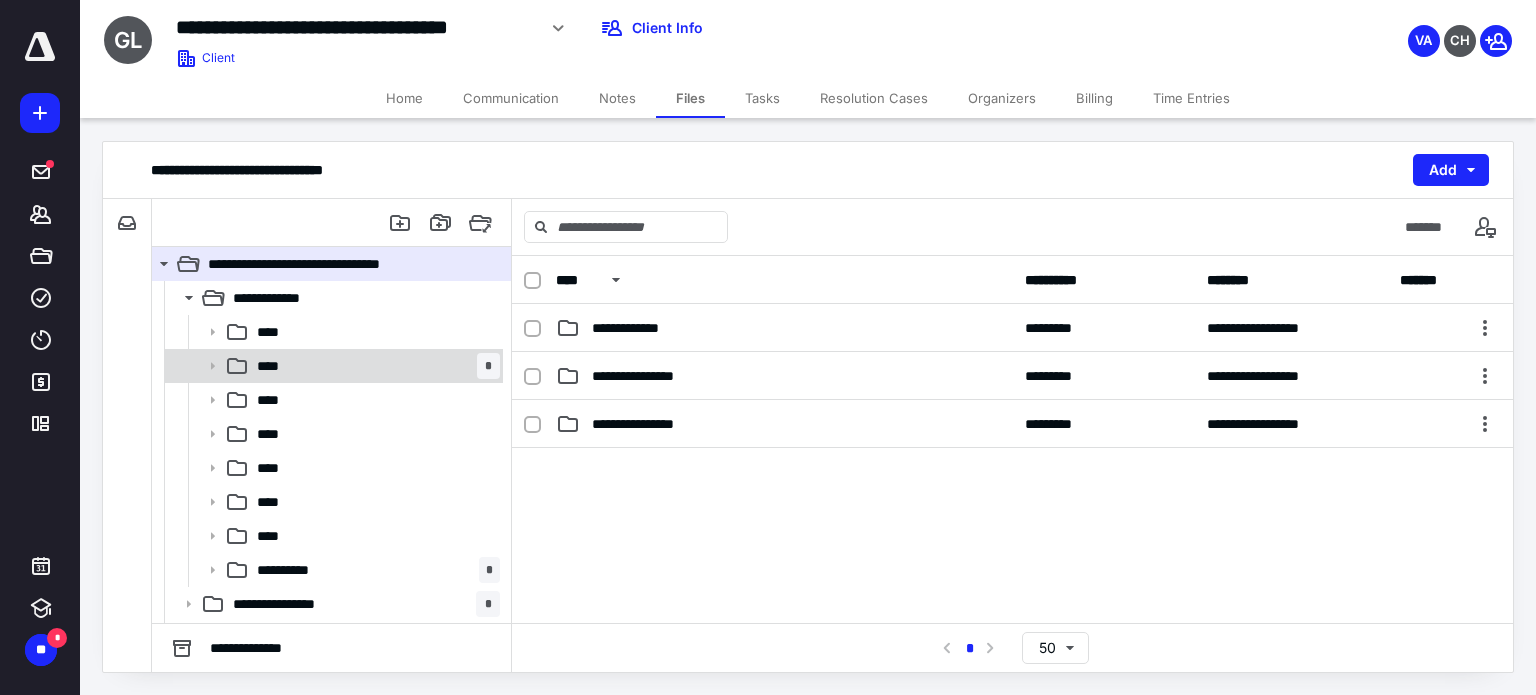 click on "**** *" at bounding box center [374, 366] 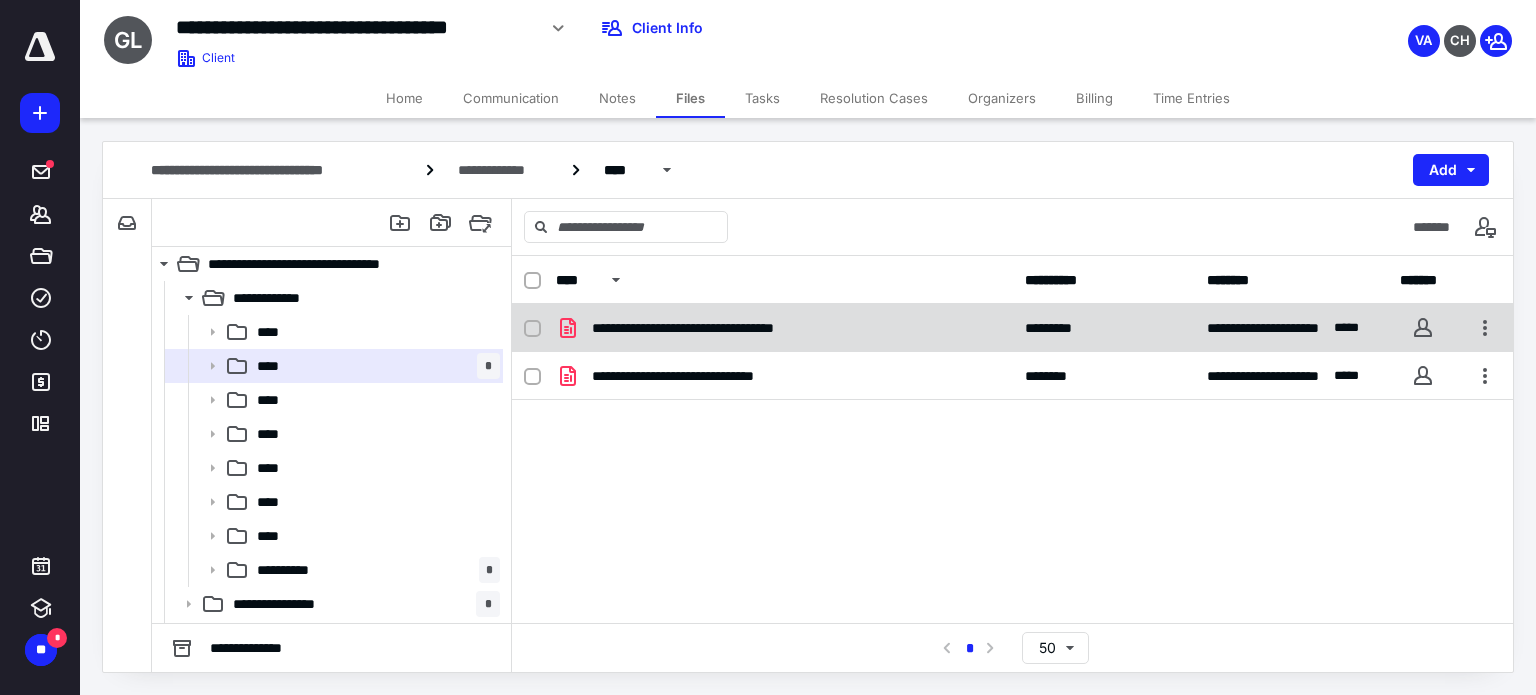 checkbox on "true" 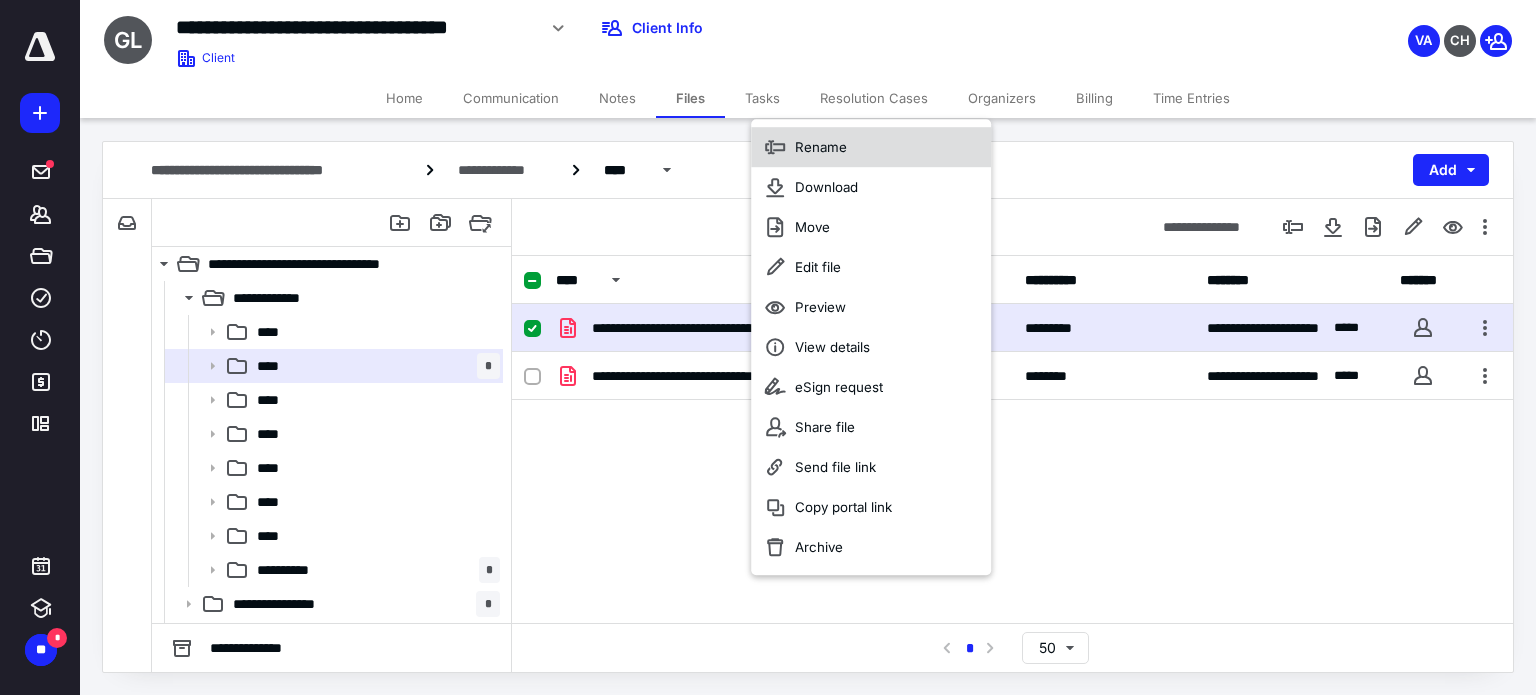 click on "Rename" at bounding box center (821, 147) 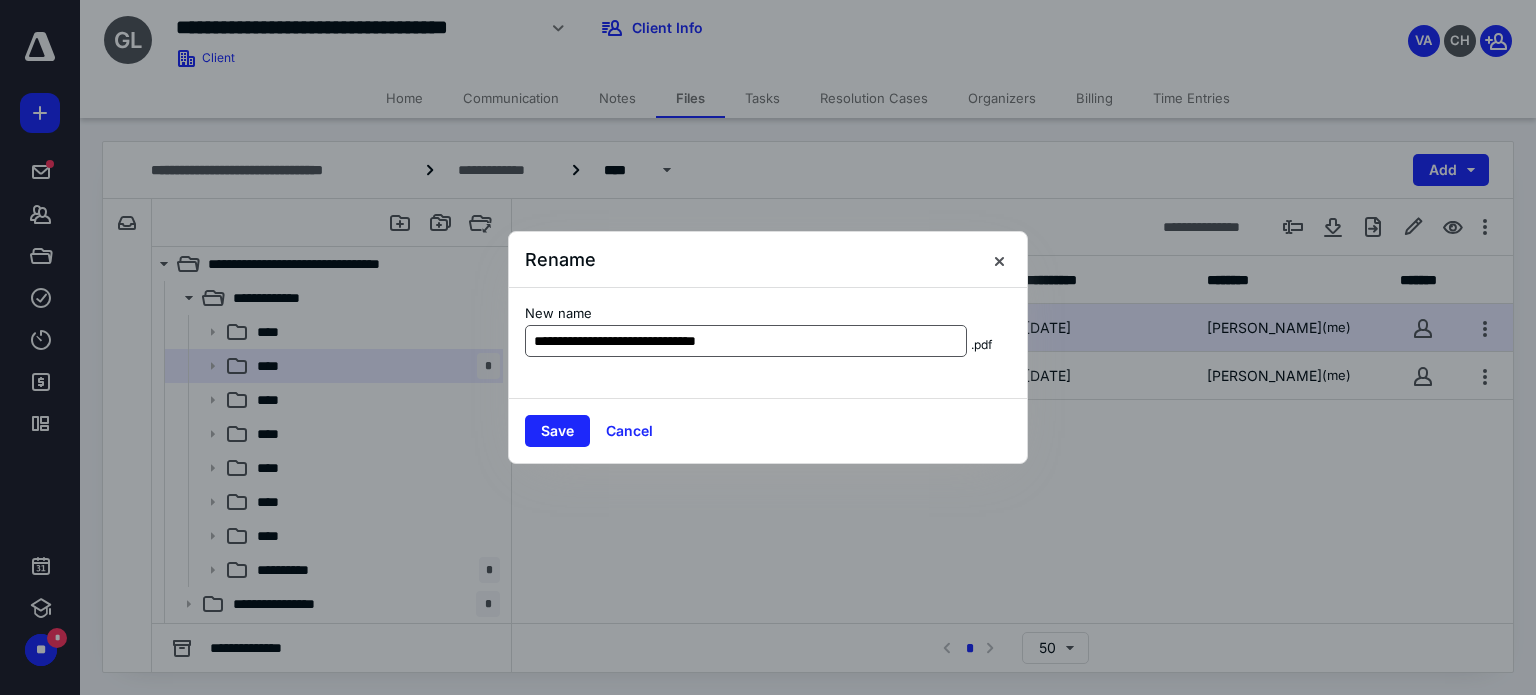 click on "**********" at bounding box center (746, 341) 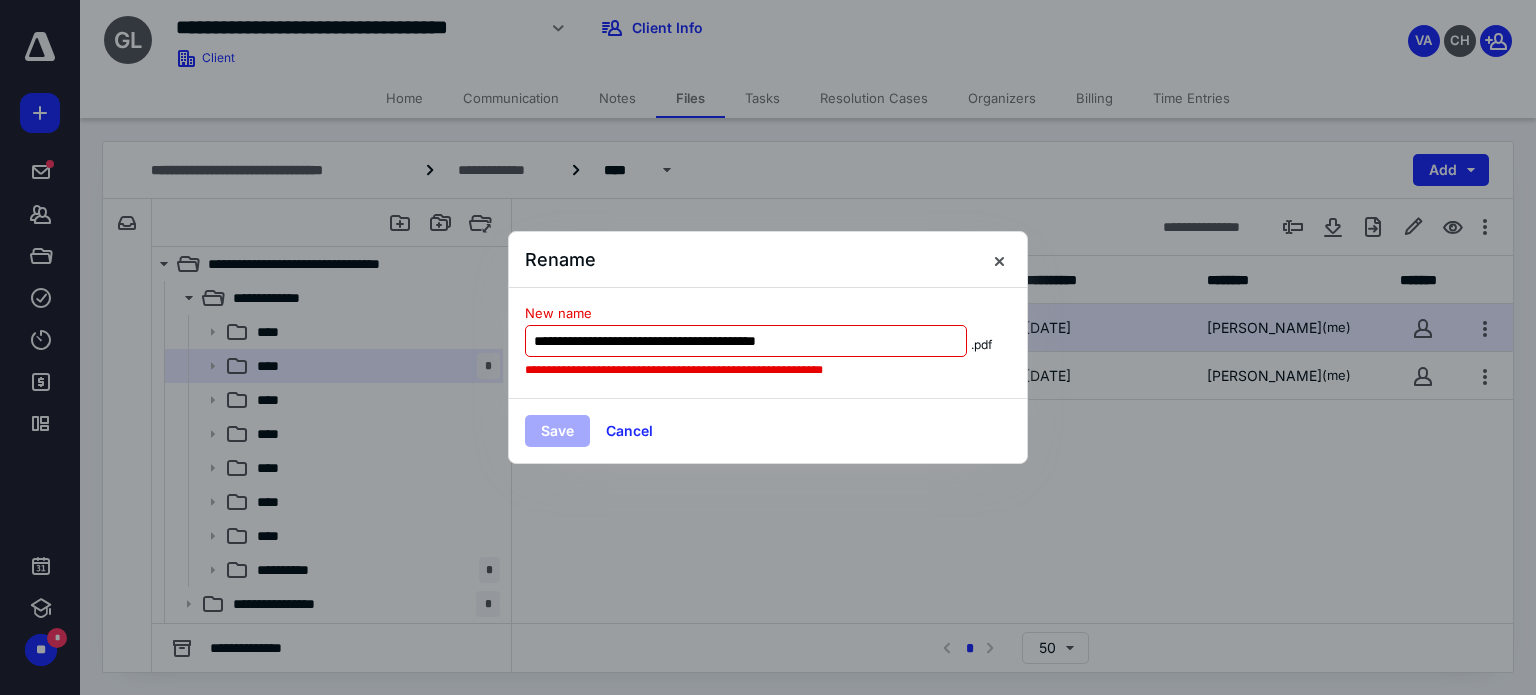 type on "**********" 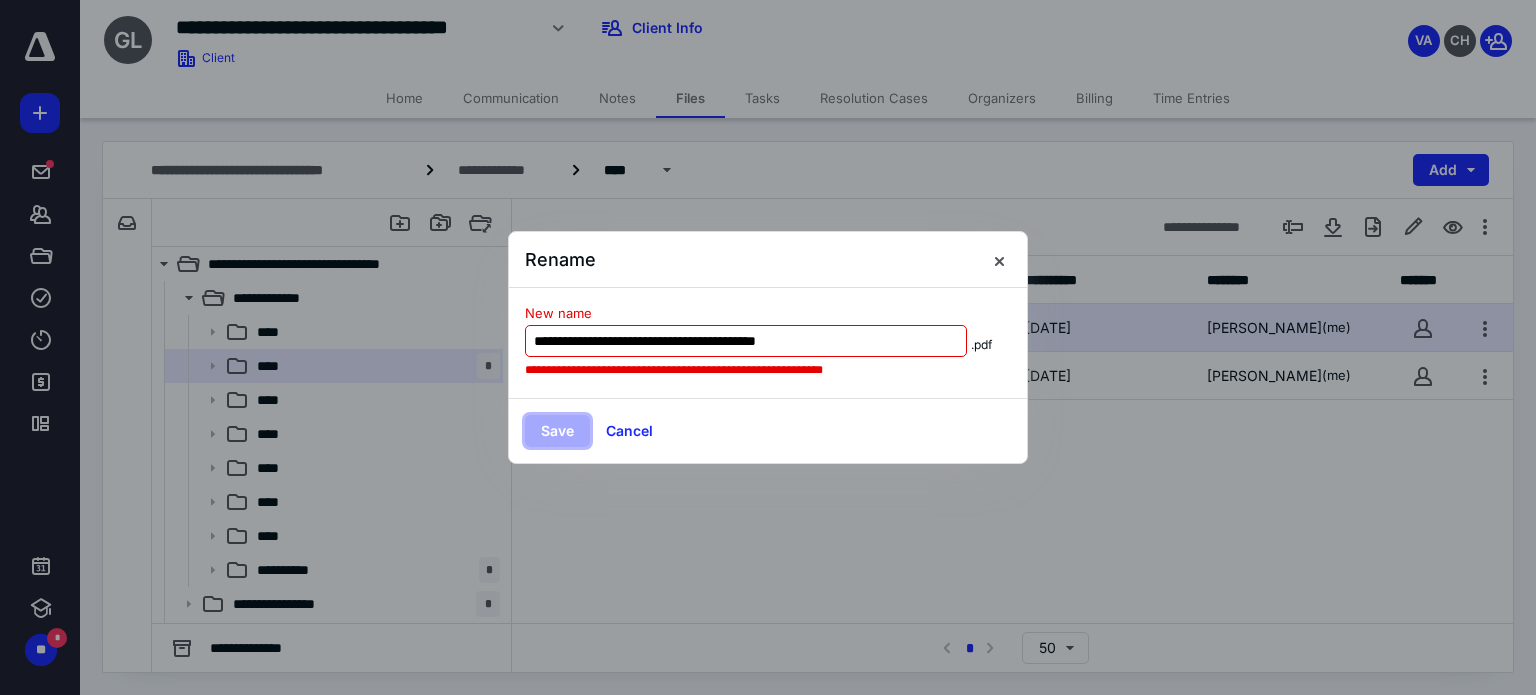 type 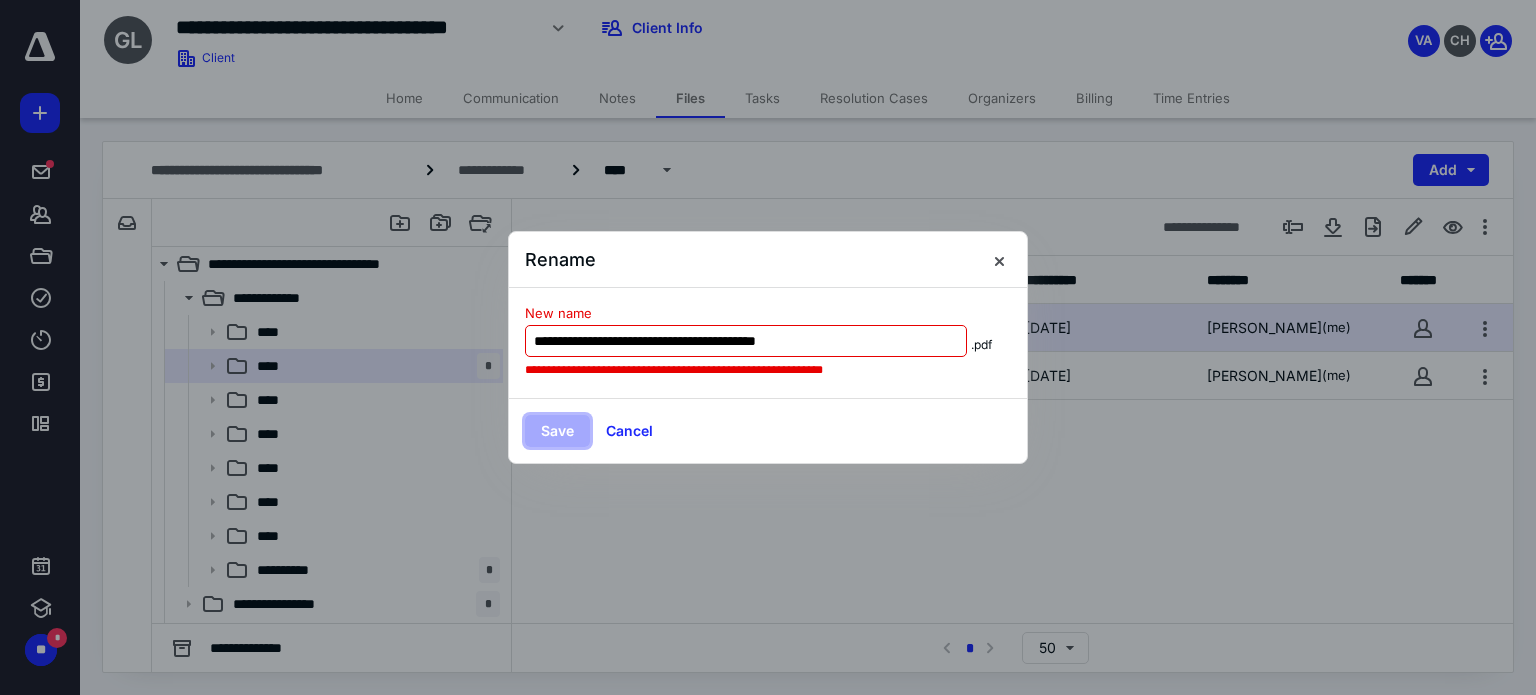 click on "Save" at bounding box center (557, 431) 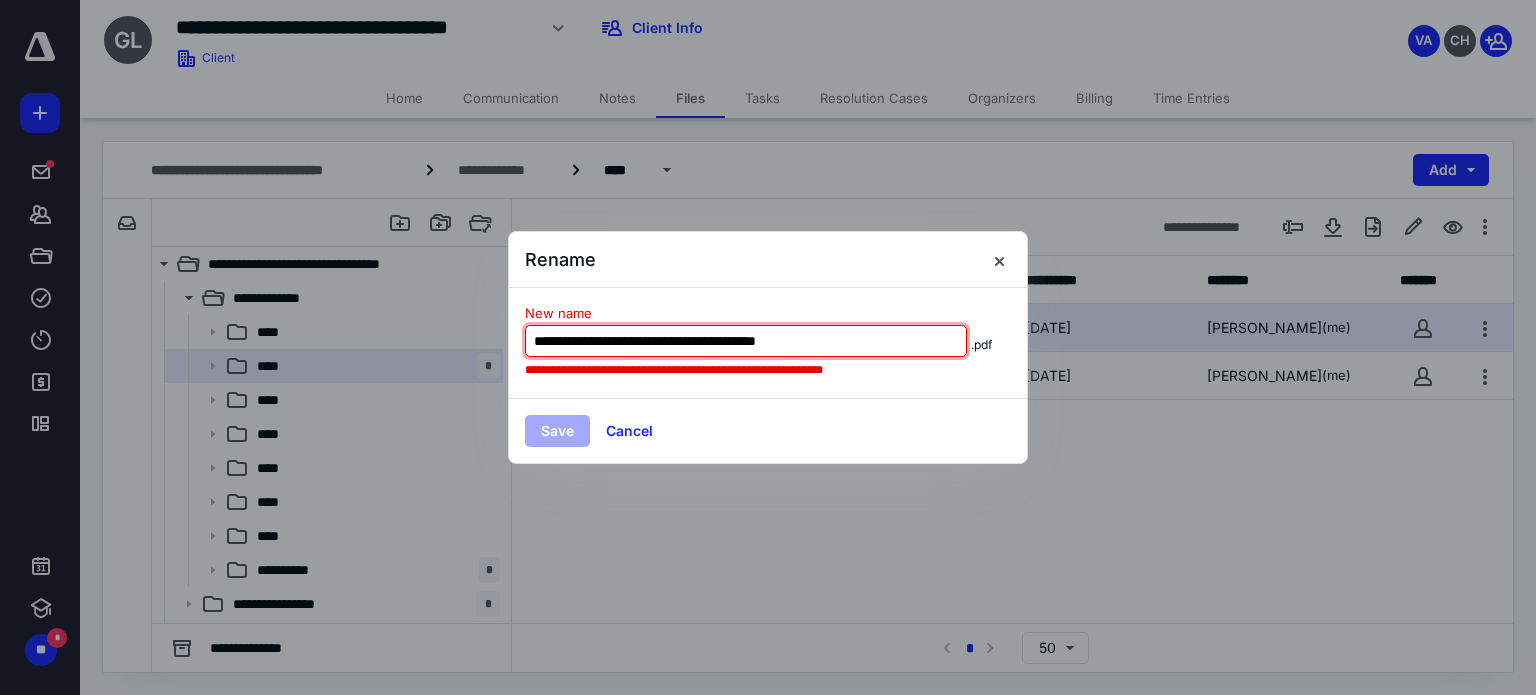 click on "**********" at bounding box center (746, 341) 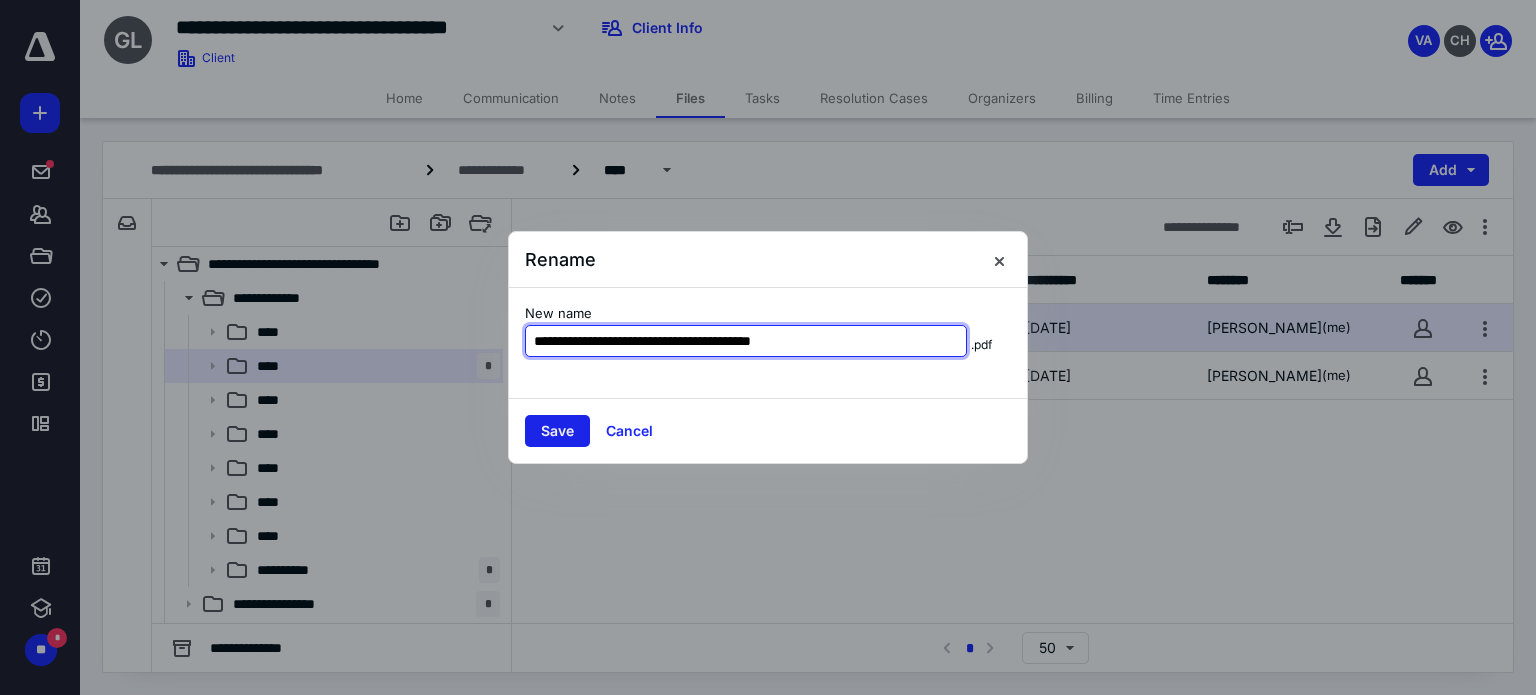 type on "**********" 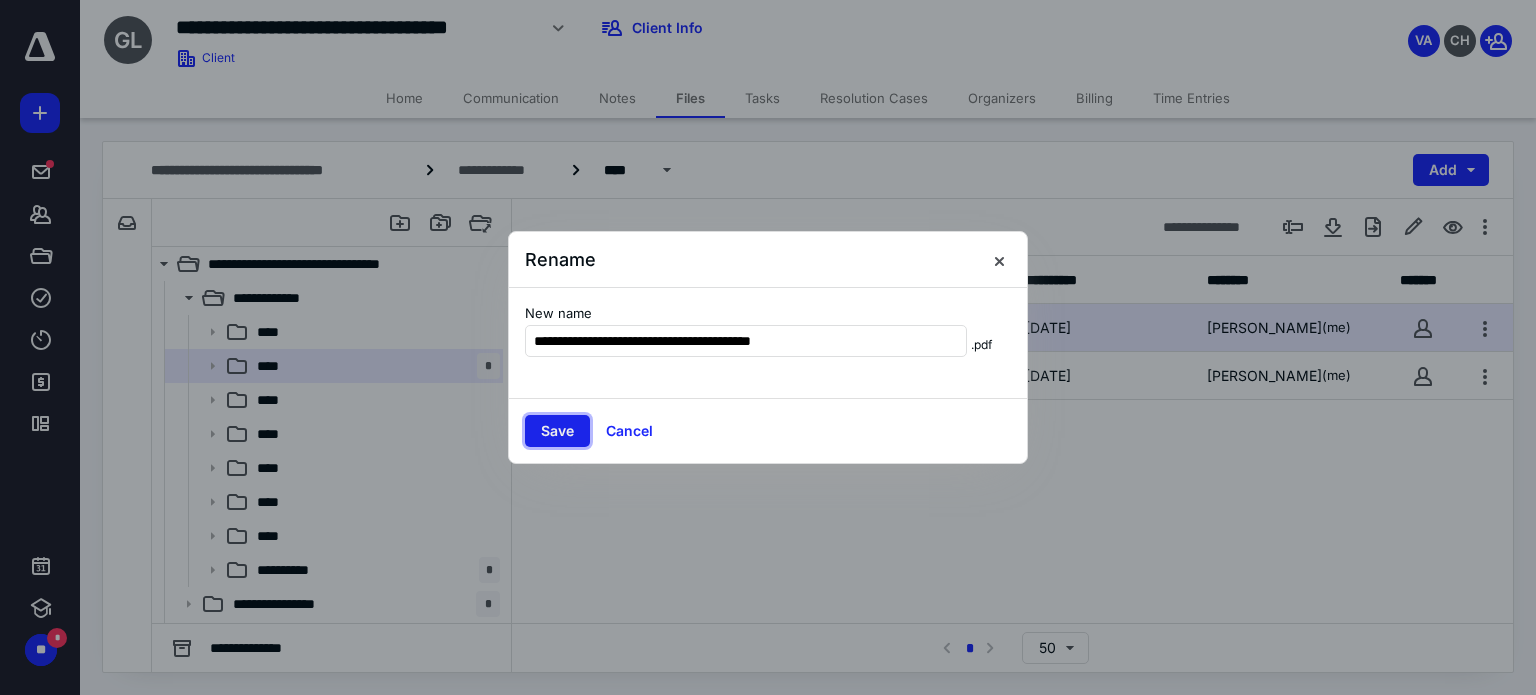 click on "Save" at bounding box center (557, 431) 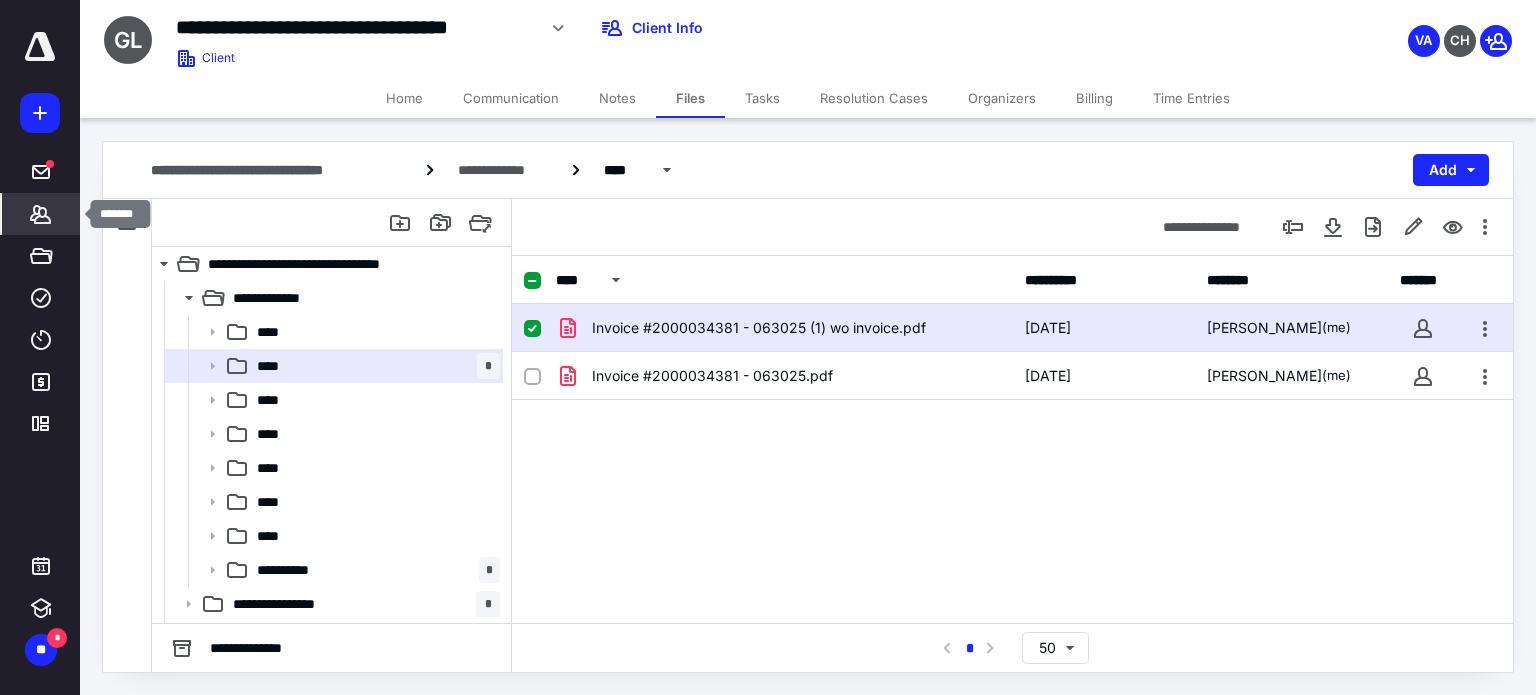 click 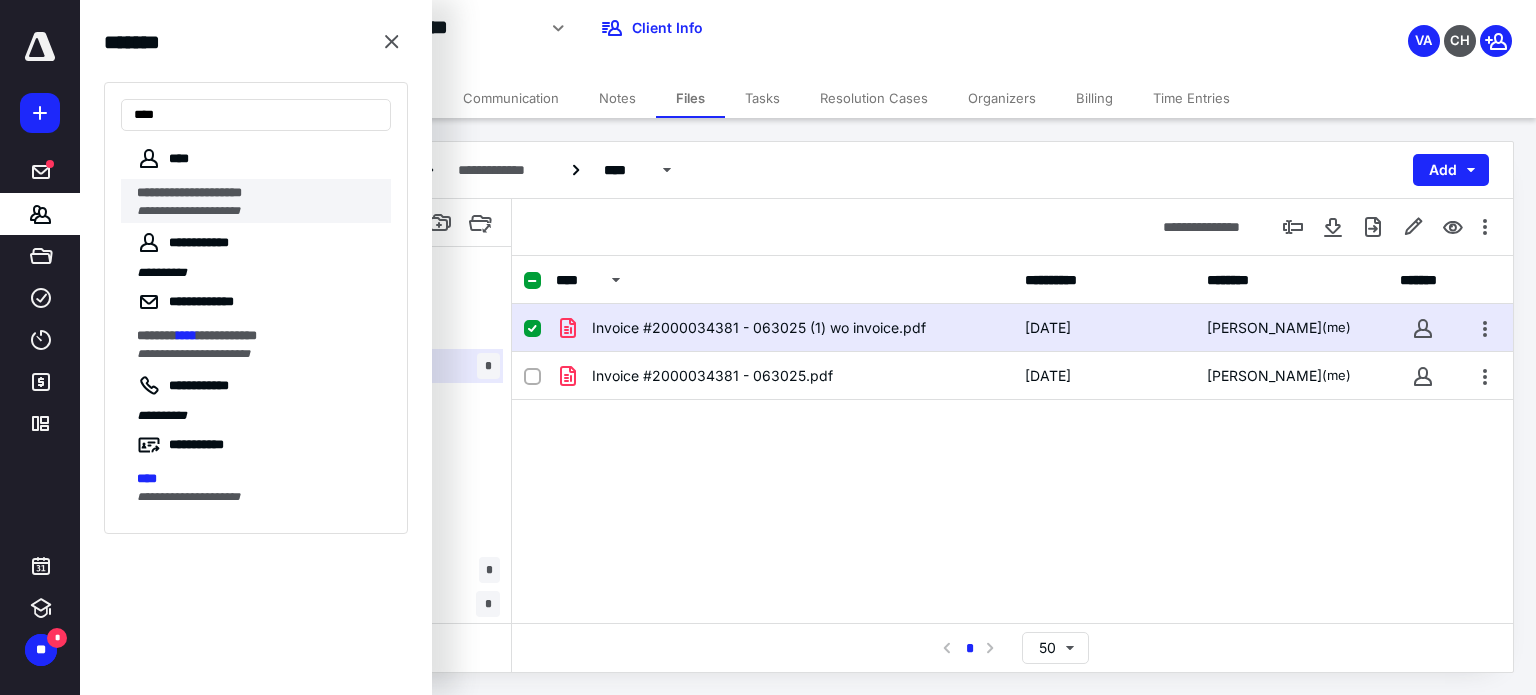 type on "****" 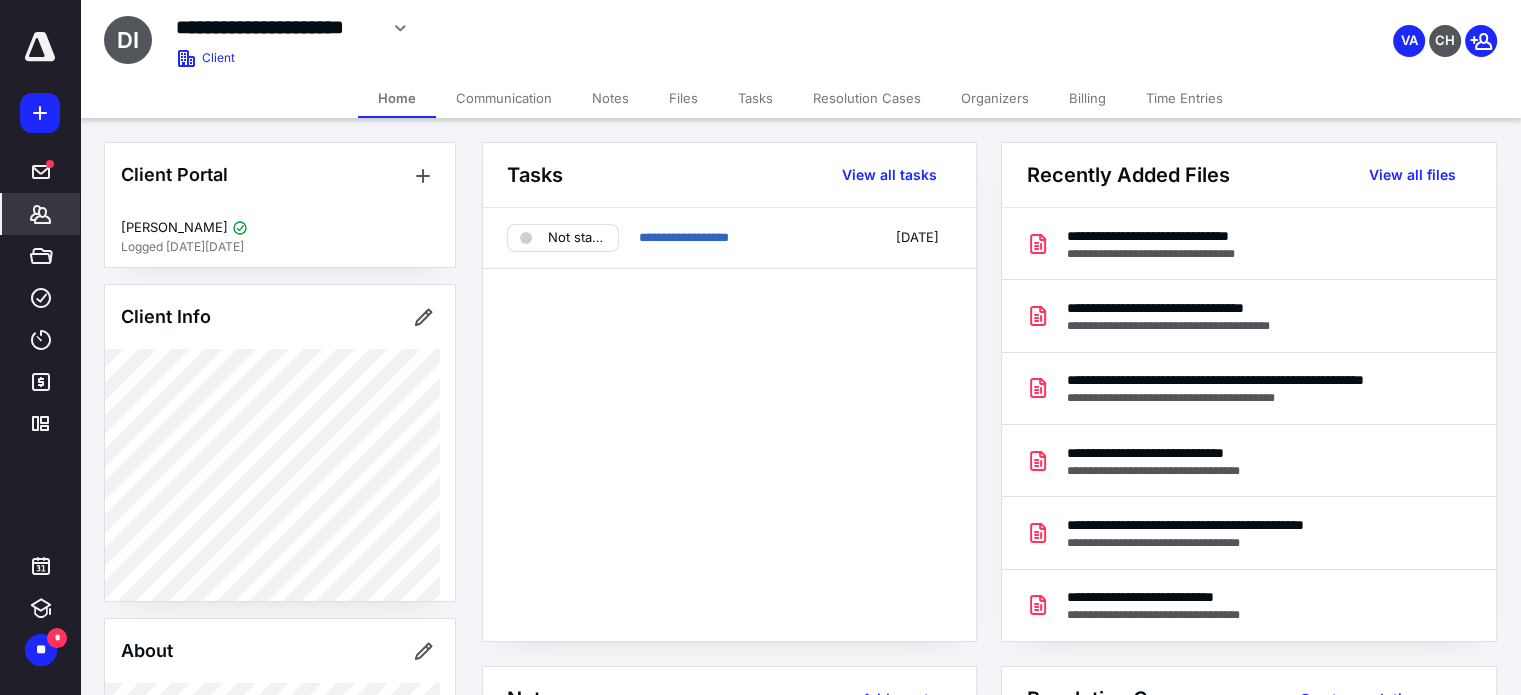 click on "Files" at bounding box center (683, 98) 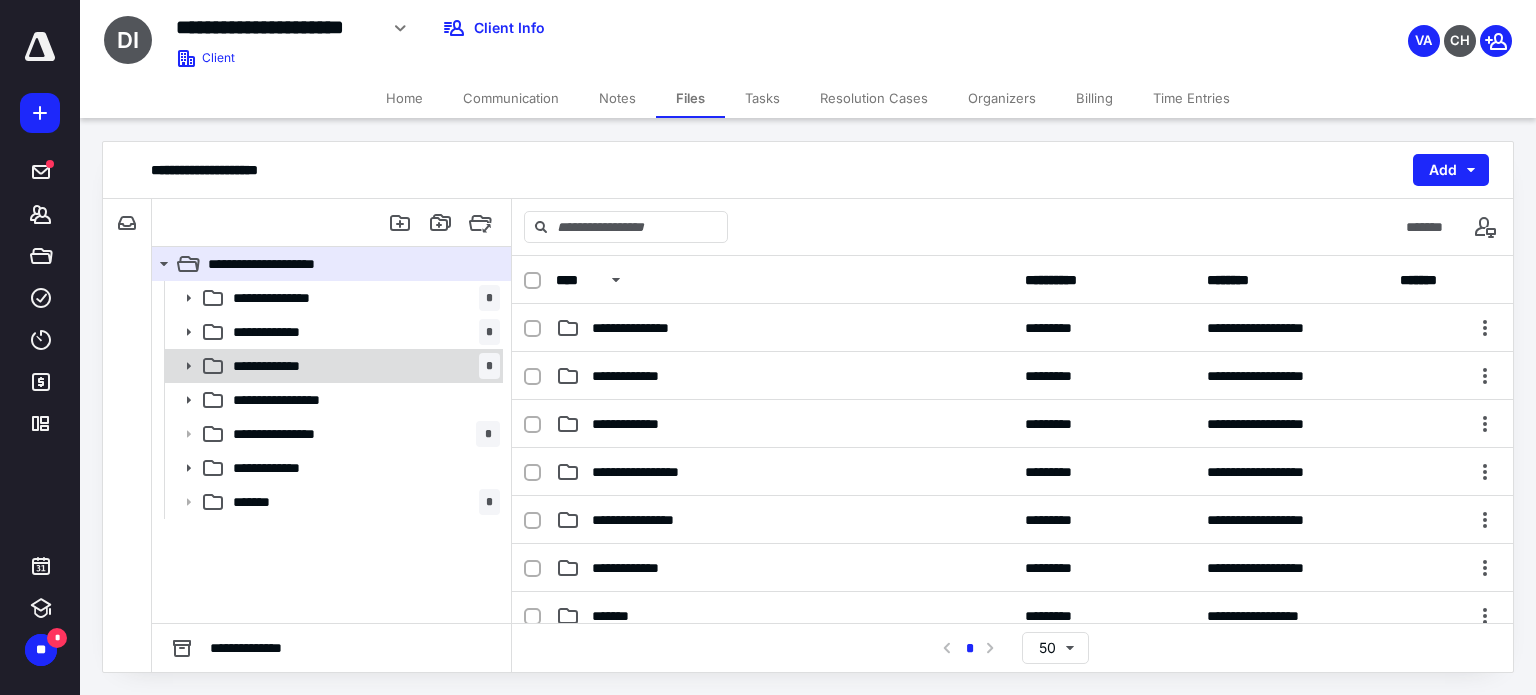 click 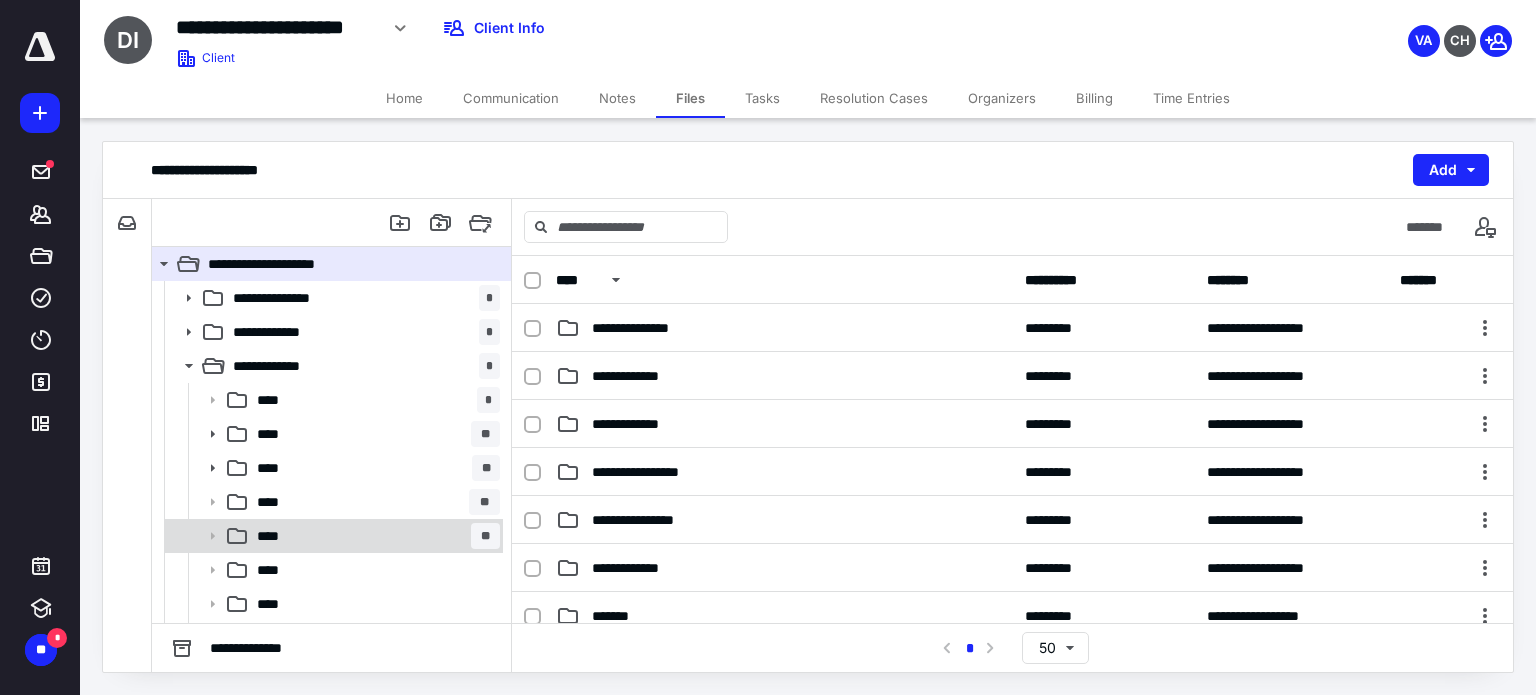click on "**** **" at bounding box center (374, 536) 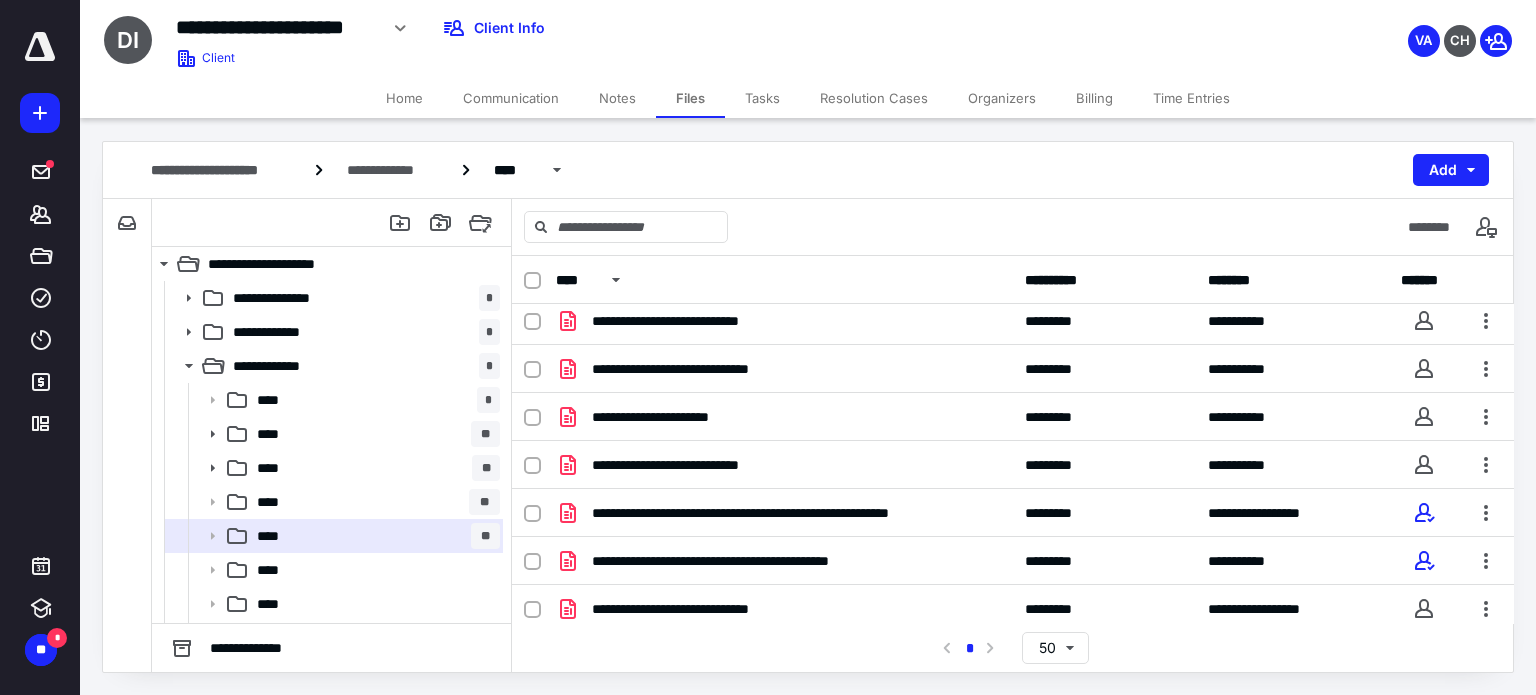 scroll, scrollTop: 200, scrollLeft: 0, axis: vertical 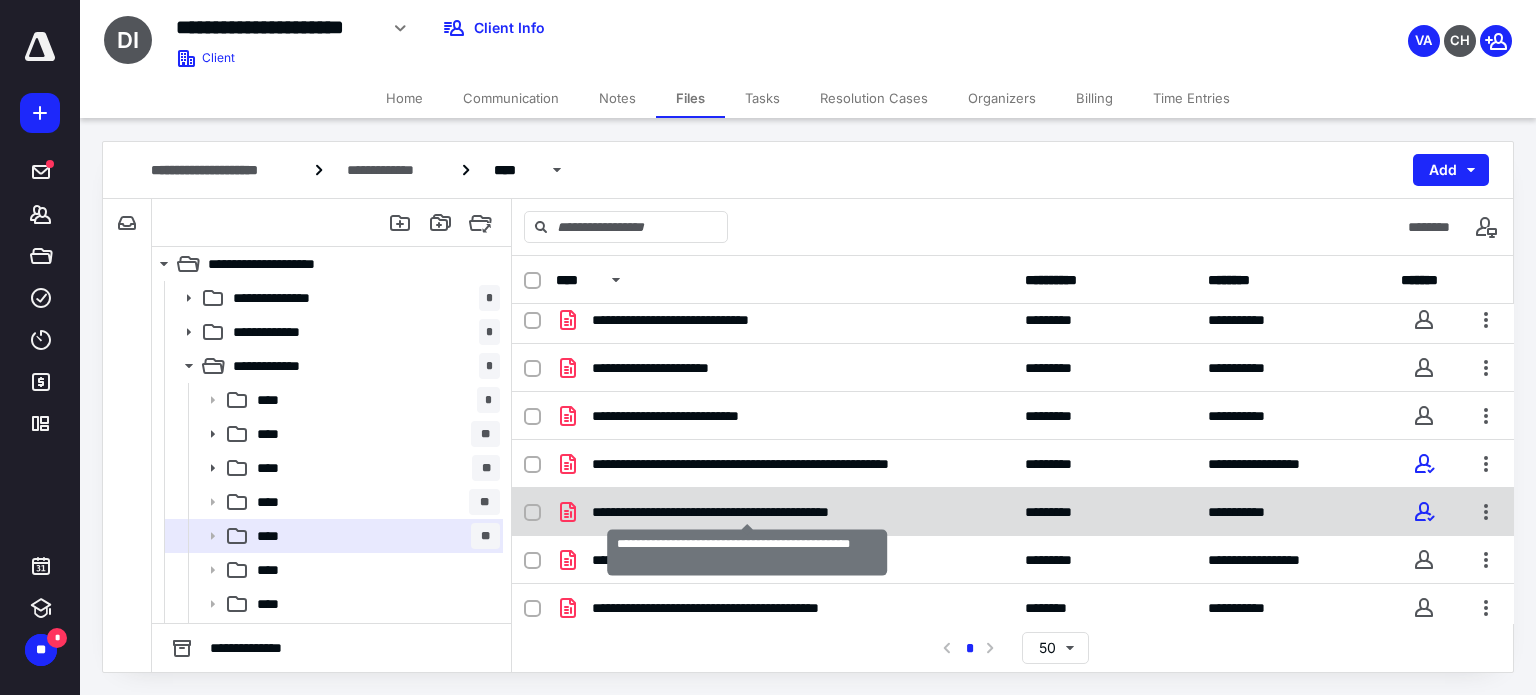 click on "**********" at bounding box center (747, 512) 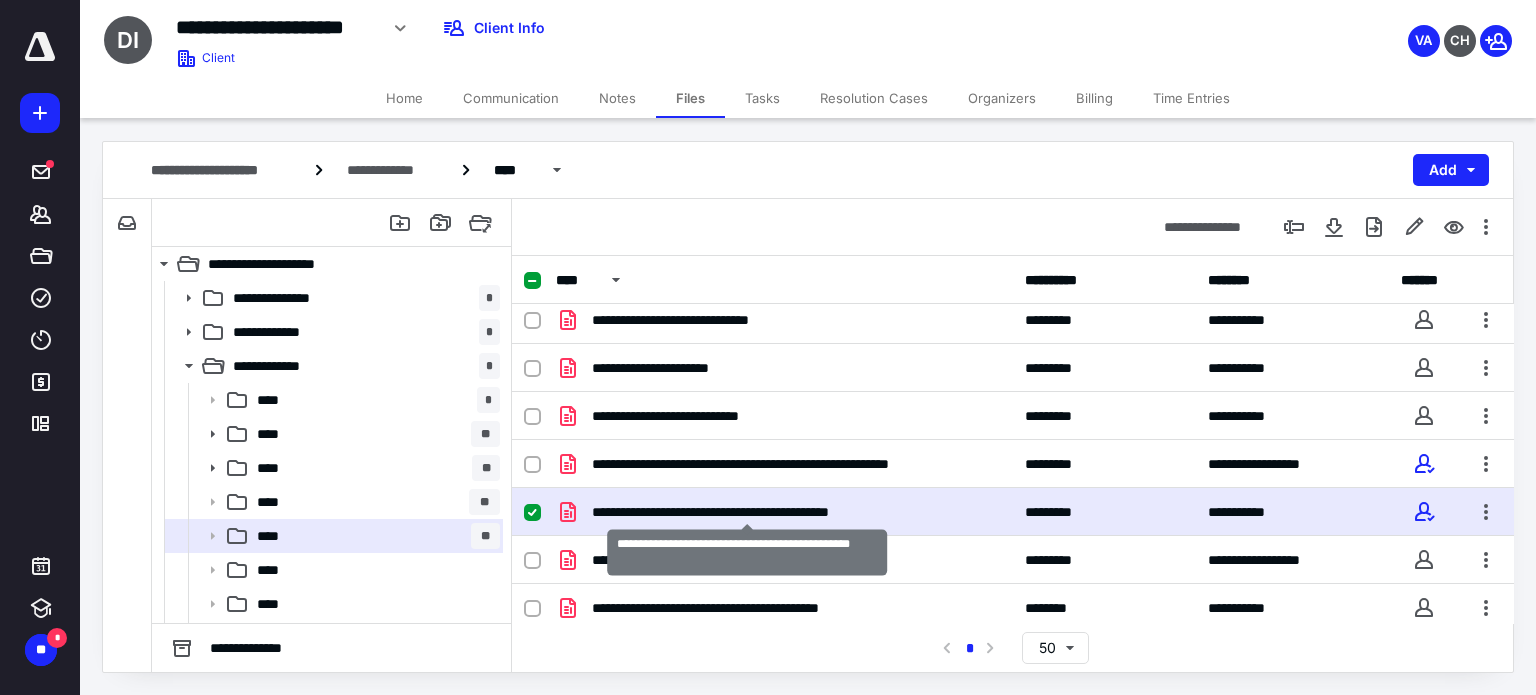 click on "**********" at bounding box center [747, 512] 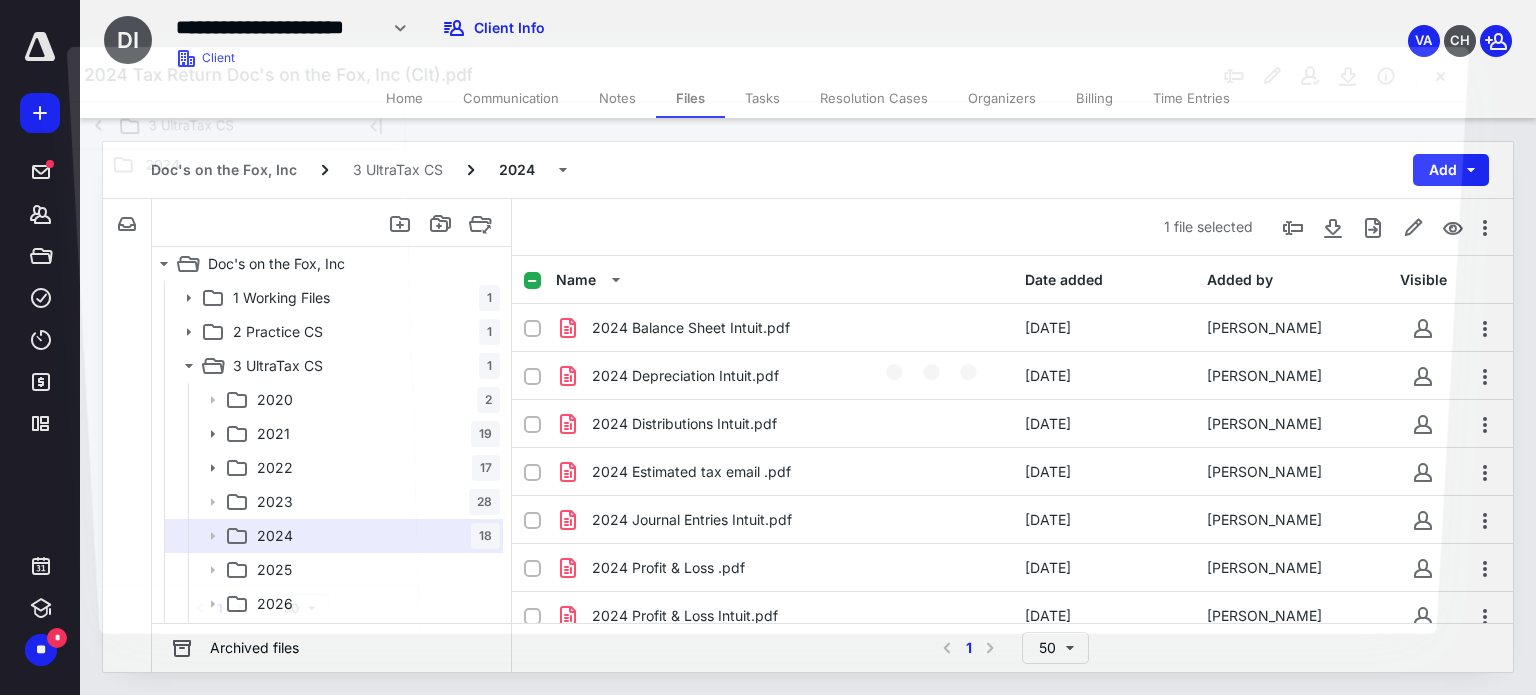 scroll, scrollTop: 200, scrollLeft: 0, axis: vertical 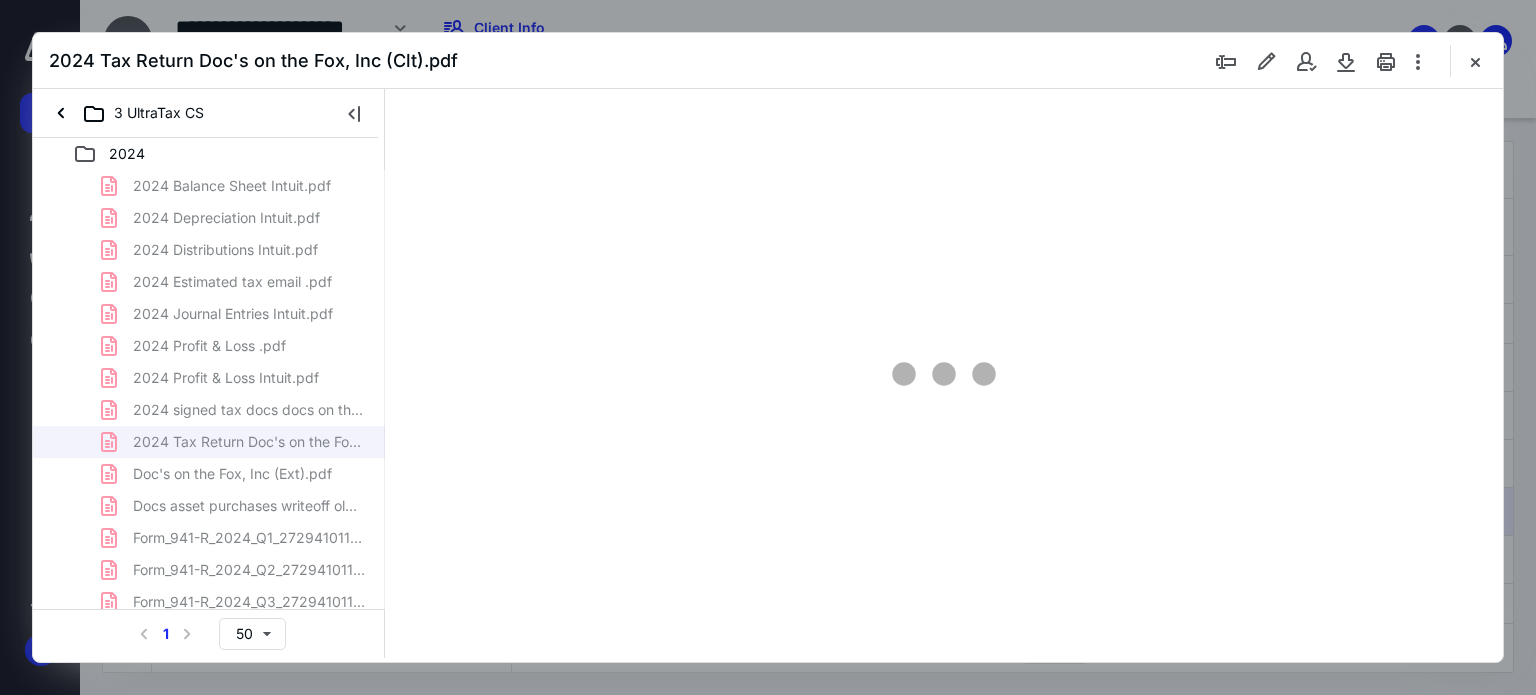 type on "179" 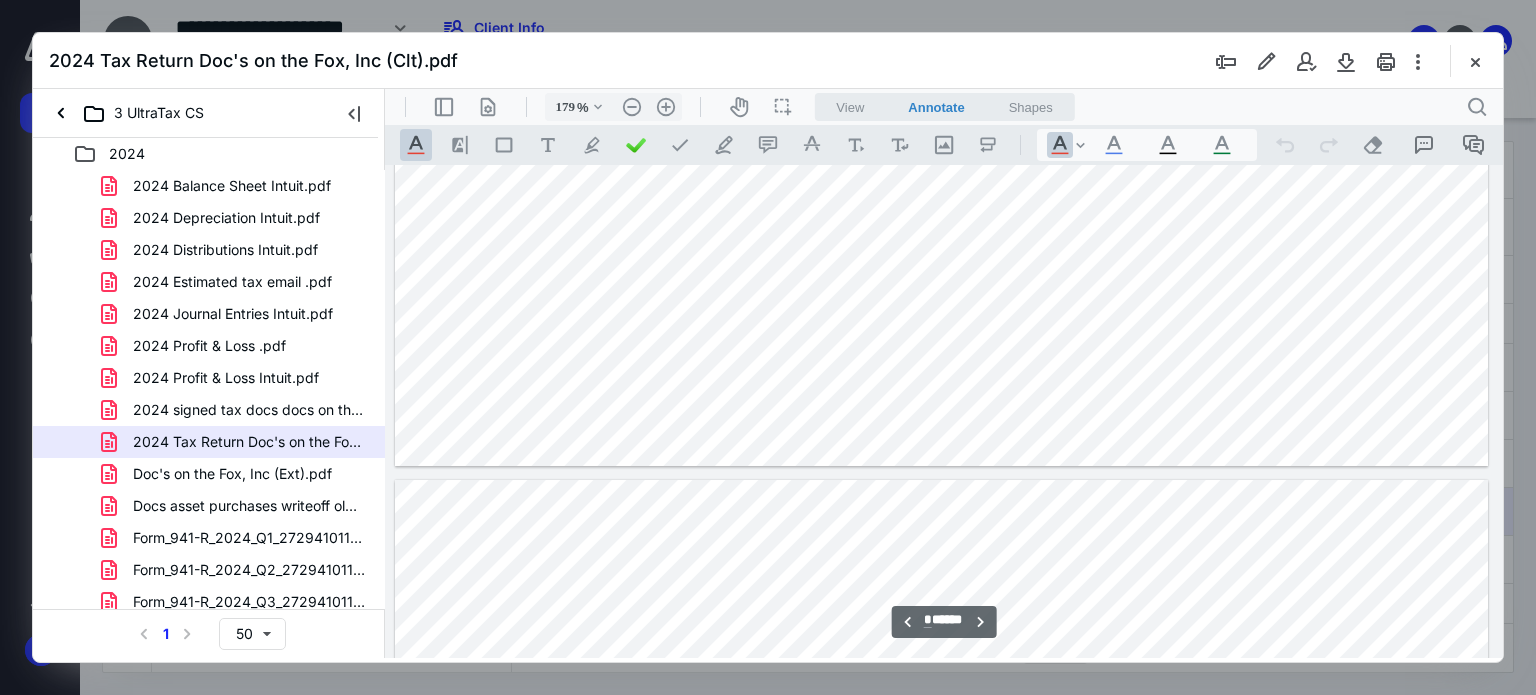 type on "*" 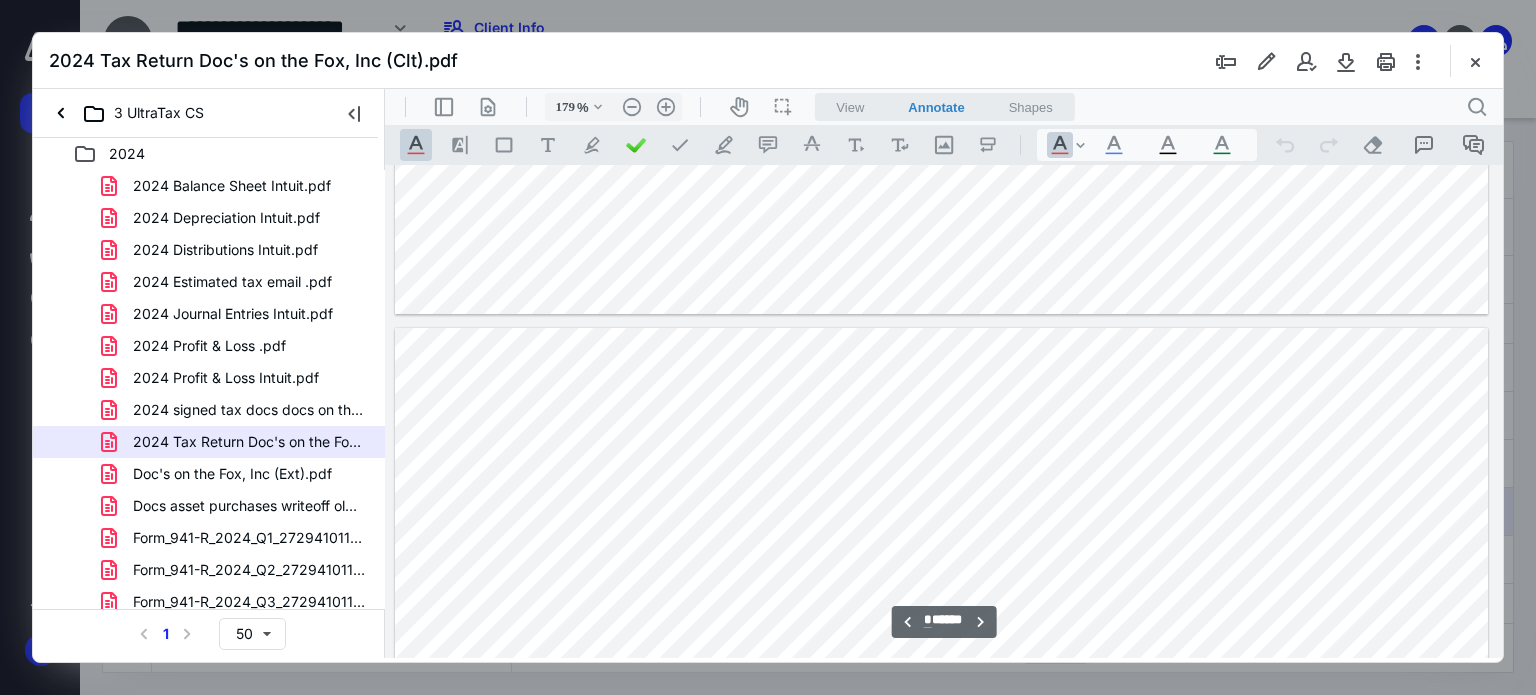 scroll, scrollTop: 5583, scrollLeft: 158, axis: both 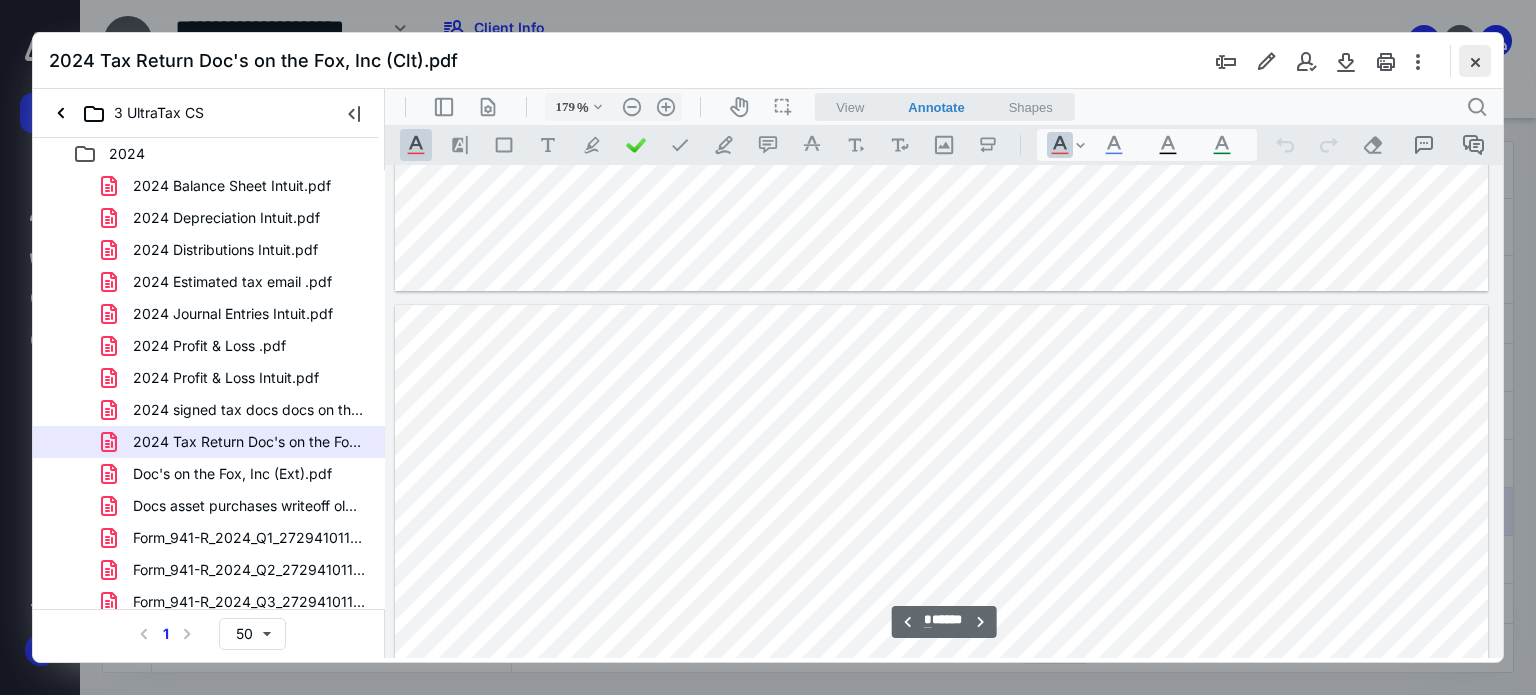click at bounding box center [1475, 61] 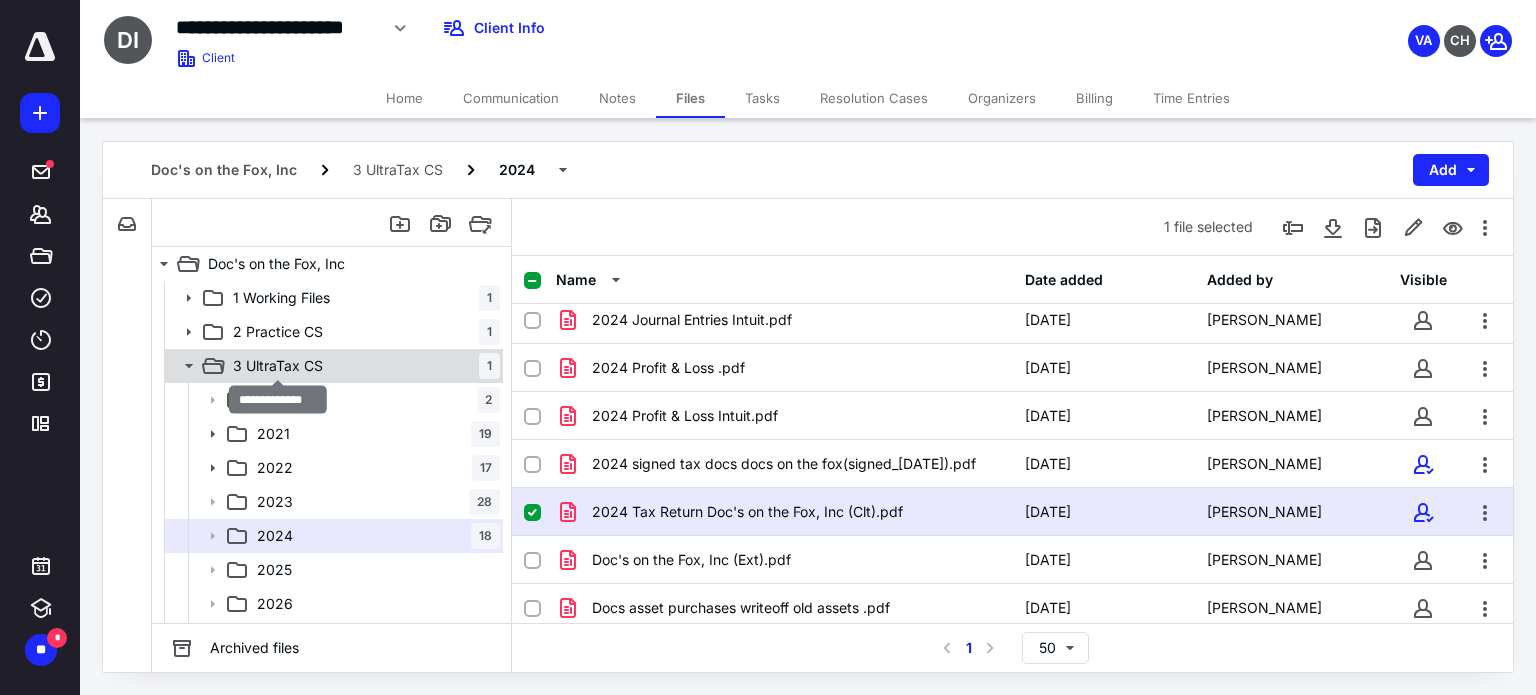 click on "3 UltraTax CS" at bounding box center [278, 366] 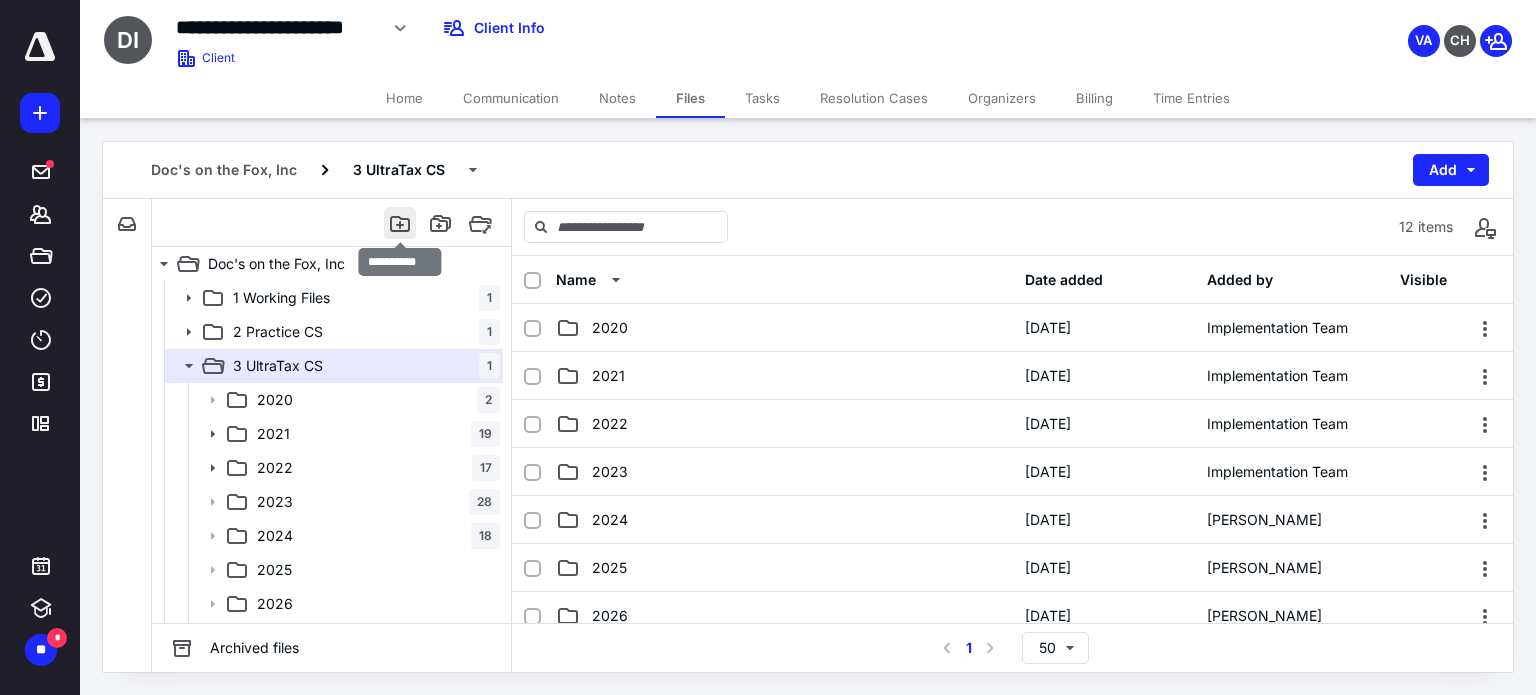 click at bounding box center (400, 223) 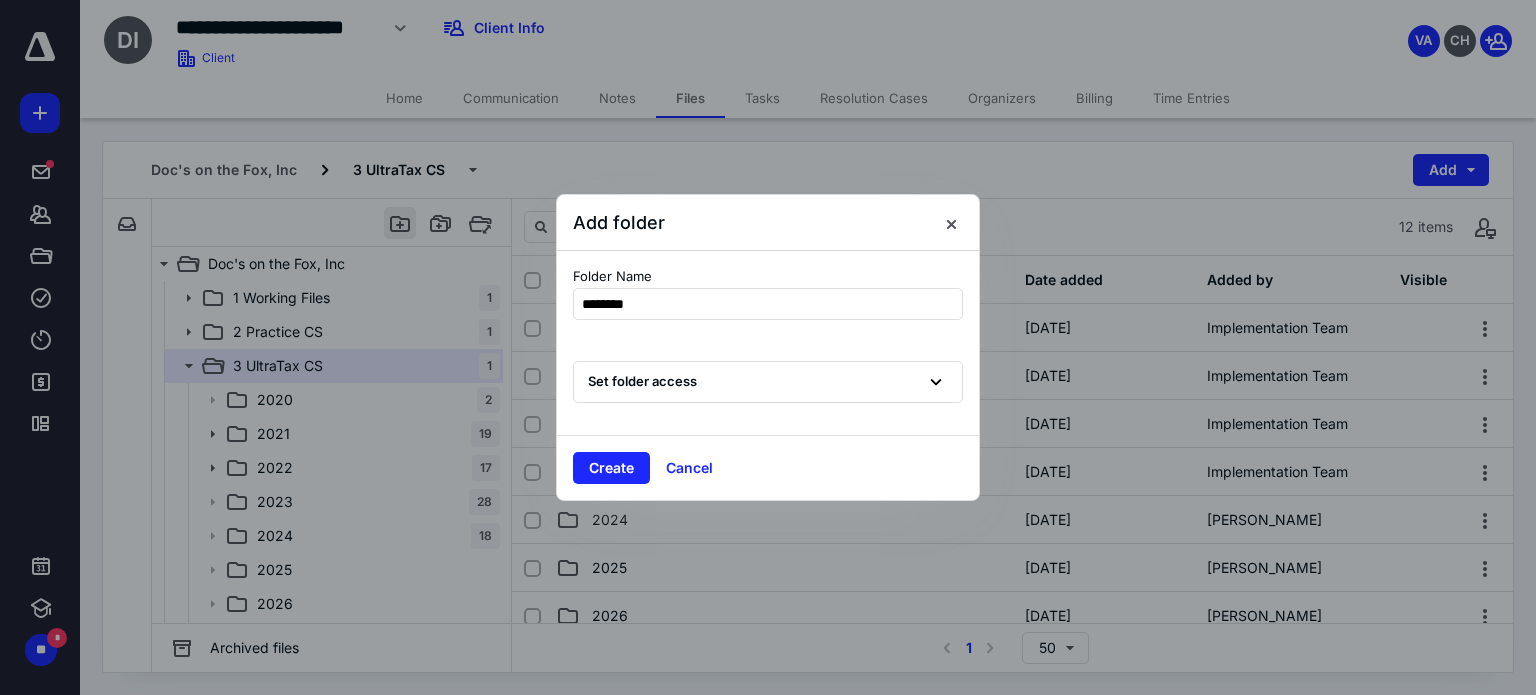type on "*********" 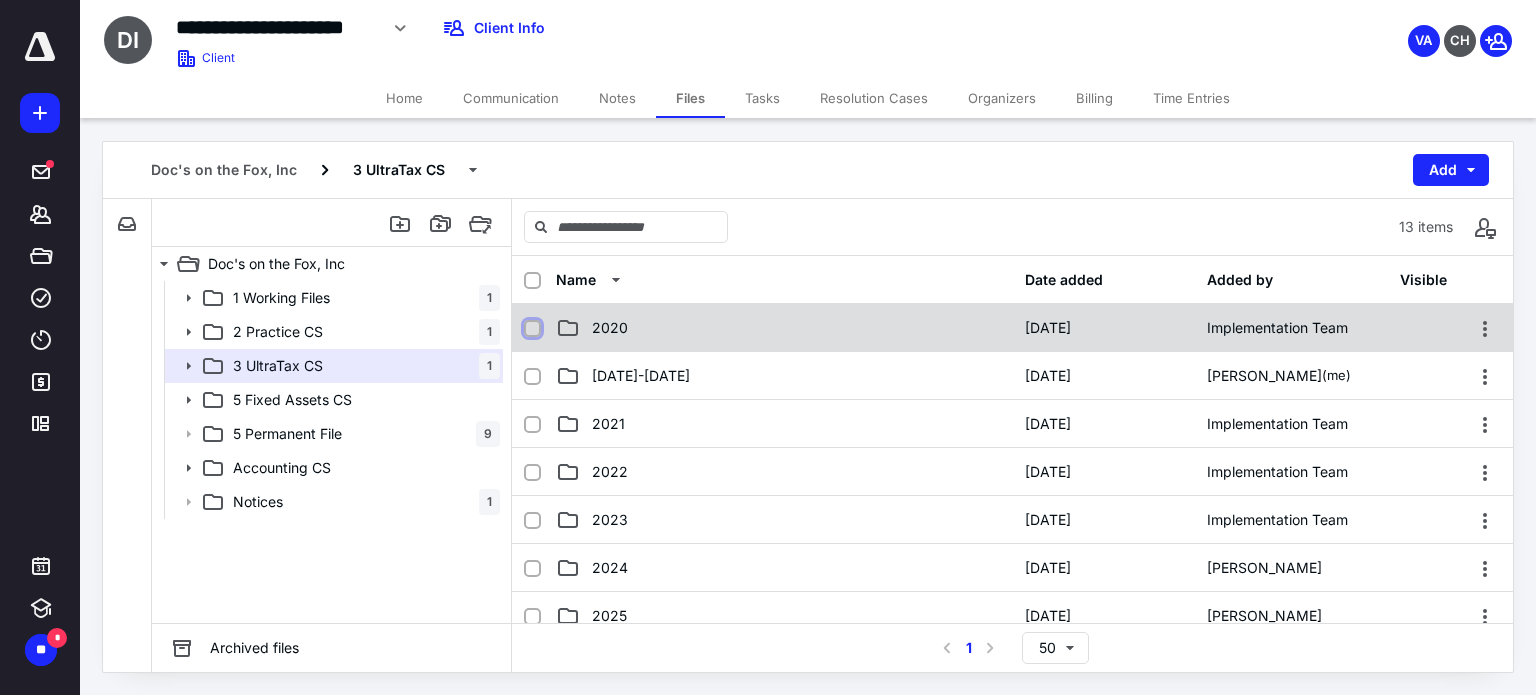 click at bounding box center (532, 329) 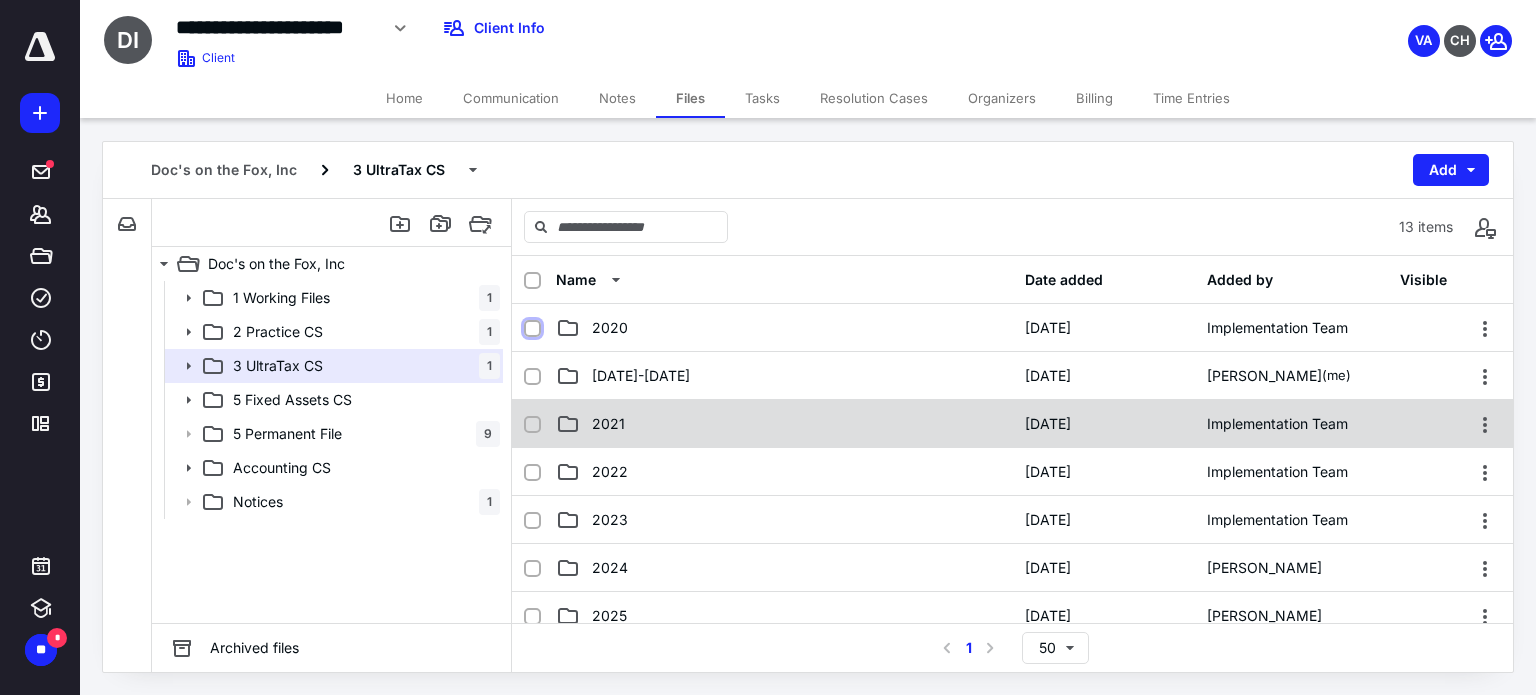 checkbox on "true" 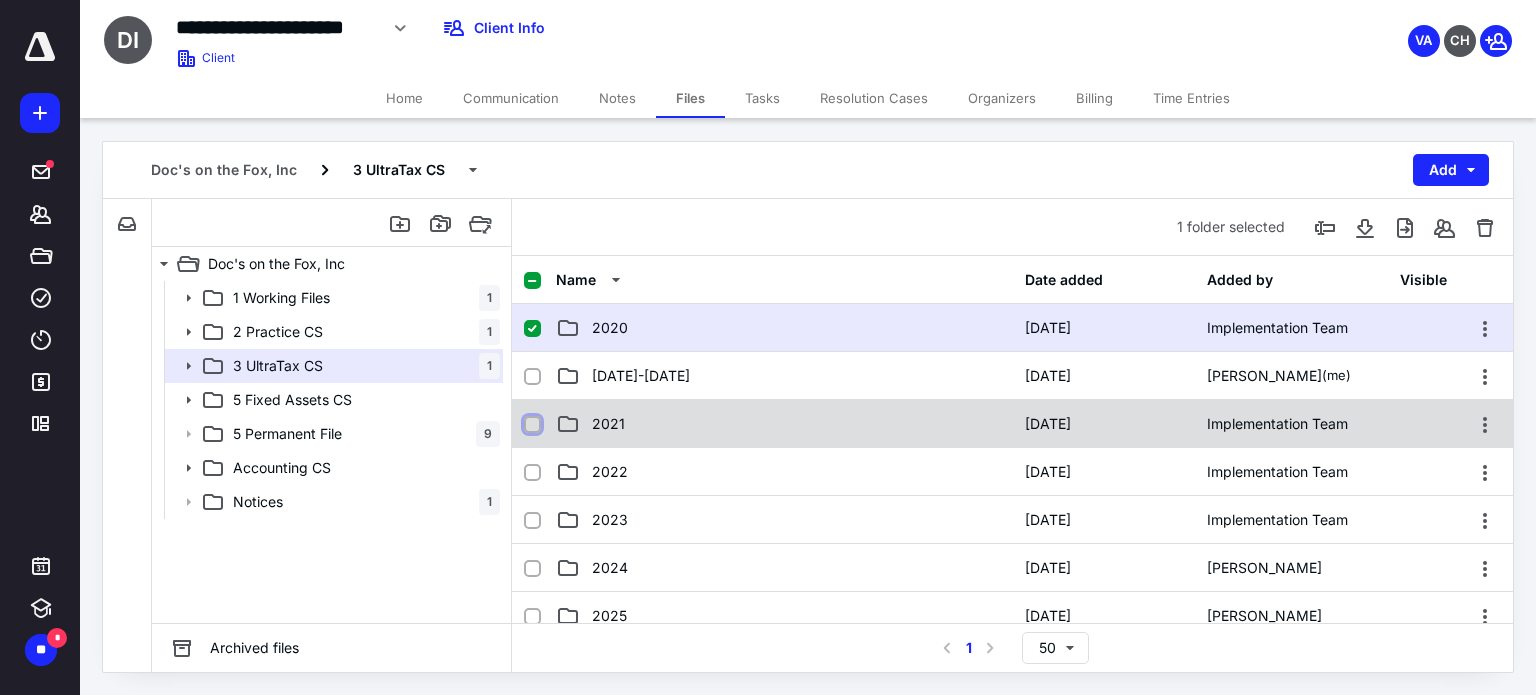 click at bounding box center (532, 425) 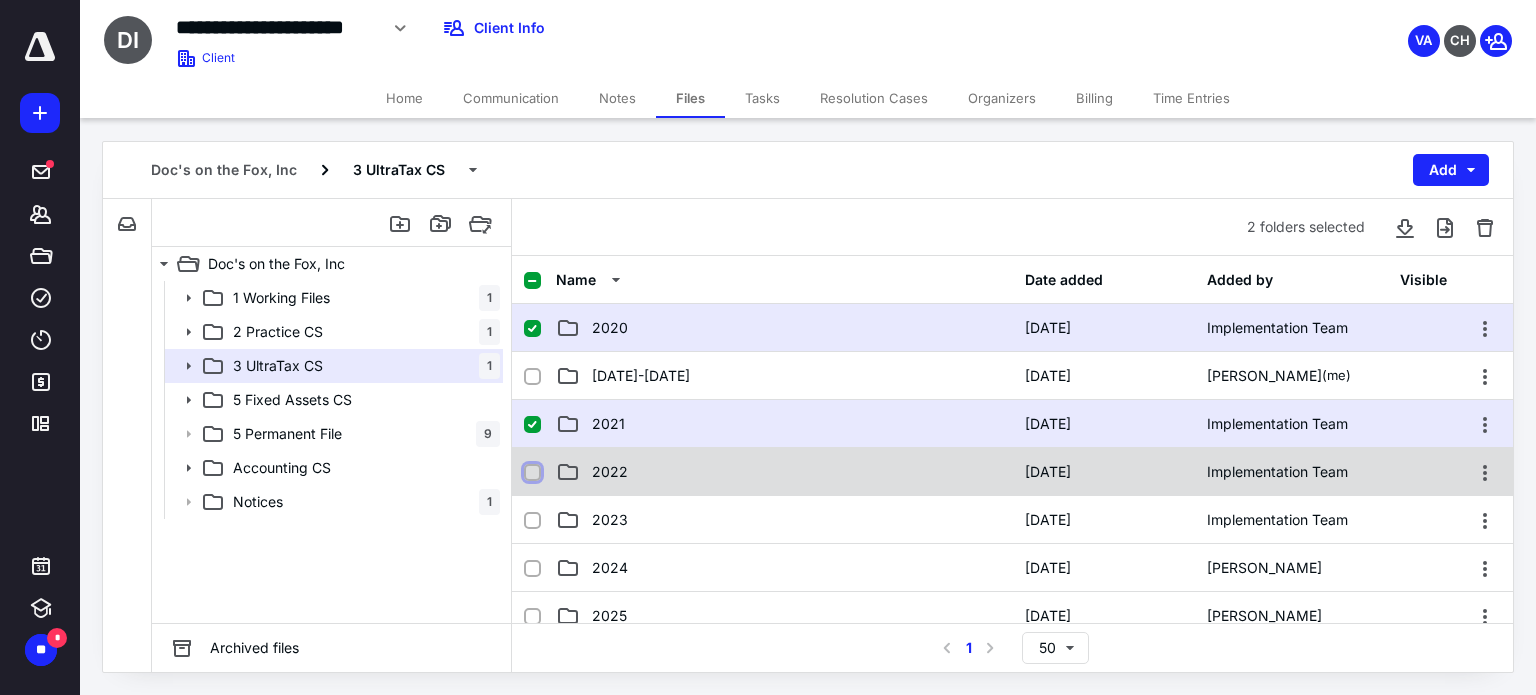 click at bounding box center [532, 473] 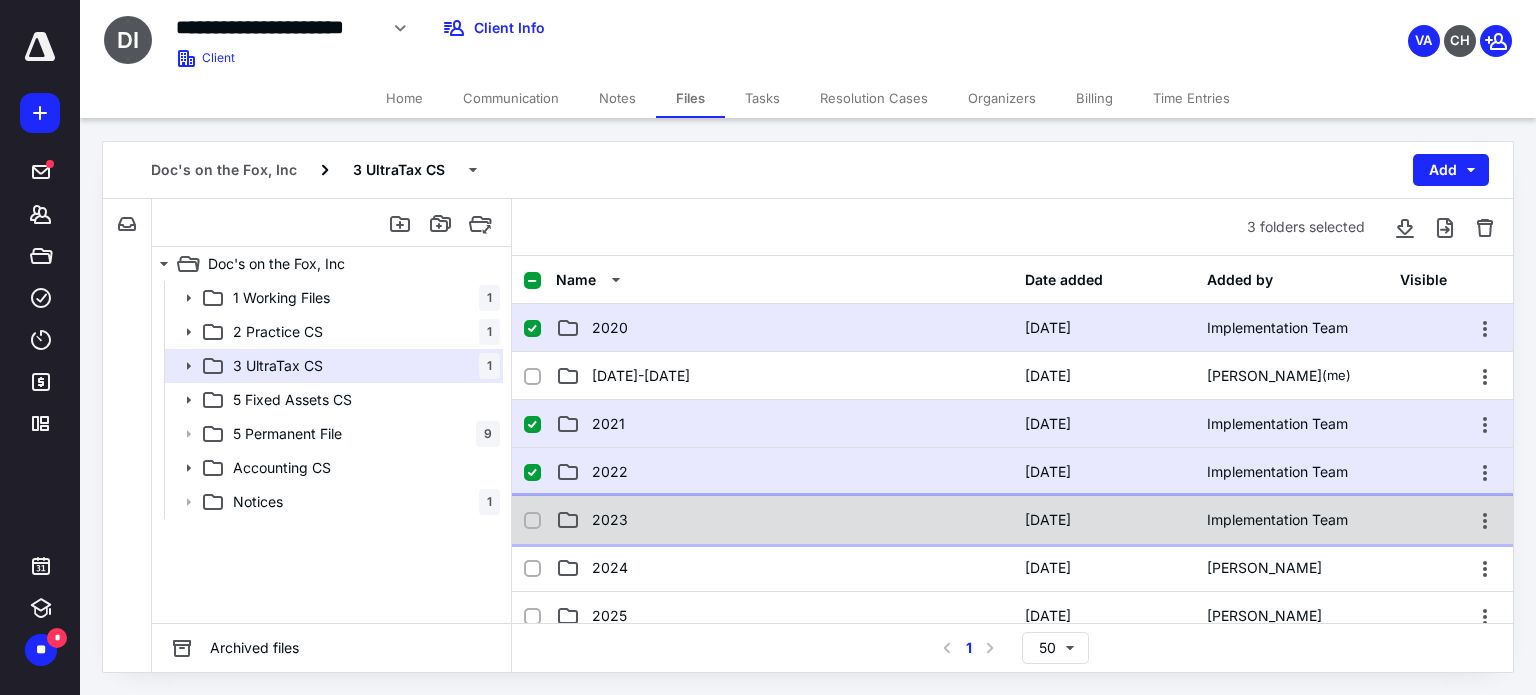 click 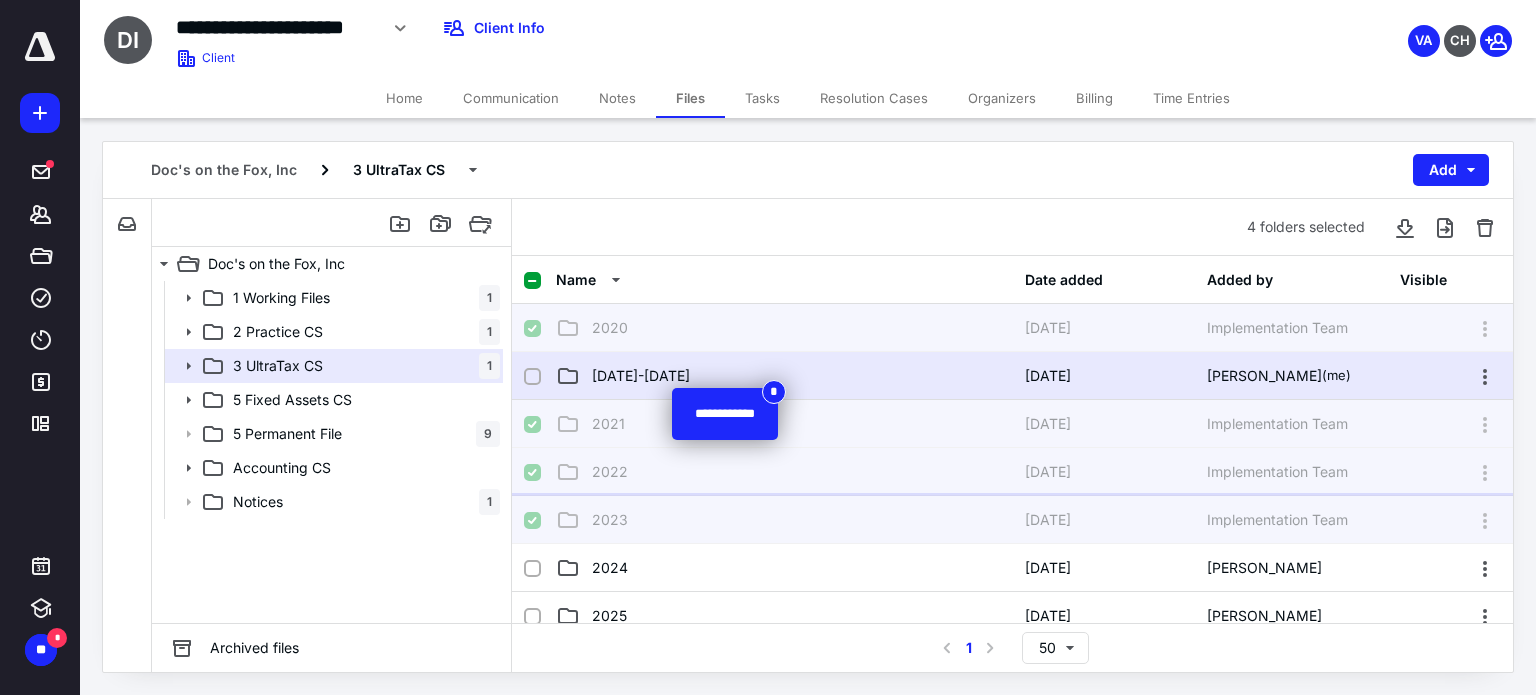 checkbox on "false" 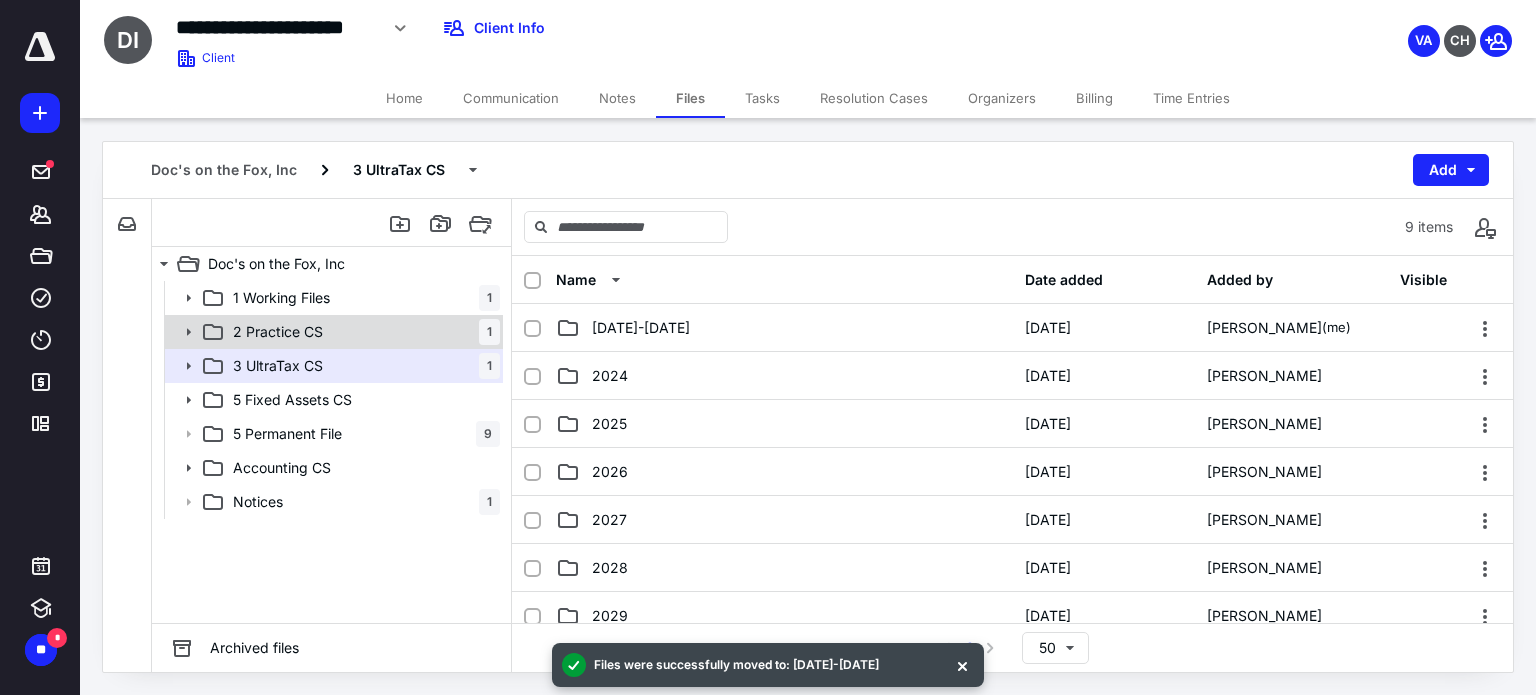 click 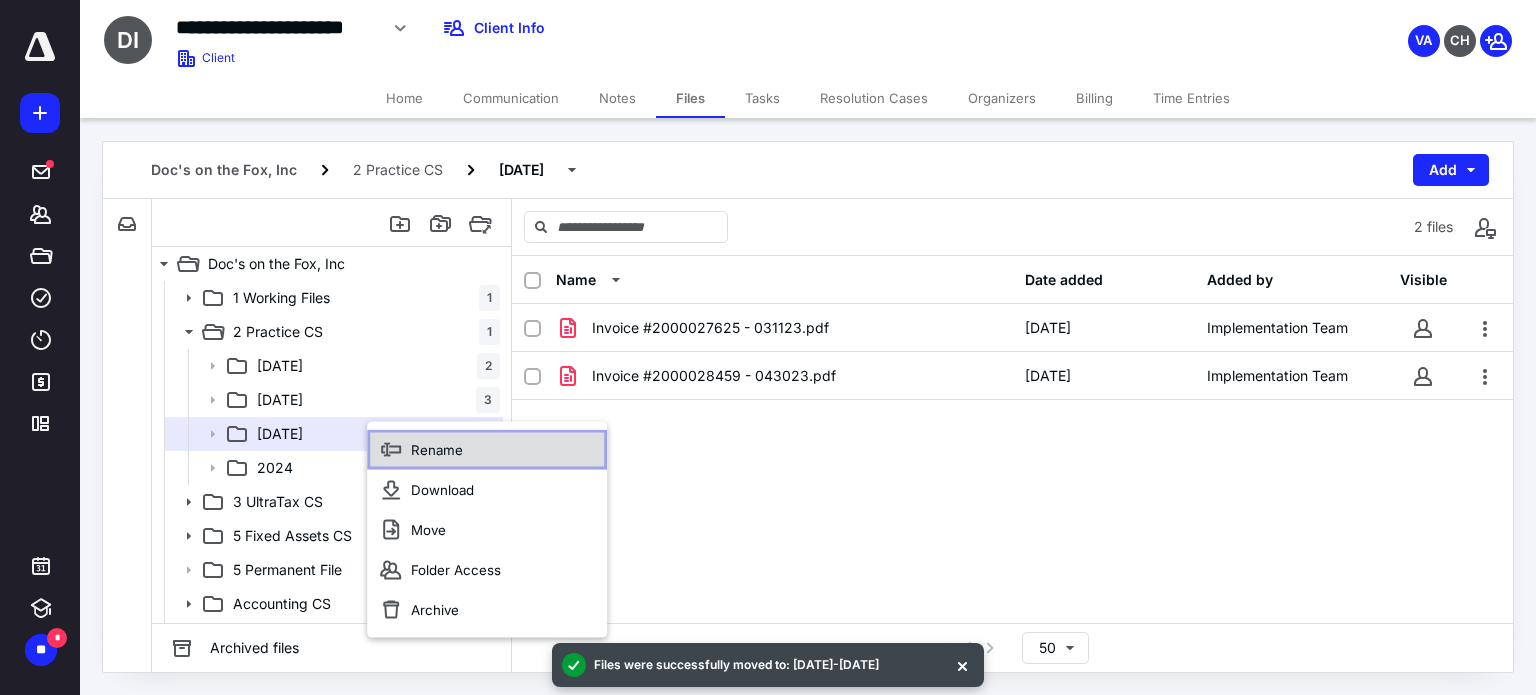 click on "Rename" at bounding box center [437, 450] 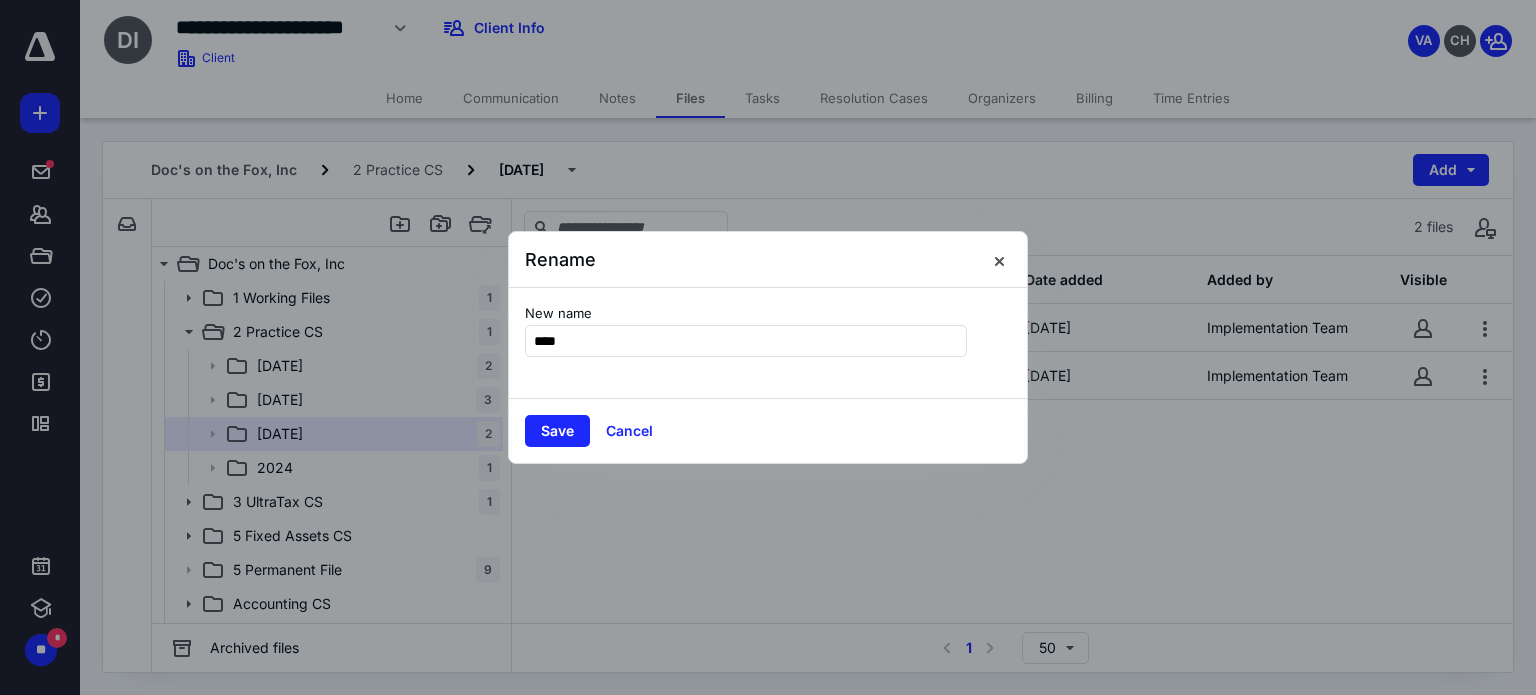 type on "****" 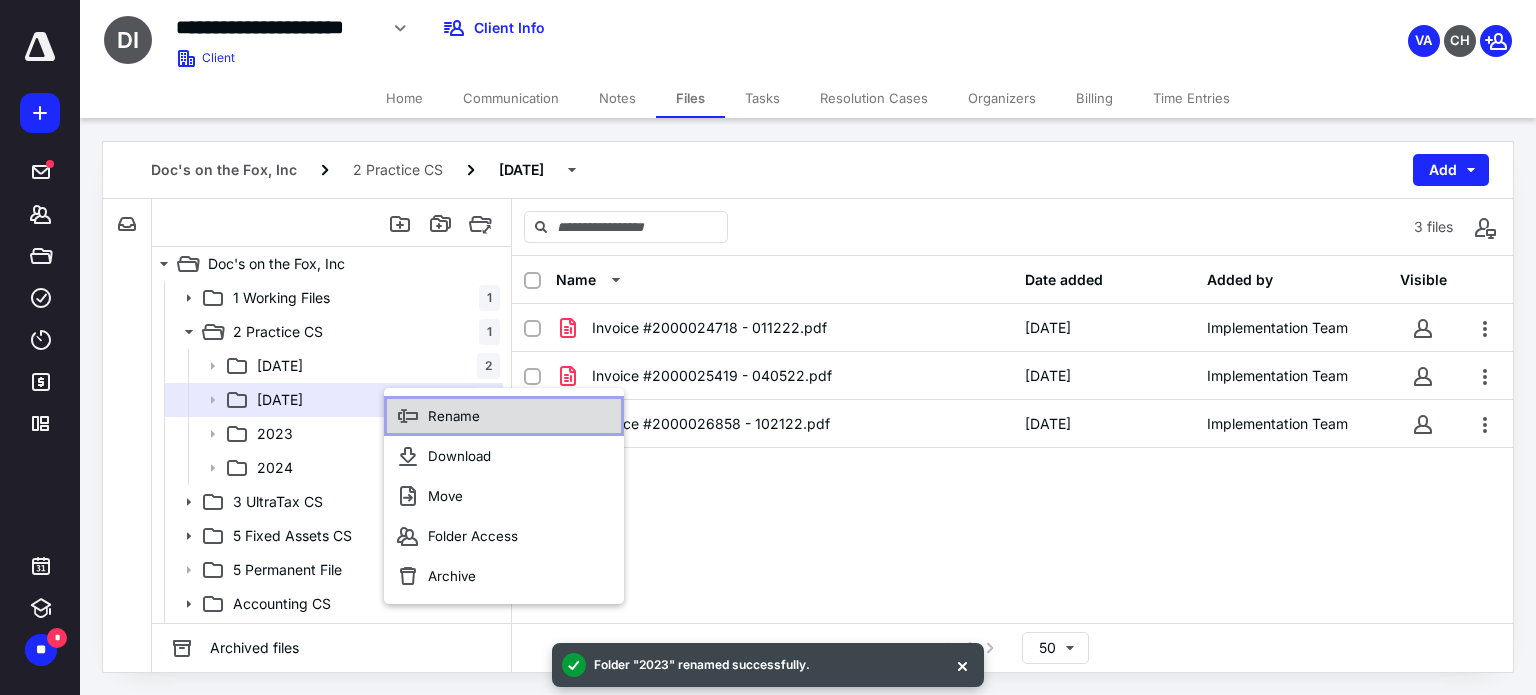 click on "Rename" at bounding box center (454, 416) 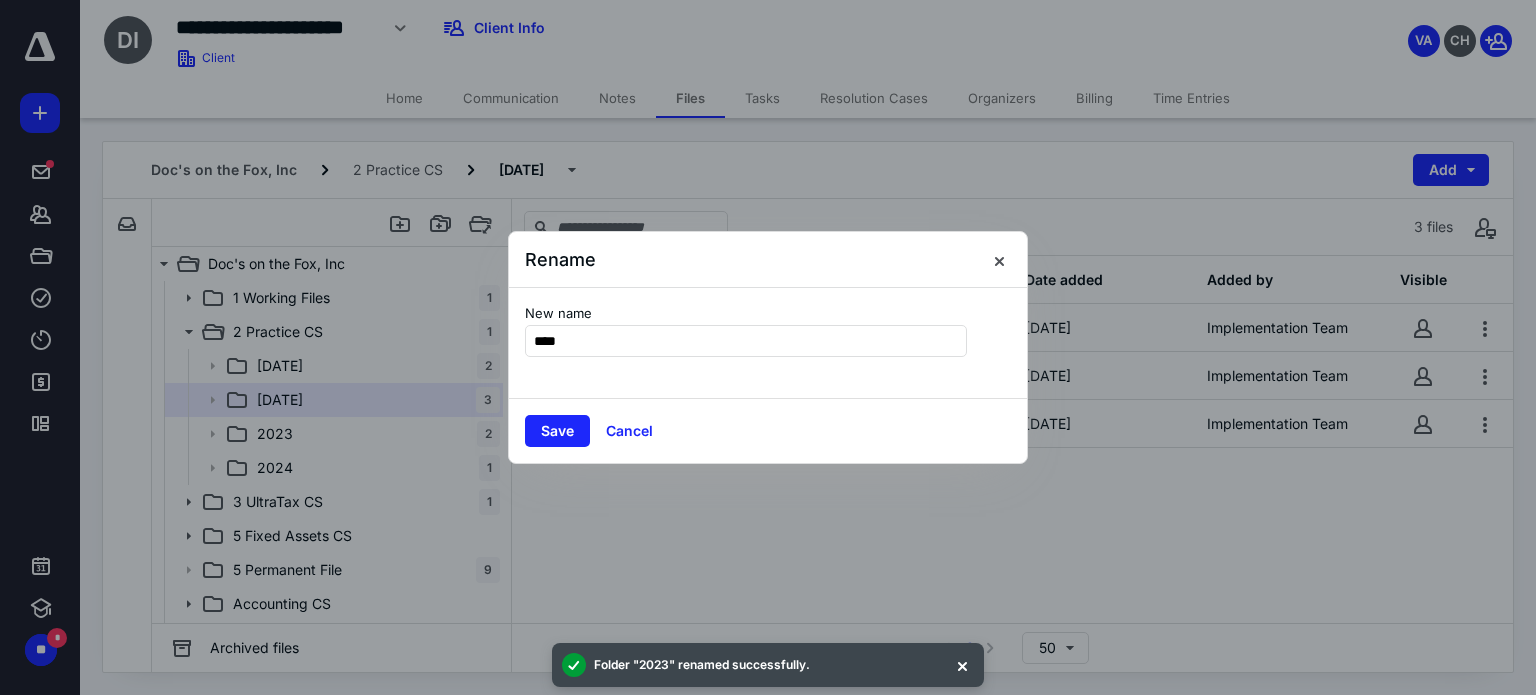type on "****" 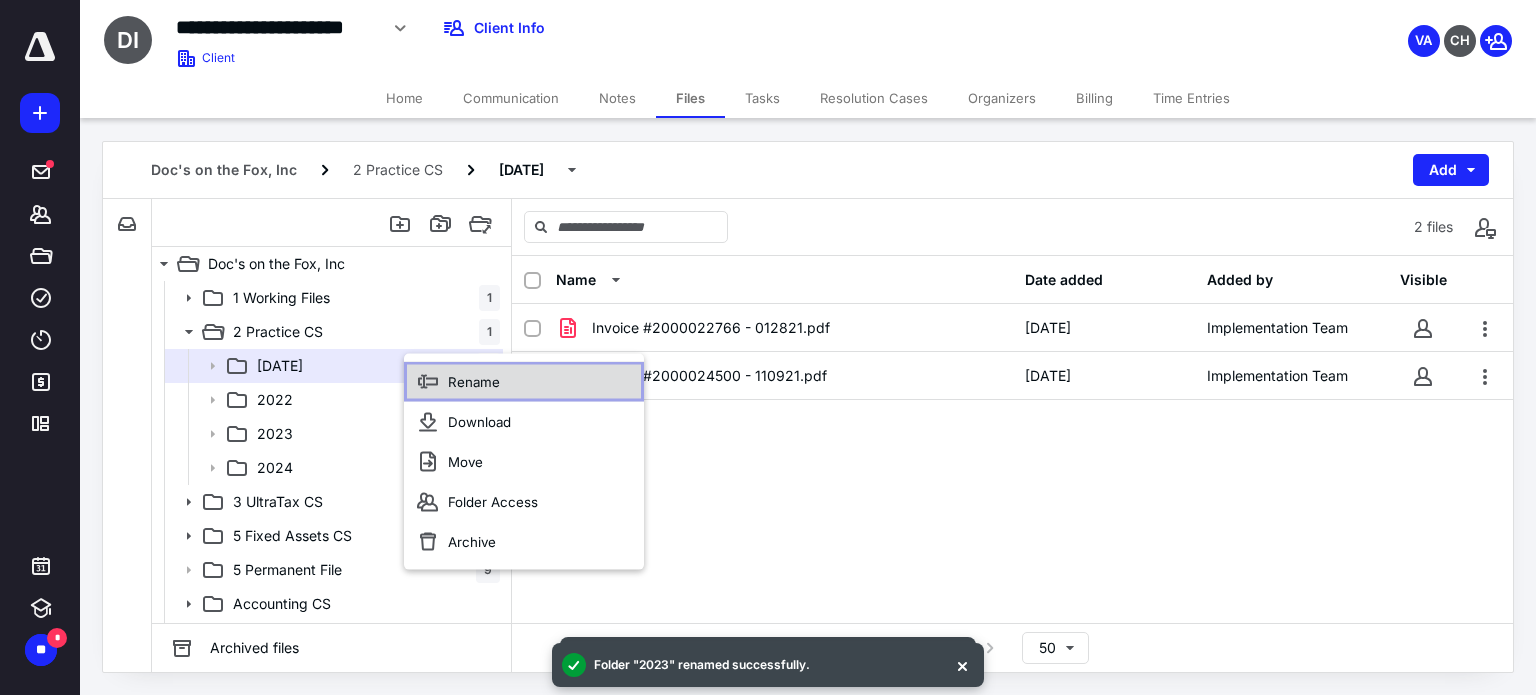 click on "Rename" at bounding box center (524, 382) 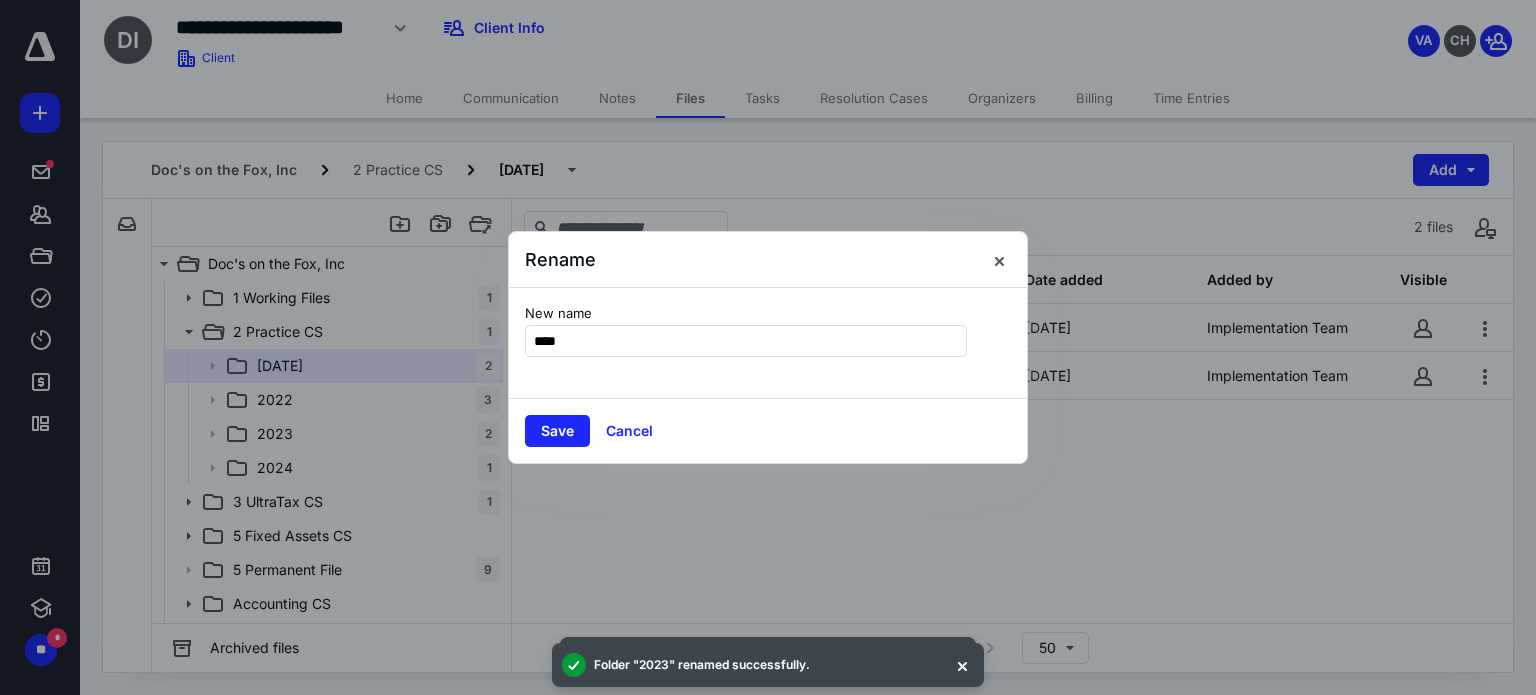 type on "****" 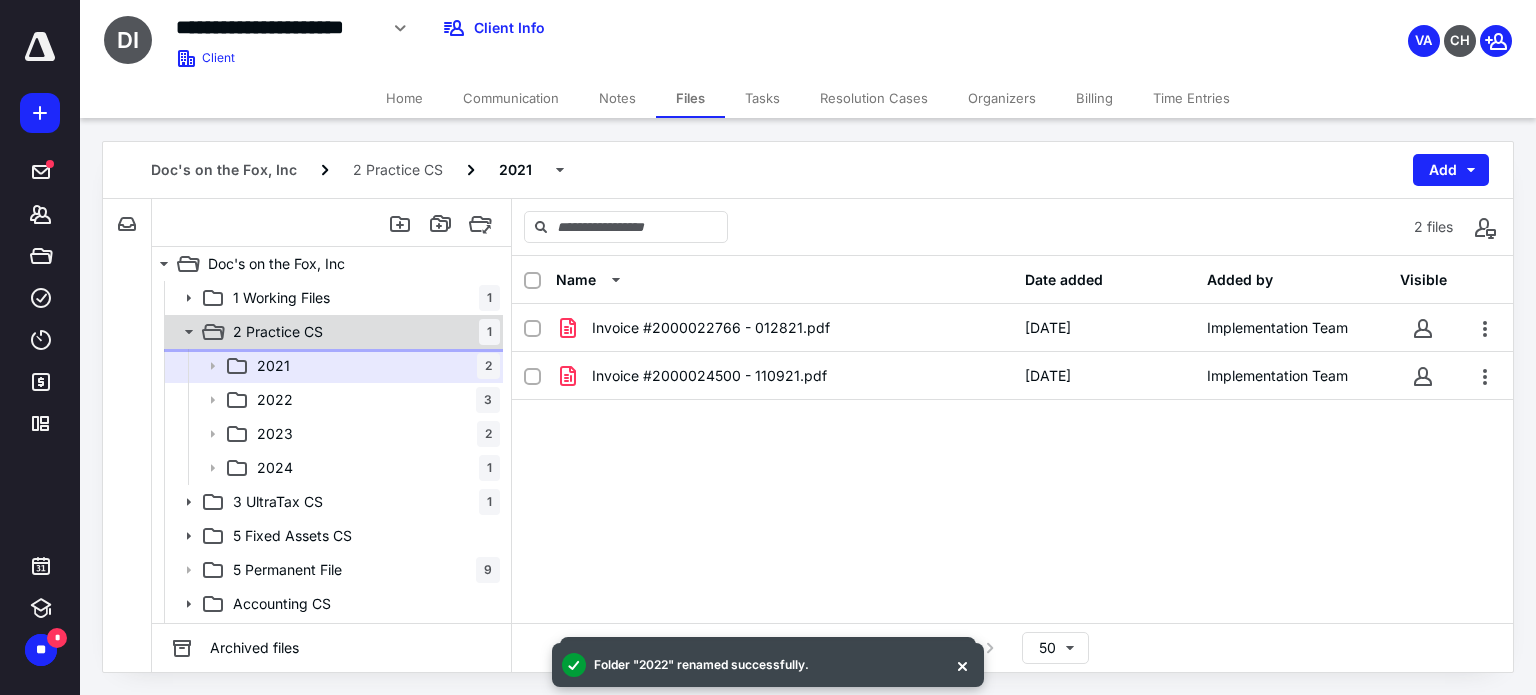 click on "2 Practice CS 1" at bounding box center [362, 332] 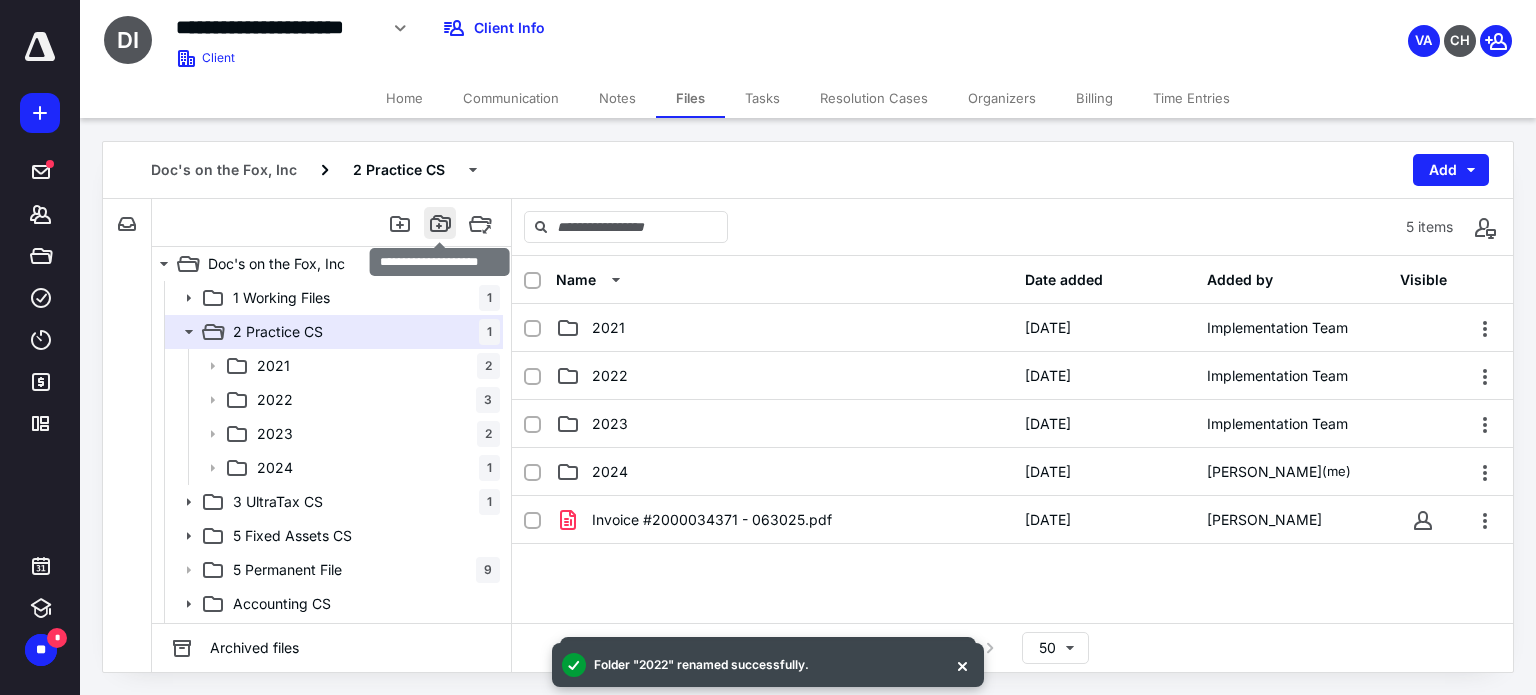 click at bounding box center [440, 223] 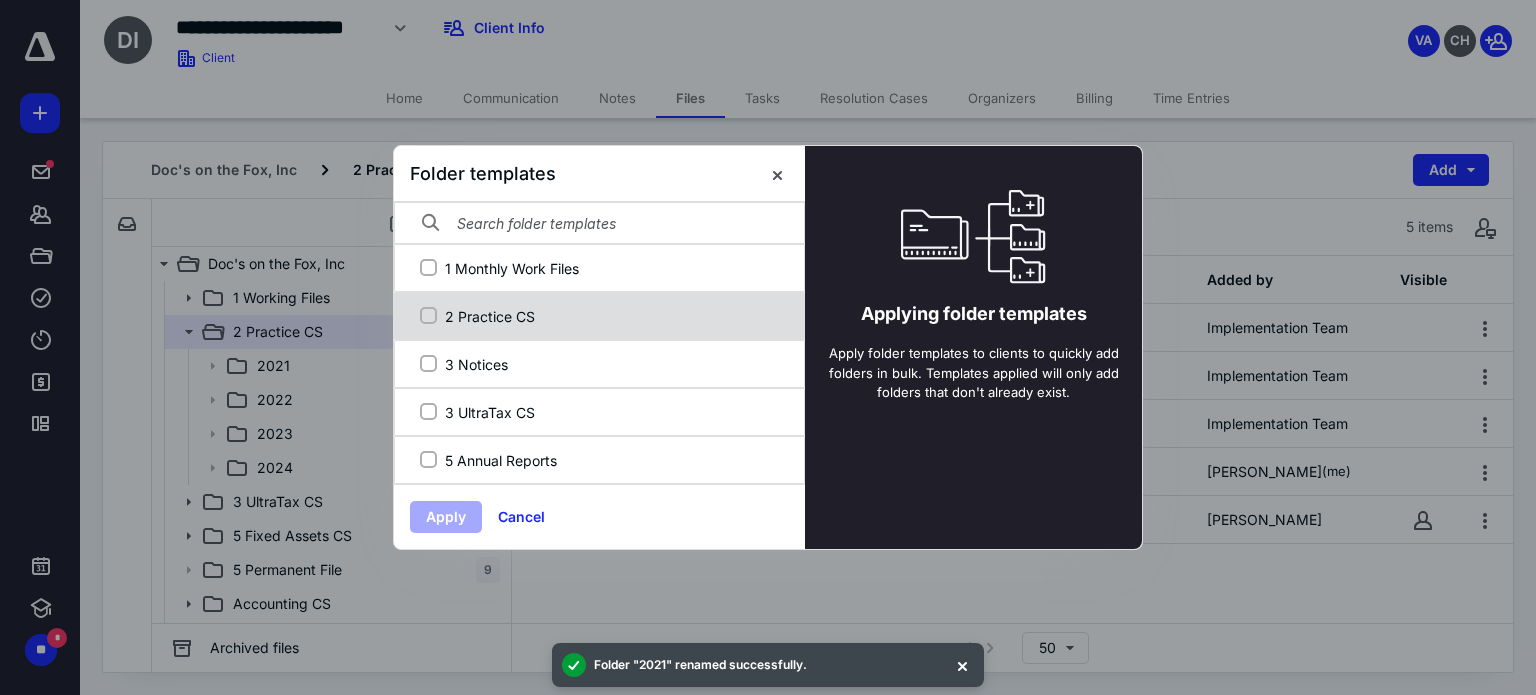 click on "2 Practice CS" at bounding box center (610, 316) 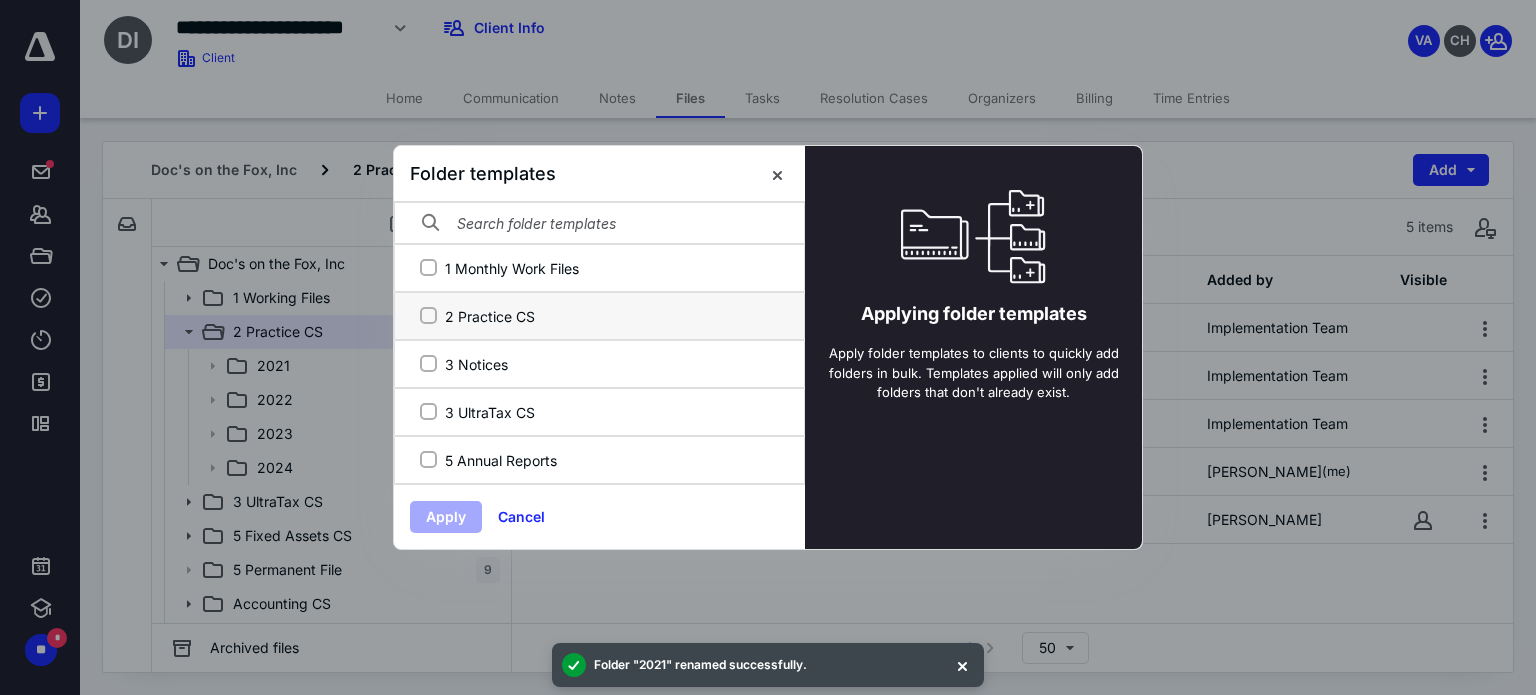 click on "2 Practice CS" at bounding box center (428, 316) 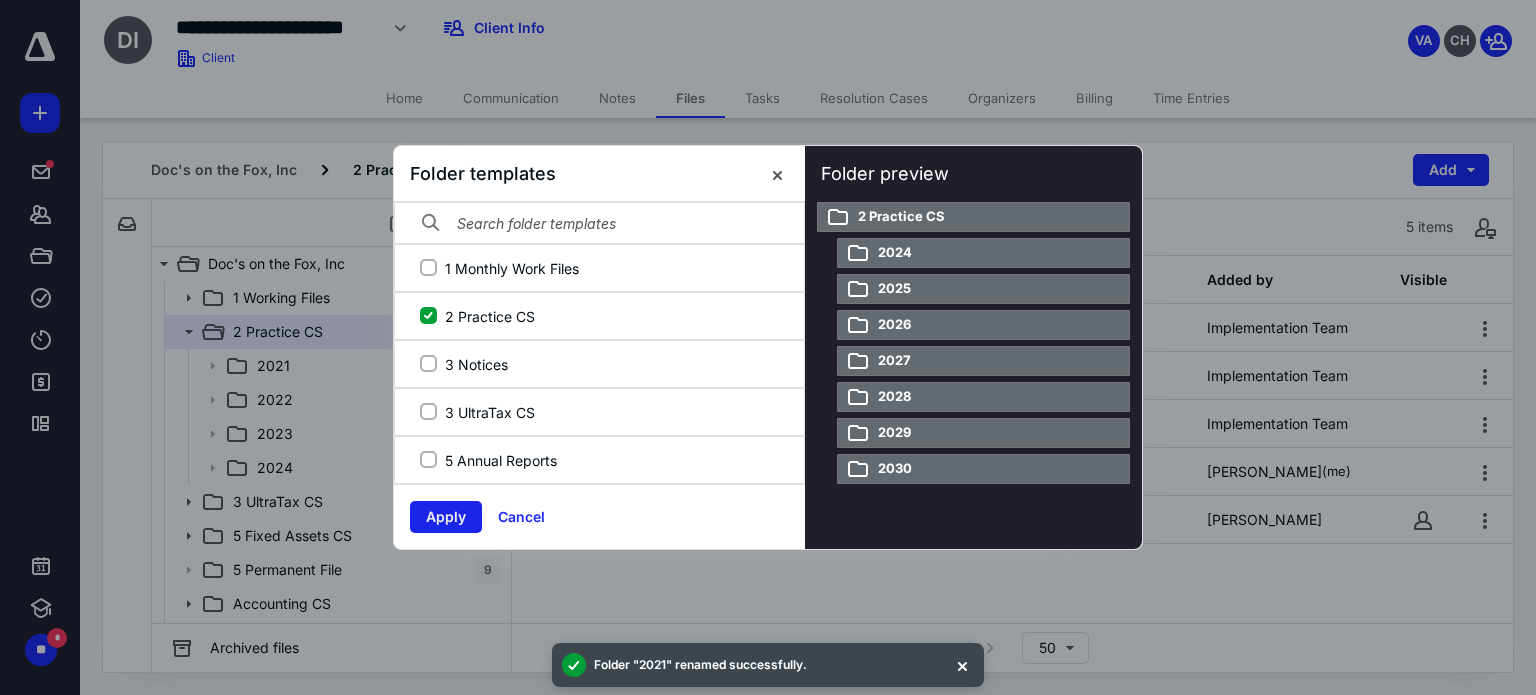 click on "Apply" at bounding box center (446, 517) 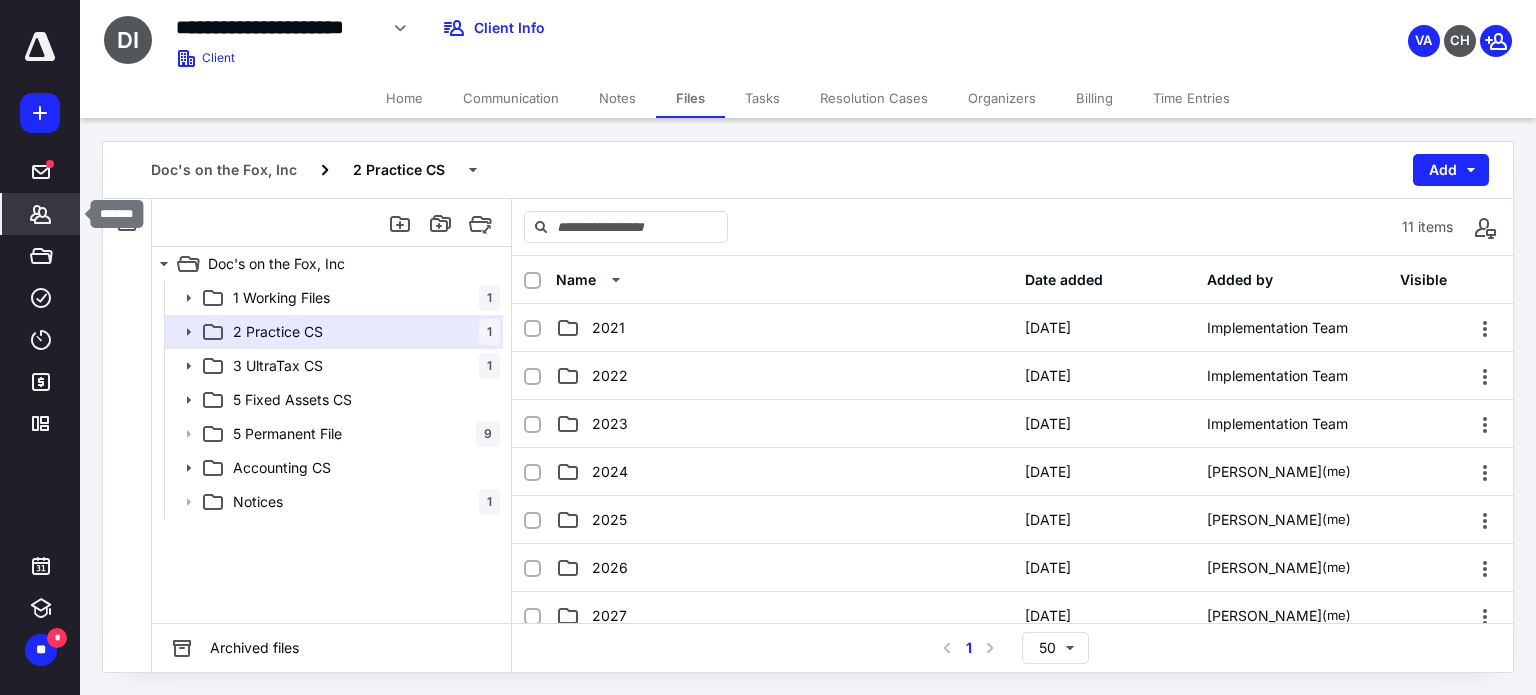 click 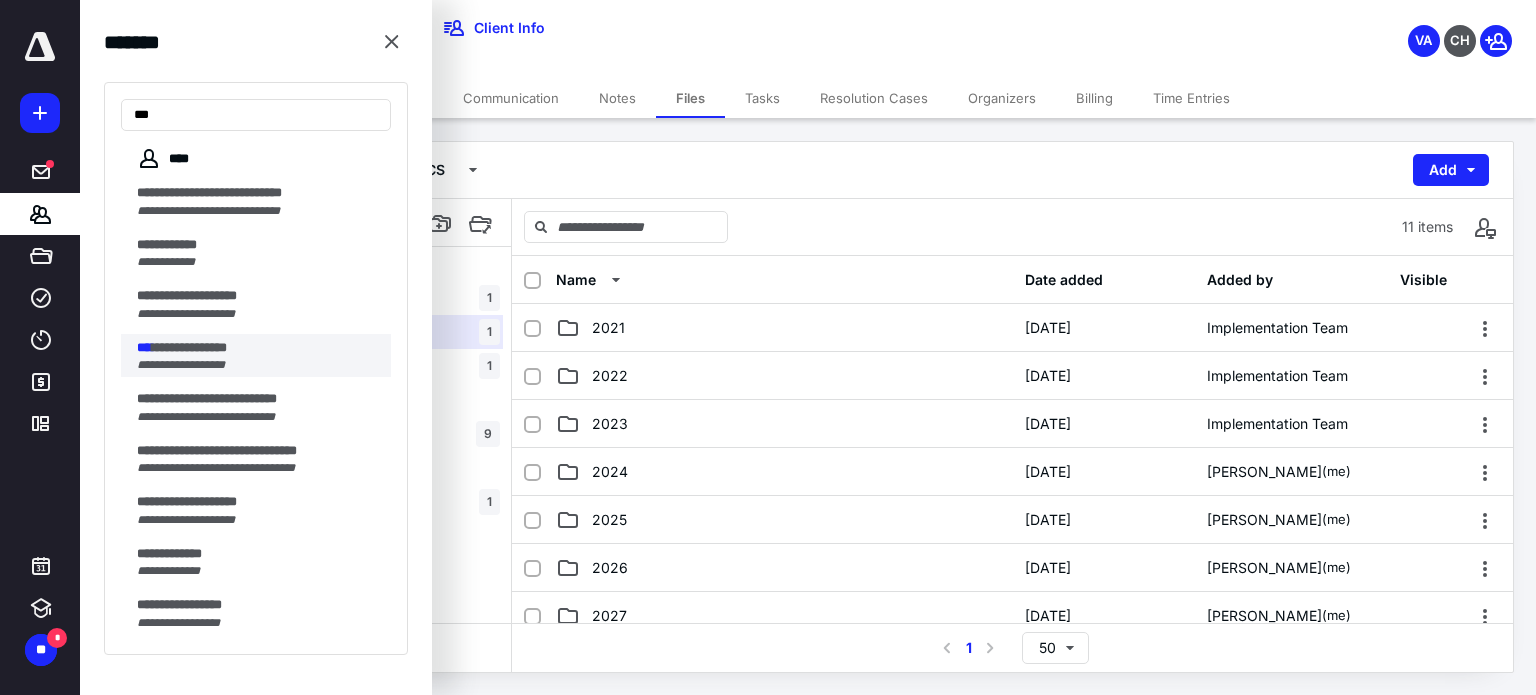 type on "***" 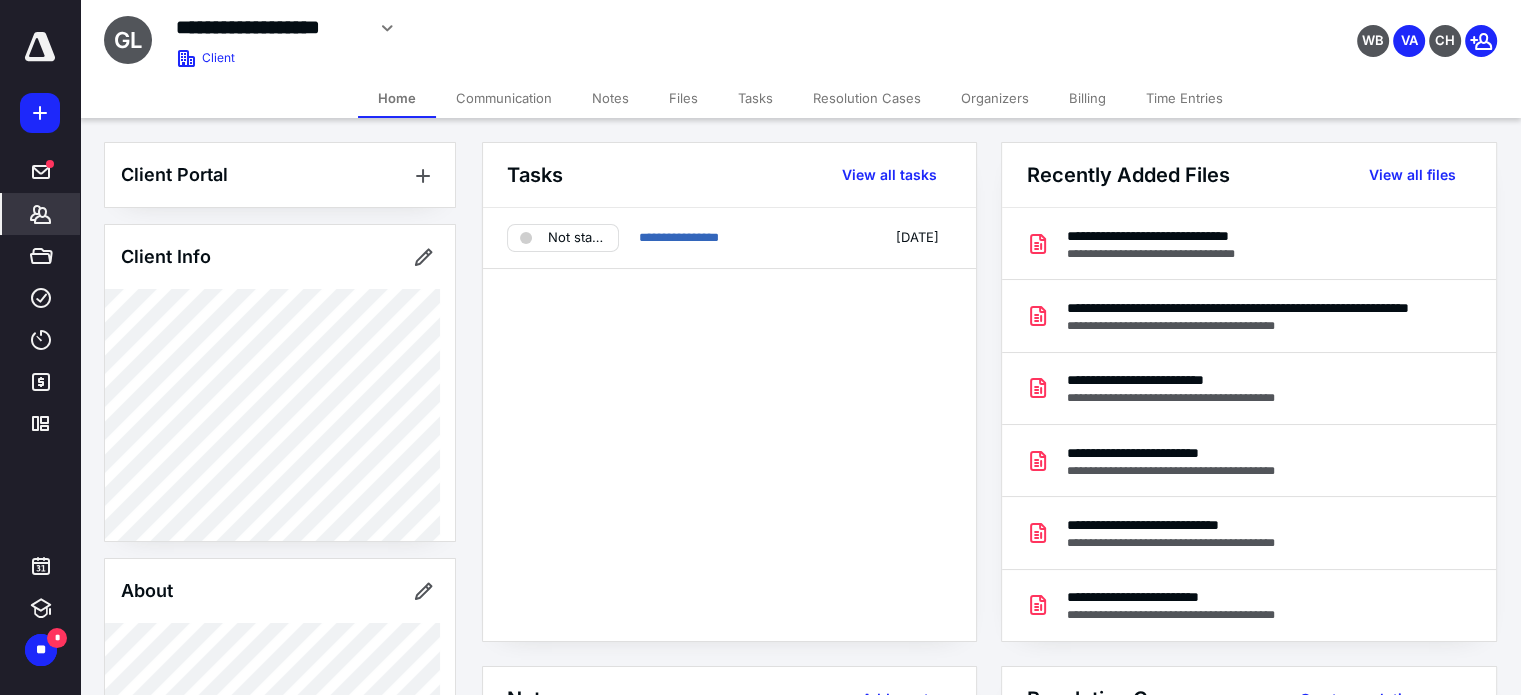 click on "Files" at bounding box center [683, 98] 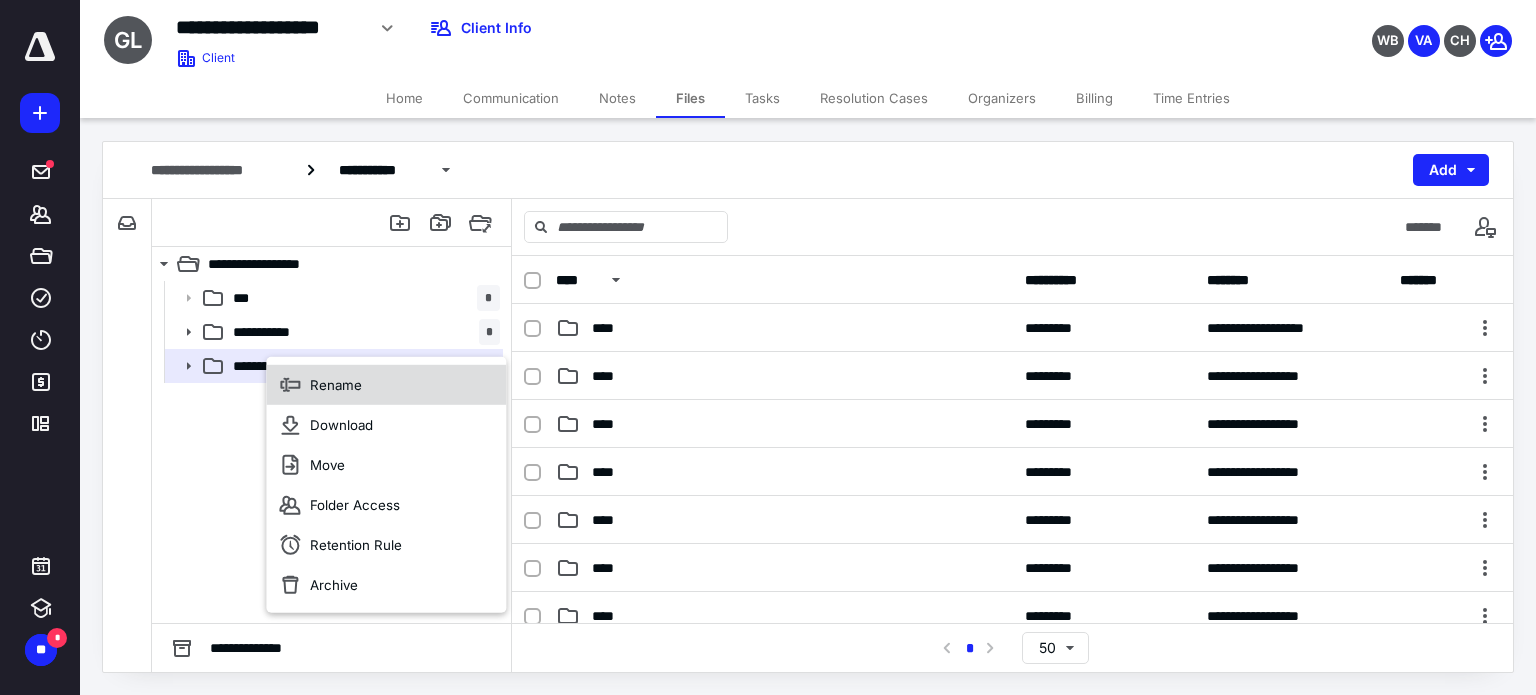 click on "Rename" at bounding box center (386, 385) 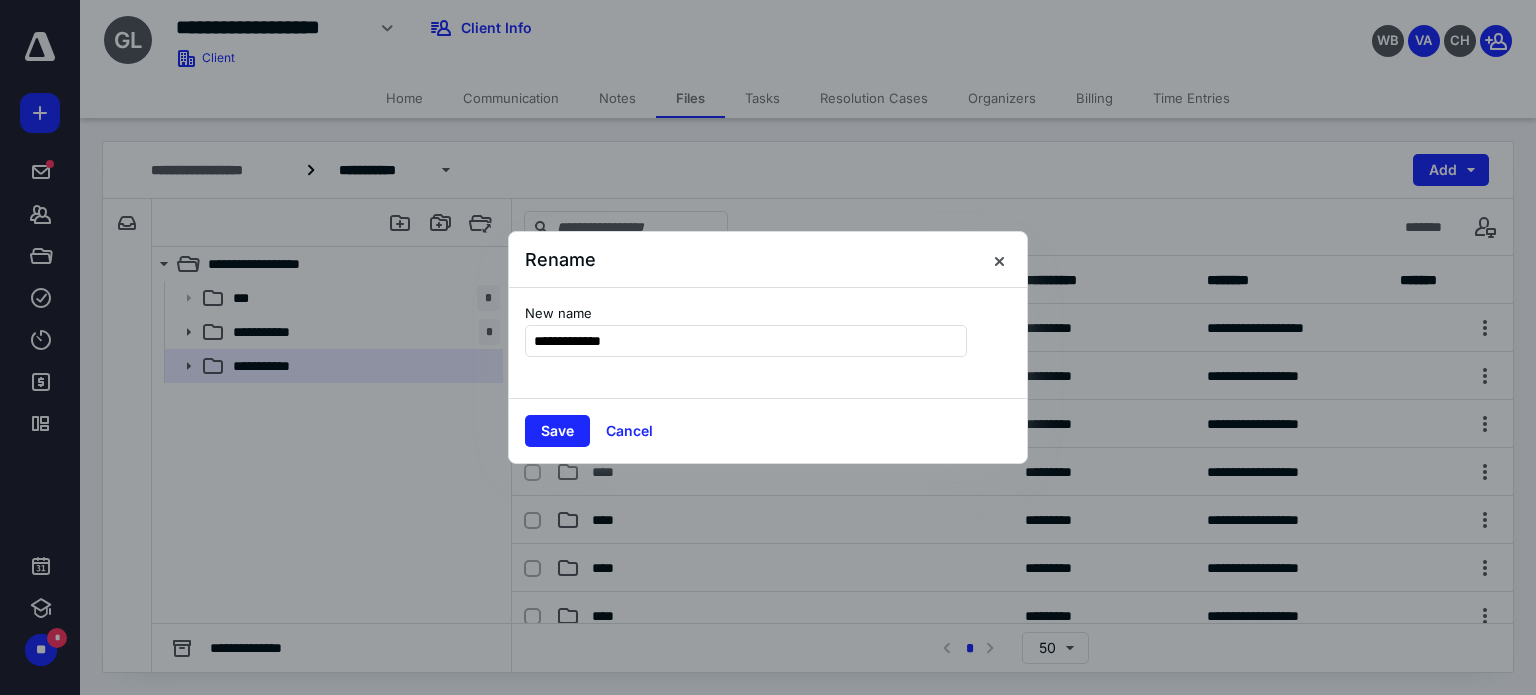 type on "**********" 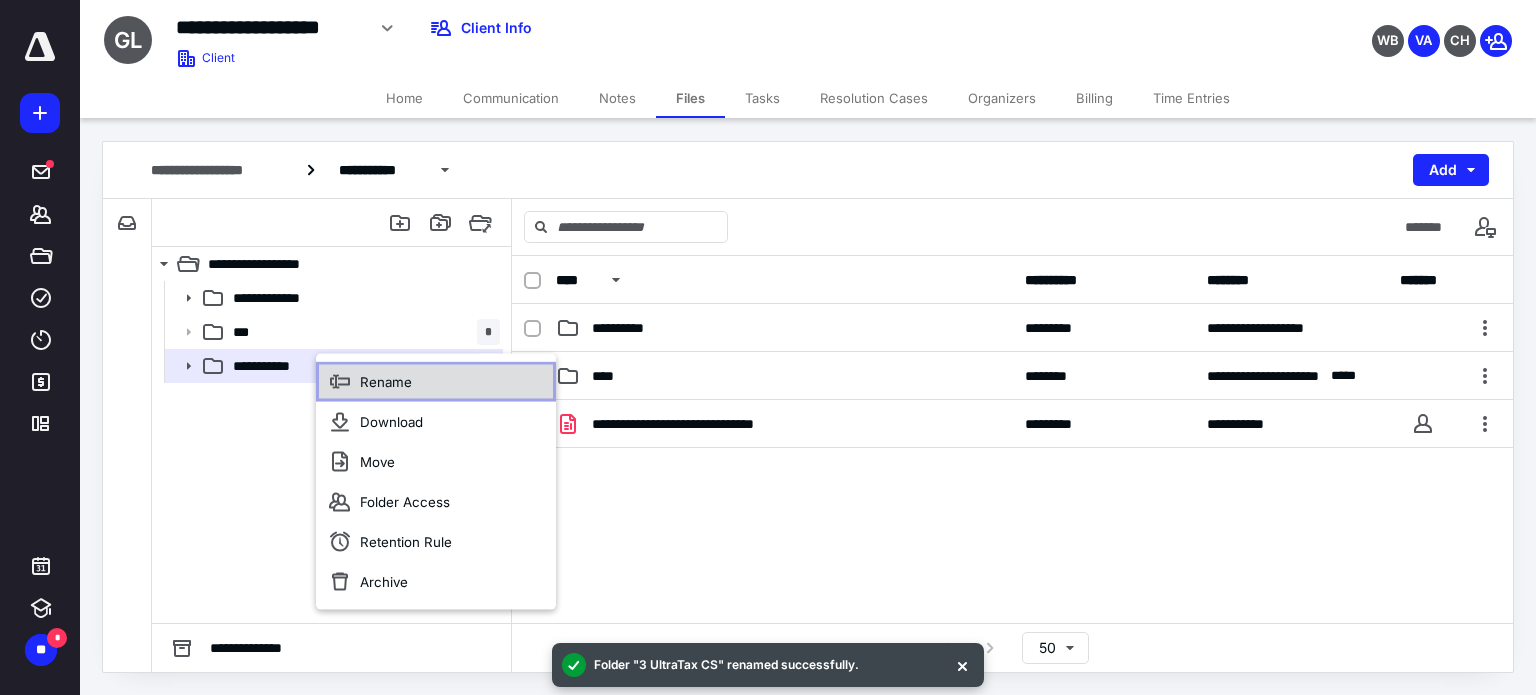 click on "Rename" at bounding box center [386, 382] 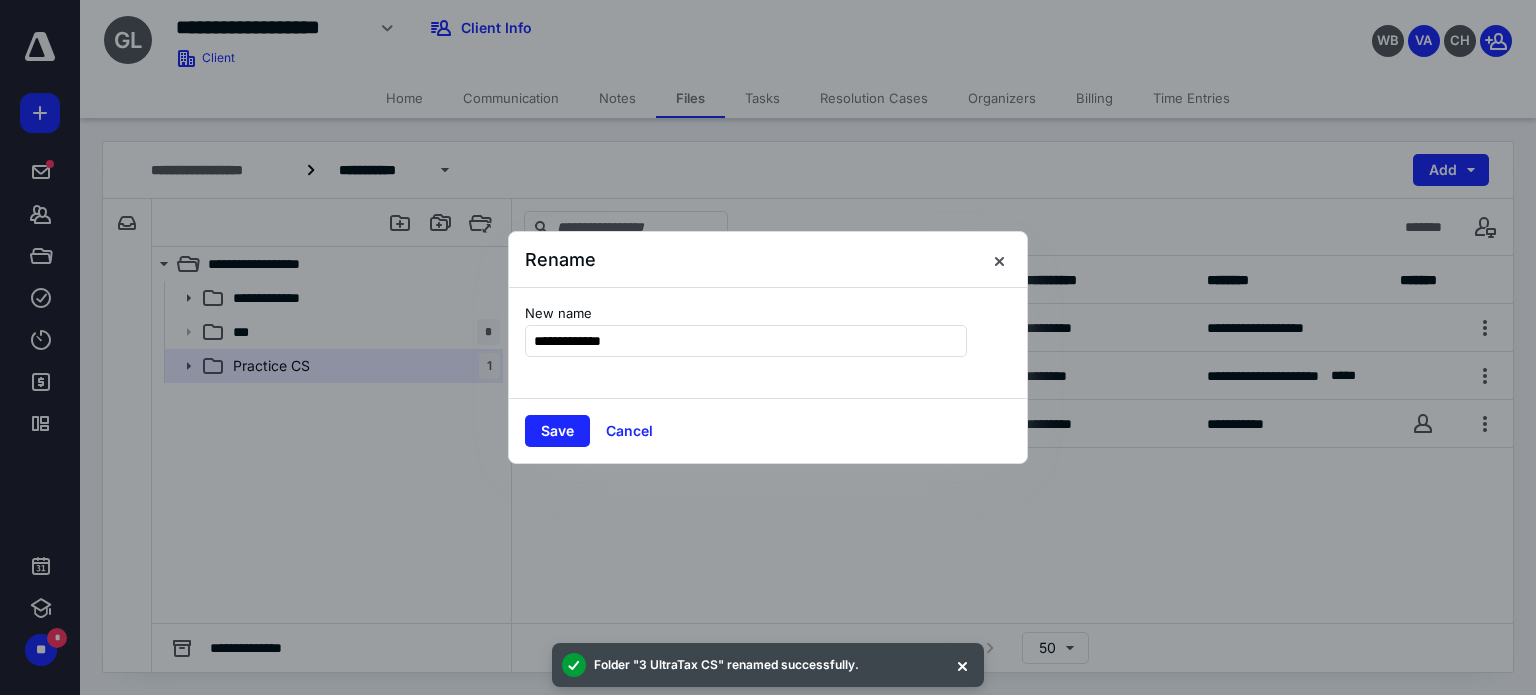 type on "**********" 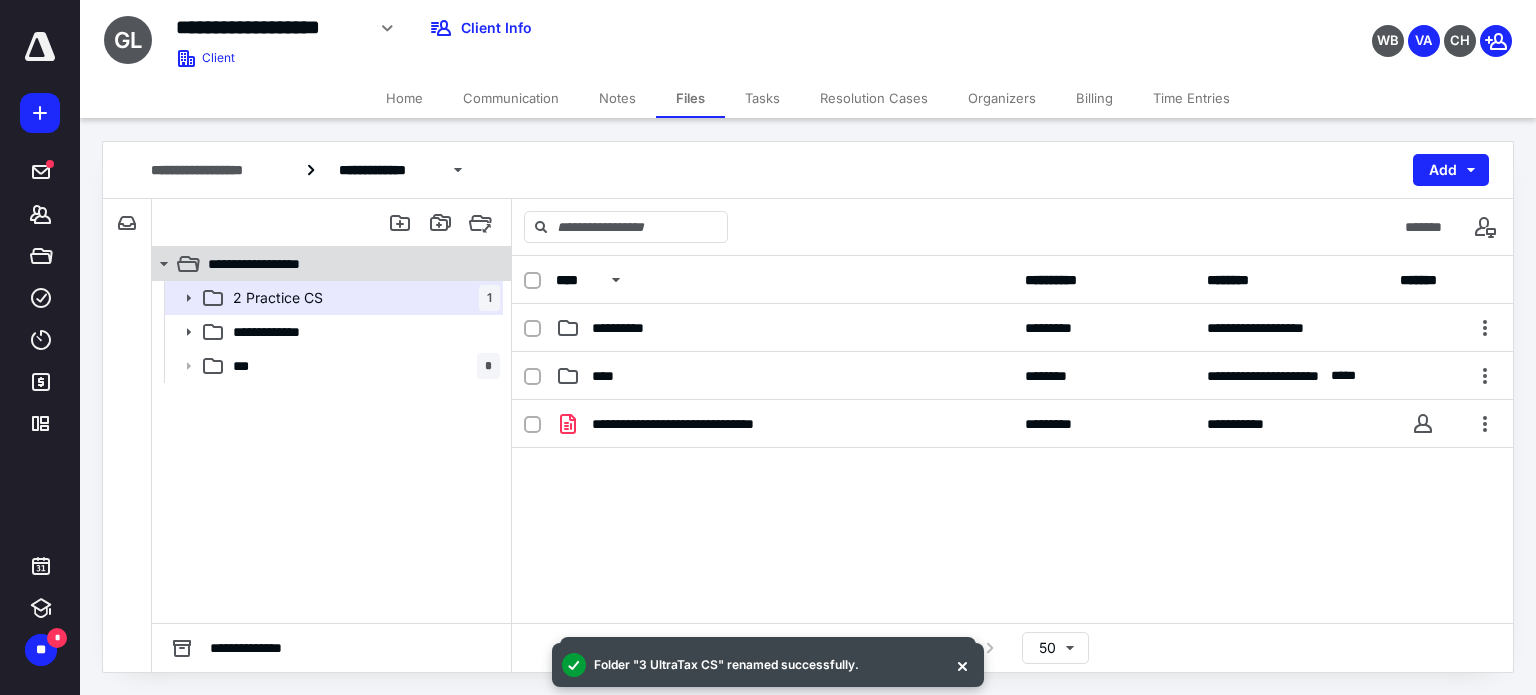 click on "**********" at bounding box center [273, 264] 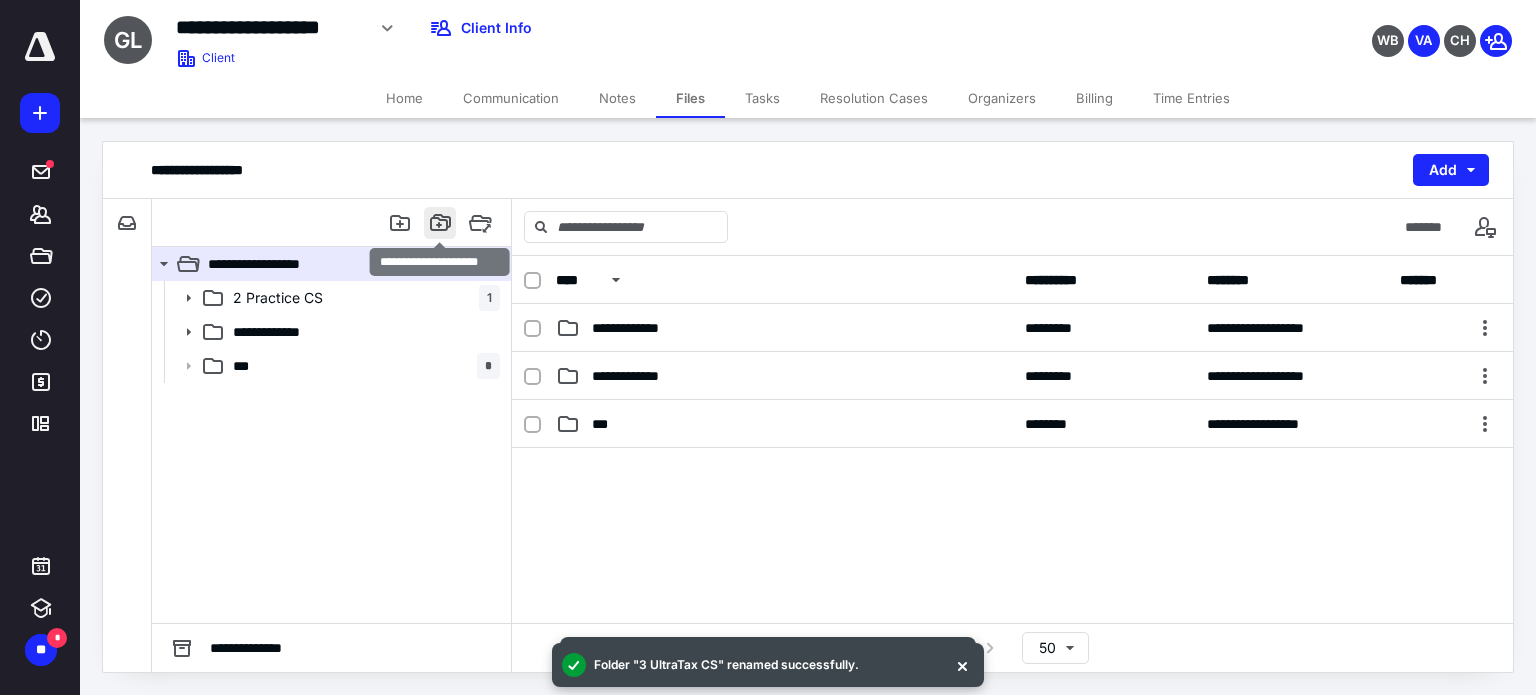 click at bounding box center [440, 223] 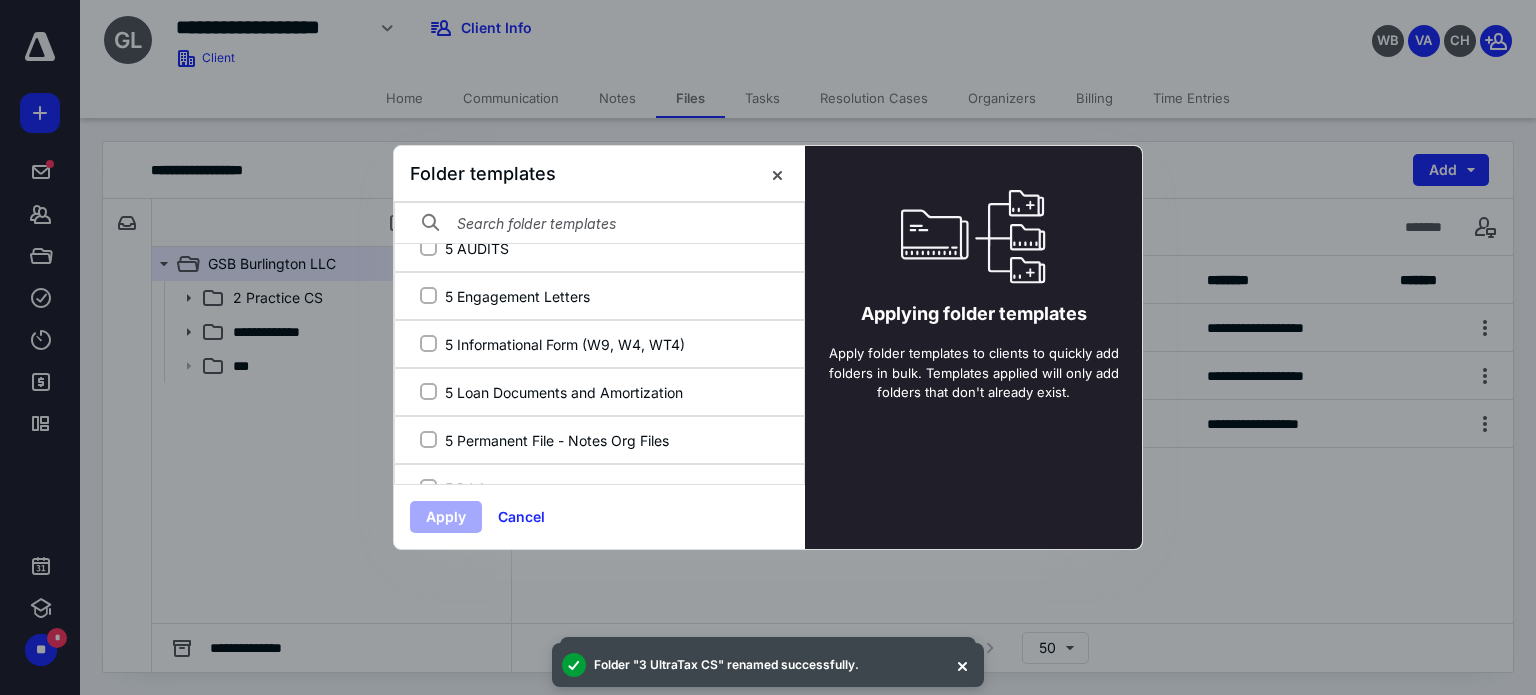 scroll, scrollTop: 288, scrollLeft: 0, axis: vertical 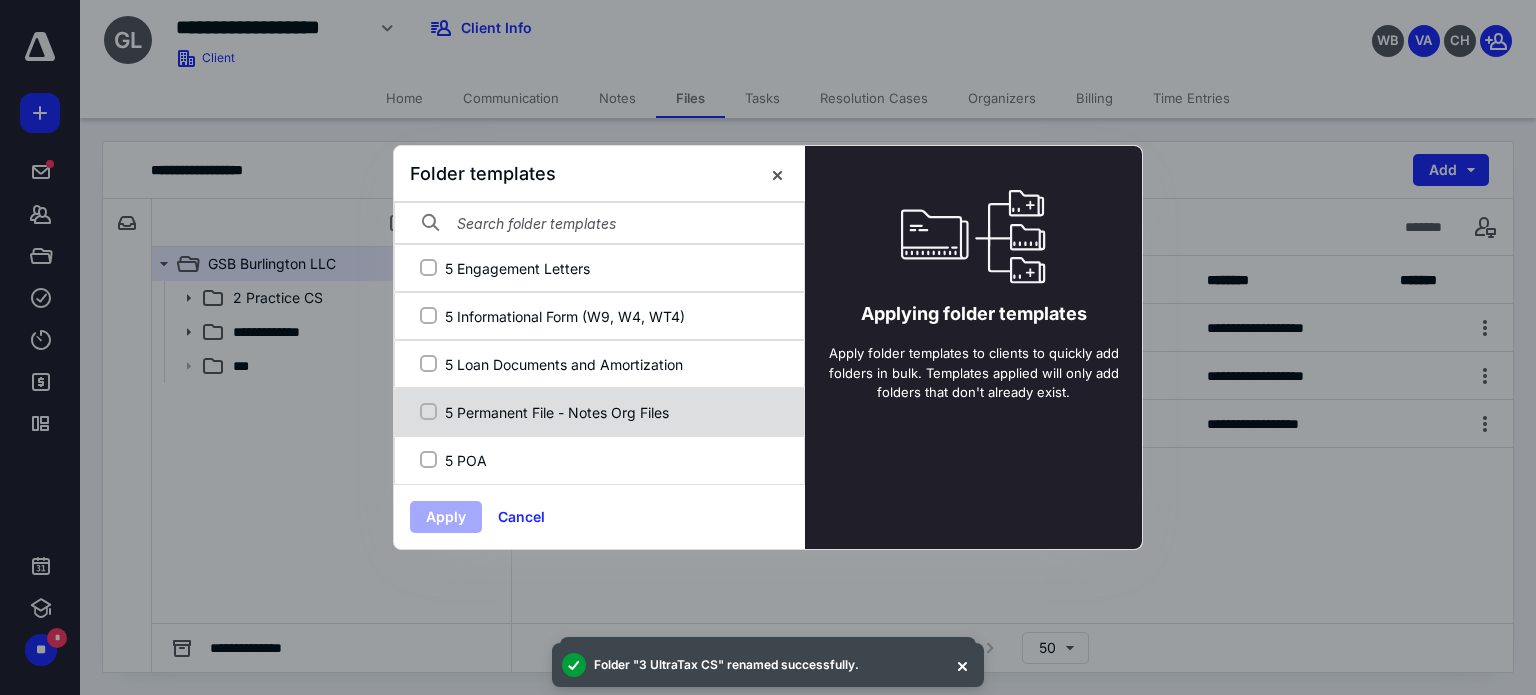 click on "5 Permanent File - Notes Org Files" at bounding box center (610, 412) 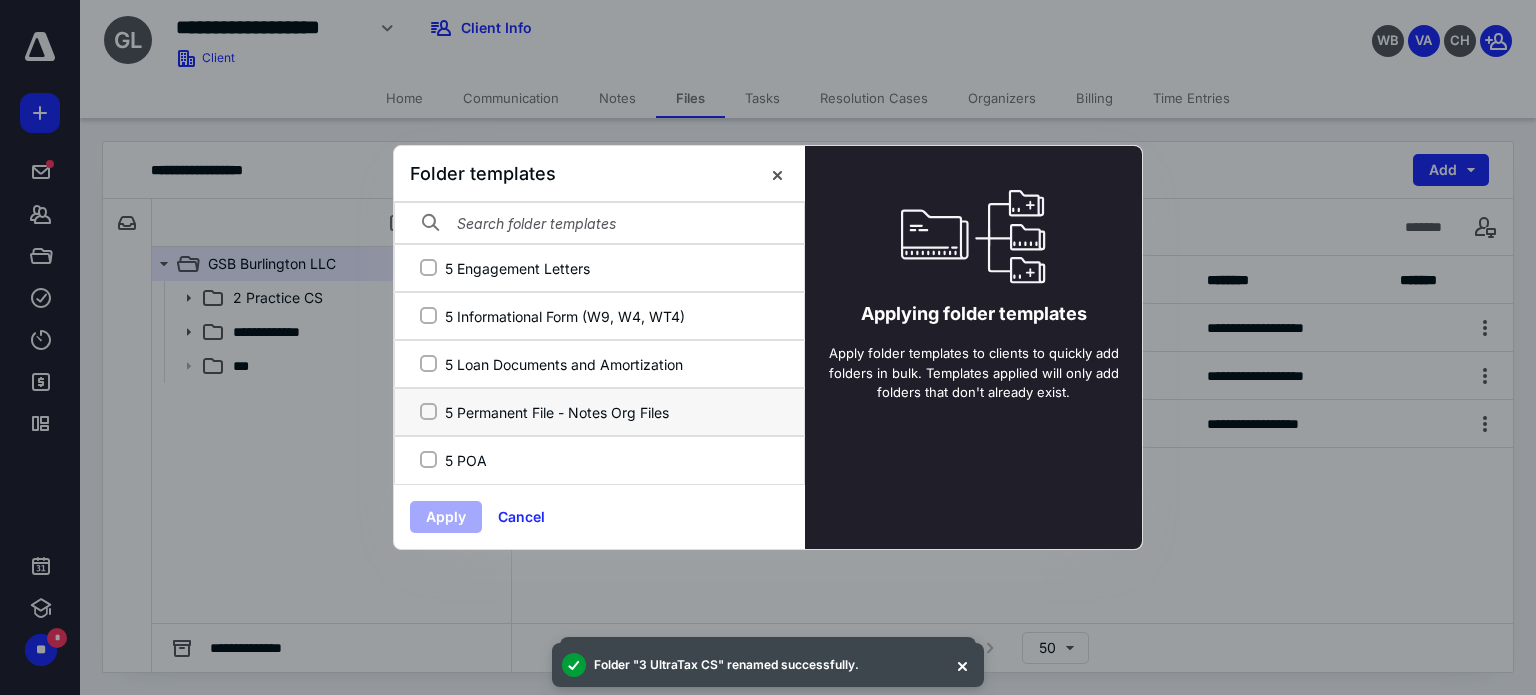 click on "5 Permanent File - Notes Org Files" at bounding box center (428, 412) 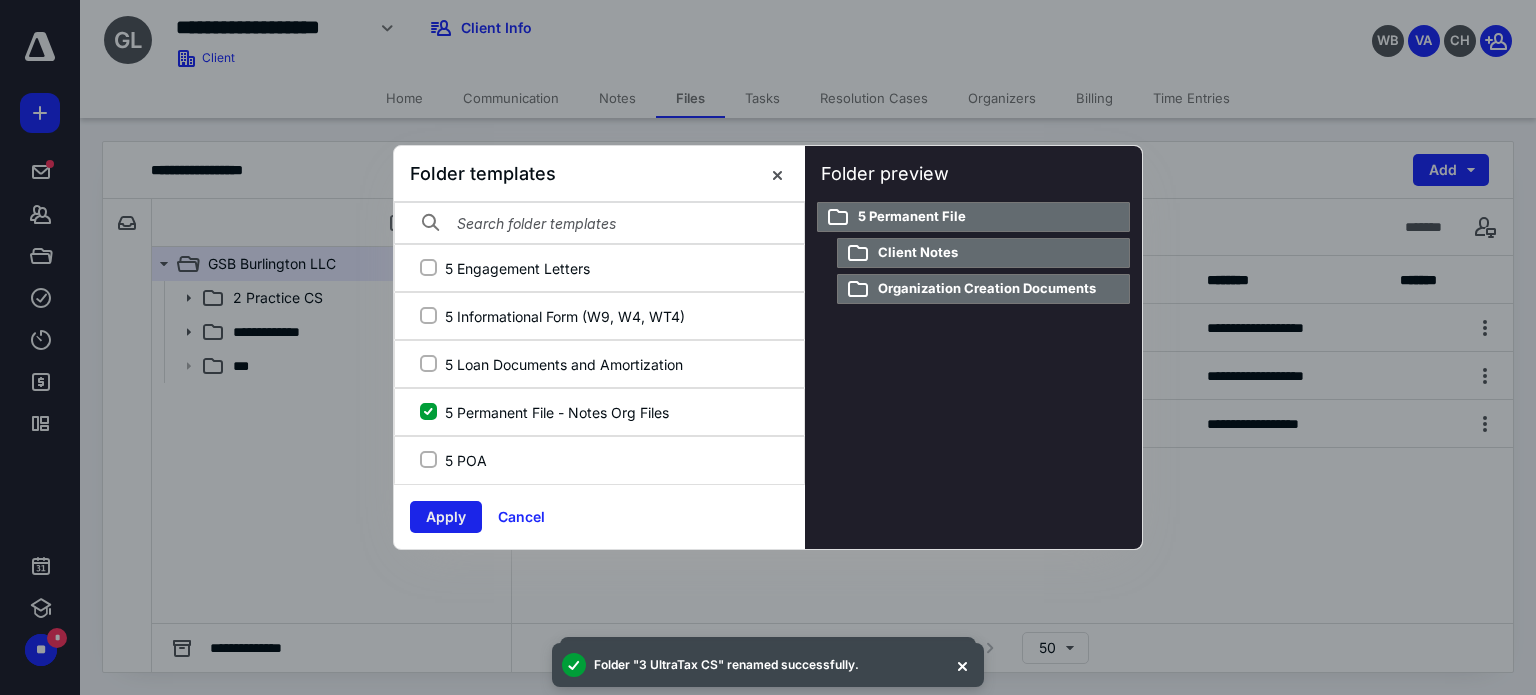 click on "Apply" at bounding box center (446, 517) 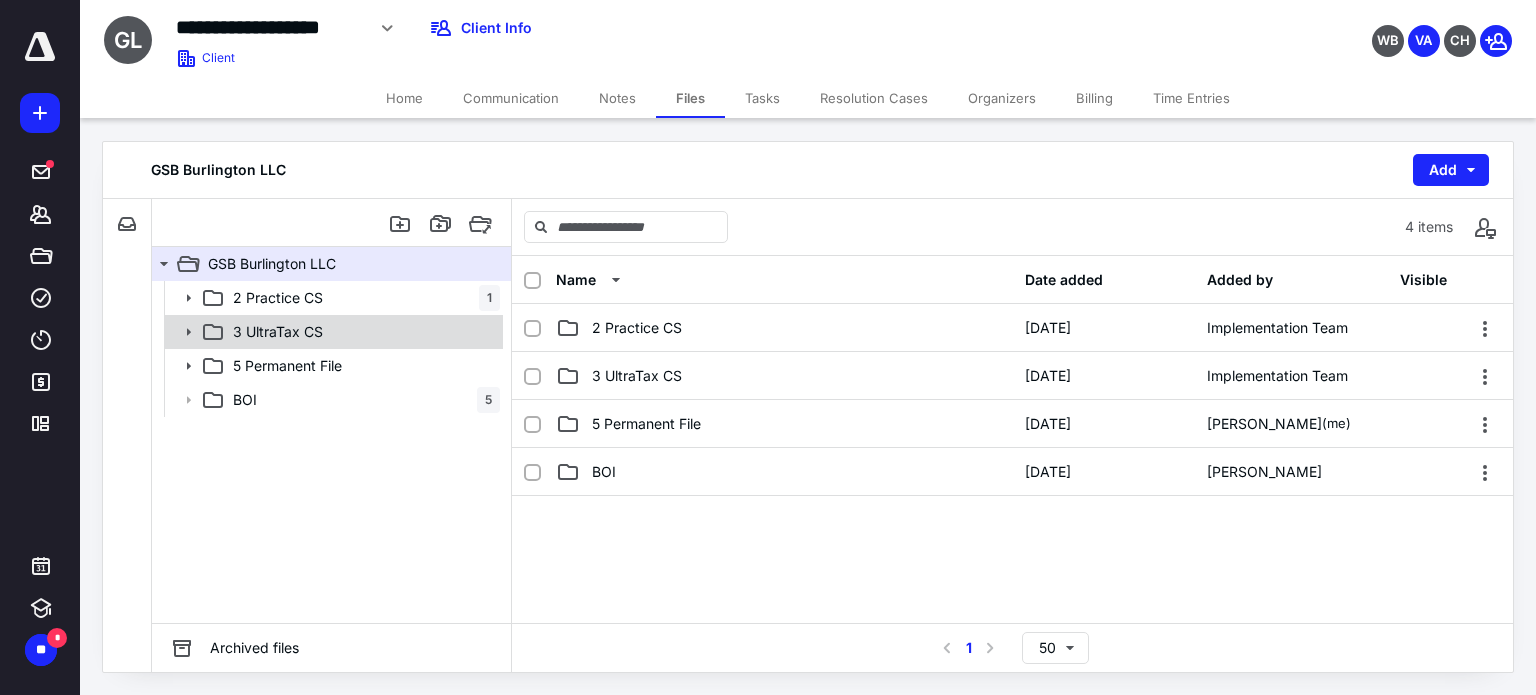 click 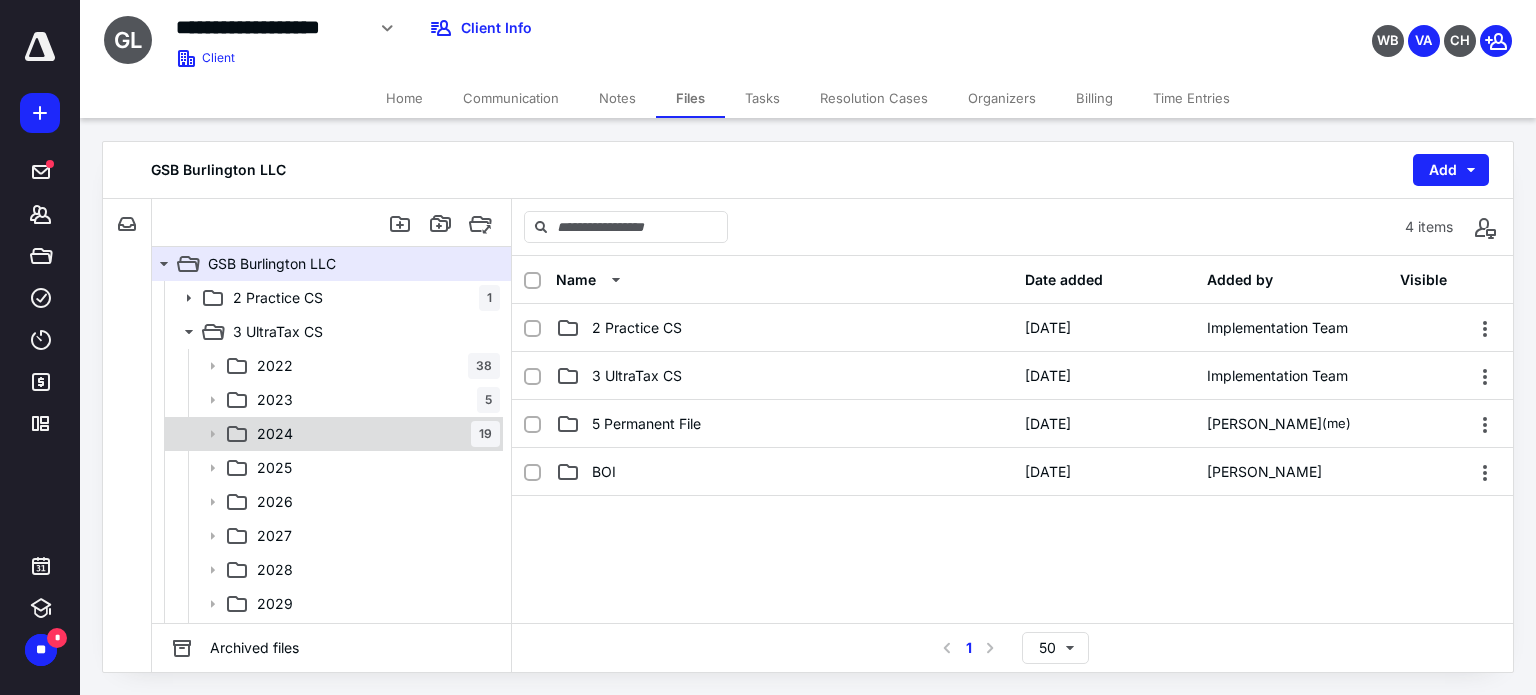click on "2024 19" at bounding box center [374, 434] 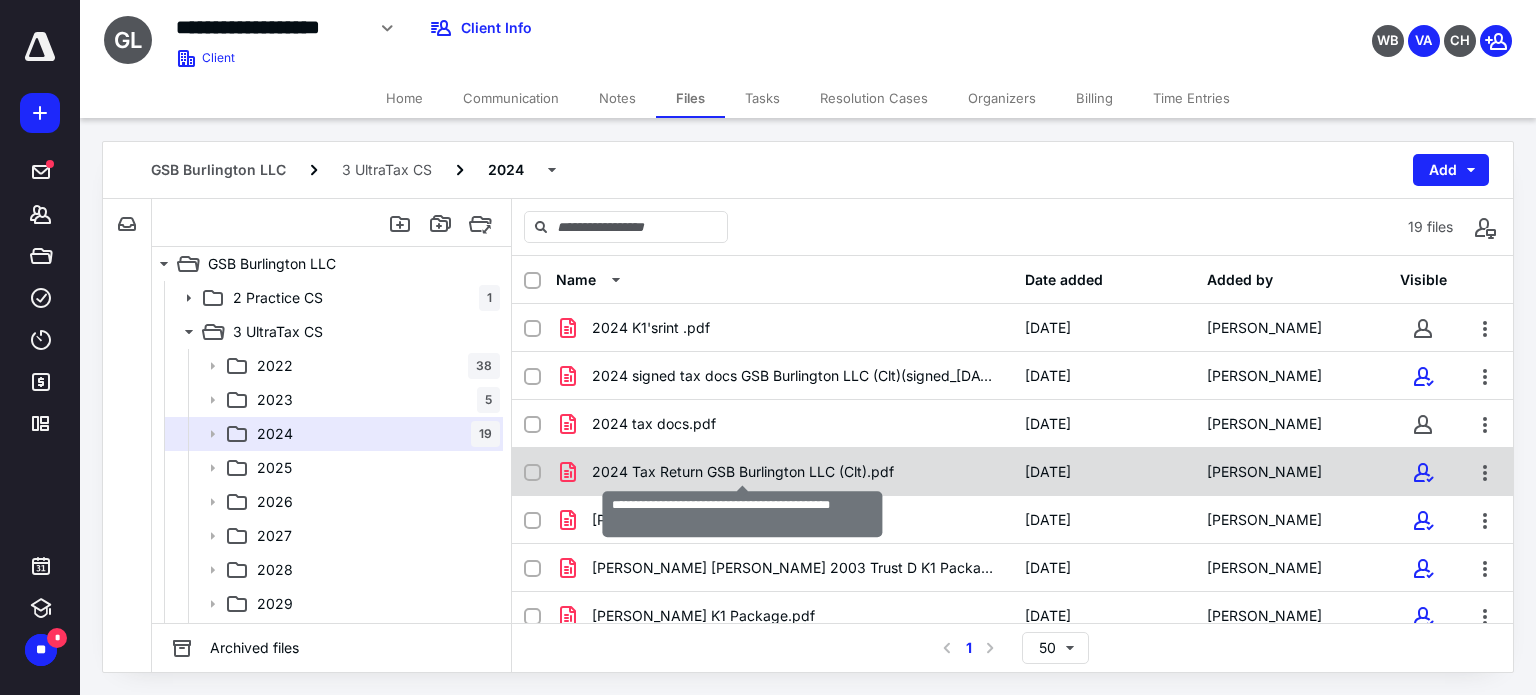 click on "2024 Tax Return GSB Burlington LLC (Clt).pdf" at bounding box center (743, 472) 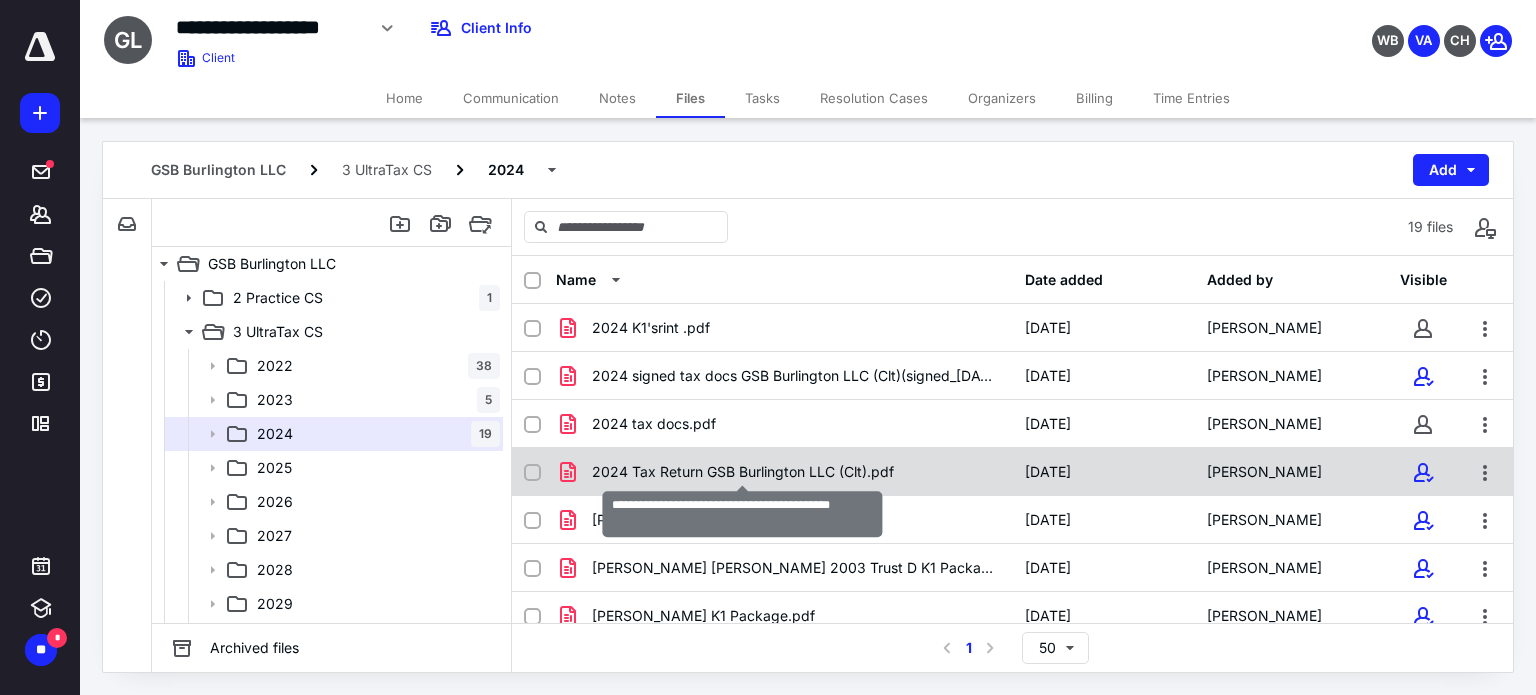 click on "2024 Tax Return GSB Burlington LLC (Clt).pdf" at bounding box center (743, 472) 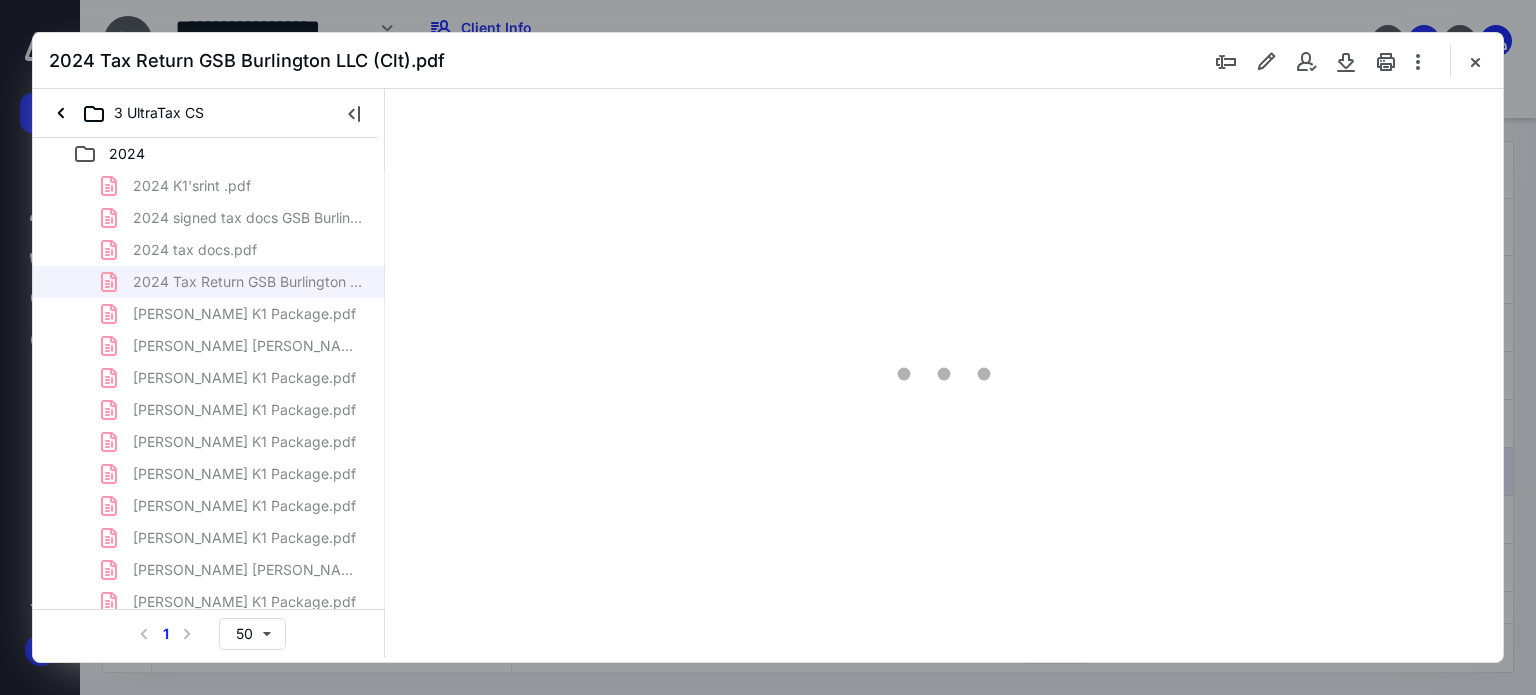 scroll, scrollTop: 0, scrollLeft: 0, axis: both 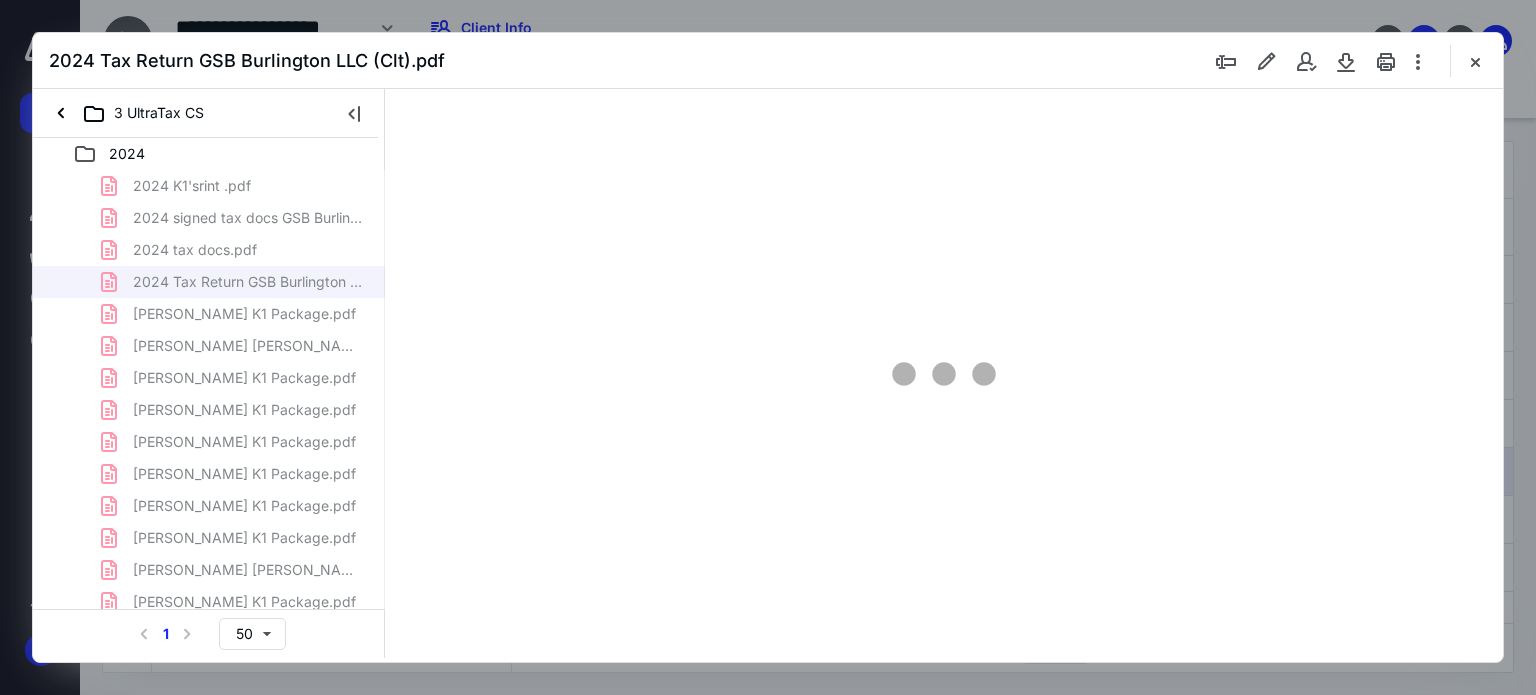 type on "178" 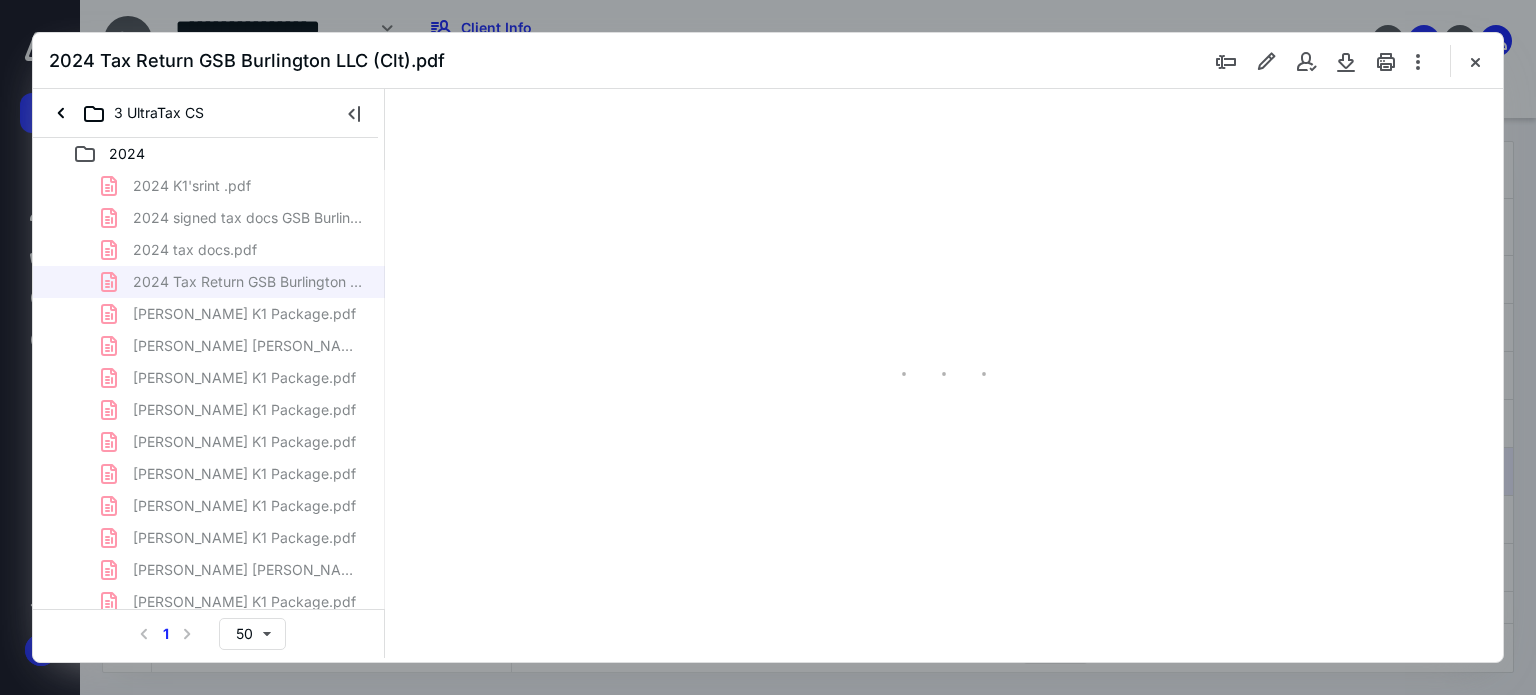 scroll, scrollTop: 83, scrollLeft: 154, axis: both 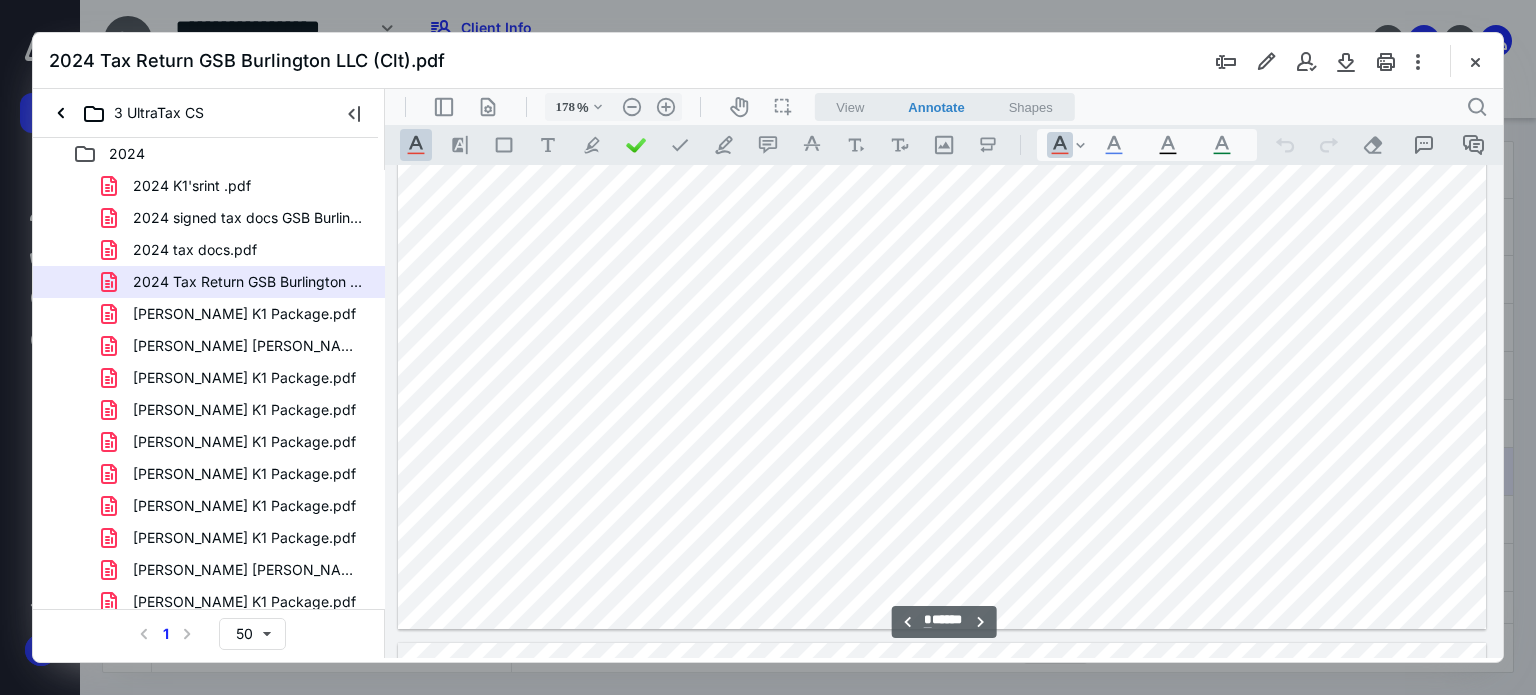 type on "*" 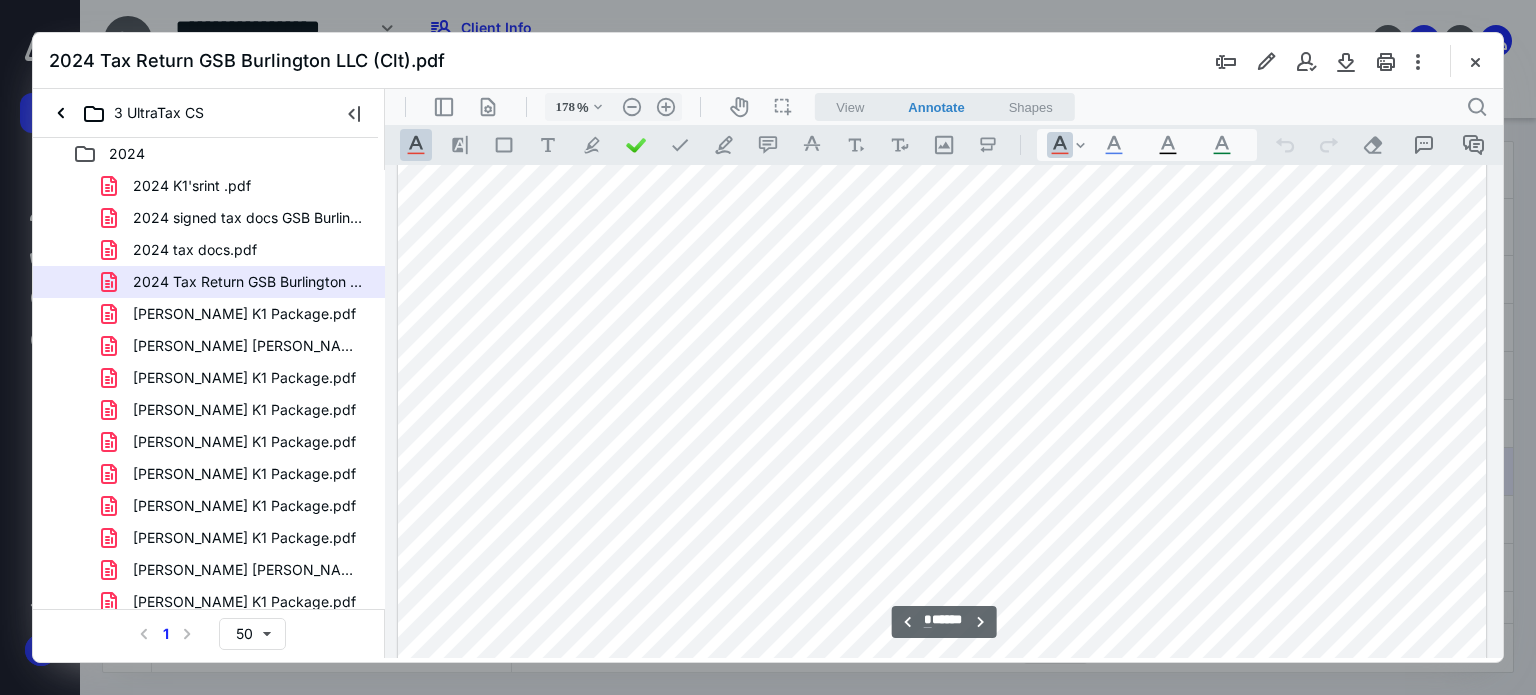 scroll, scrollTop: 10583, scrollLeft: 154, axis: both 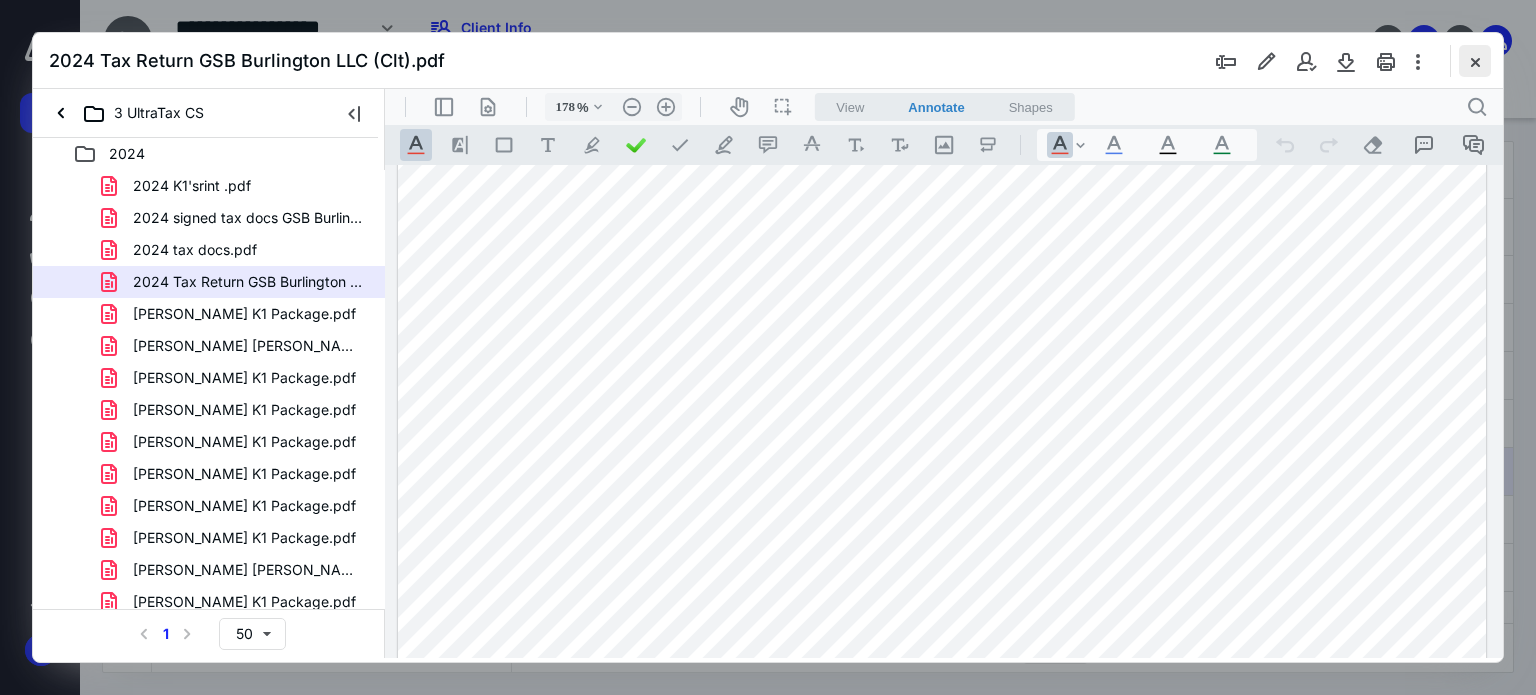 click at bounding box center (1475, 61) 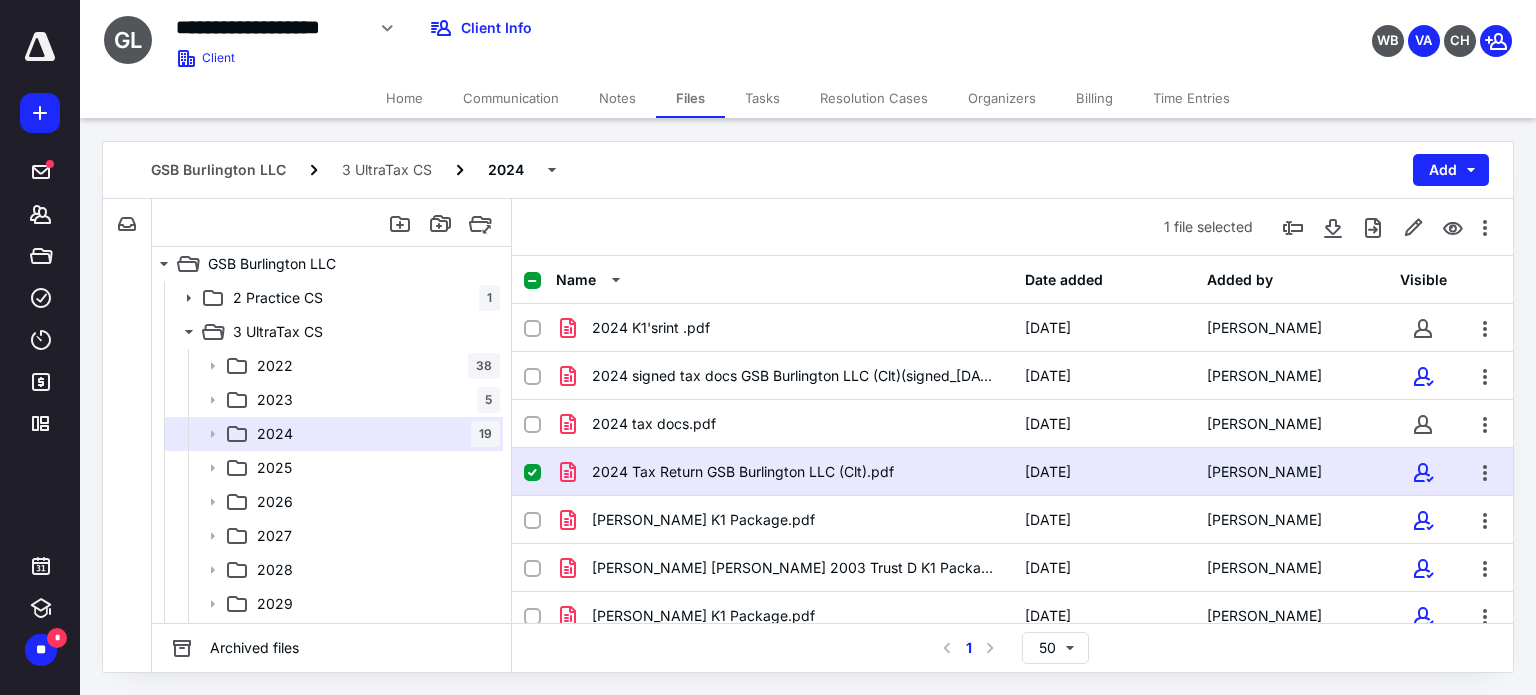 click at bounding box center [532, 473] 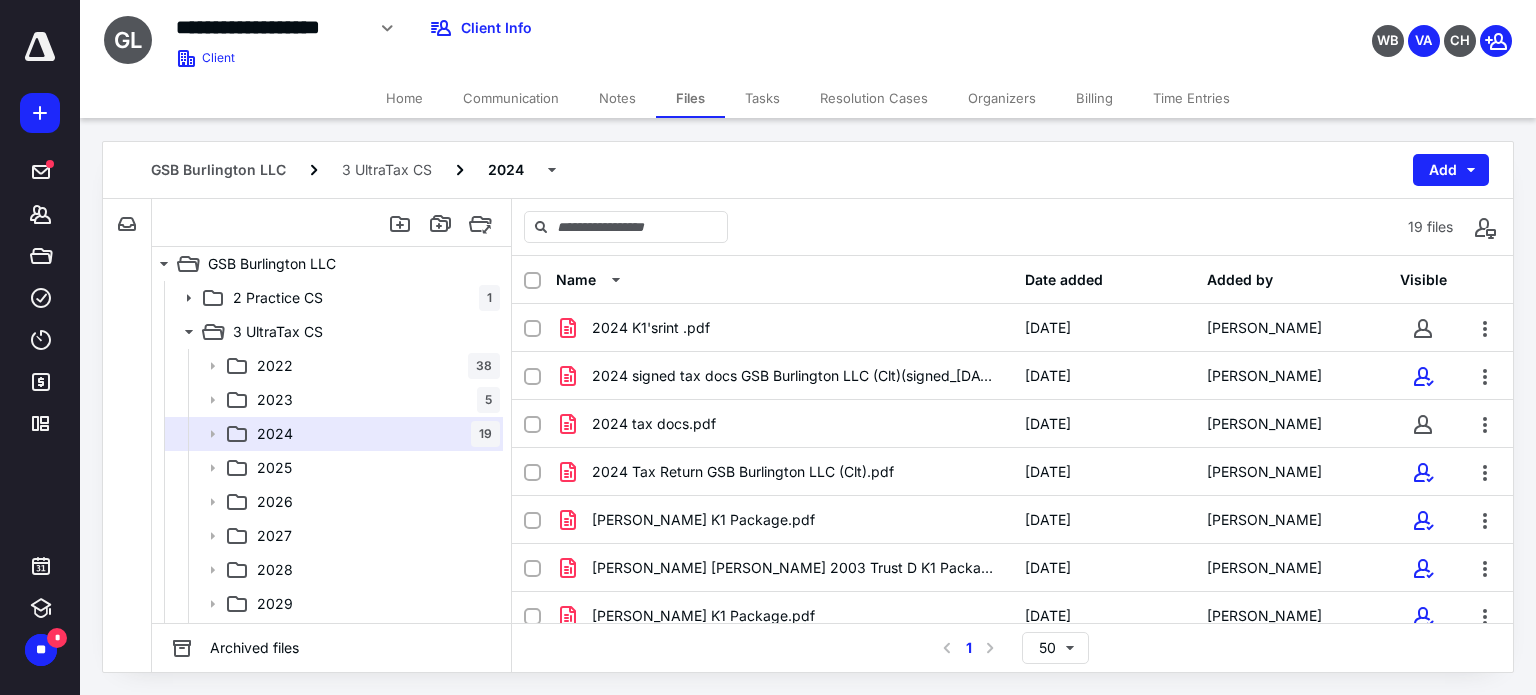 checkbox on "false" 